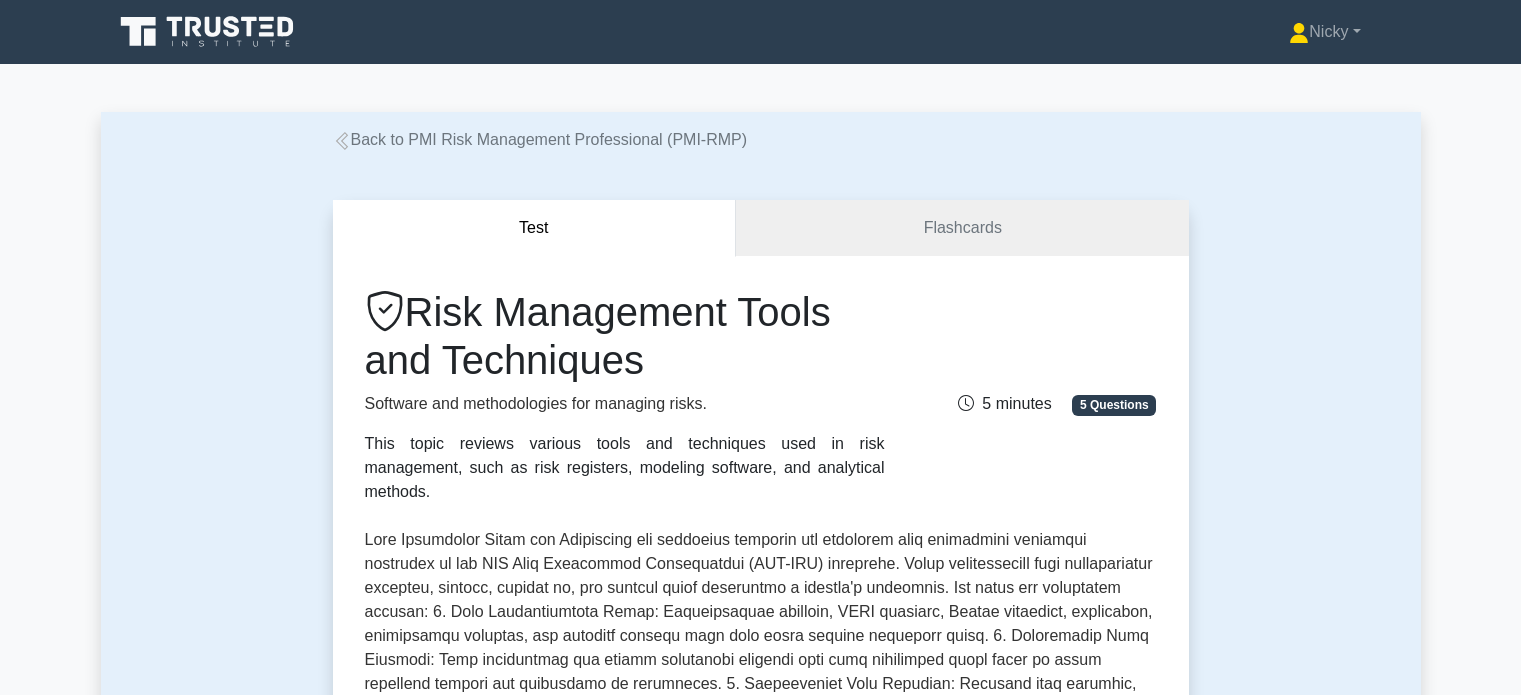scroll, scrollTop: 0, scrollLeft: 0, axis: both 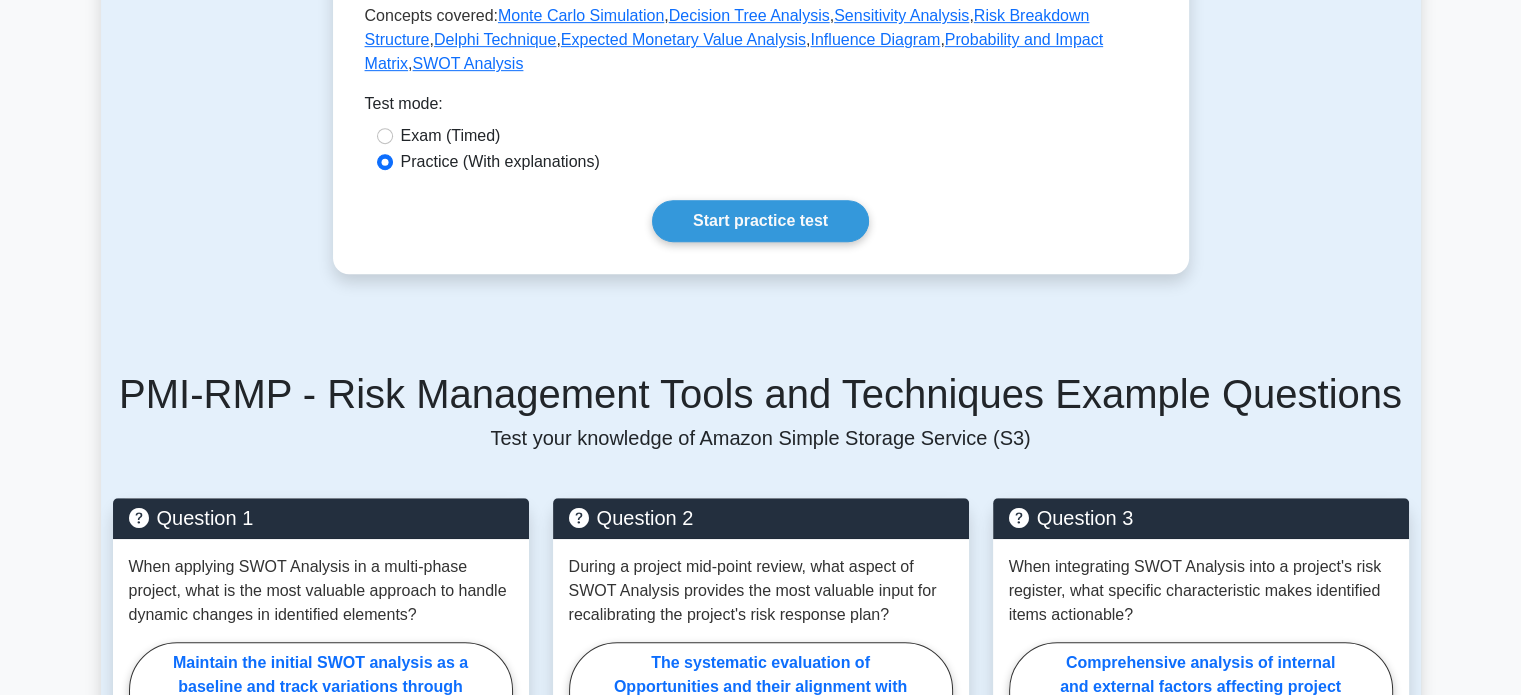 click on "Start practice test" at bounding box center (760, 221) 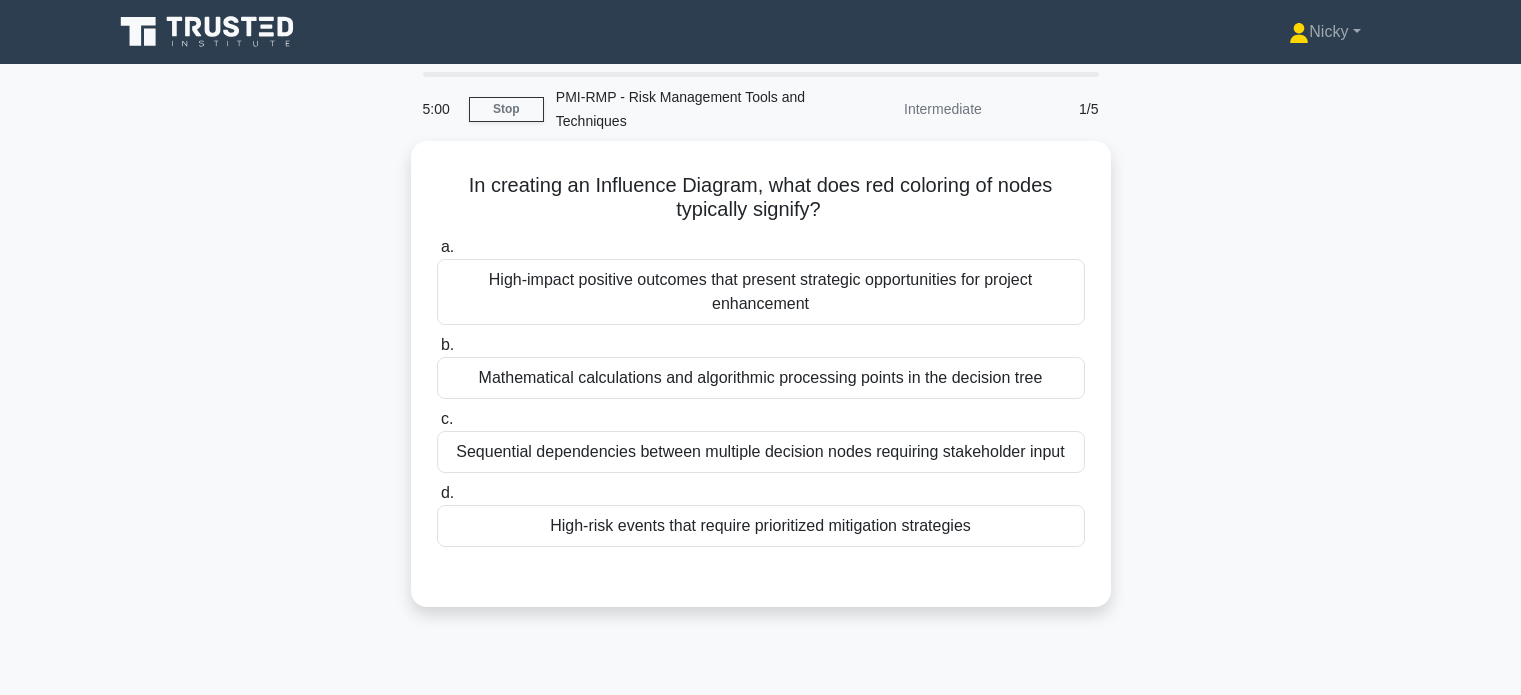scroll, scrollTop: 0, scrollLeft: 0, axis: both 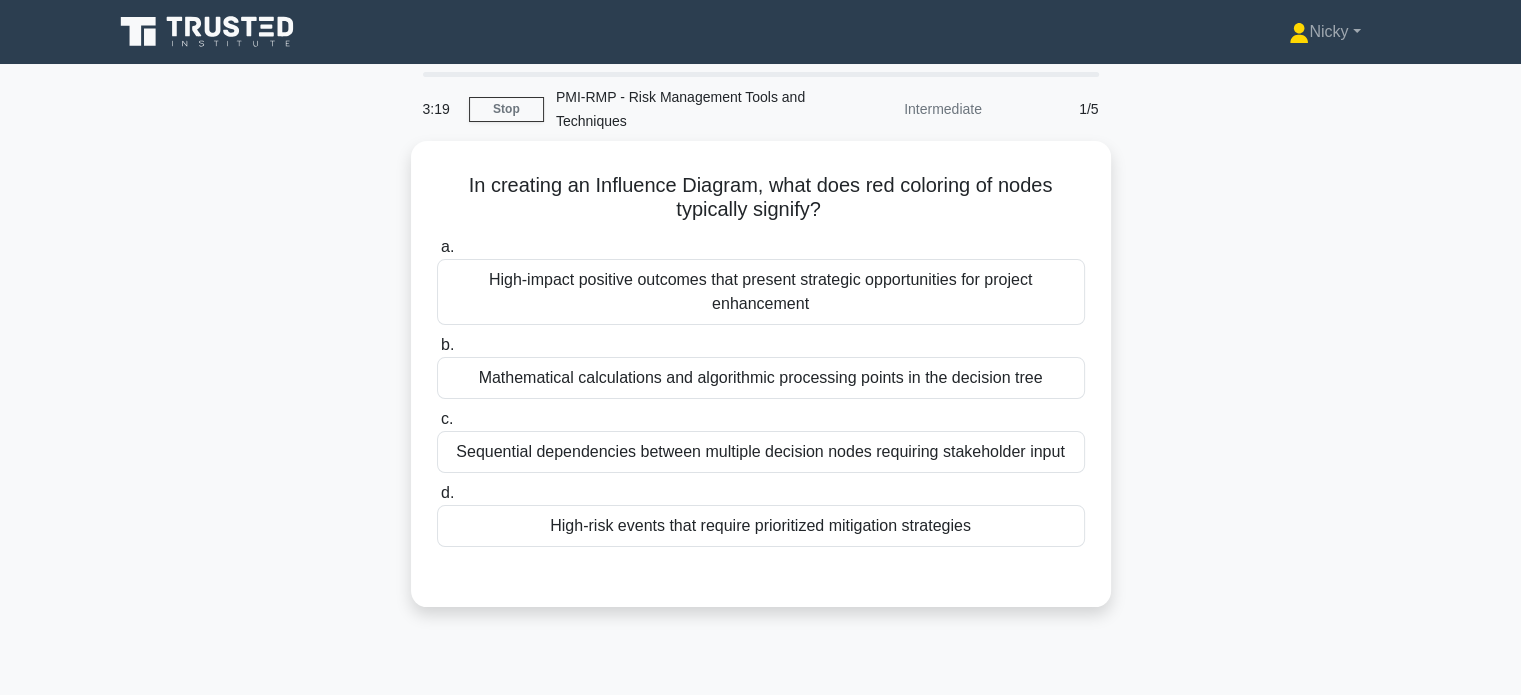 click on "High-impact positive outcomes that present strategic opportunities for project enhancement" at bounding box center (761, 292) 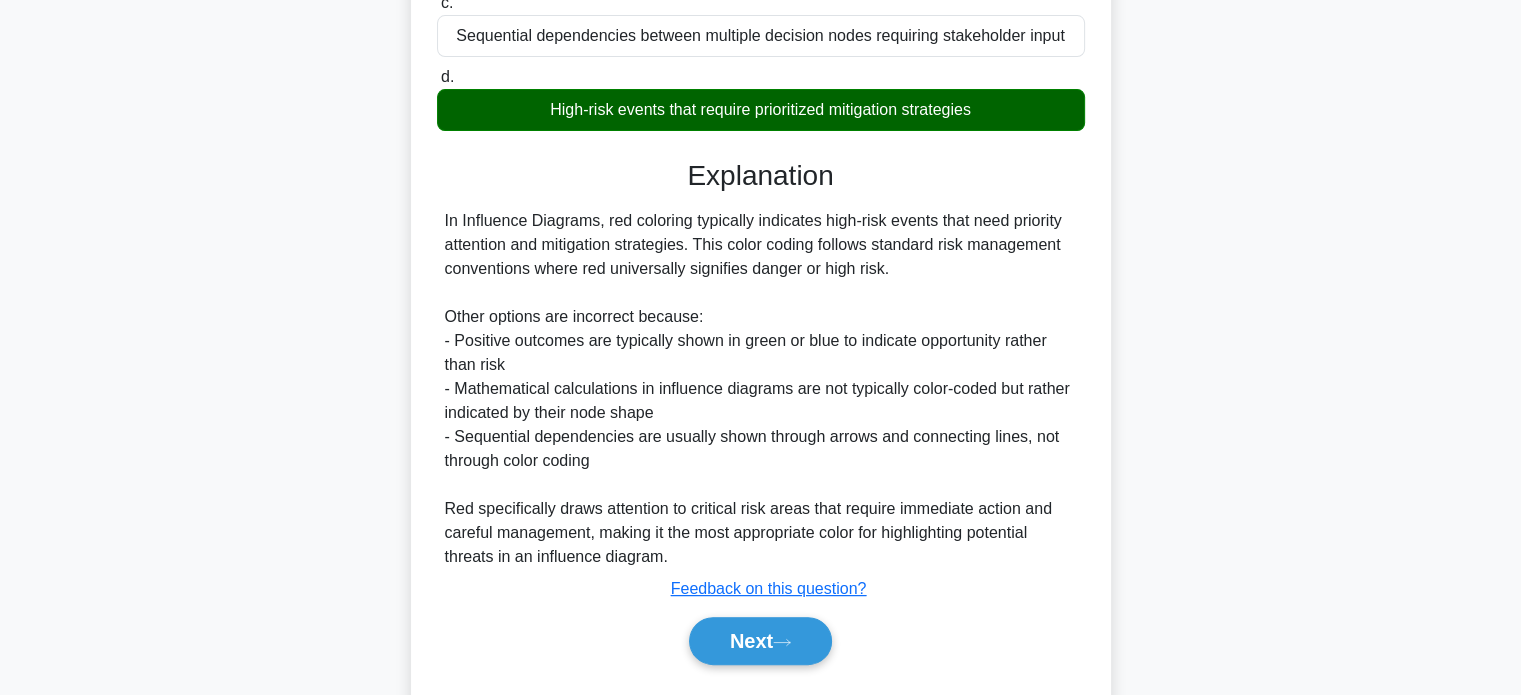 scroll, scrollTop: 444, scrollLeft: 0, axis: vertical 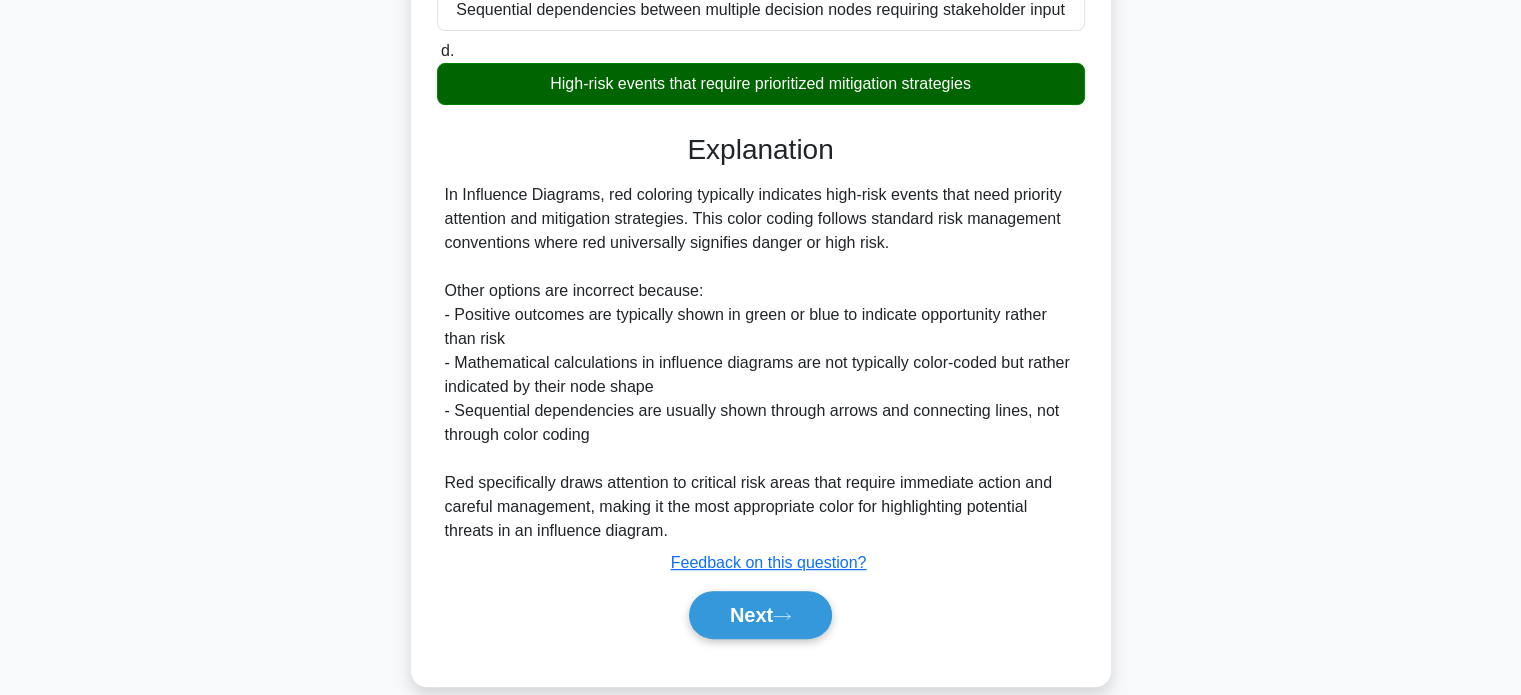 click on "Next" at bounding box center (760, 615) 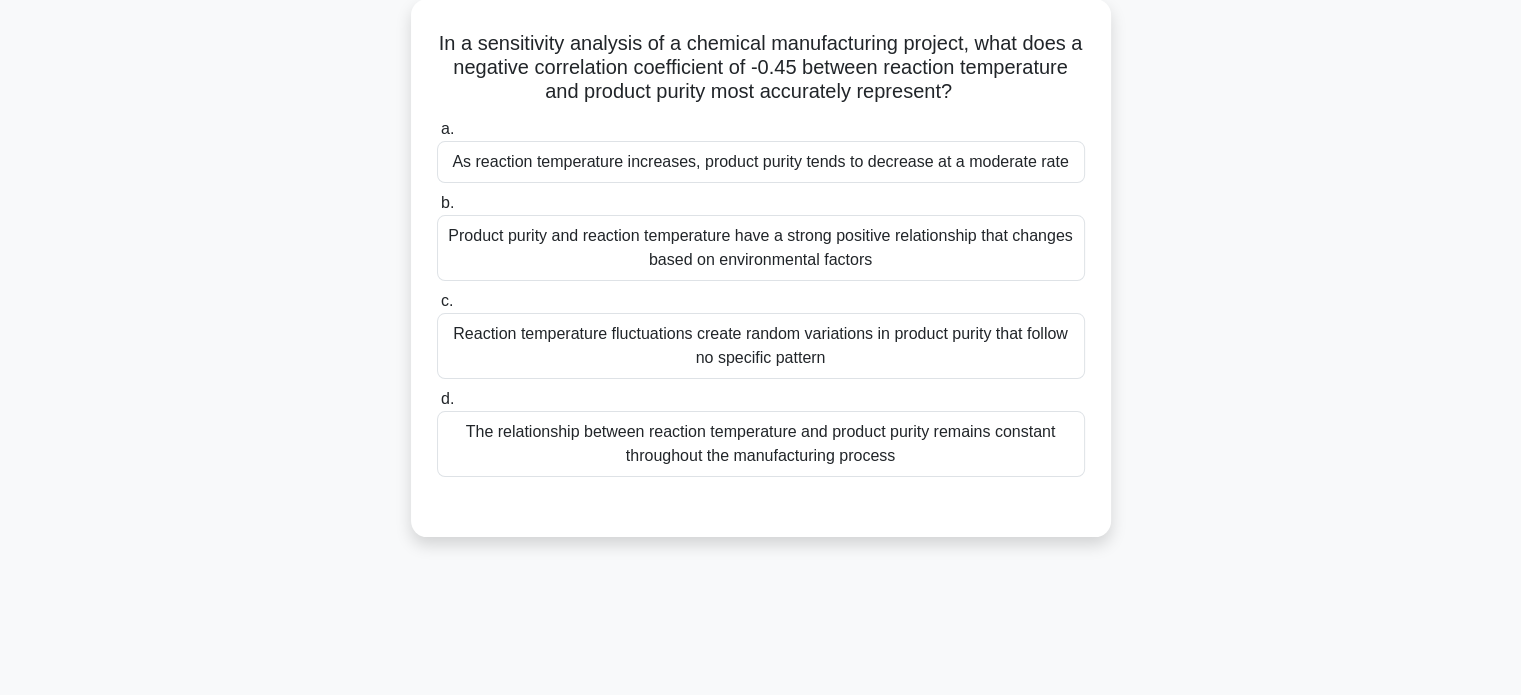 scroll, scrollTop: 140, scrollLeft: 0, axis: vertical 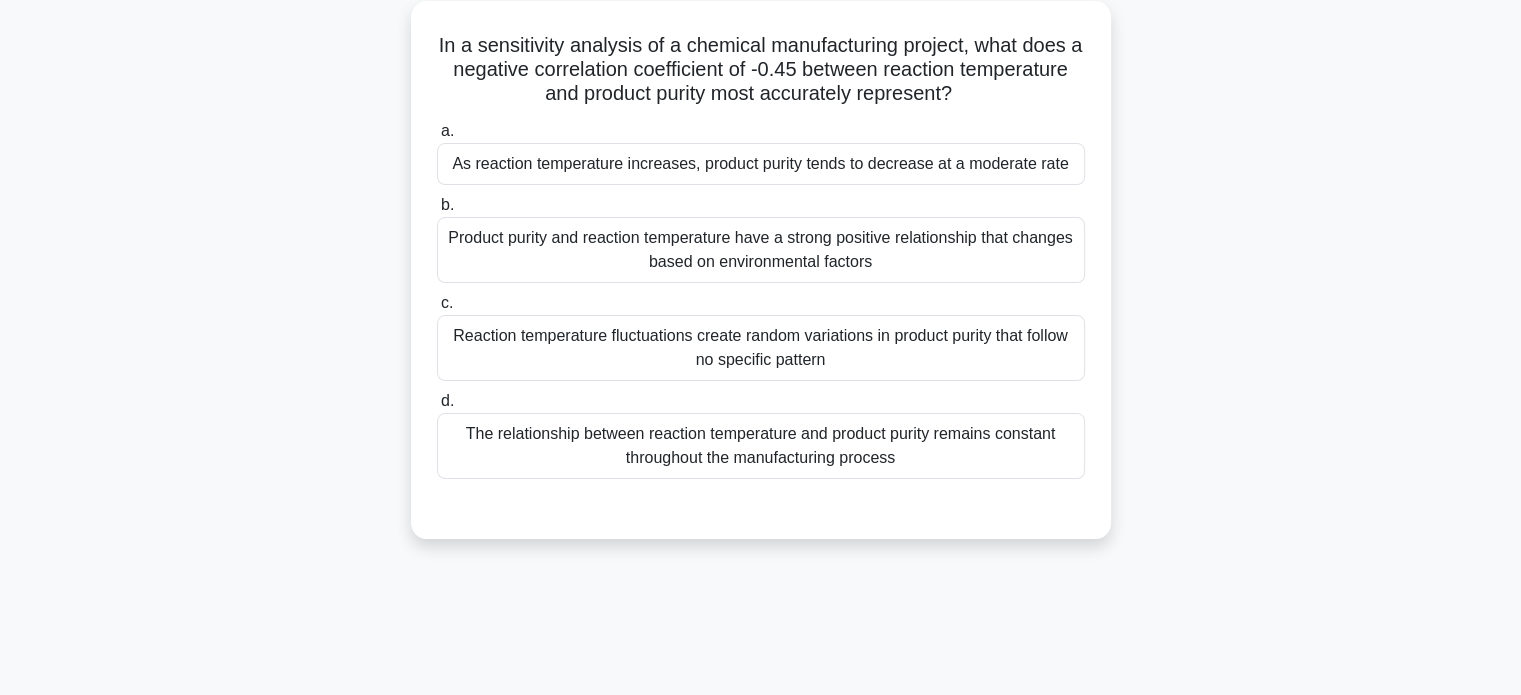 click on "As reaction temperature increases, product purity tends to decrease at a moderate rate" at bounding box center [761, 164] 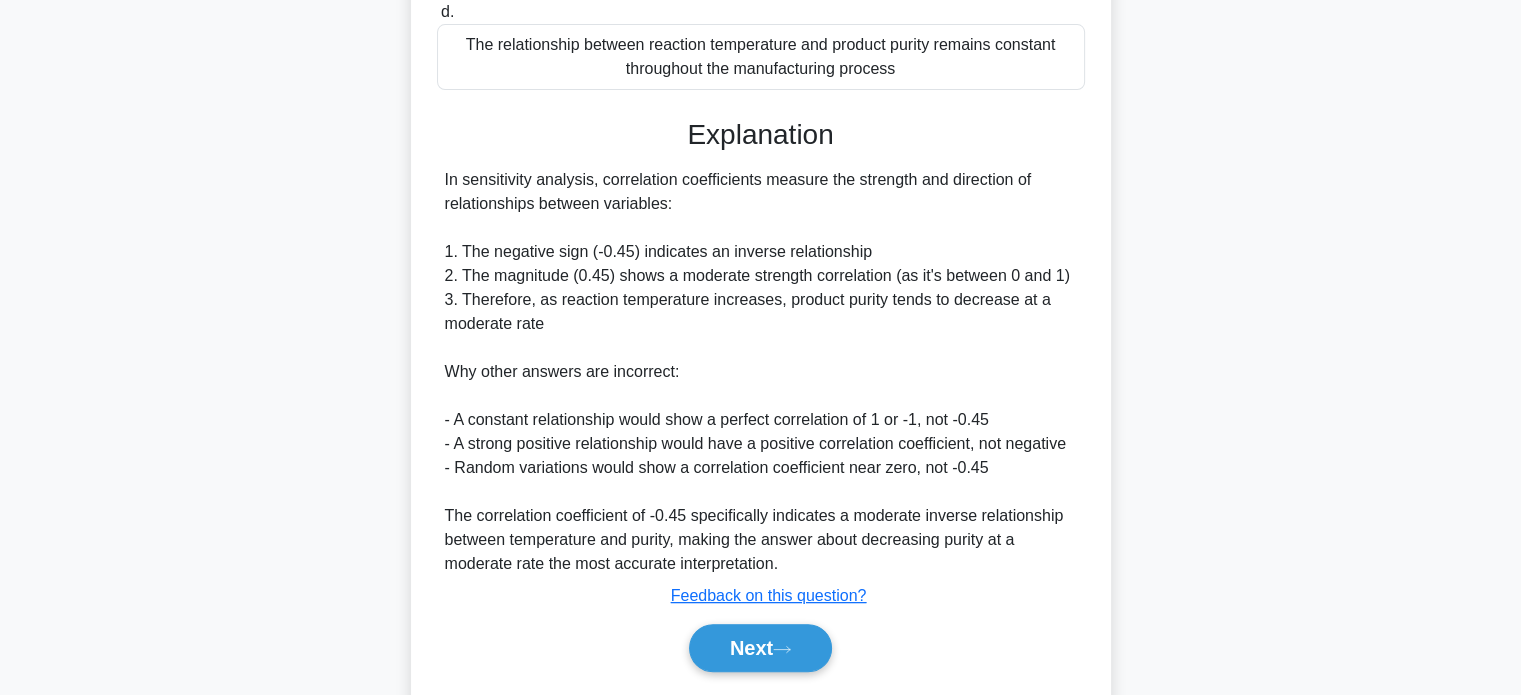 scroll, scrollTop: 584, scrollLeft: 0, axis: vertical 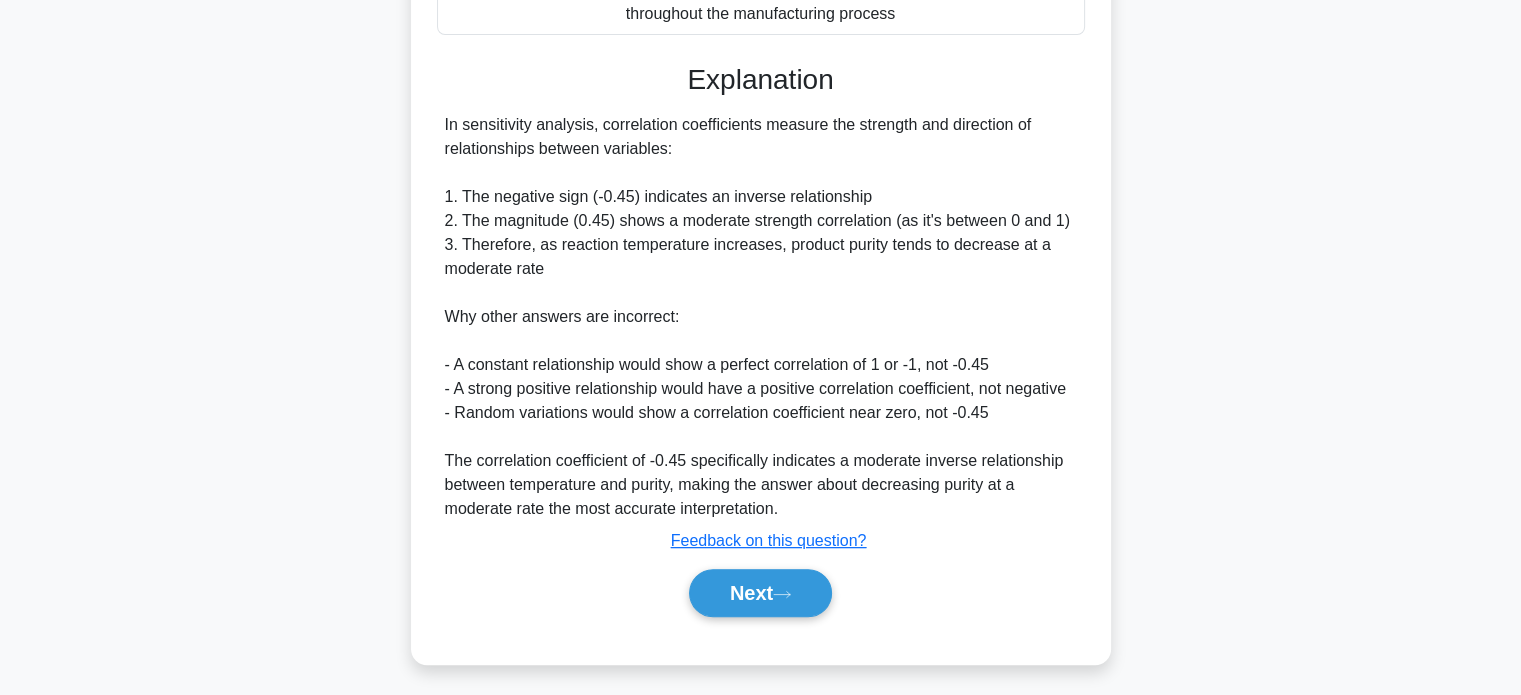 click on "Next" at bounding box center (760, 593) 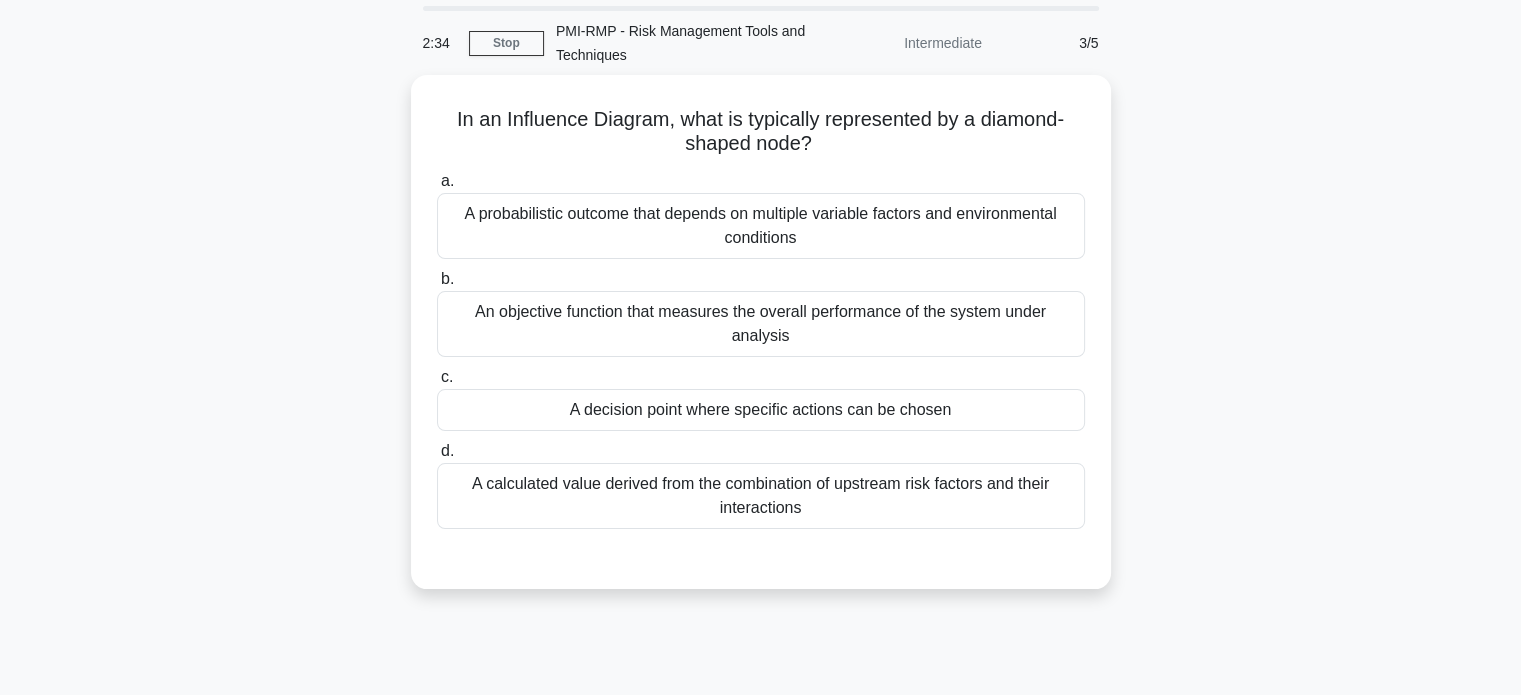 scroll, scrollTop: 72, scrollLeft: 0, axis: vertical 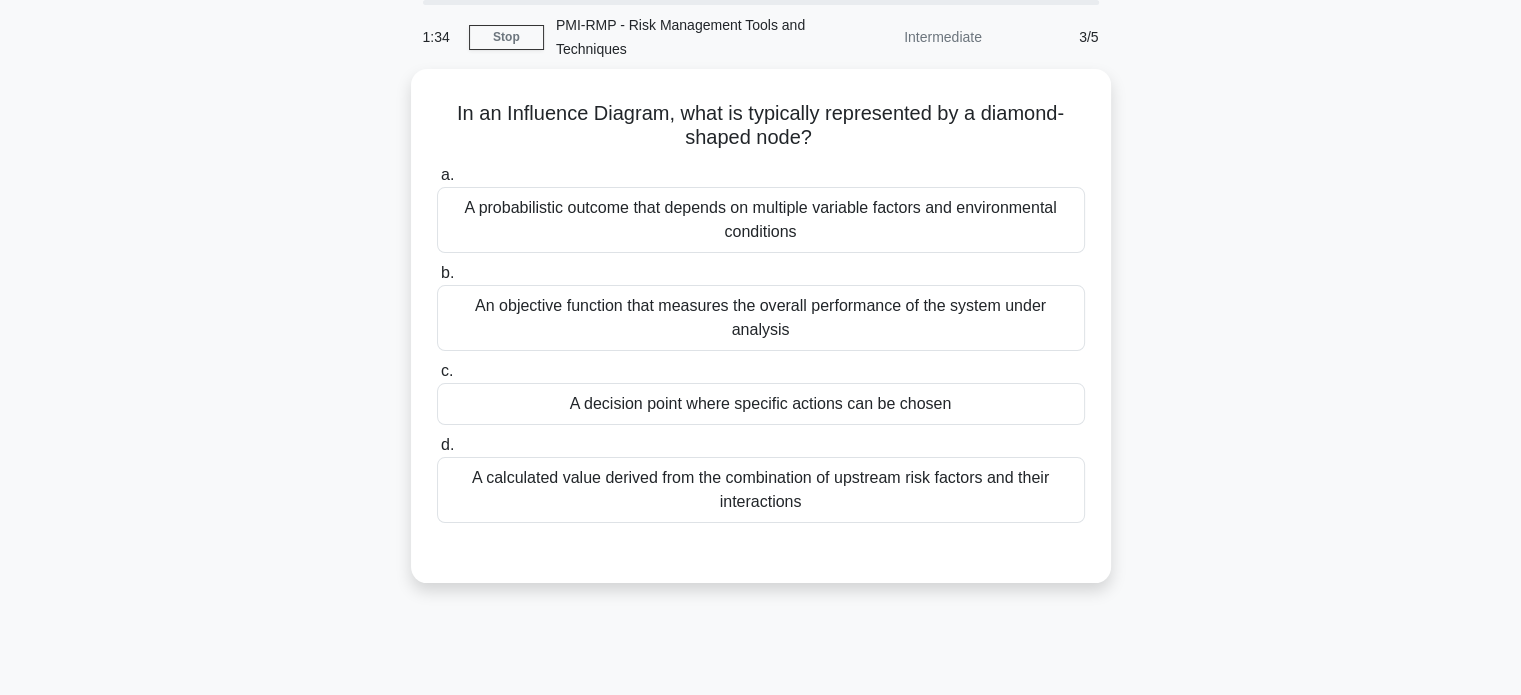 click on "An objective function that measures the overall performance of the system under analysis" at bounding box center (761, 318) 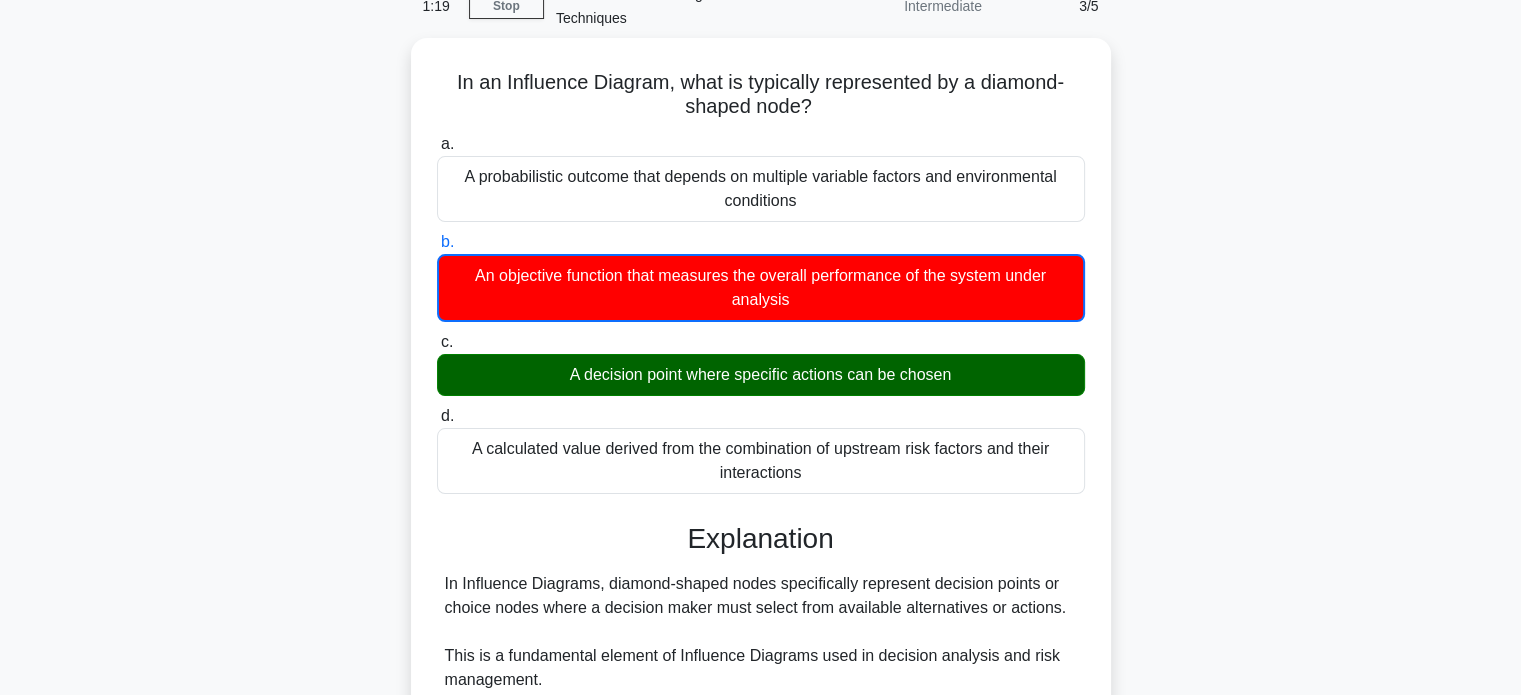 scroll, scrollTop: 538, scrollLeft: 0, axis: vertical 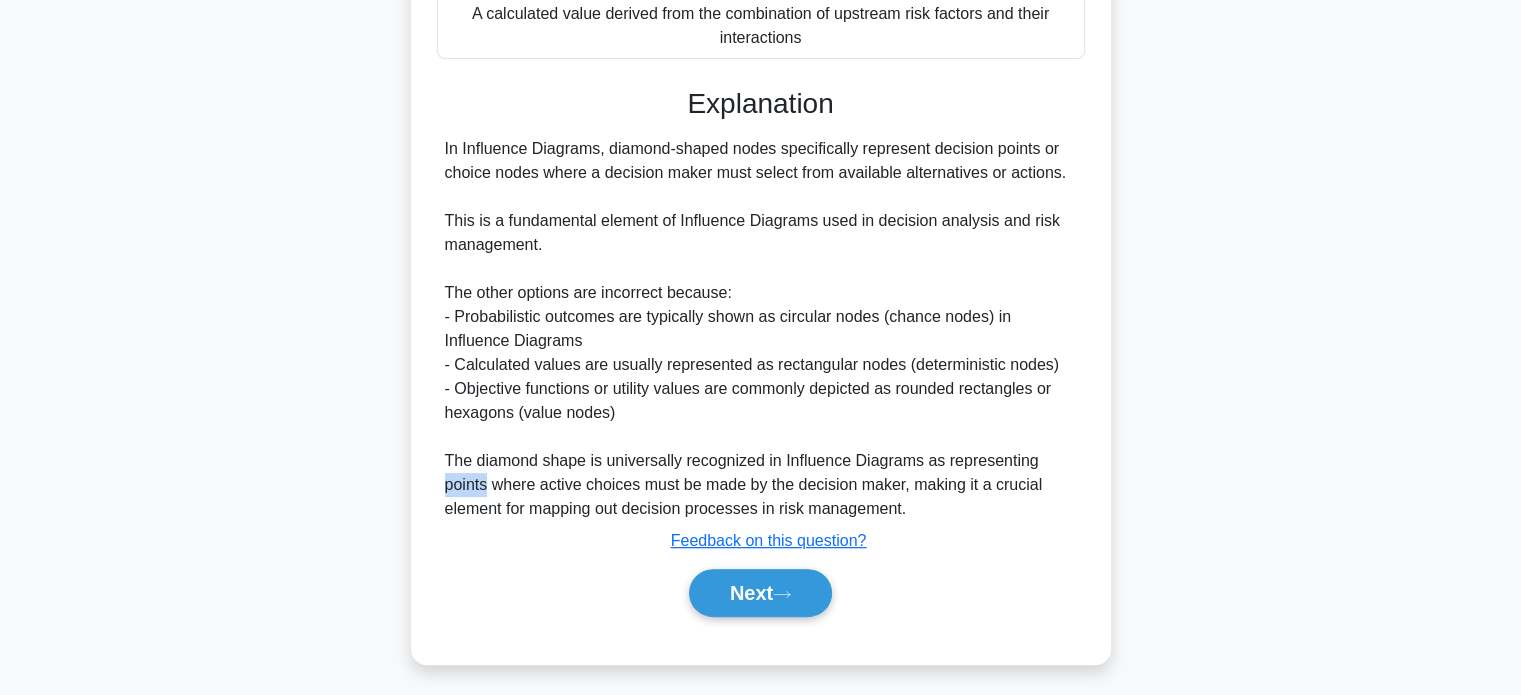 click on "Next" at bounding box center (760, 593) 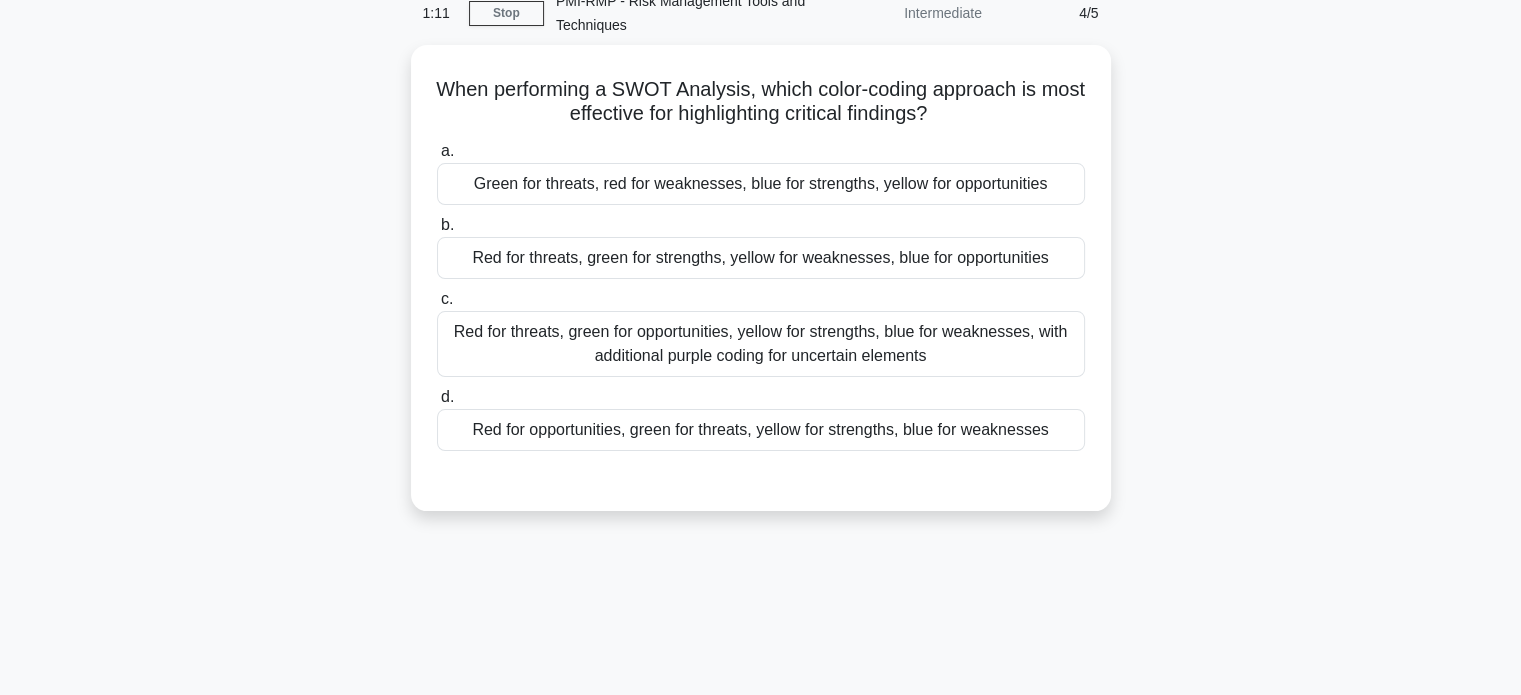 scroll, scrollTop: 54, scrollLeft: 0, axis: vertical 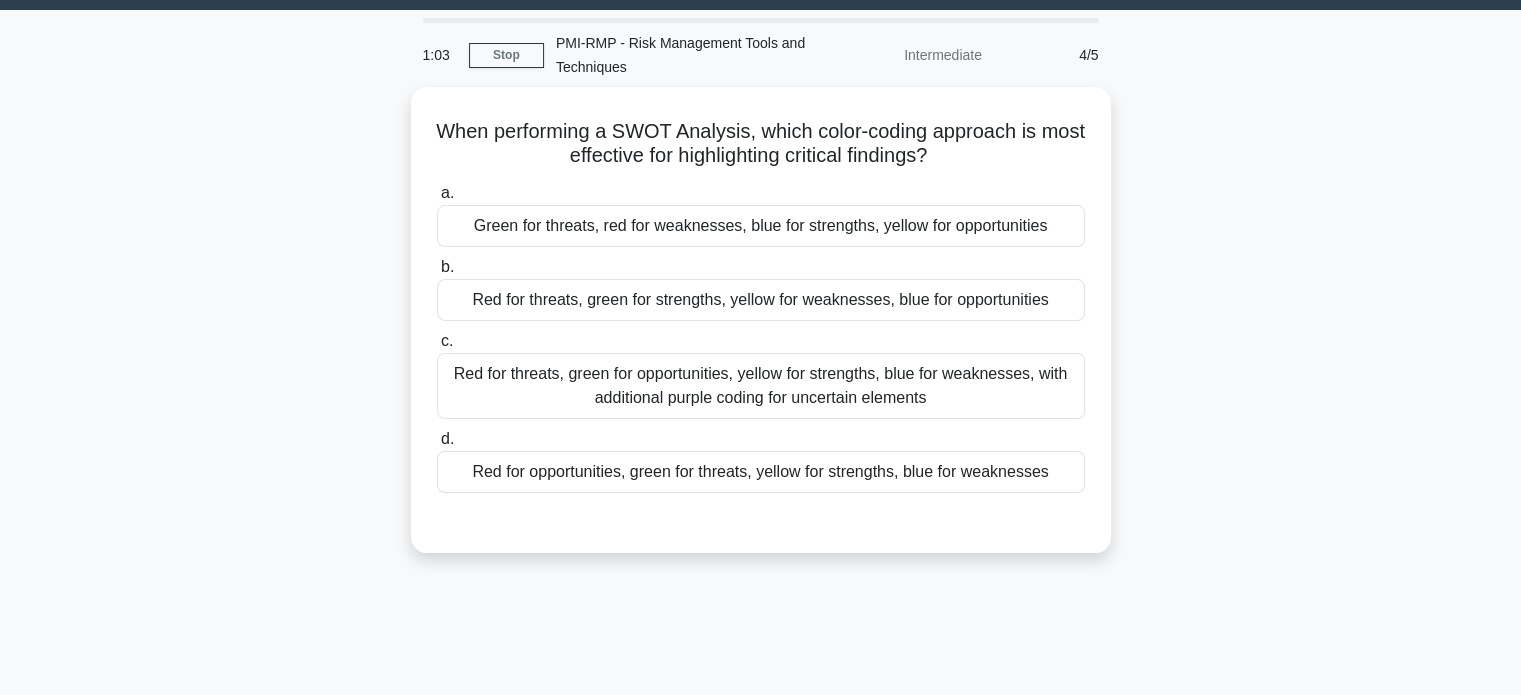 click on "Red for threats, green for strengths, yellow for weaknesses, blue for opportunities" at bounding box center [761, 300] 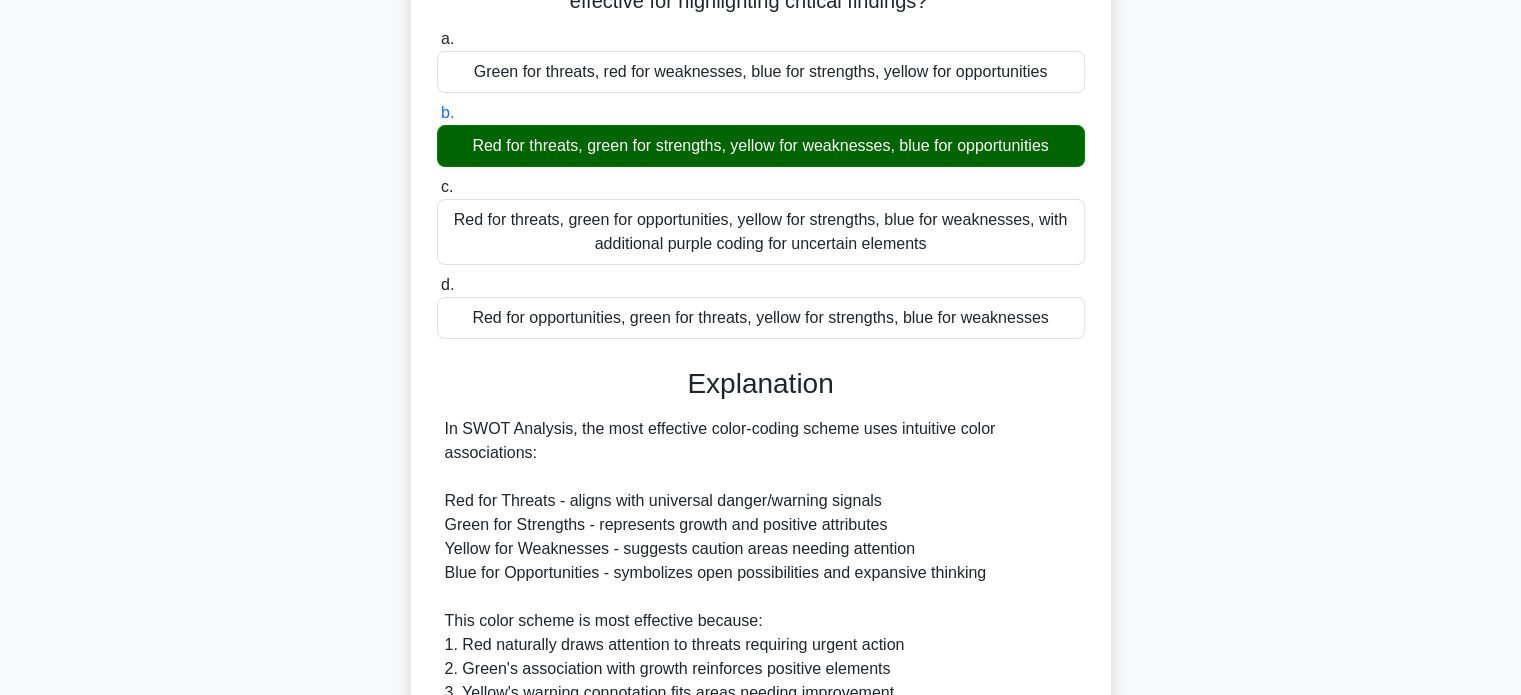 scroll, scrollTop: 608, scrollLeft: 0, axis: vertical 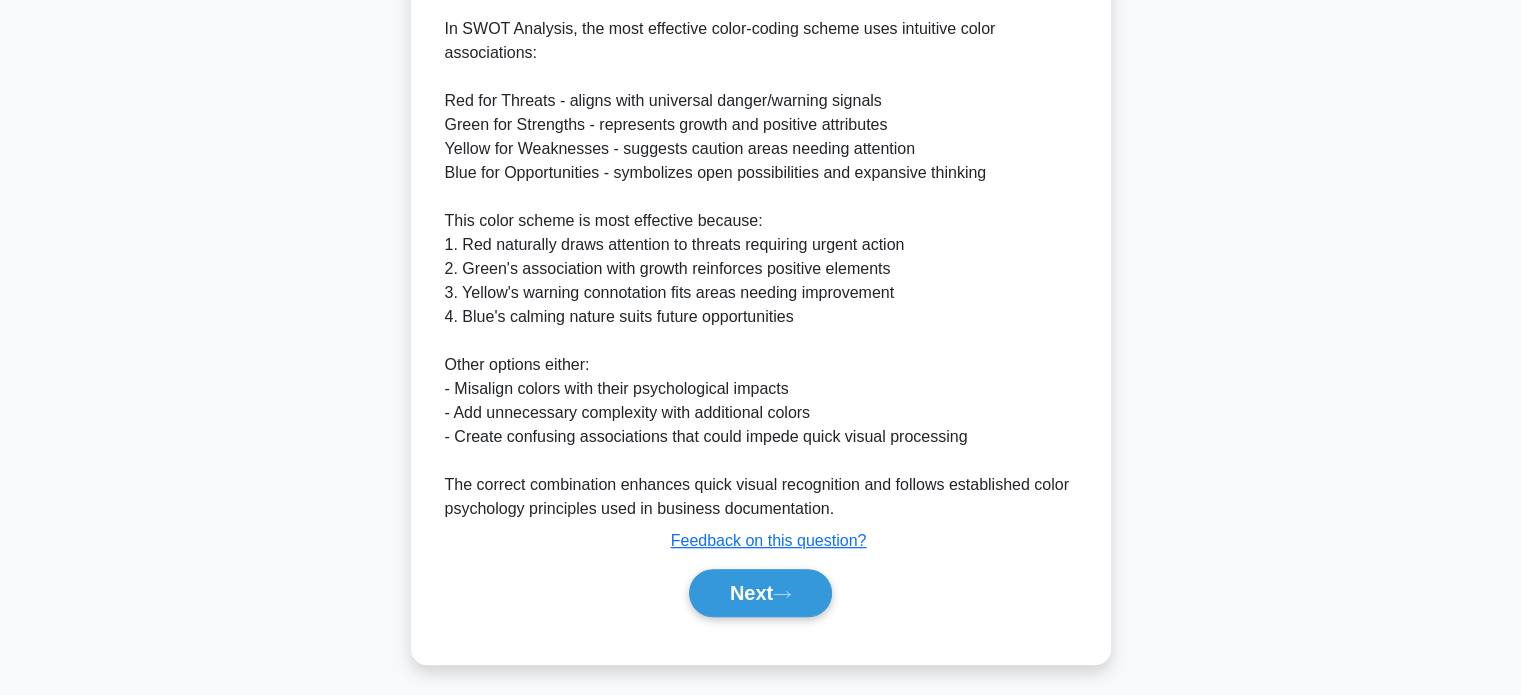 click on "Next" at bounding box center [760, 593] 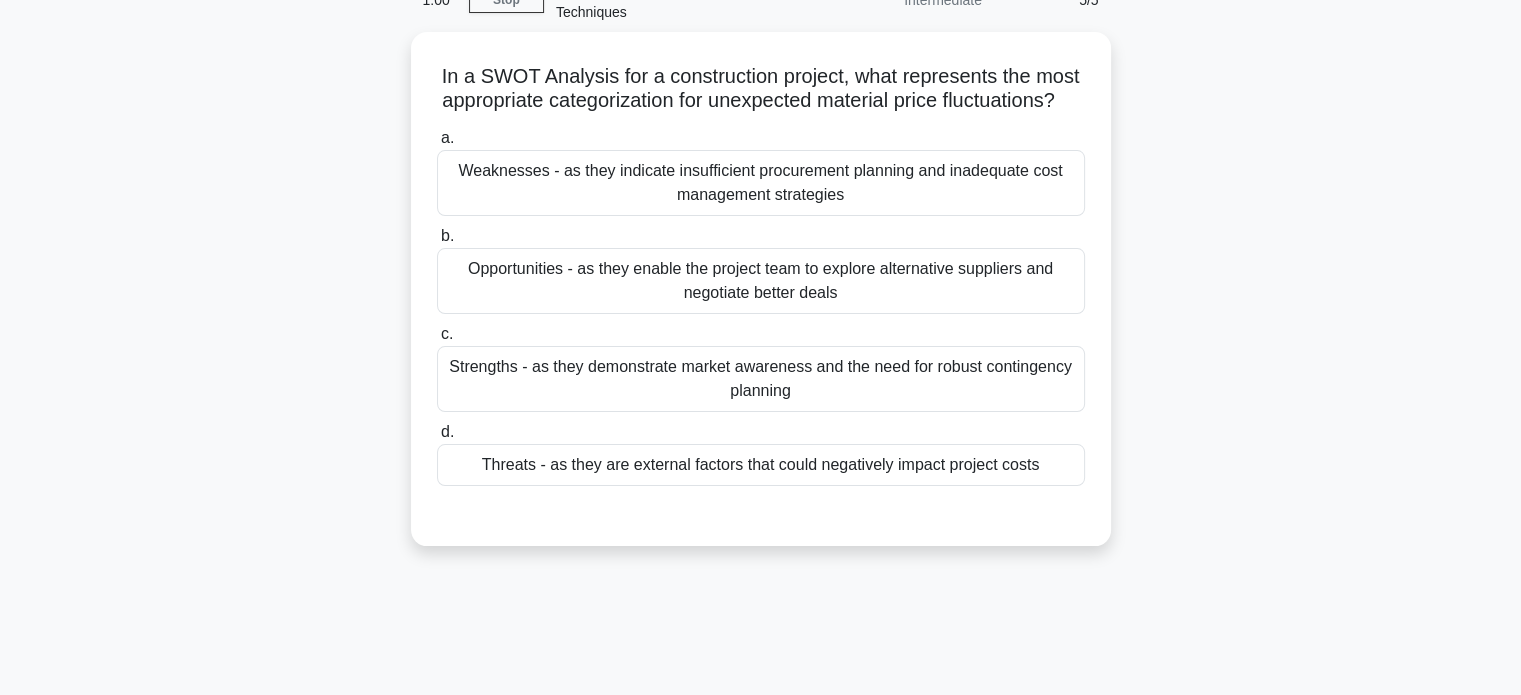 scroll, scrollTop: 87, scrollLeft: 0, axis: vertical 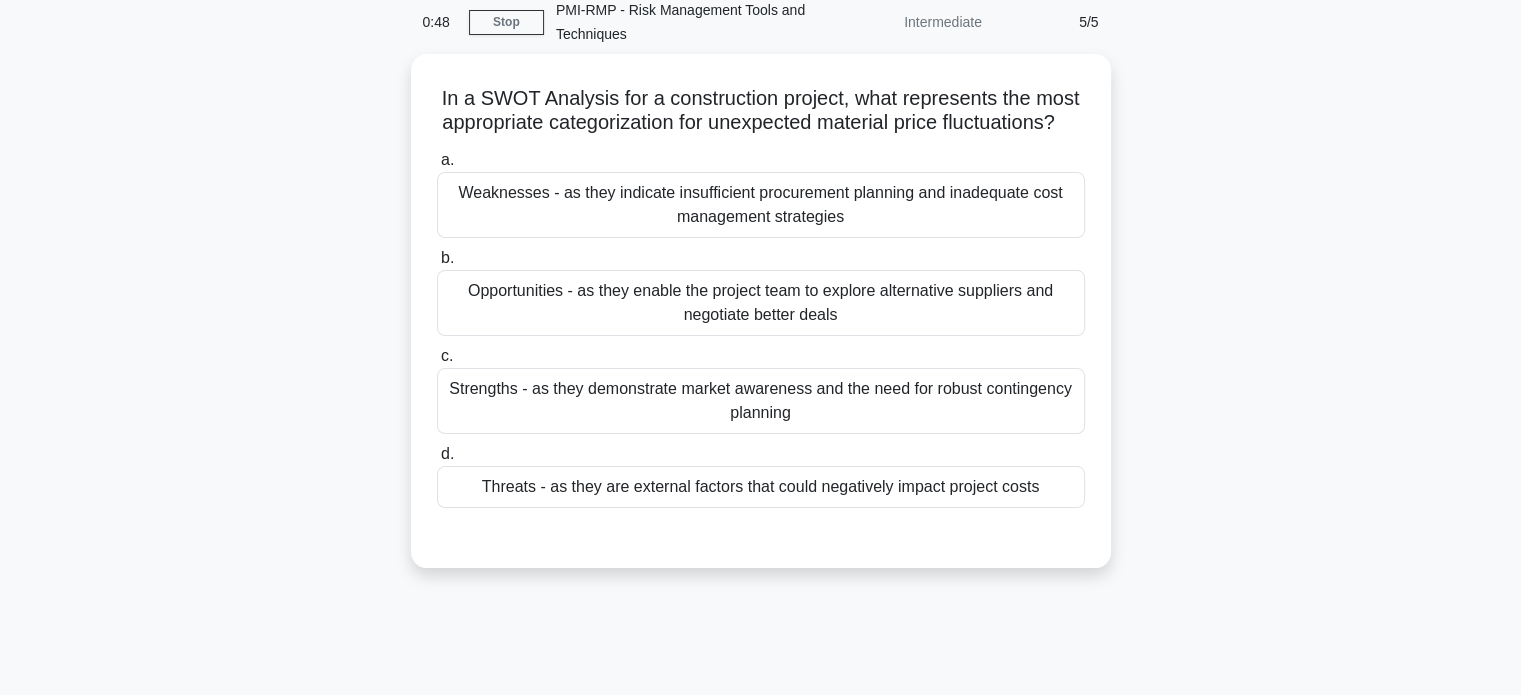 click on "Threats - as they are external factors that could negatively impact project costs" at bounding box center [761, 487] 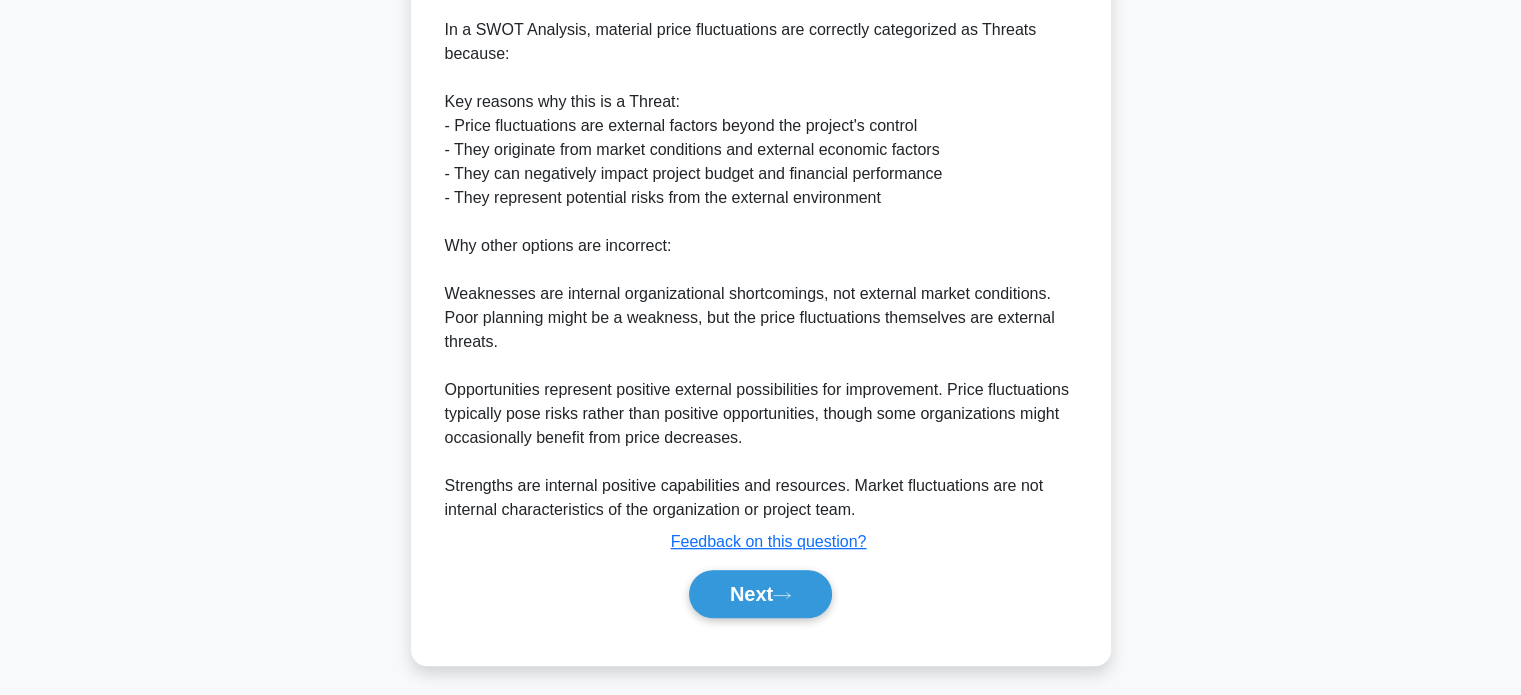 scroll, scrollTop: 680, scrollLeft: 0, axis: vertical 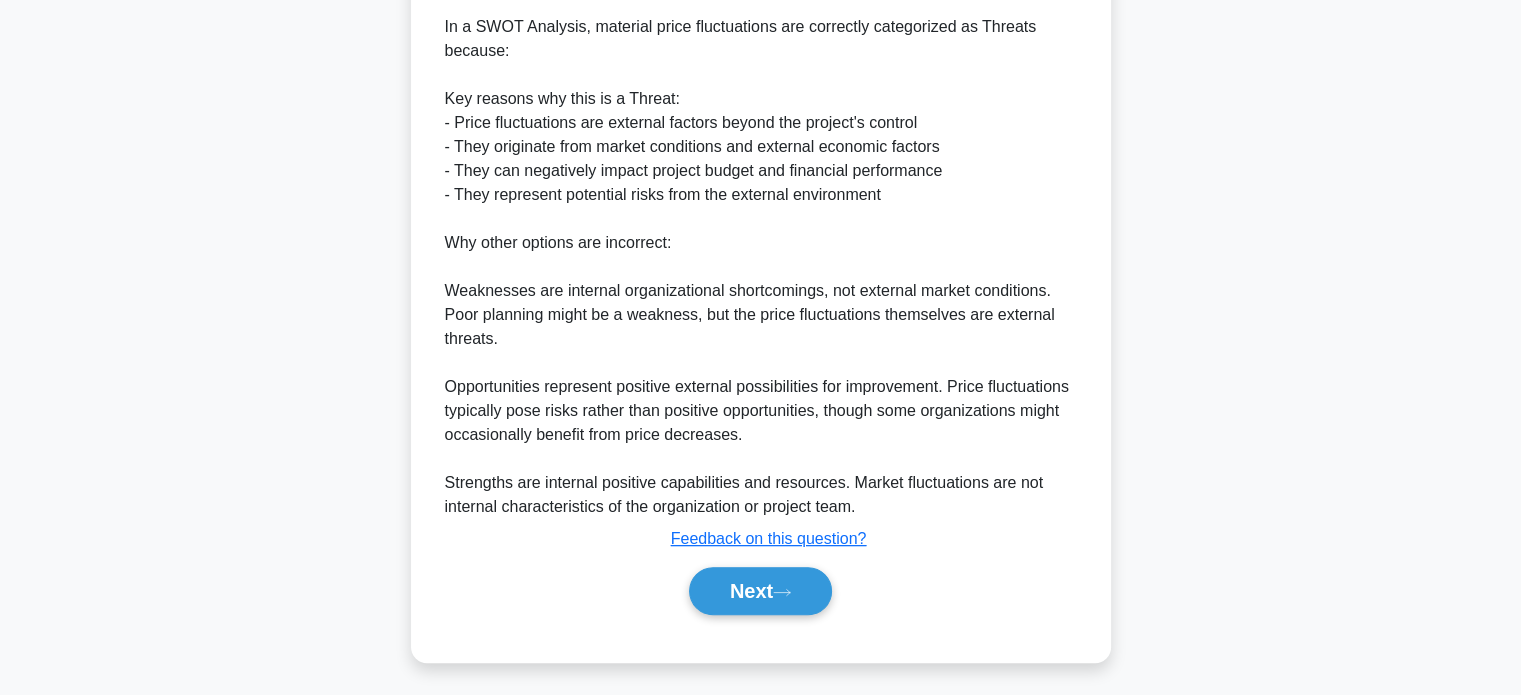 click on "Next" at bounding box center (760, 591) 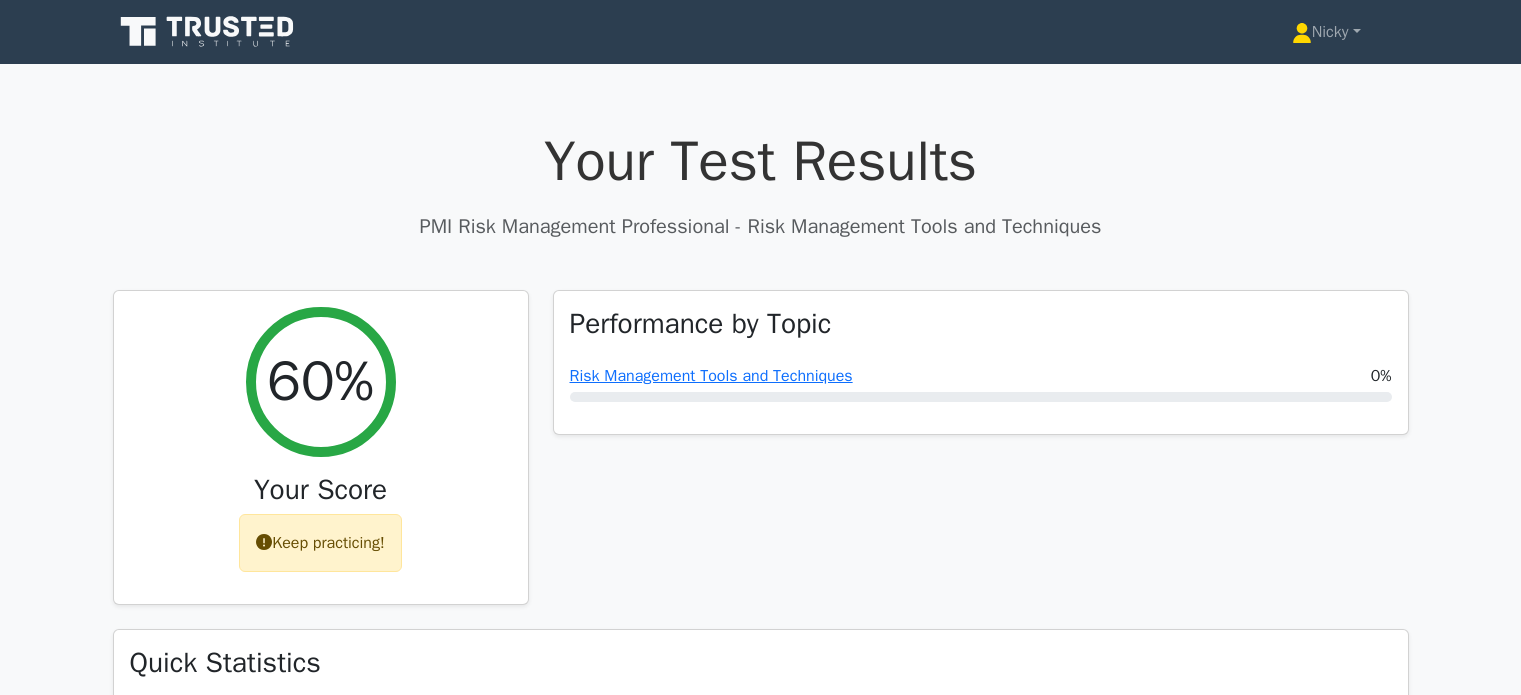 scroll, scrollTop: 0, scrollLeft: 0, axis: both 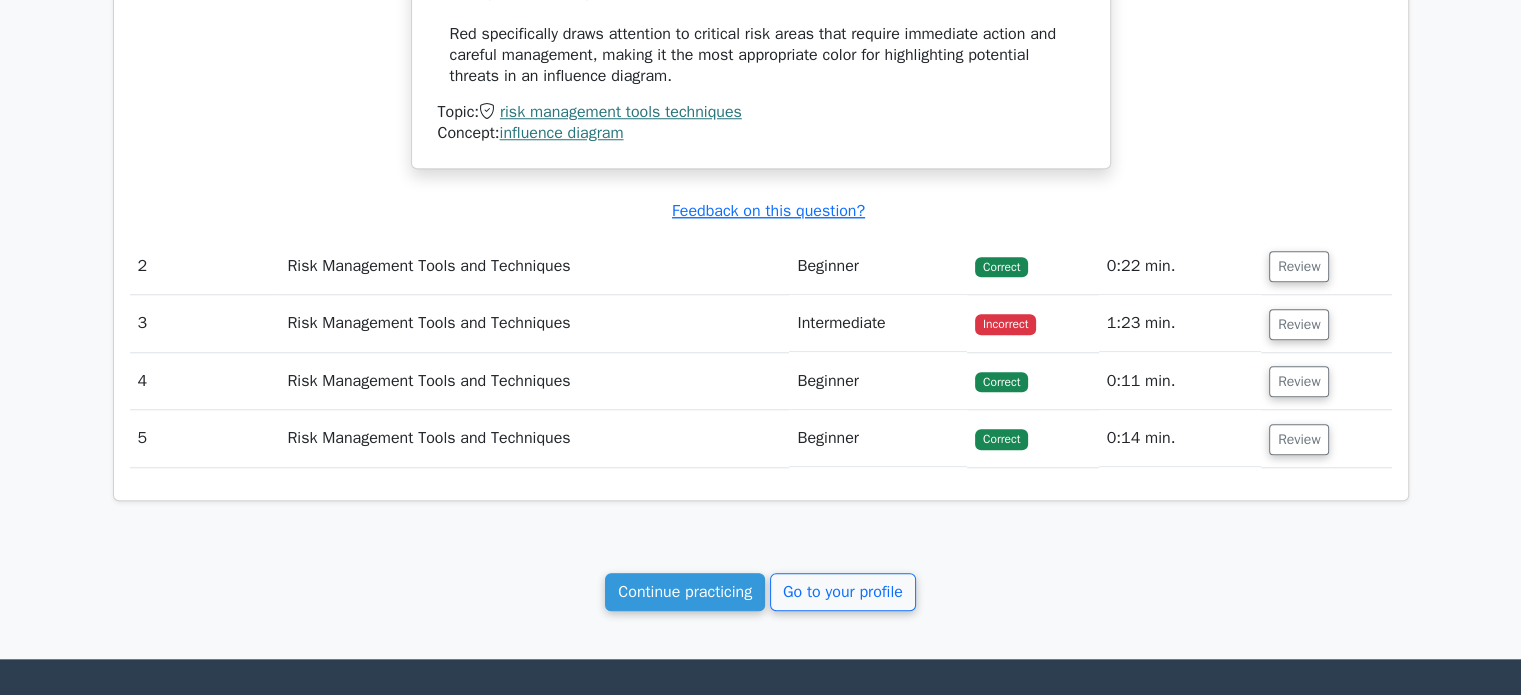 click on "1:23 min." at bounding box center [1180, 323] 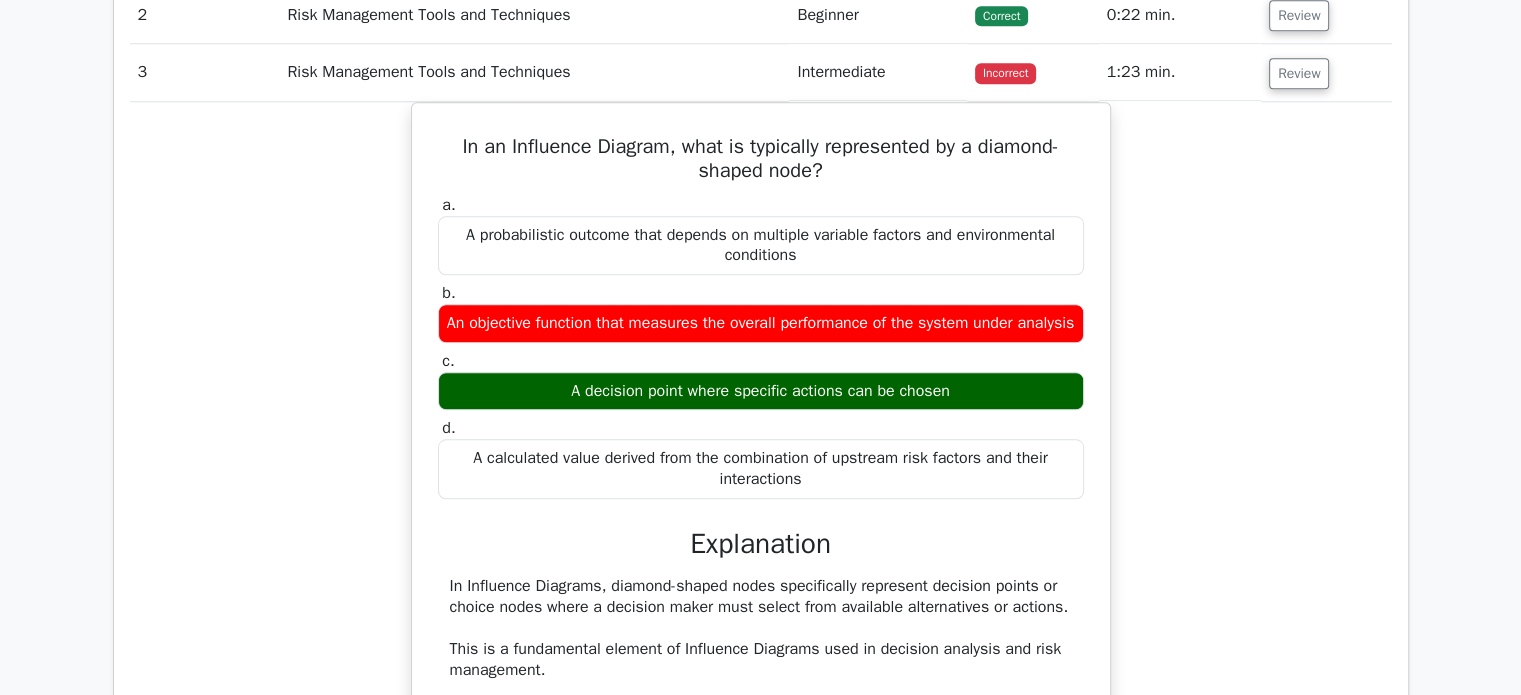scroll, scrollTop: 2013, scrollLeft: 0, axis: vertical 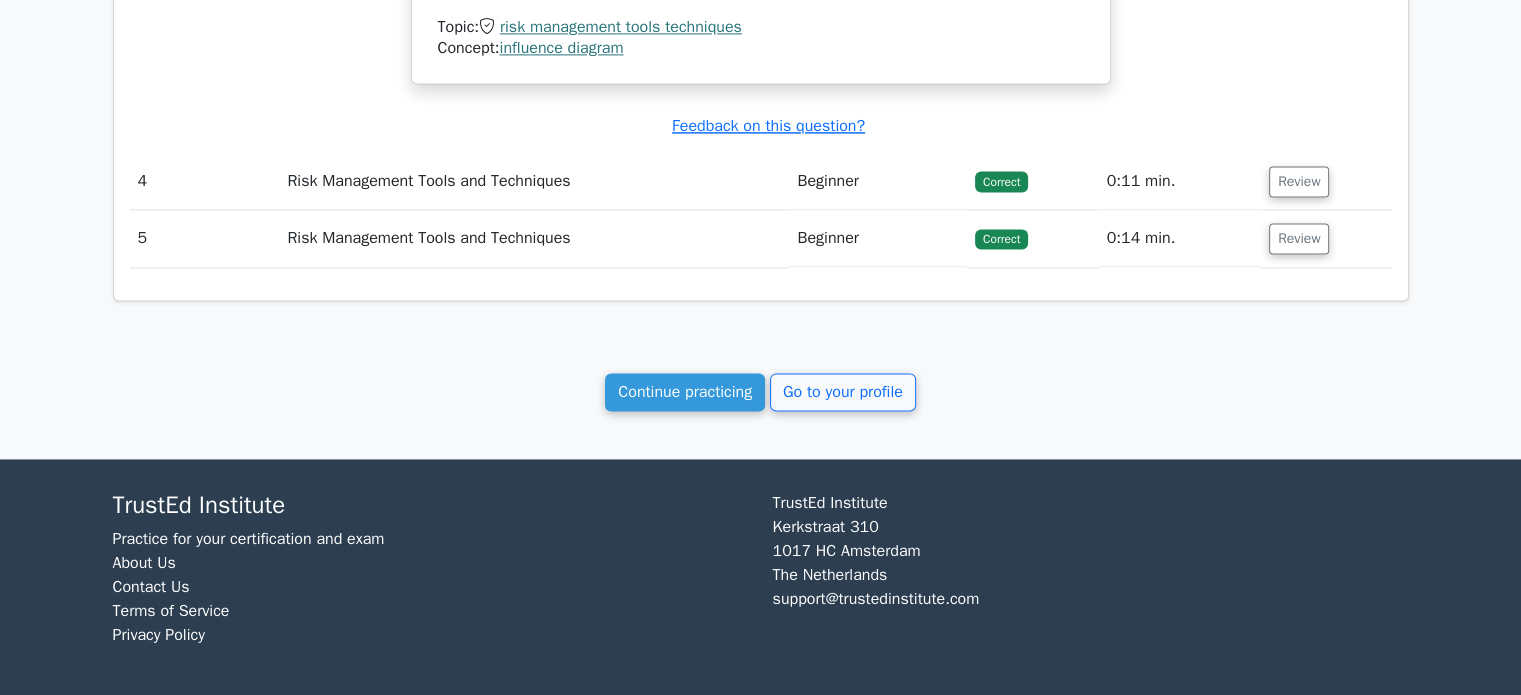 click on "Continue practicing" at bounding box center (685, 392) 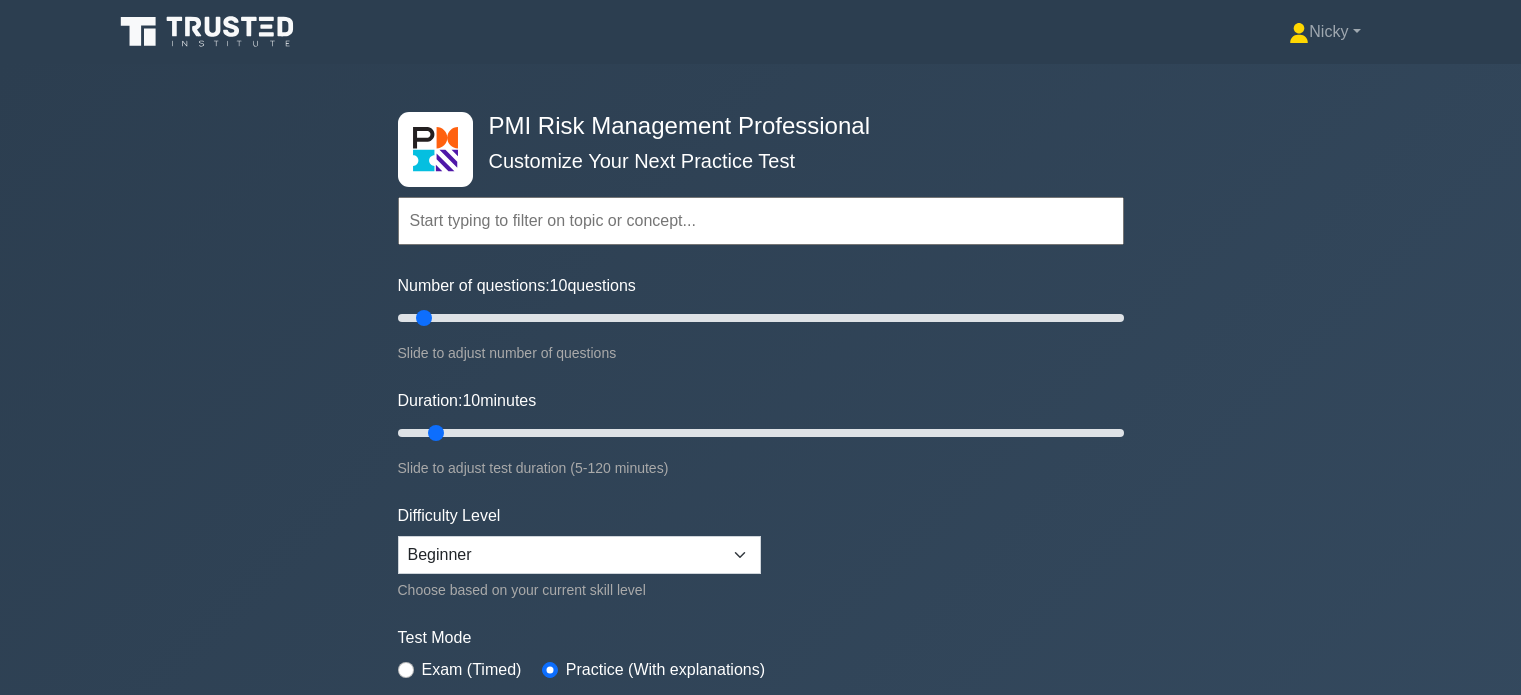 scroll, scrollTop: 0, scrollLeft: 0, axis: both 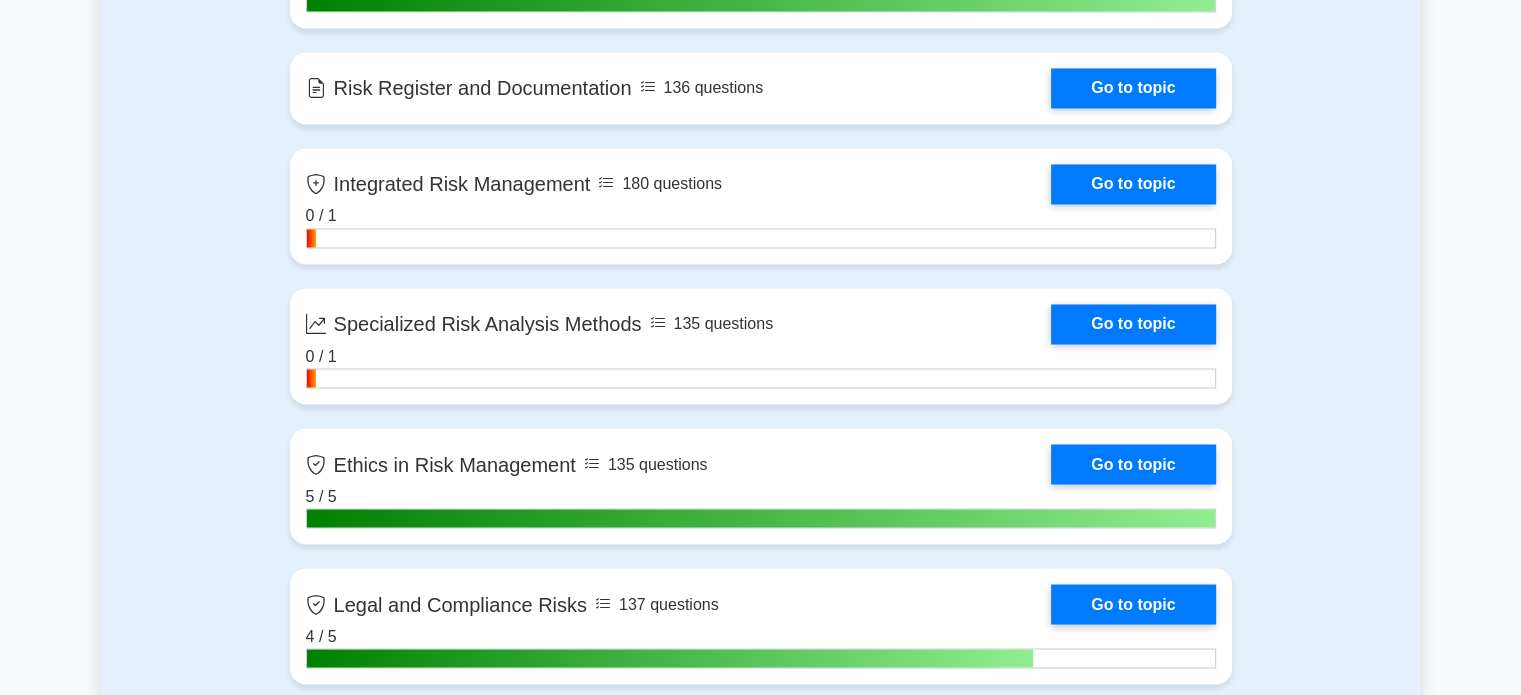 click on "Go to topic" at bounding box center (1133, 88) 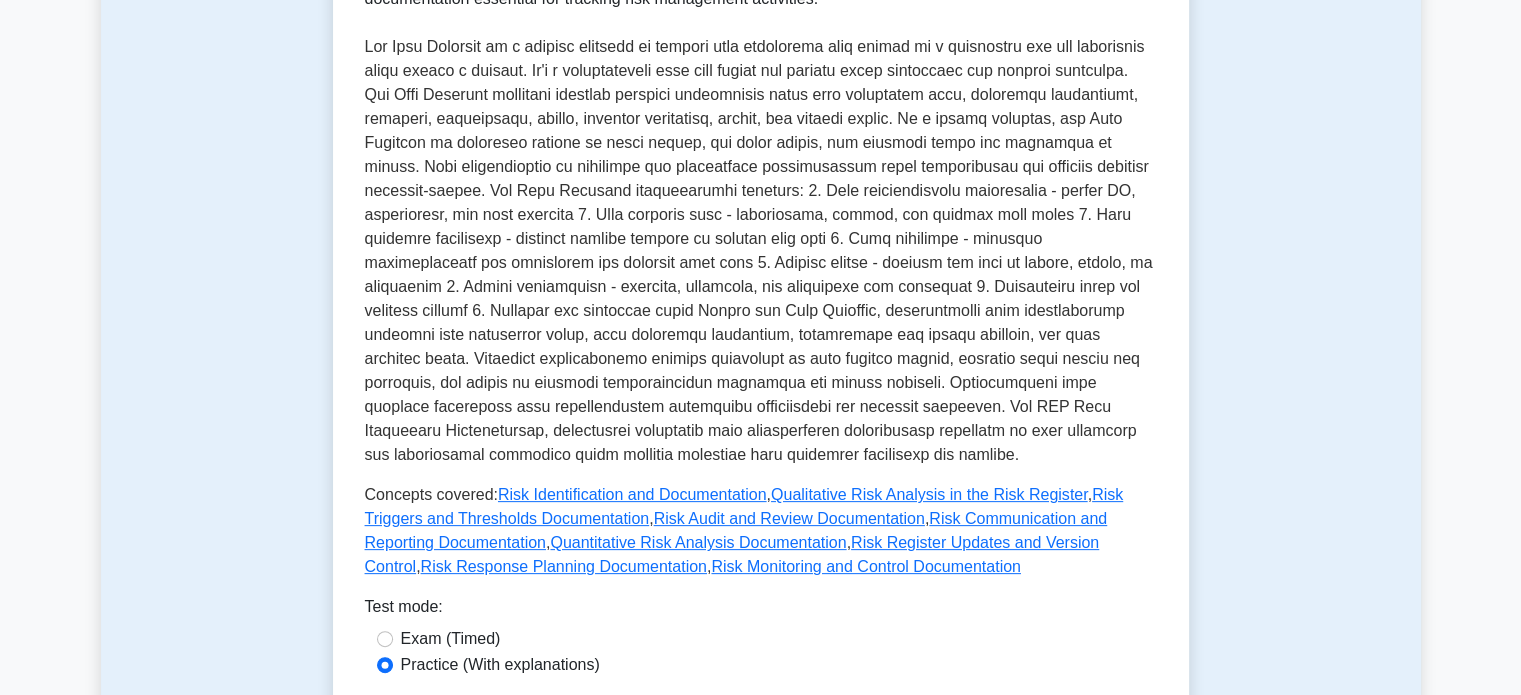 scroll, scrollTop: 0, scrollLeft: 0, axis: both 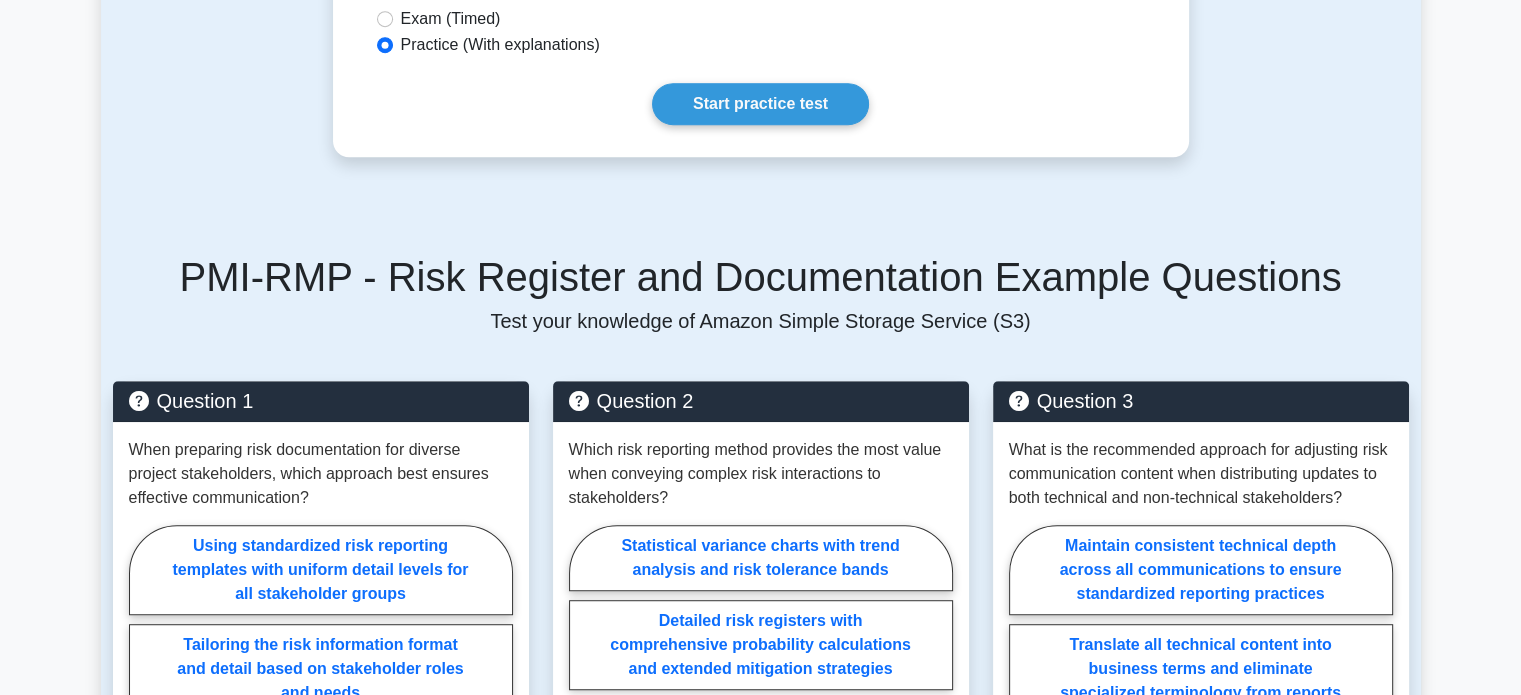 click on "Start practice test" at bounding box center (760, 104) 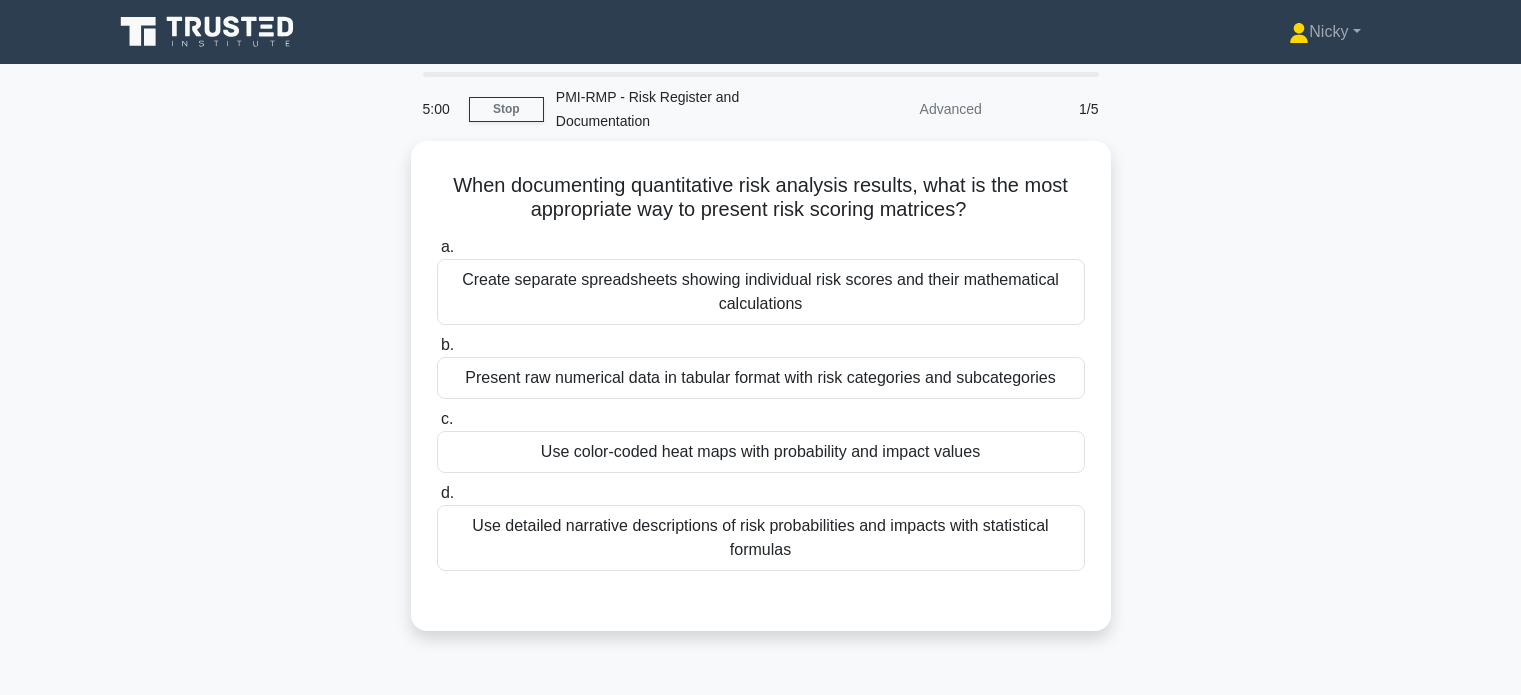 scroll, scrollTop: 0, scrollLeft: 0, axis: both 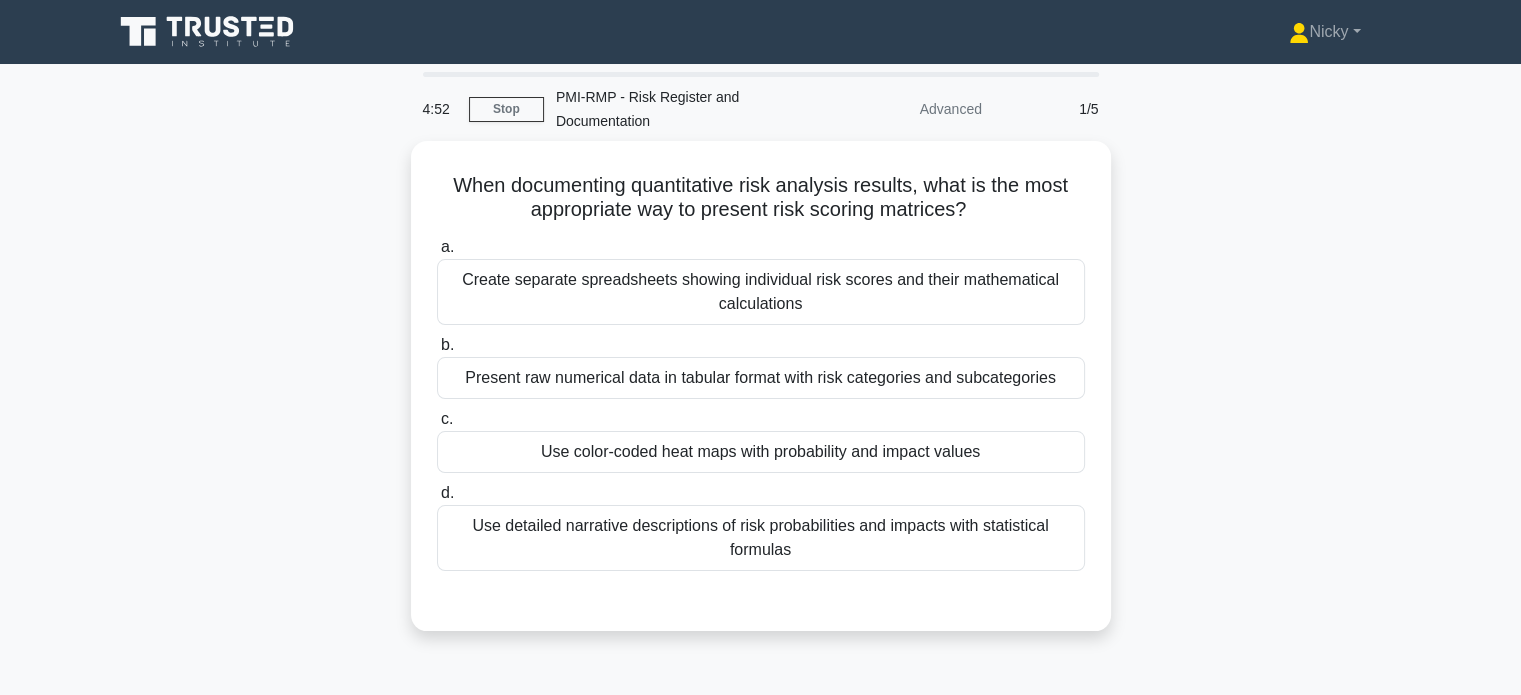 click on "Use color-coded heat maps with probability and impact values" at bounding box center (761, 452) 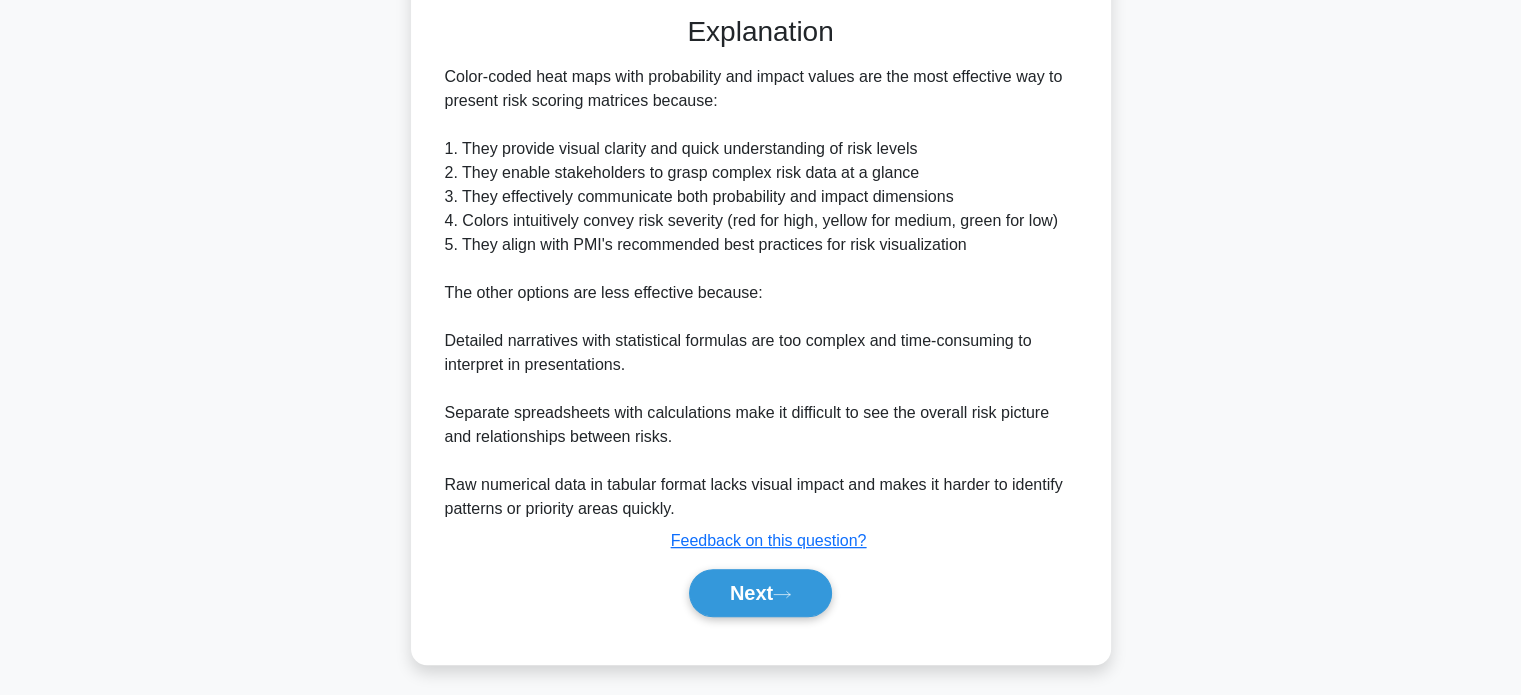 scroll, scrollTop: 584, scrollLeft: 0, axis: vertical 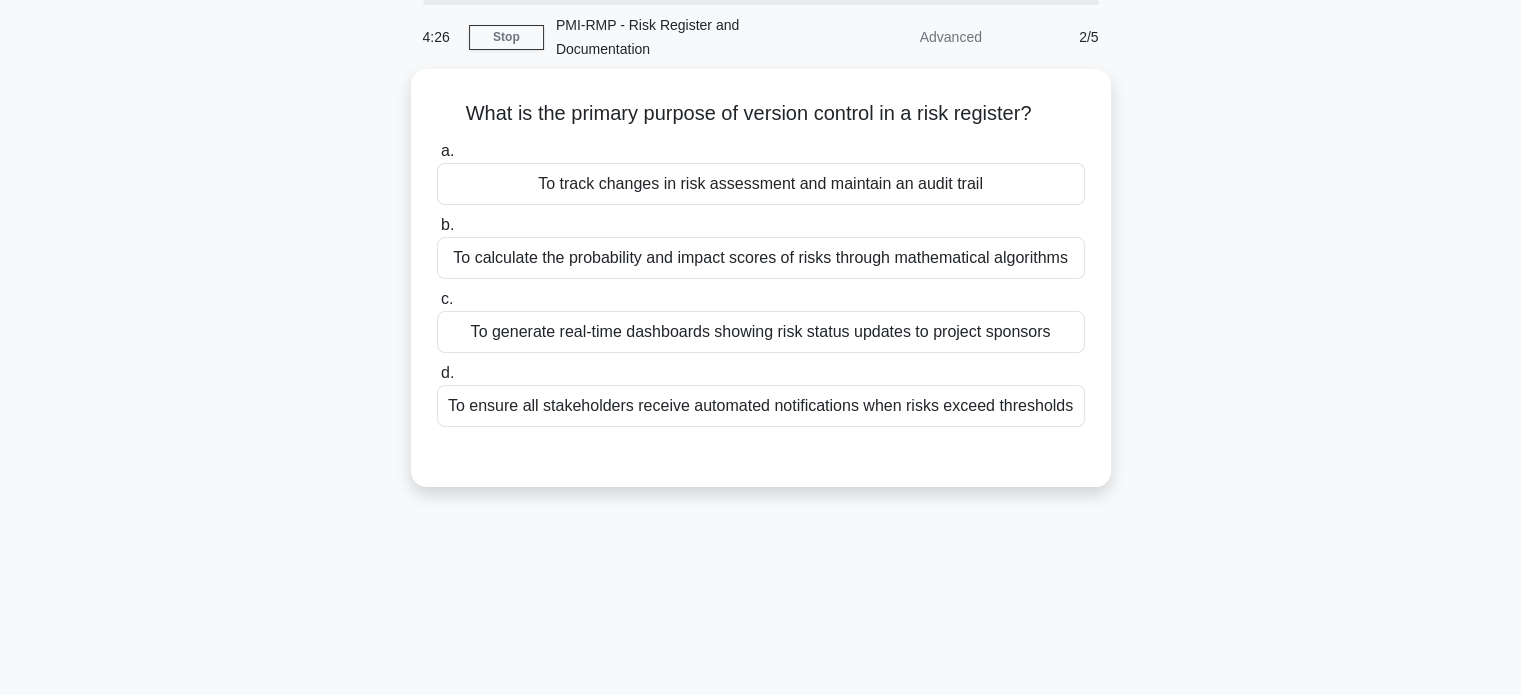 click on "To track changes in risk assessment and maintain an audit trail" at bounding box center [761, 184] 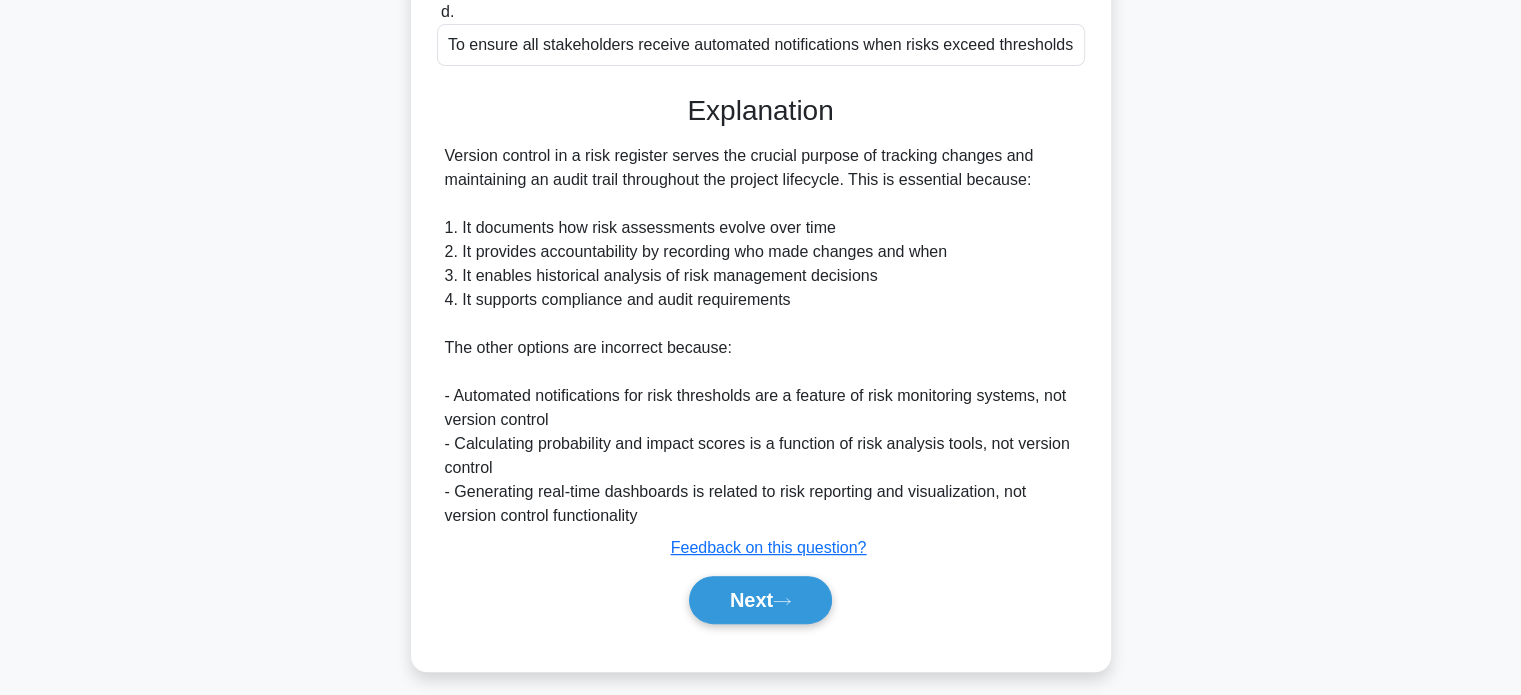 scroll, scrollTop: 440, scrollLeft: 0, axis: vertical 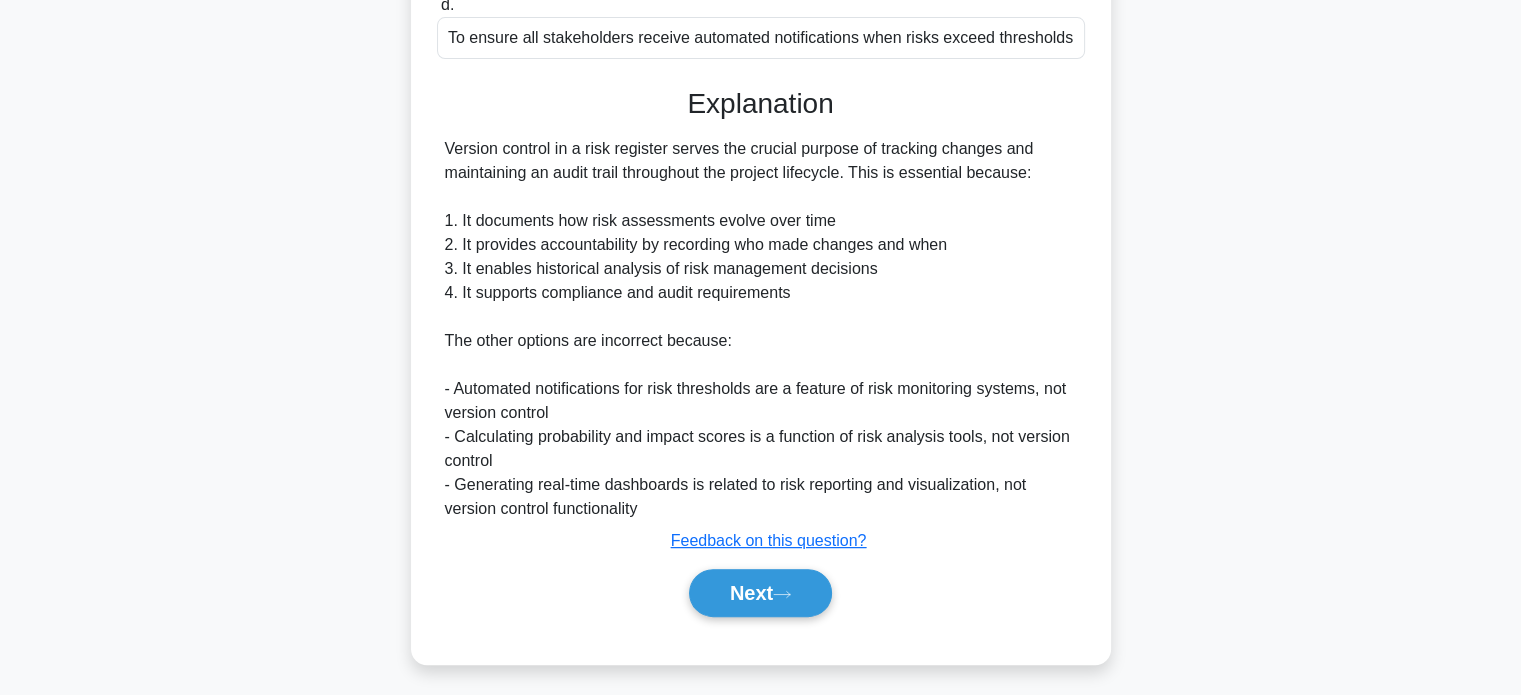 click on "Next" at bounding box center (760, 593) 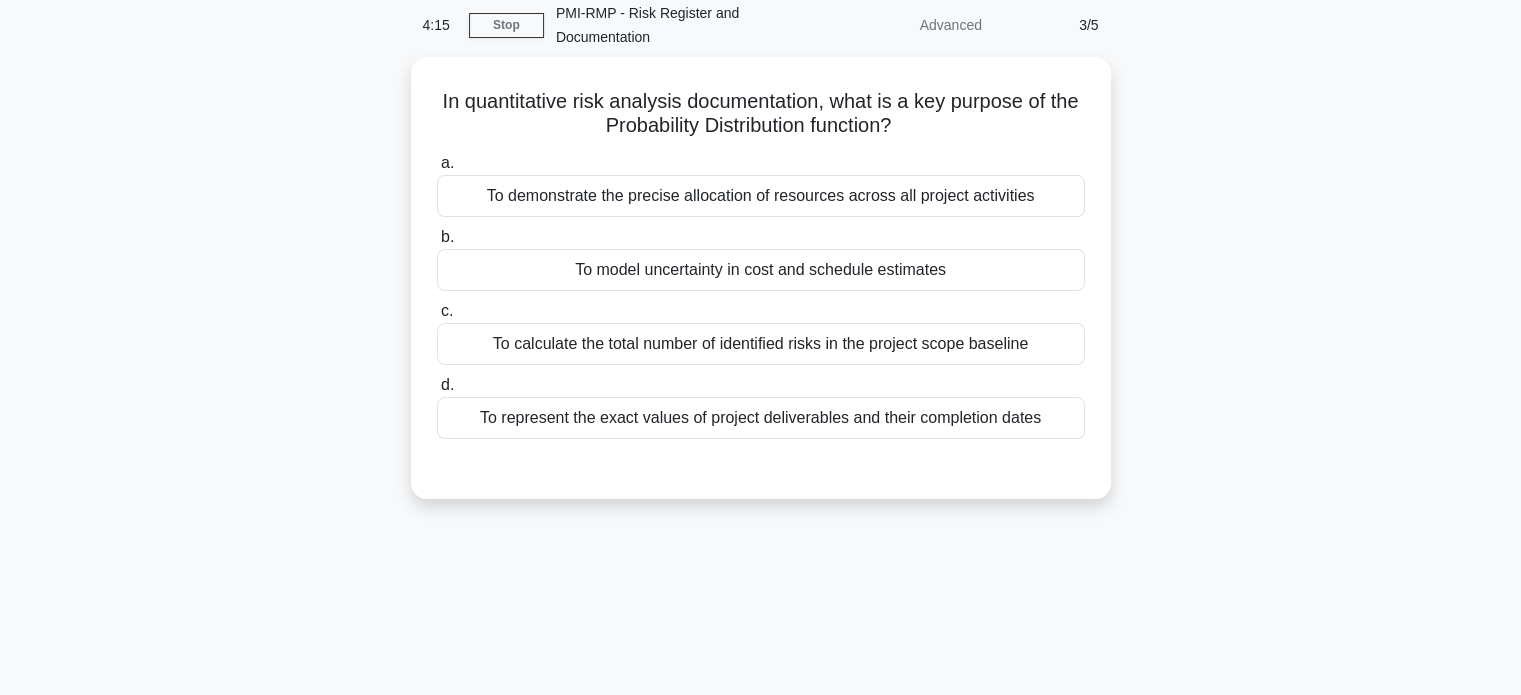 scroll, scrollTop: 79, scrollLeft: 0, axis: vertical 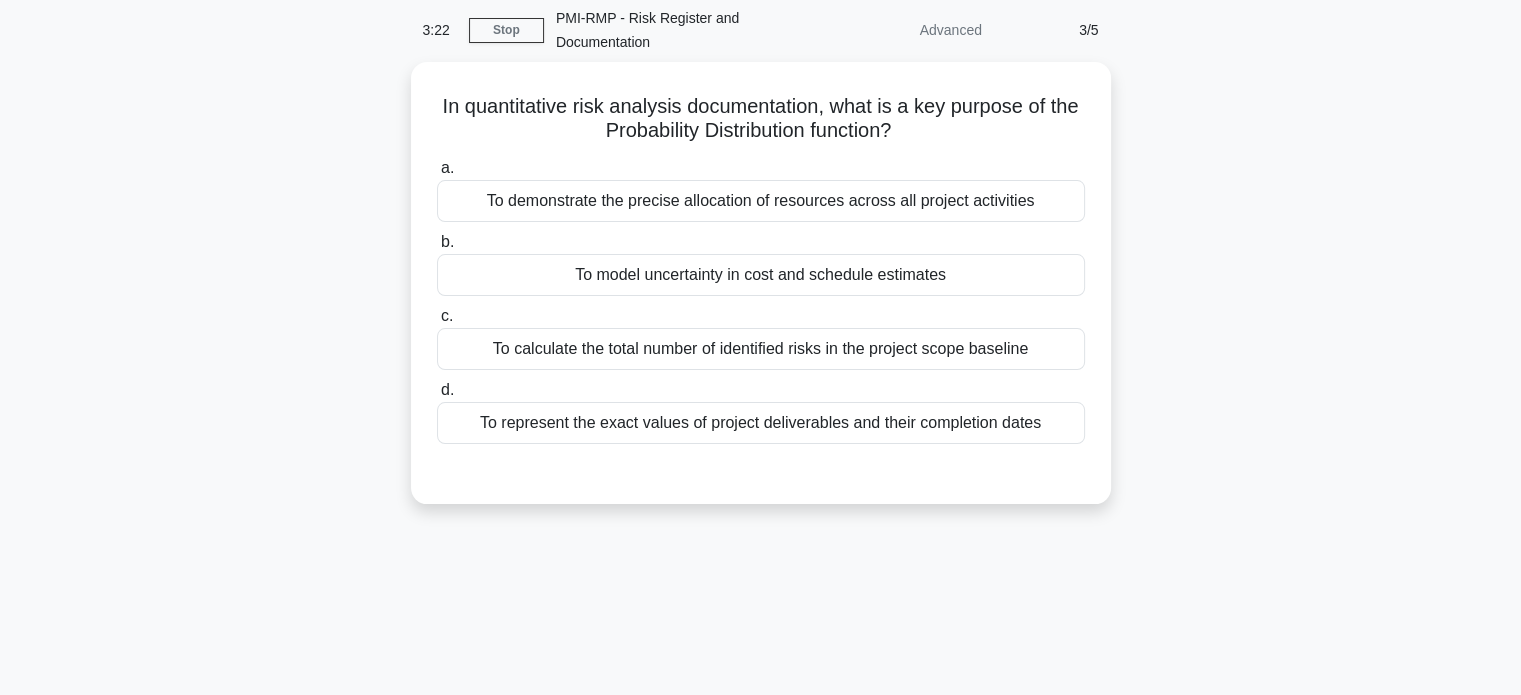 click on "To model uncertainty in cost and schedule estimates" at bounding box center [761, 275] 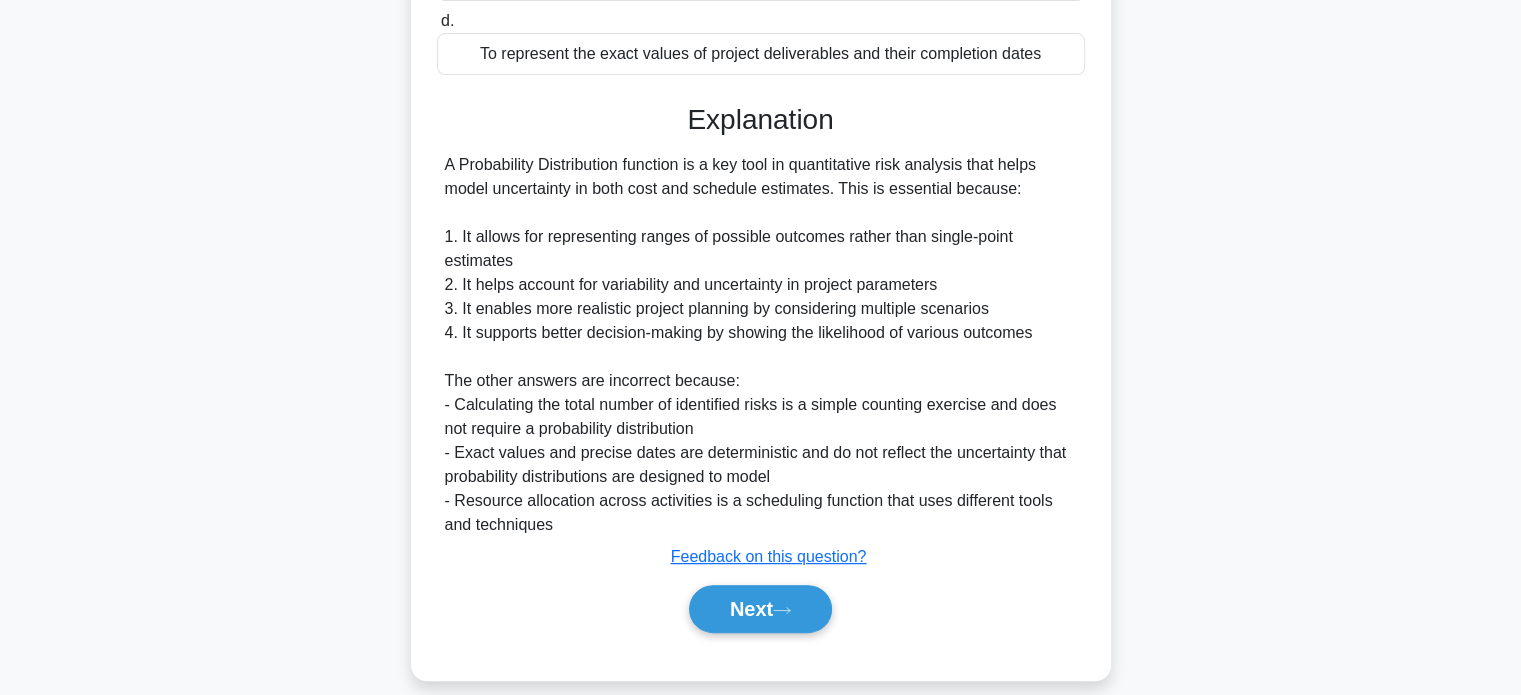 scroll, scrollTop: 450, scrollLeft: 0, axis: vertical 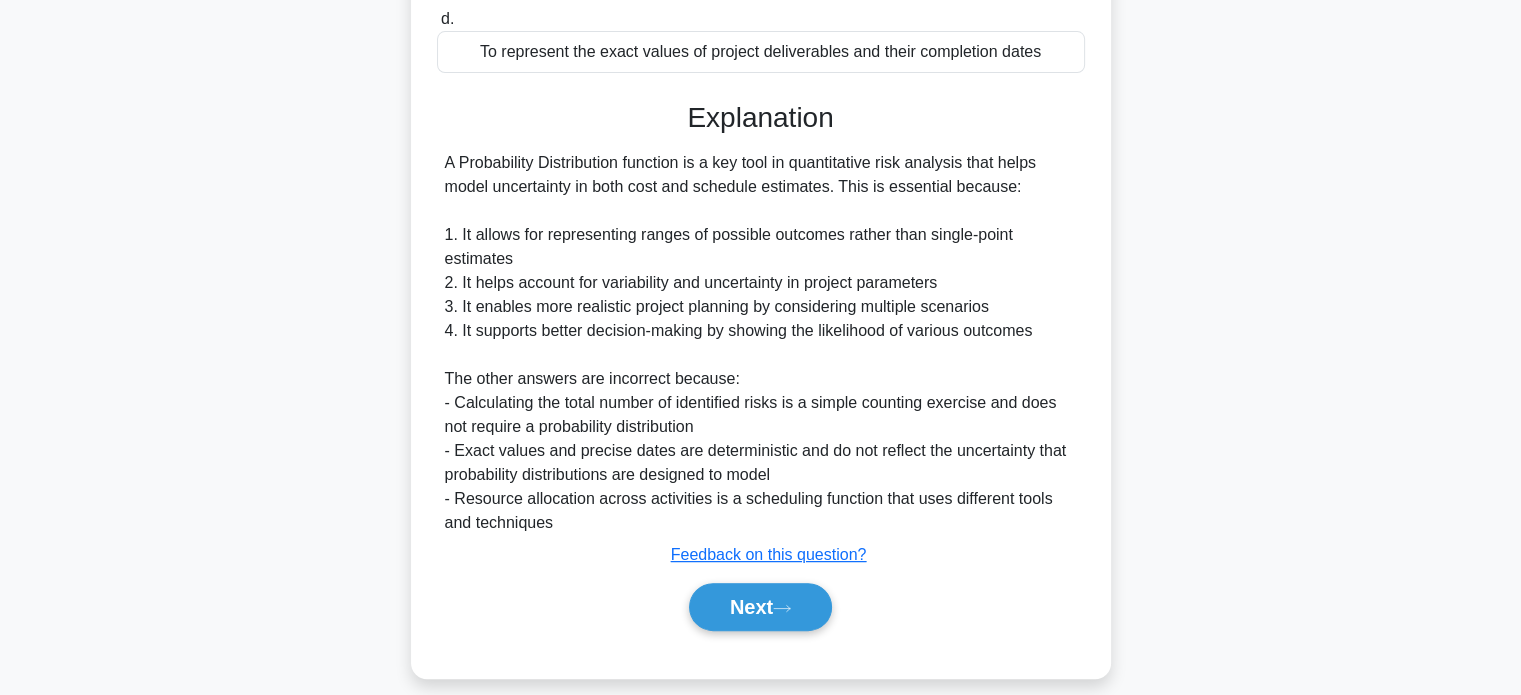 click on "Next" at bounding box center (760, 607) 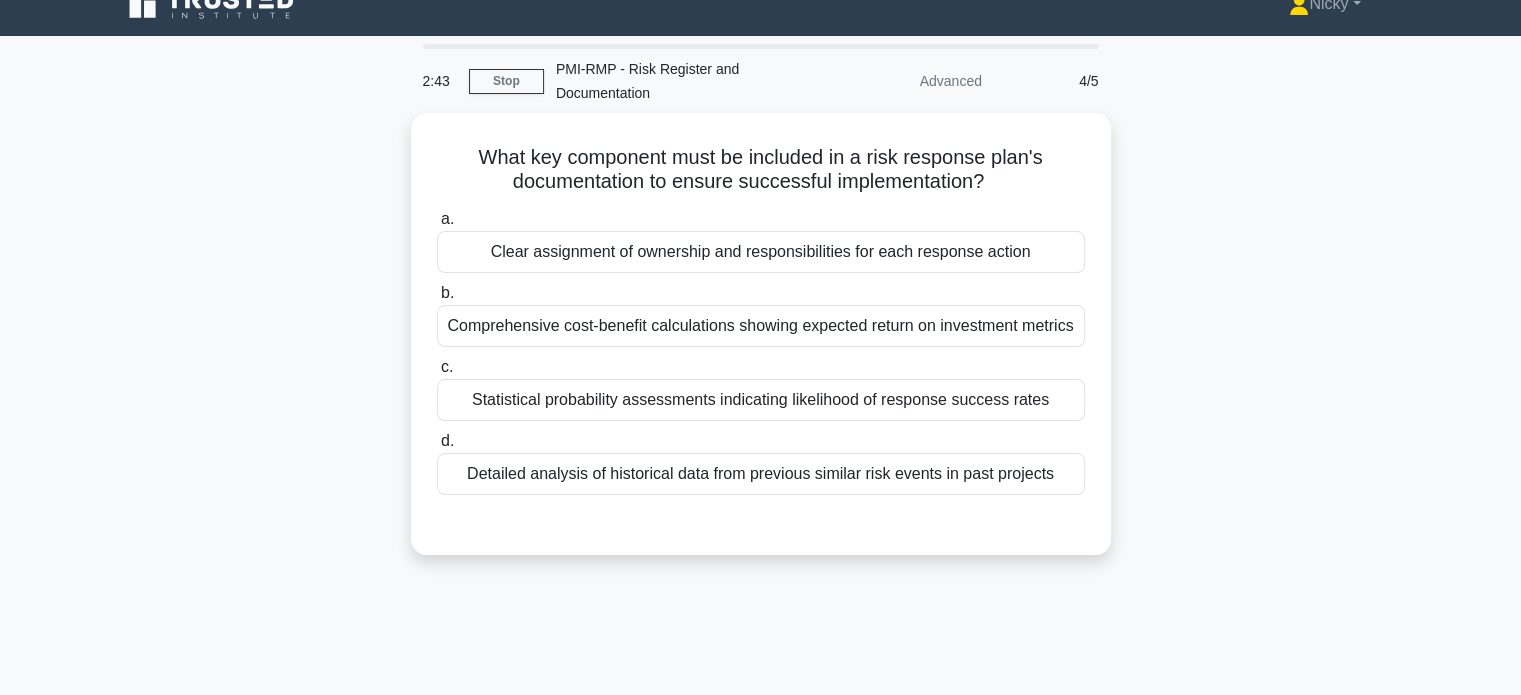scroll, scrollTop: 26, scrollLeft: 0, axis: vertical 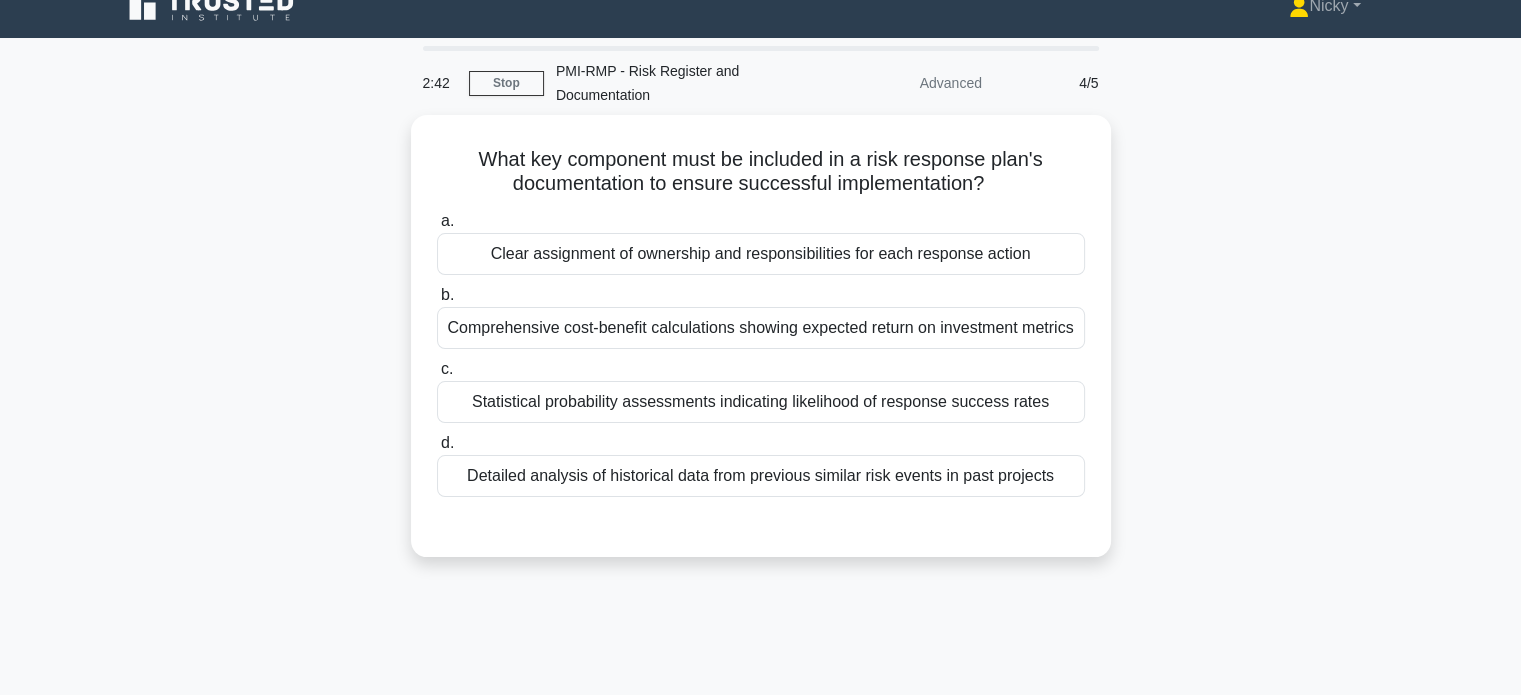 click on "Clear assignment of ownership and responsibilities for each response action" at bounding box center [761, 254] 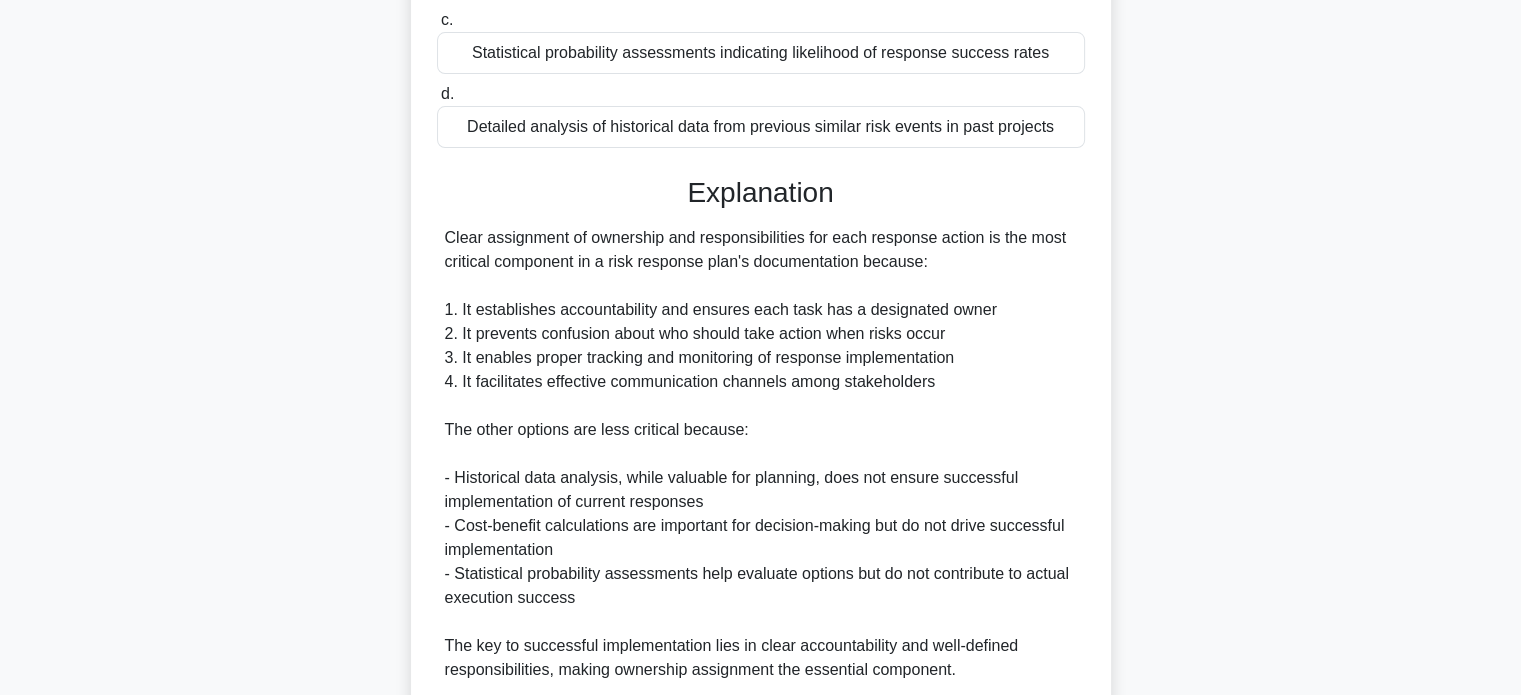 scroll, scrollTop: 536, scrollLeft: 0, axis: vertical 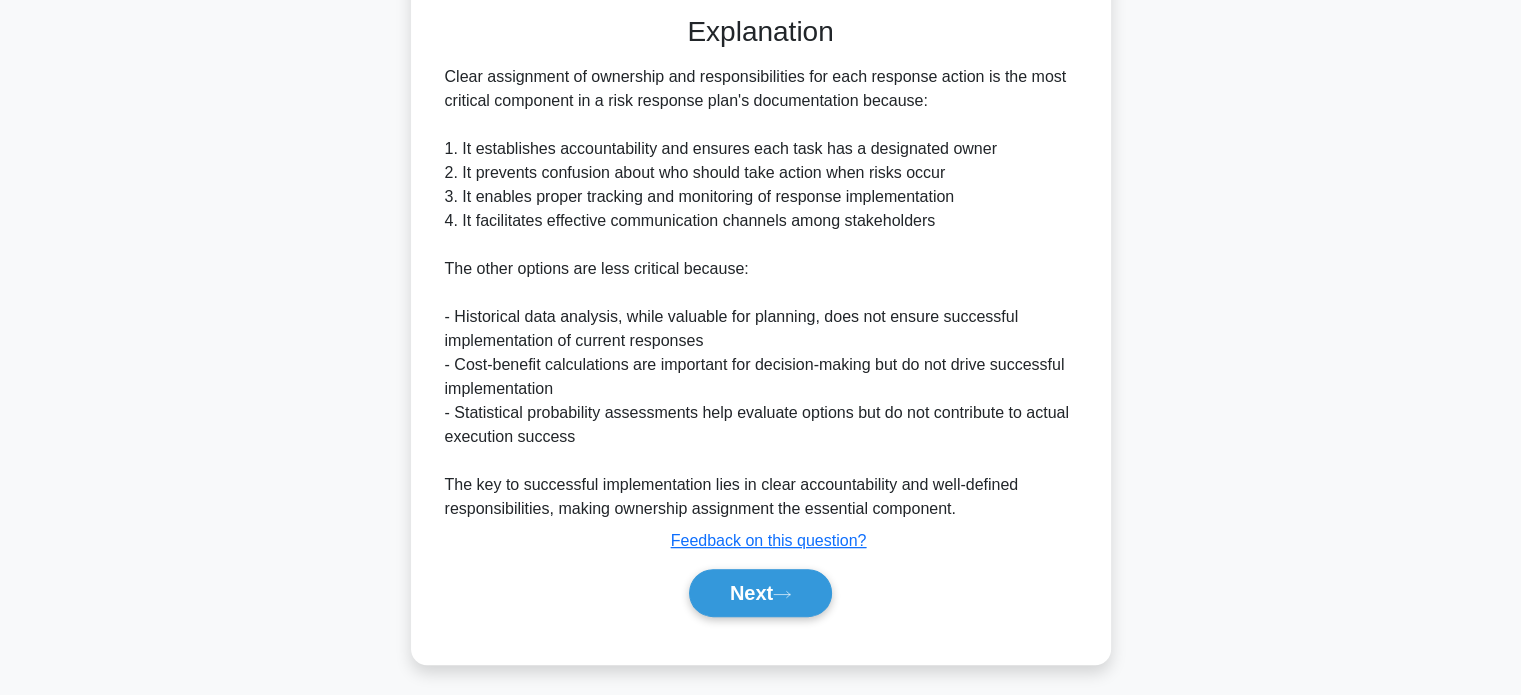click on "a.
Clear assignment of ownership and responsibilities for each response action
b.
Comprehensive cost-benefit calculations showing expected return on investment metrics" at bounding box center (761, 168) 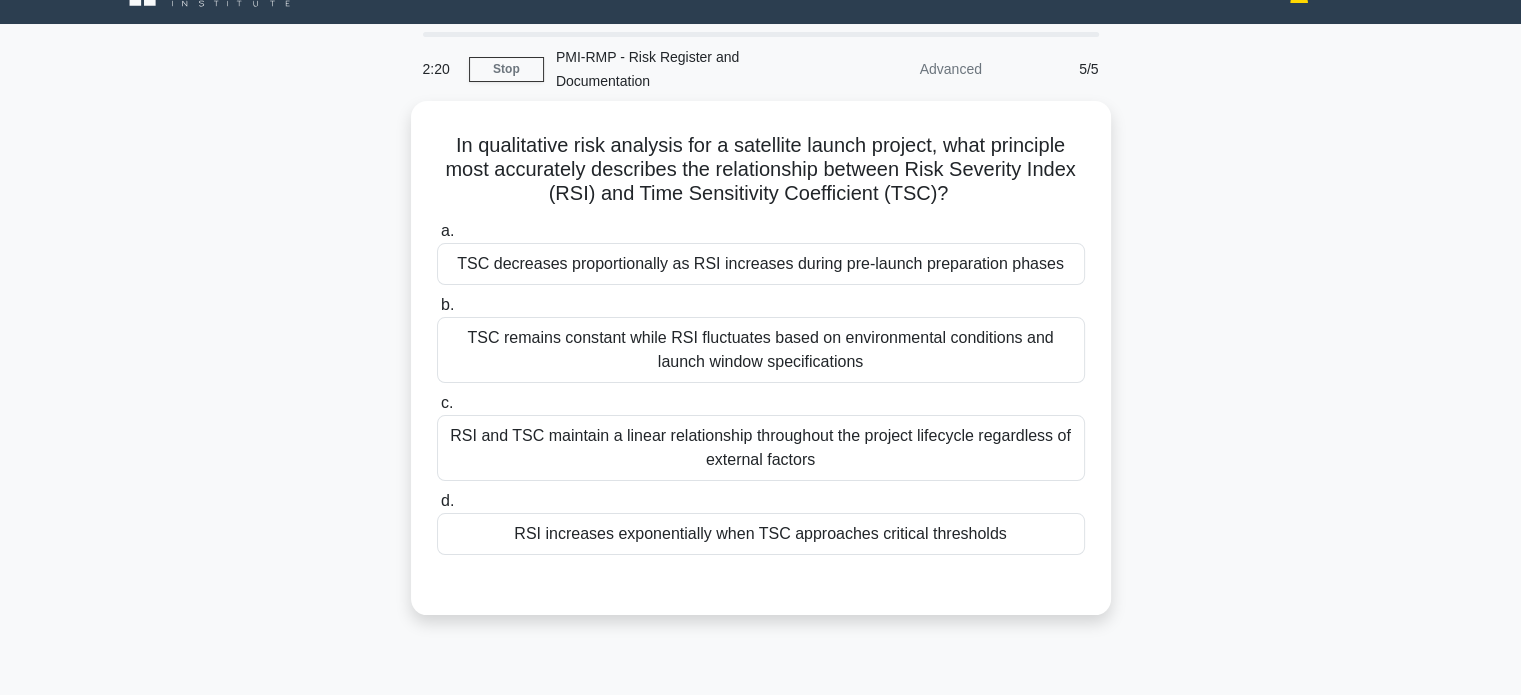 scroll, scrollTop: 40, scrollLeft: 0, axis: vertical 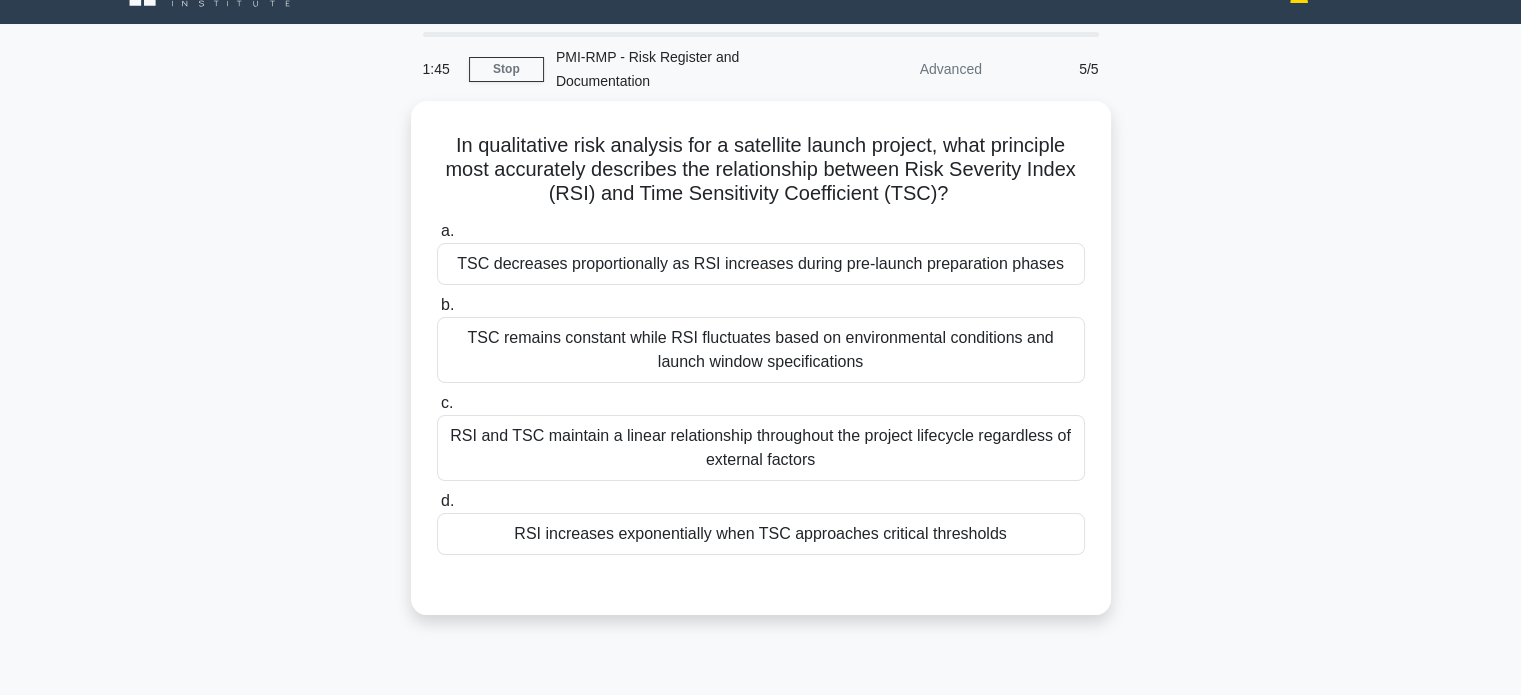 click on "RSI increases exponentially when TSC approaches critical thresholds" at bounding box center (761, 534) 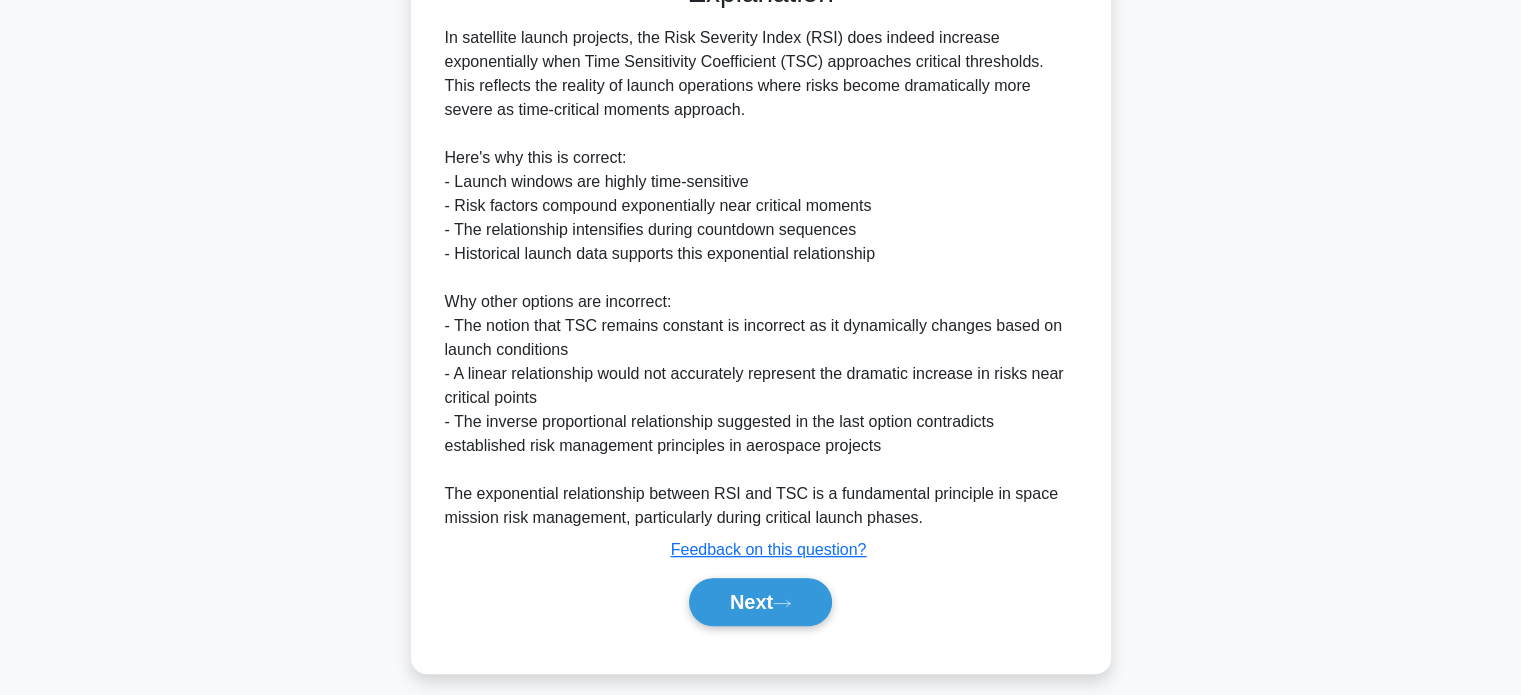 scroll, scrollTop: 656, scrollLeft: 0, axis: vertical 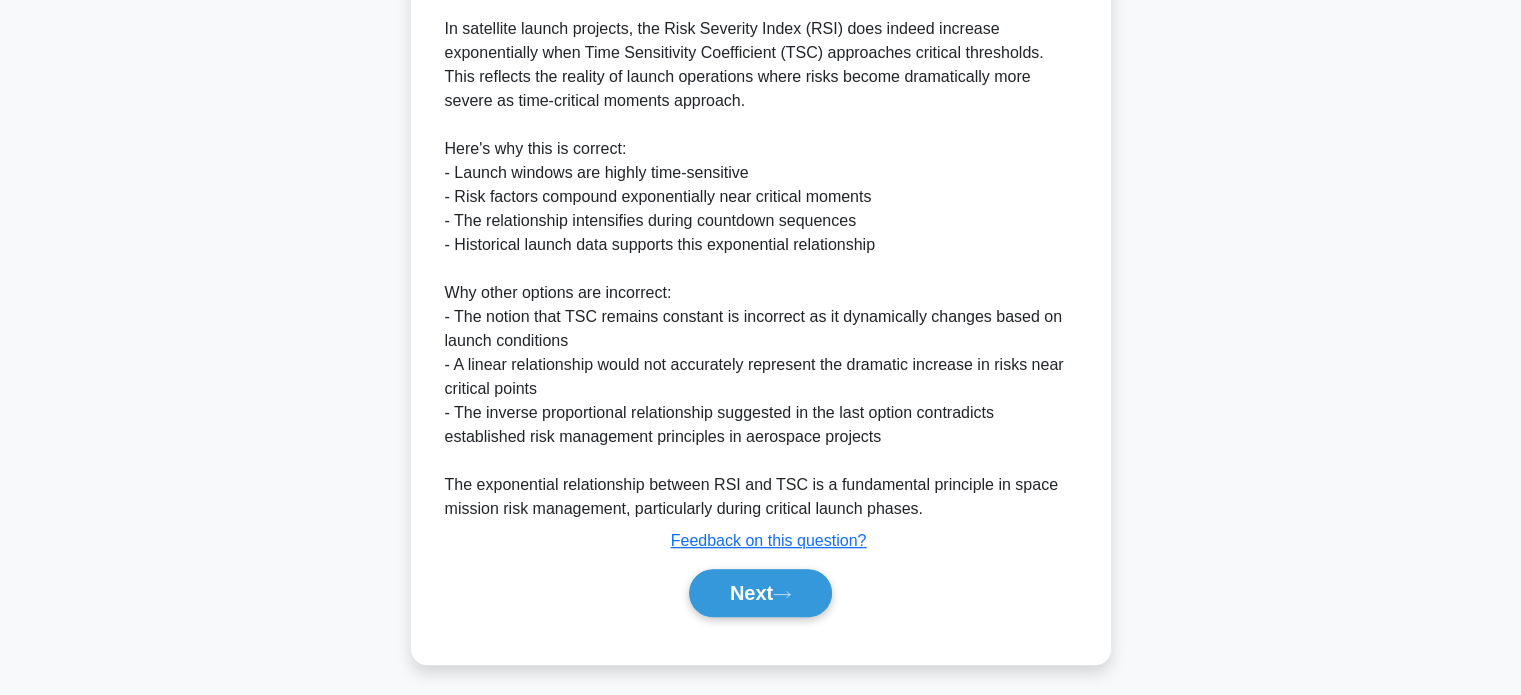 click on "Next" at bounding box center [761, 593] 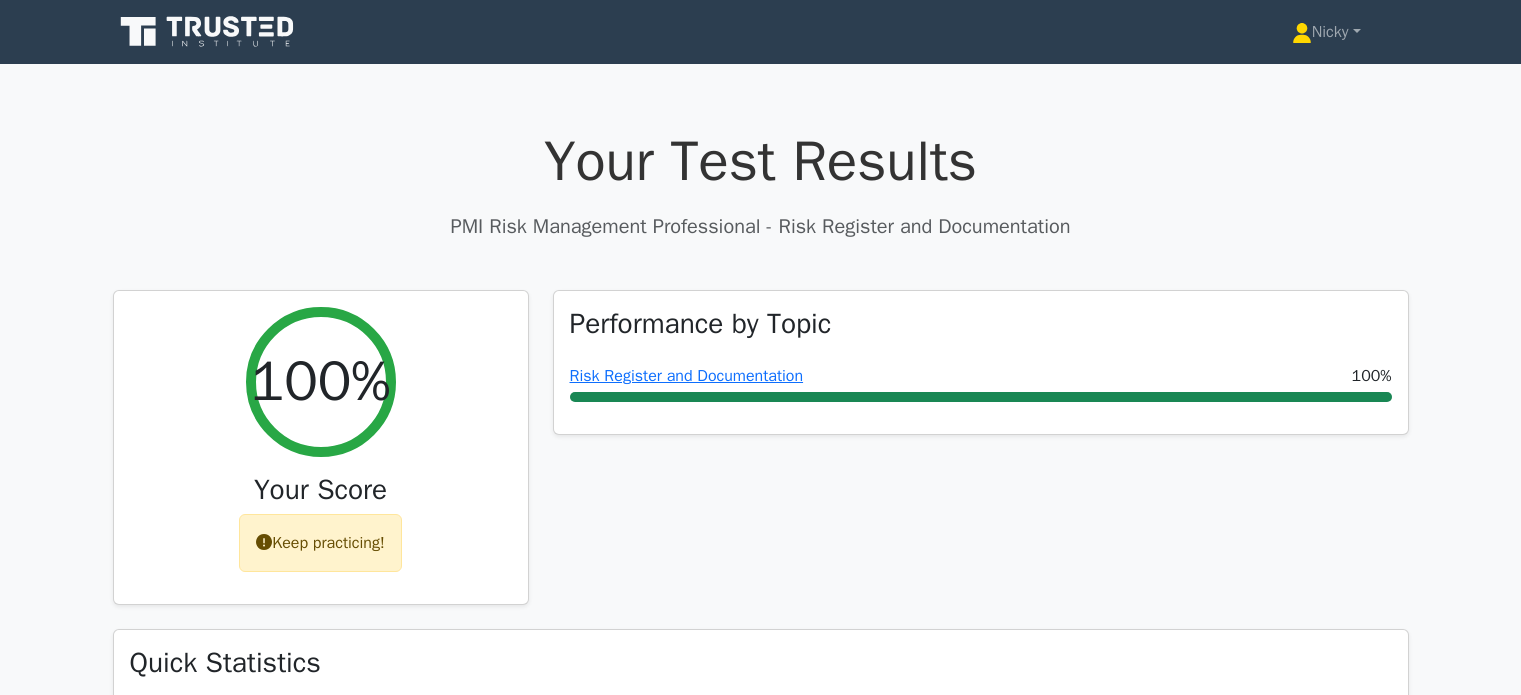 scroll, scrollTop: 0, scrollLeft: 0, axis: both 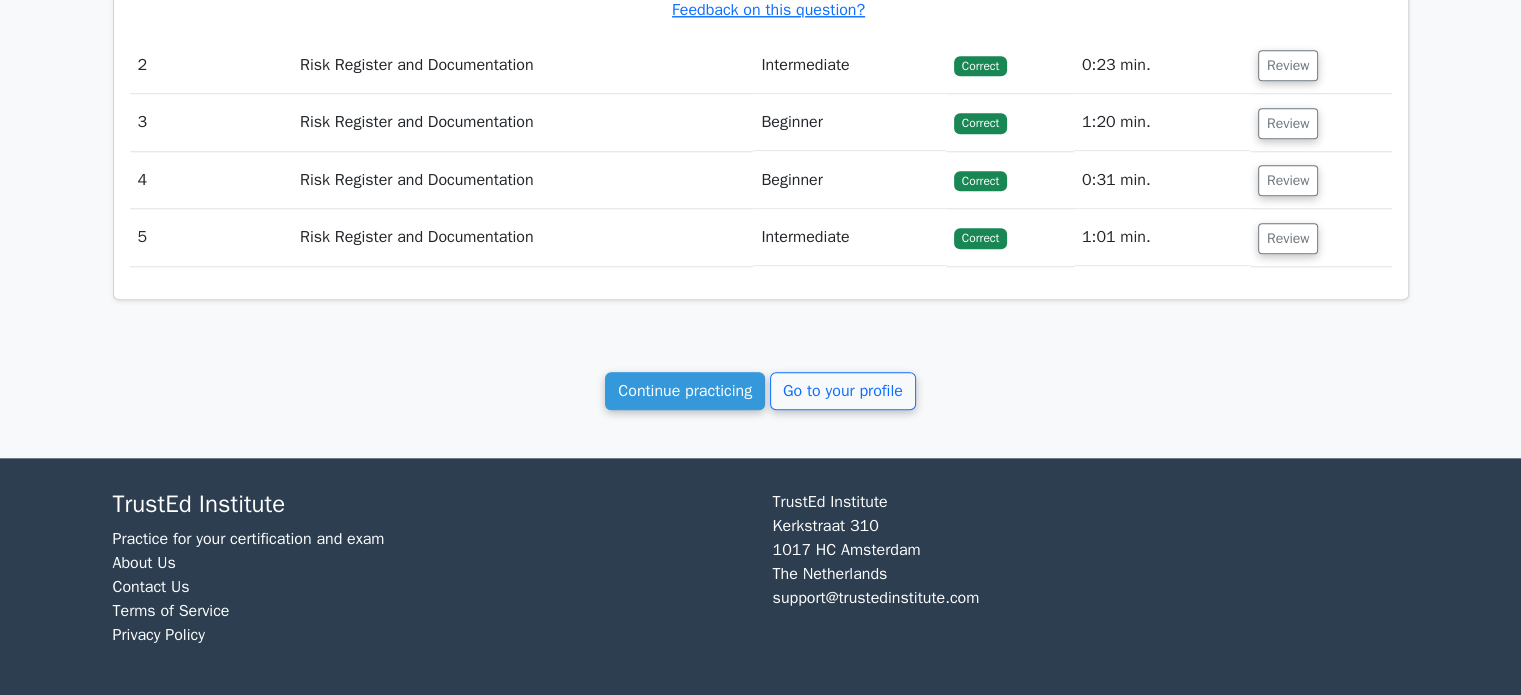 click on "Continue practicing" at bounding box center (685, 391) 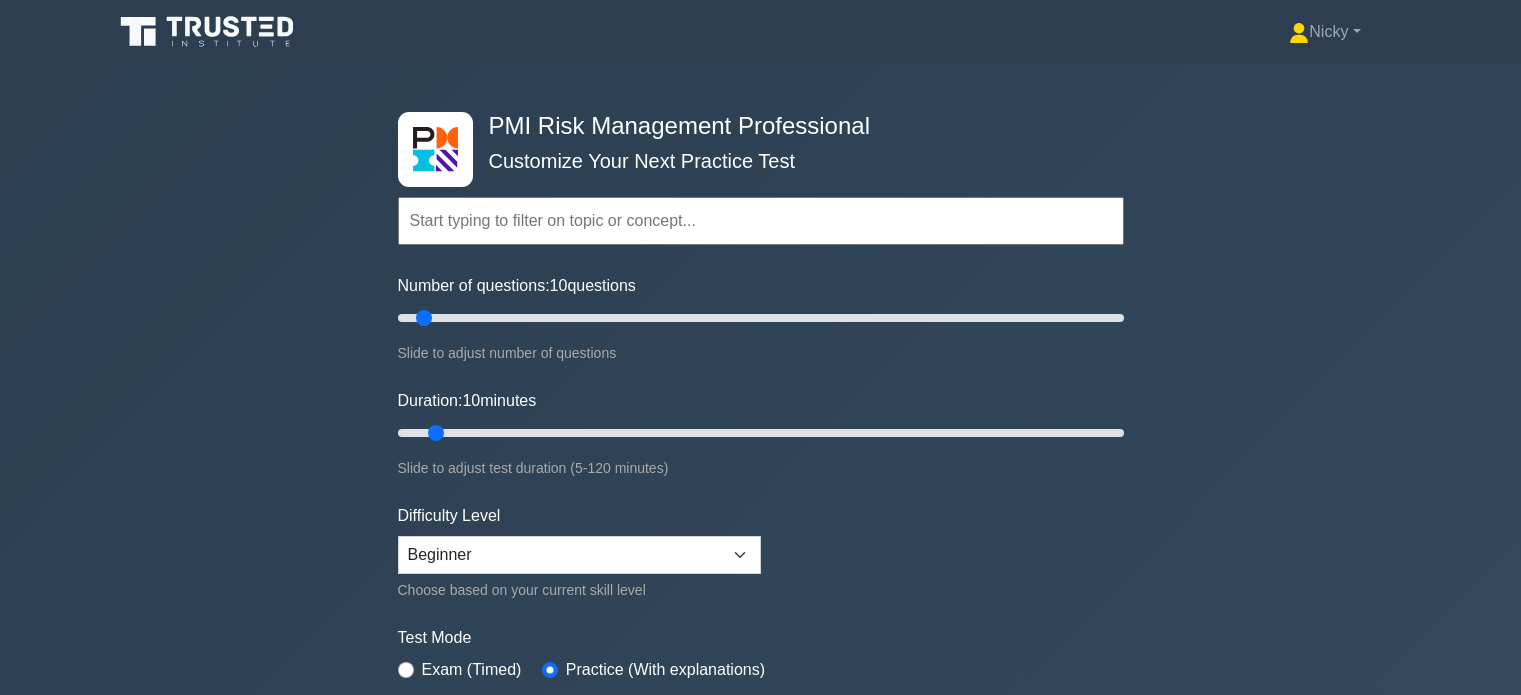 scroll, scrollTop: 0, scrollLeft: 0, axis: both 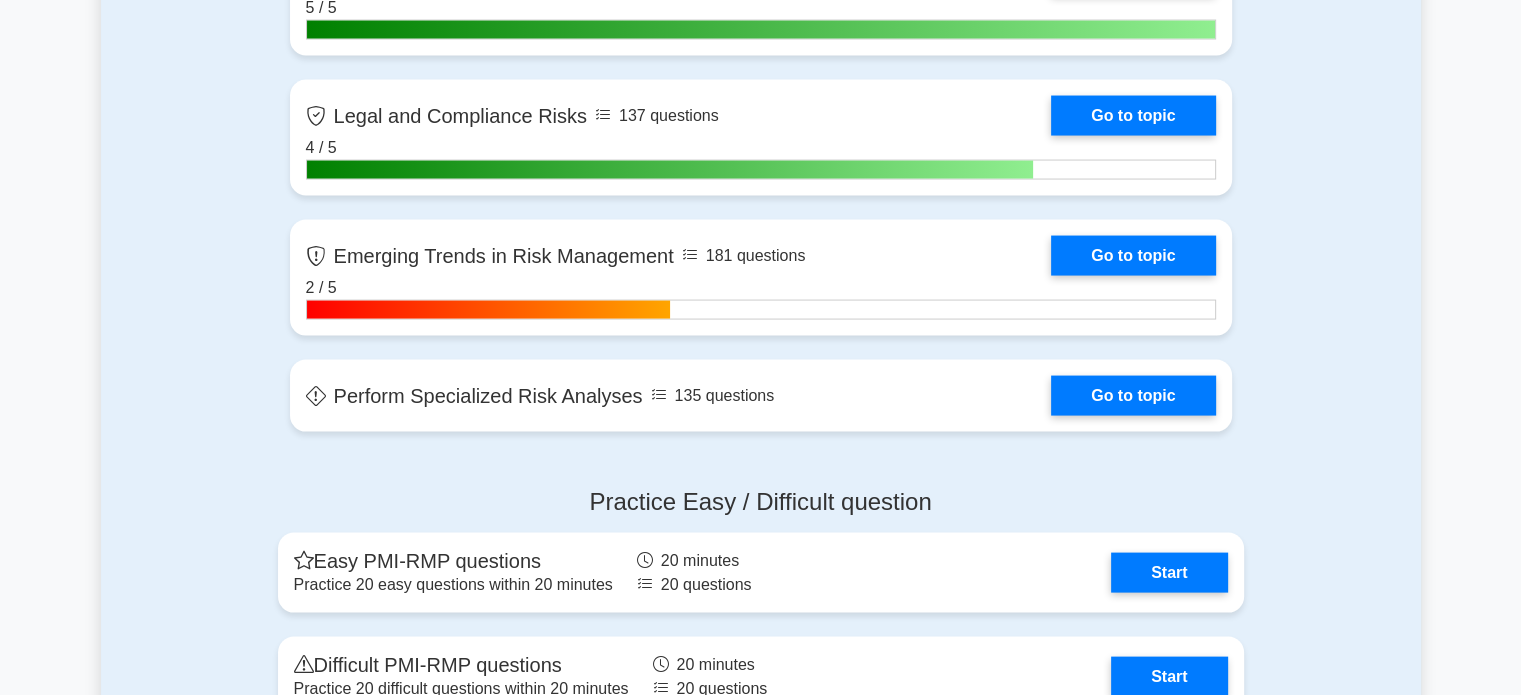 click on "Go to topic" at bounding box center [1133, 396] 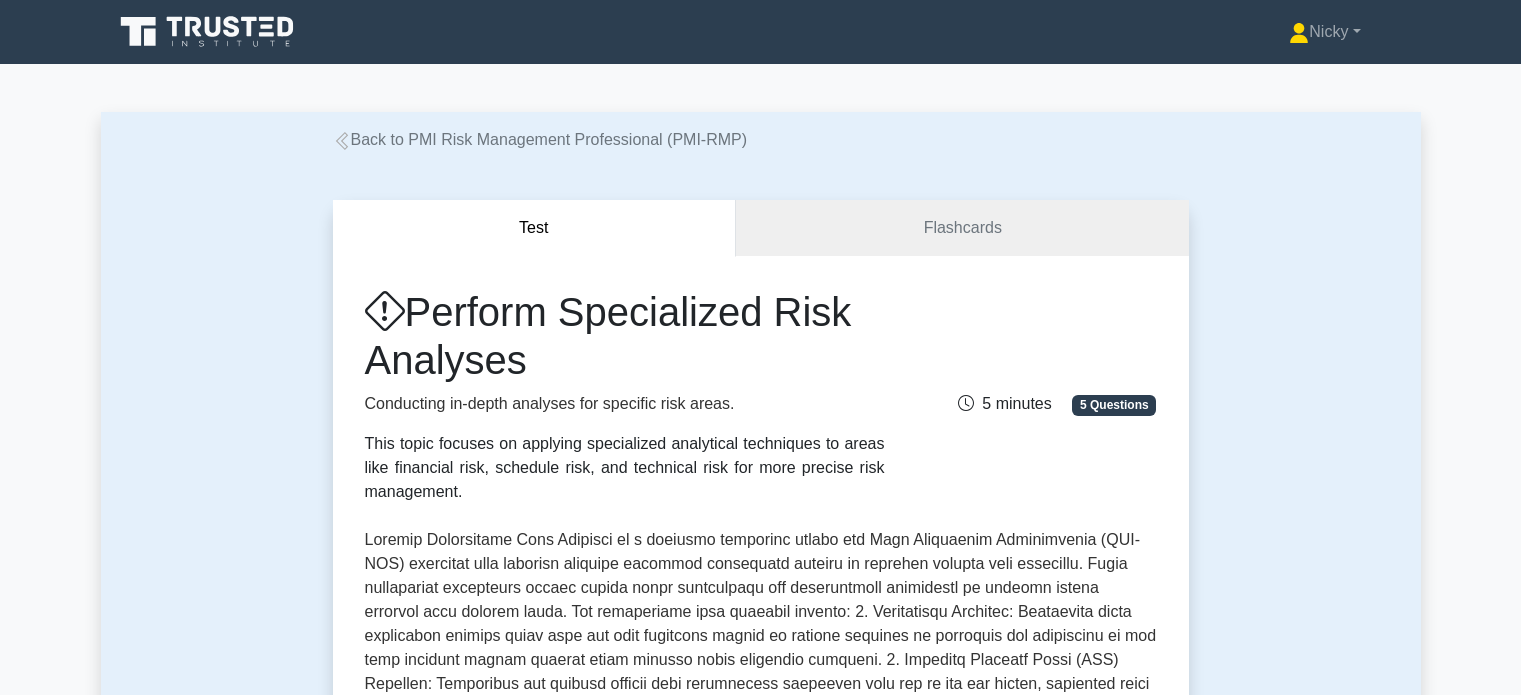 scroll, scrollTop: 192, scrollLeft: 0, axis: vertical 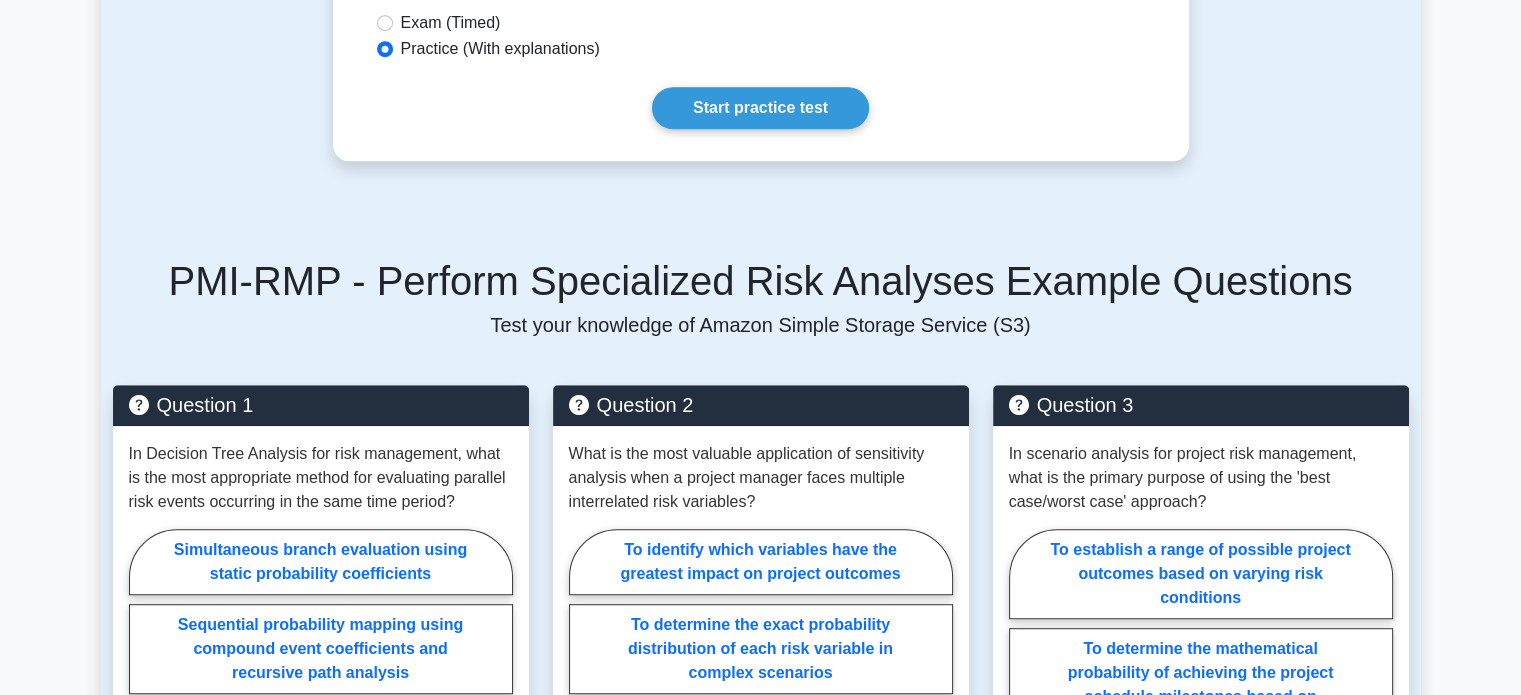 click on "Start practice test" at bounding box center [760, 108] 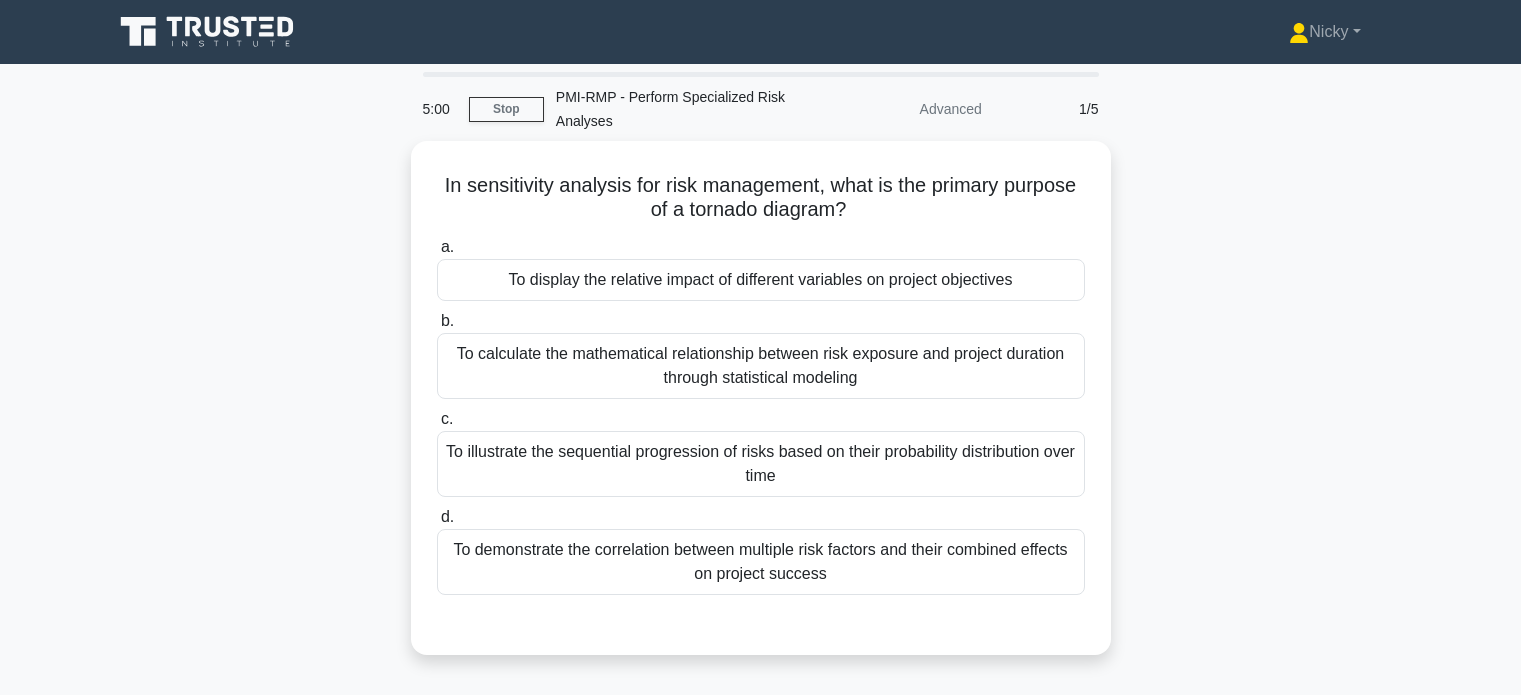 scroll, scrollTop: 0, scrollLeft: 0, axis: both 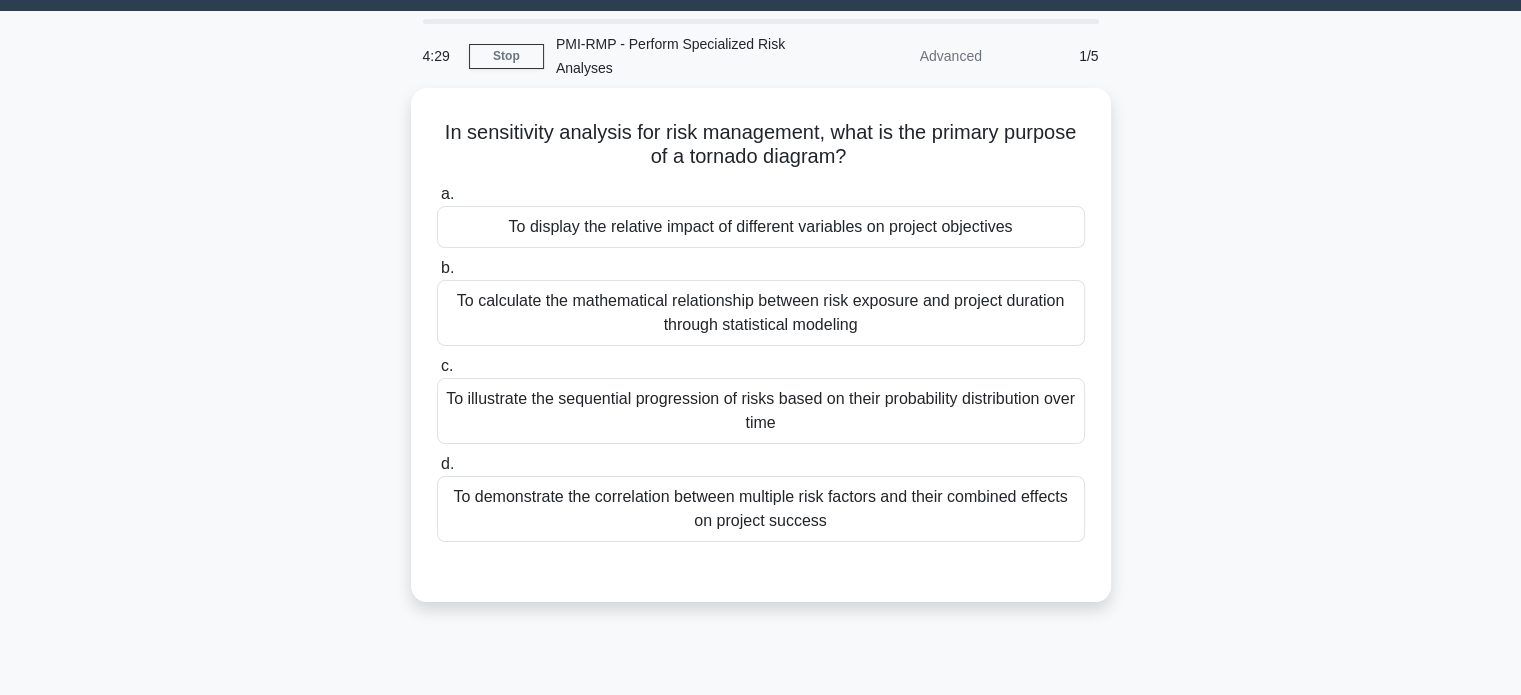 click on "To demonstrate the correlation between multiple risk factors and their combined effects on project success" at bounding box center (761, 509) 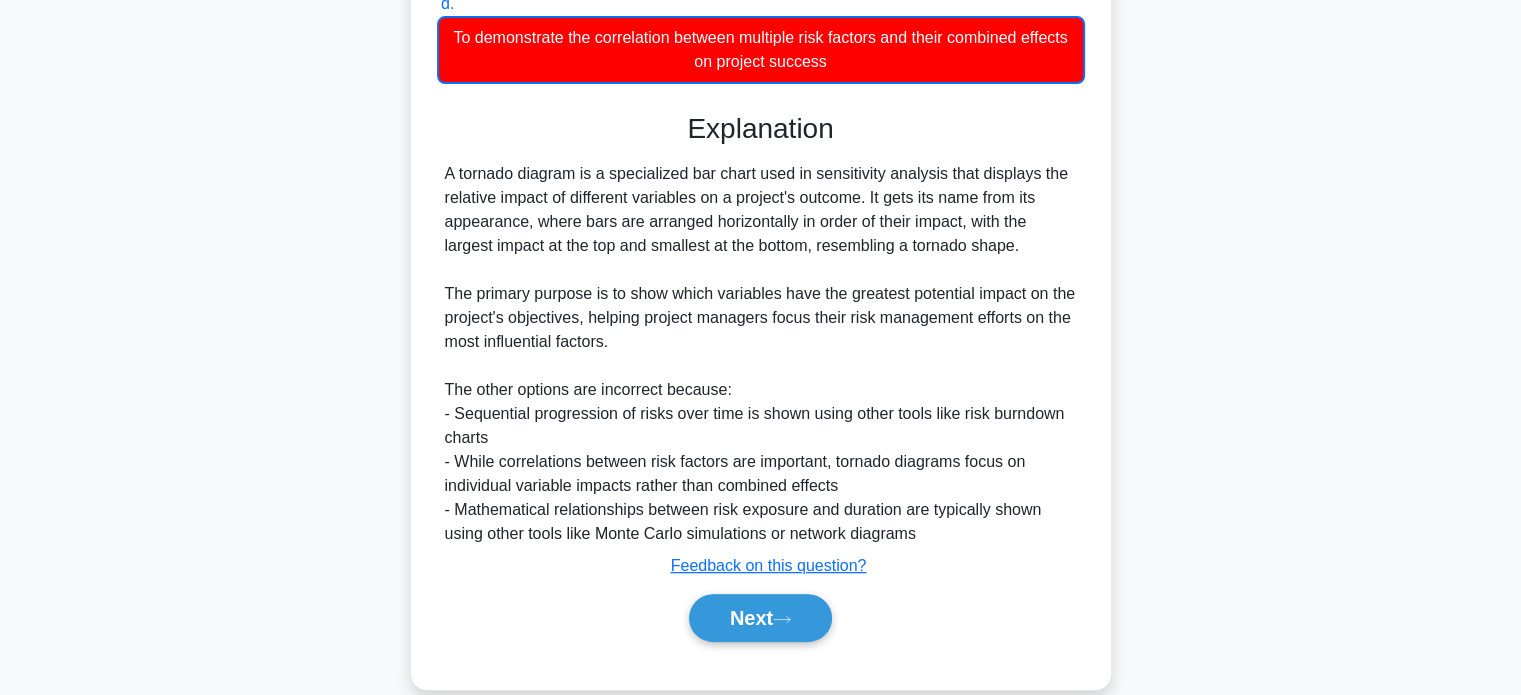 scroll, scrollTop: 538, scrollLeft: 0, axis: vertical 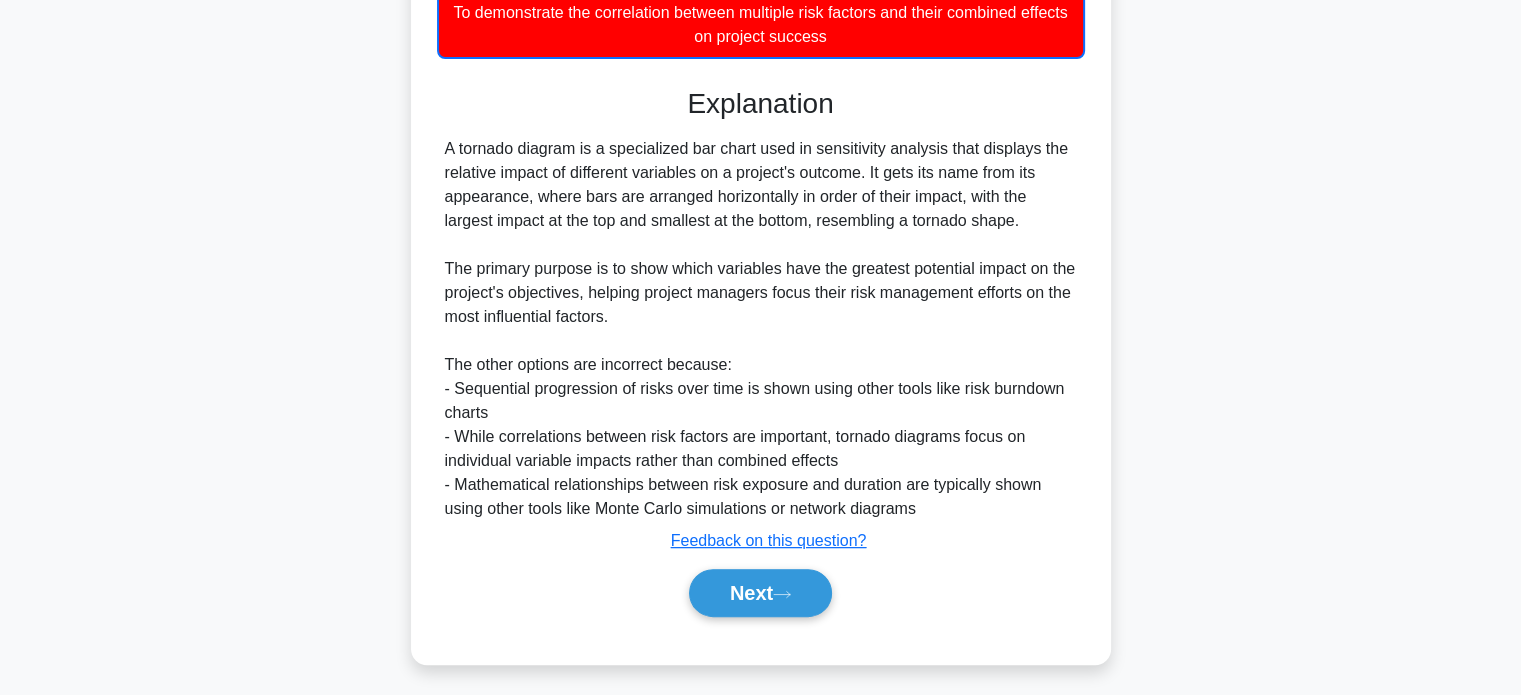 click on "Next" at bounding box center [760, 593] 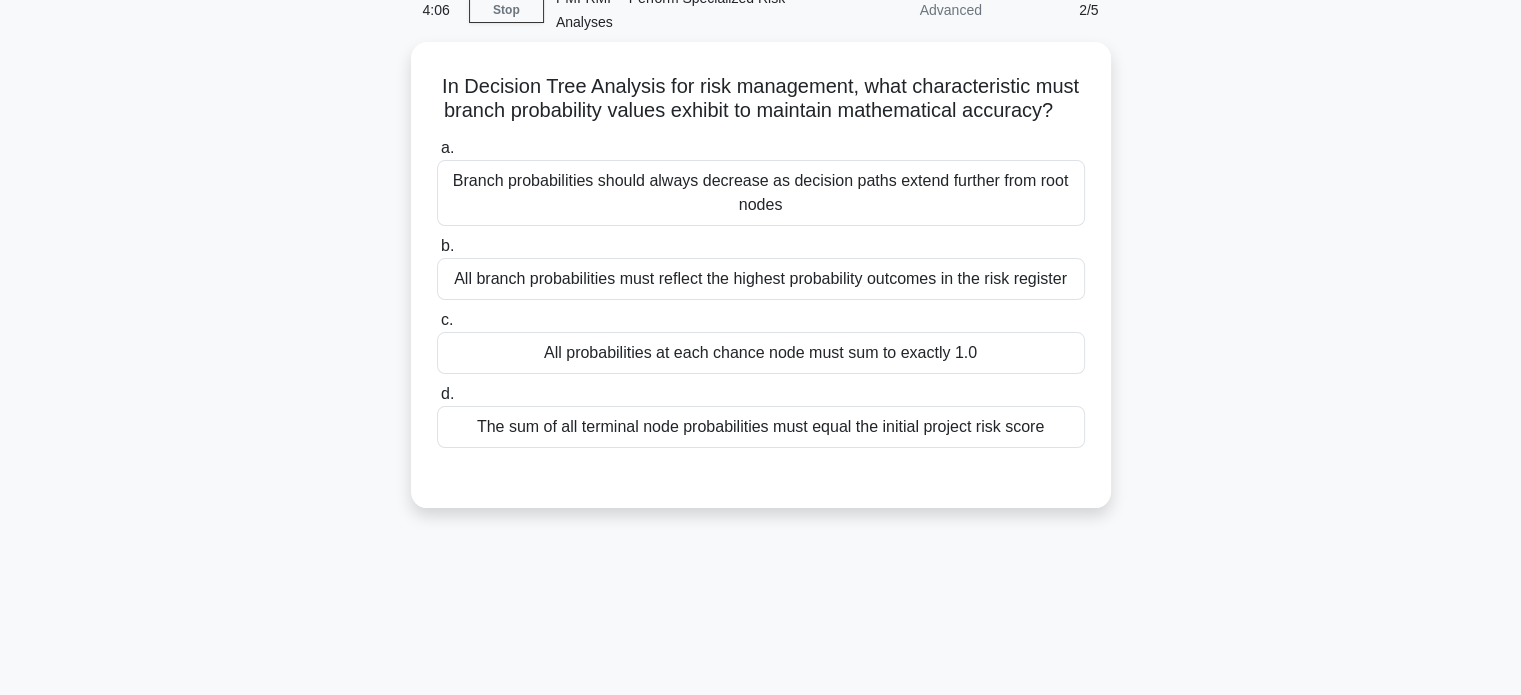 scroll, scrollTop: 67, scrollLeft: 0, axis: vertical 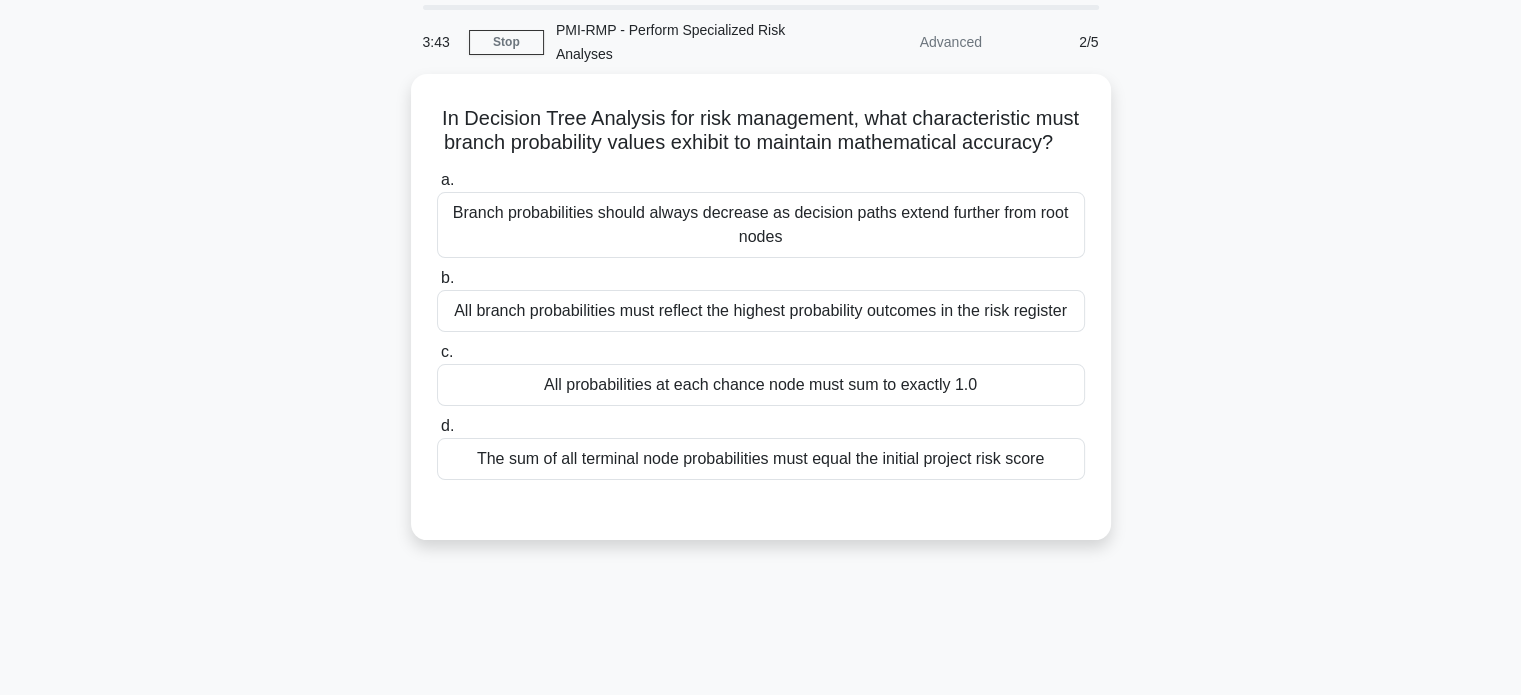 click on "The sum of all terminal node probabilities must equal the initial project risk score" at bounding box center (761, 459) 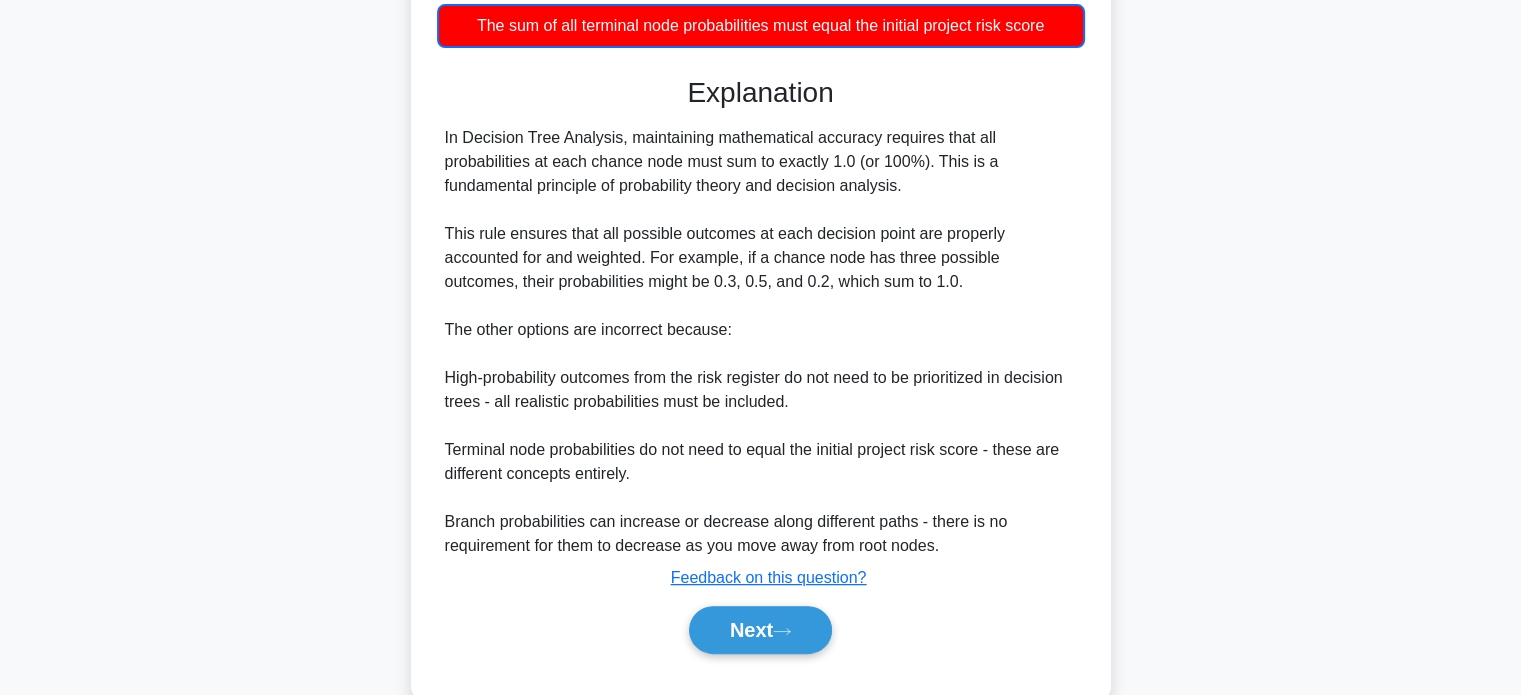 scroll, scrollTop: 562, scrollLeft: 0, axis: vertical 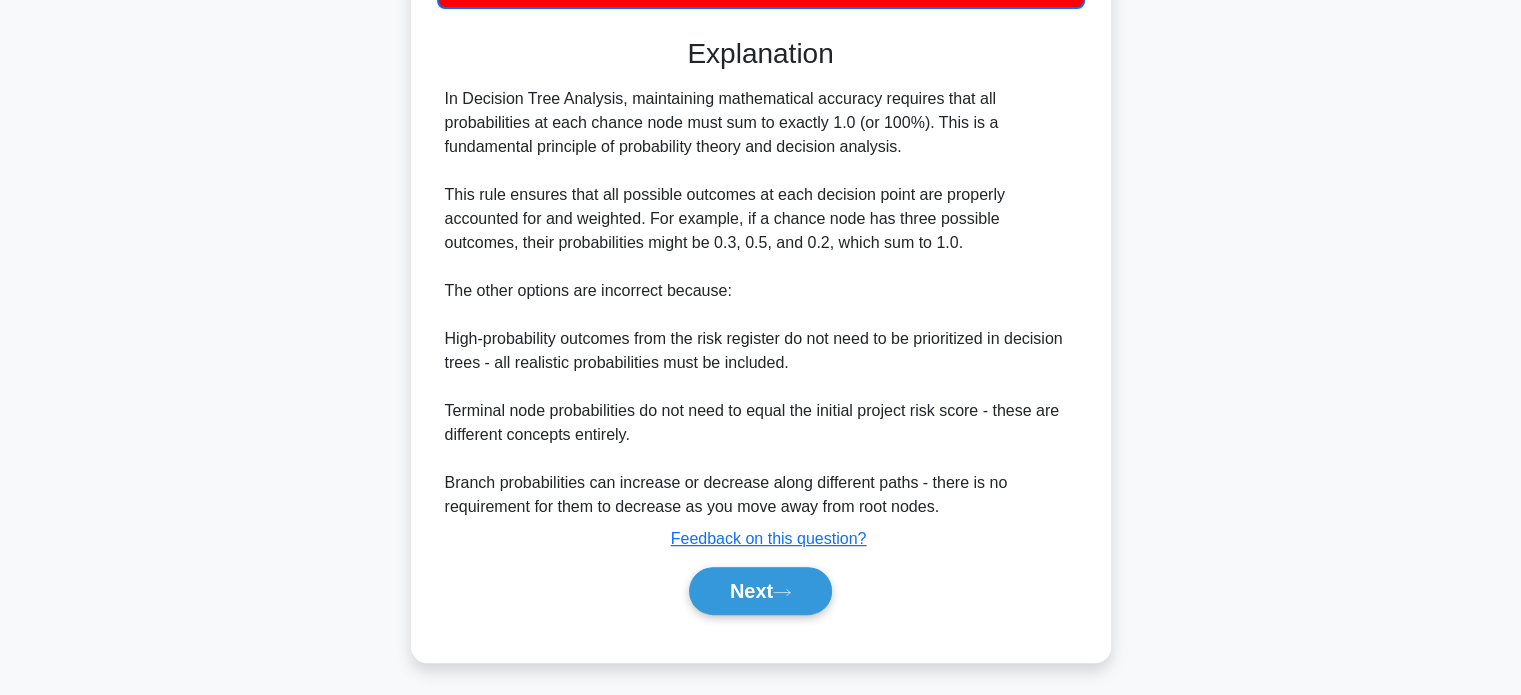 click on "Next" at bounding box center (760, 591) 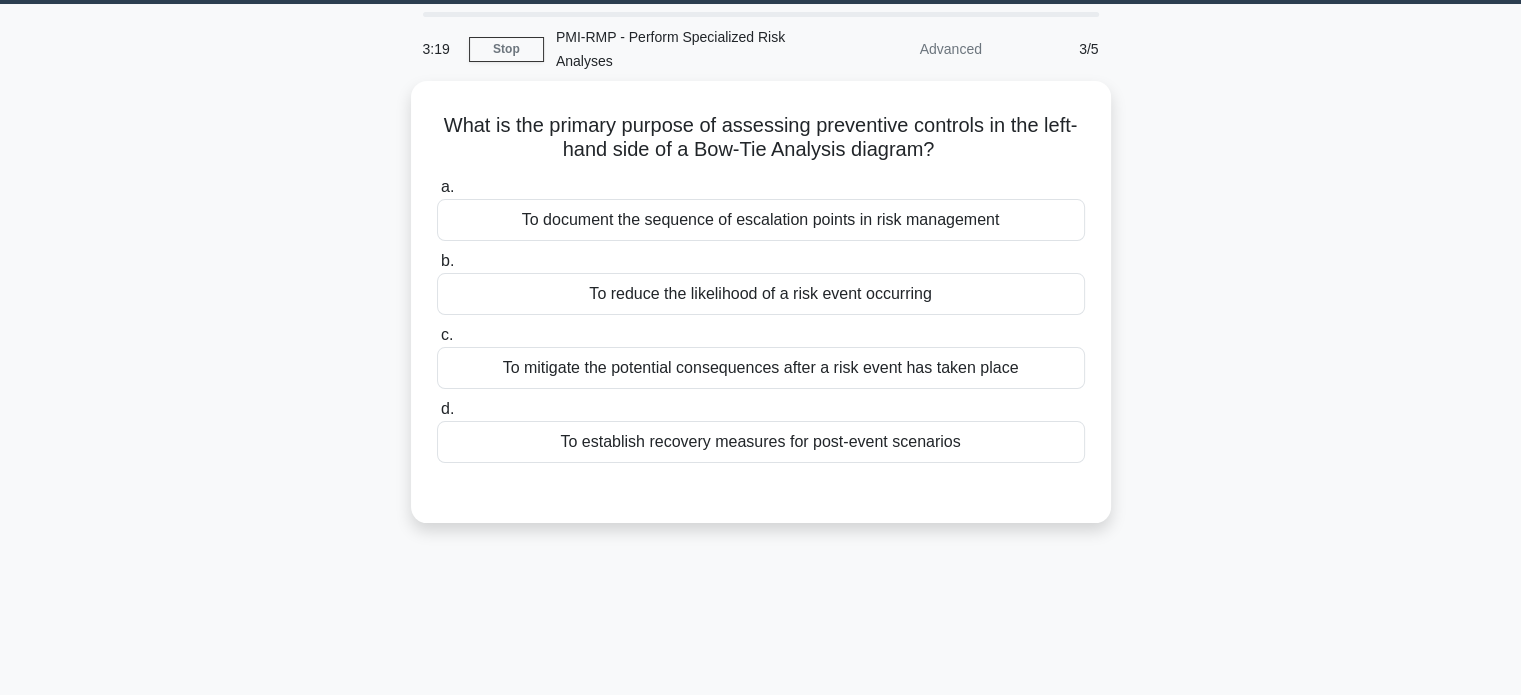 scroll, scrollTop: 58, scrollLeft: 0, axis: vertical 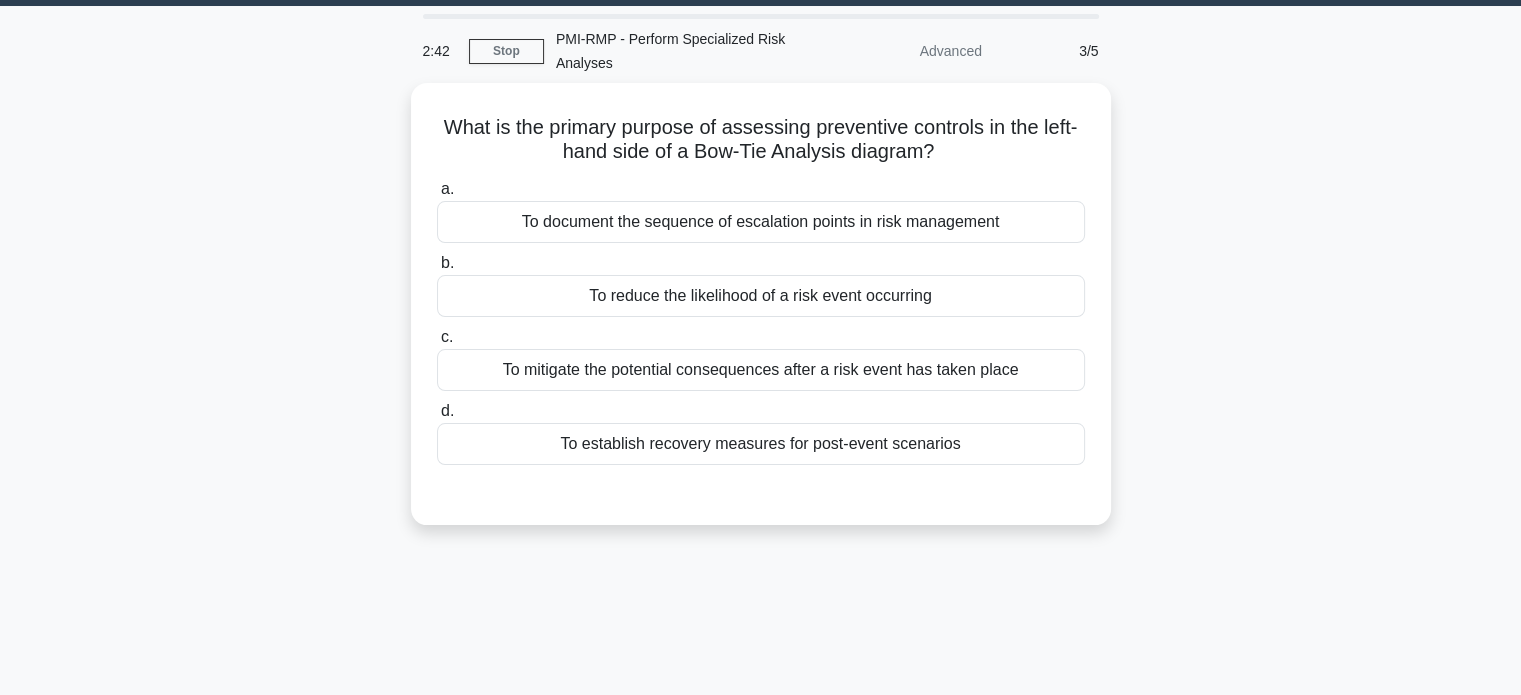 click on "To establish recovery measures for post-event scenarios" at bounding box center [761, 444] 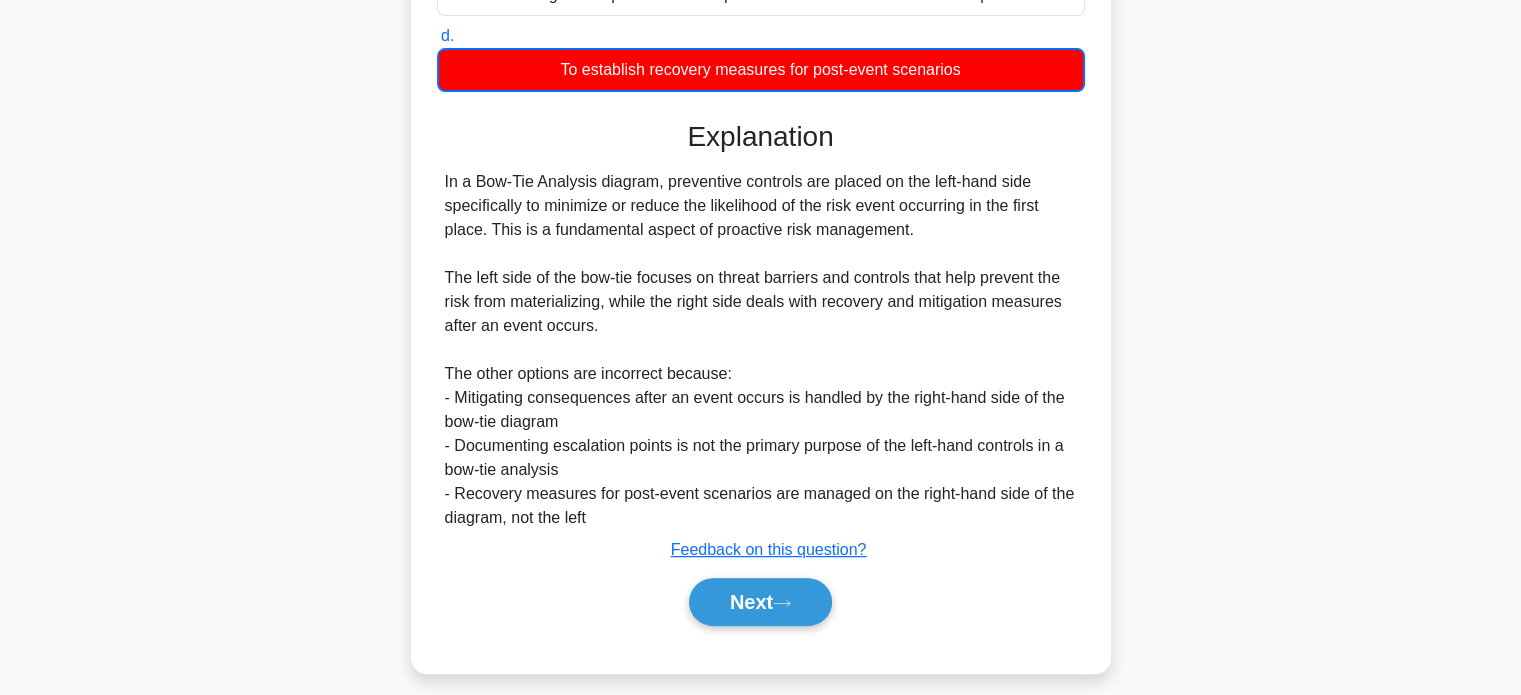 scroll, scrollTop: 429, scrollLeft: 0, axis: vertical 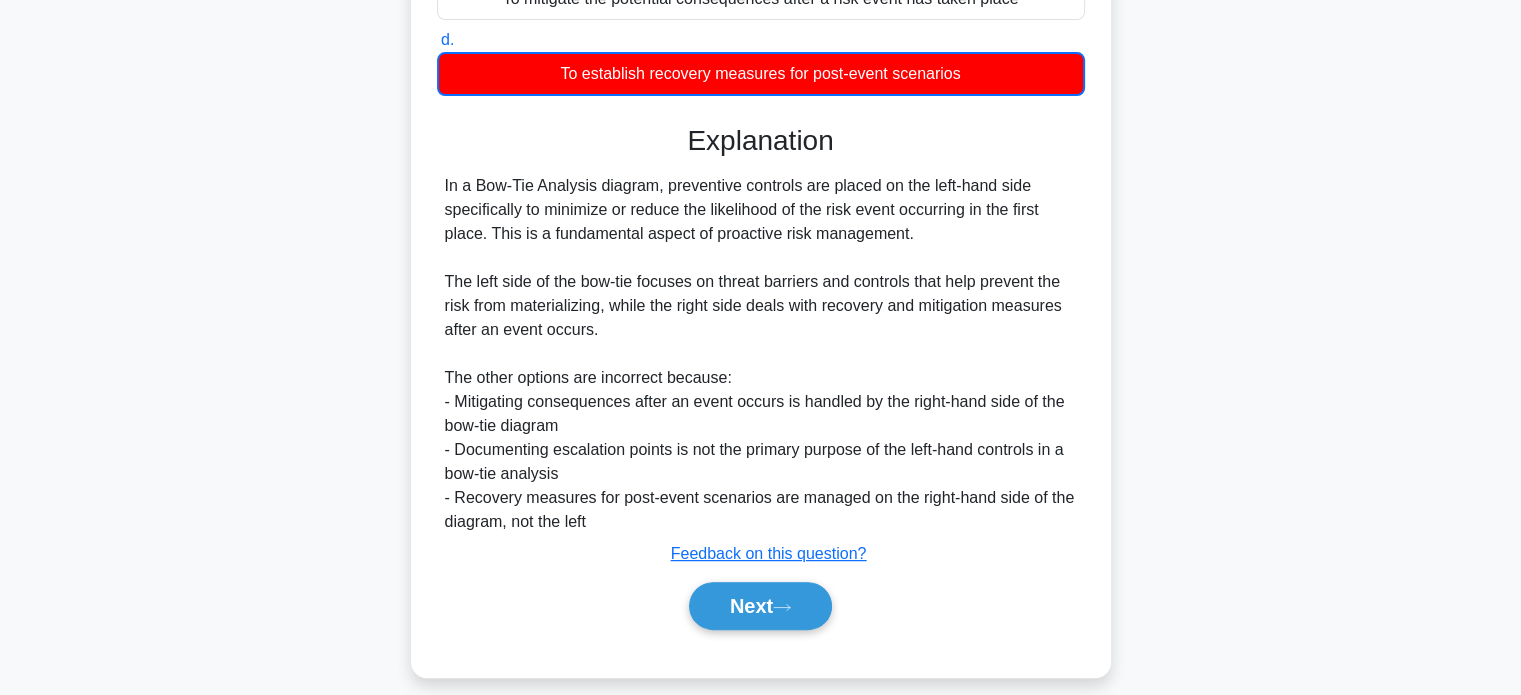 click on "Next" at bounding box center (760, 606) 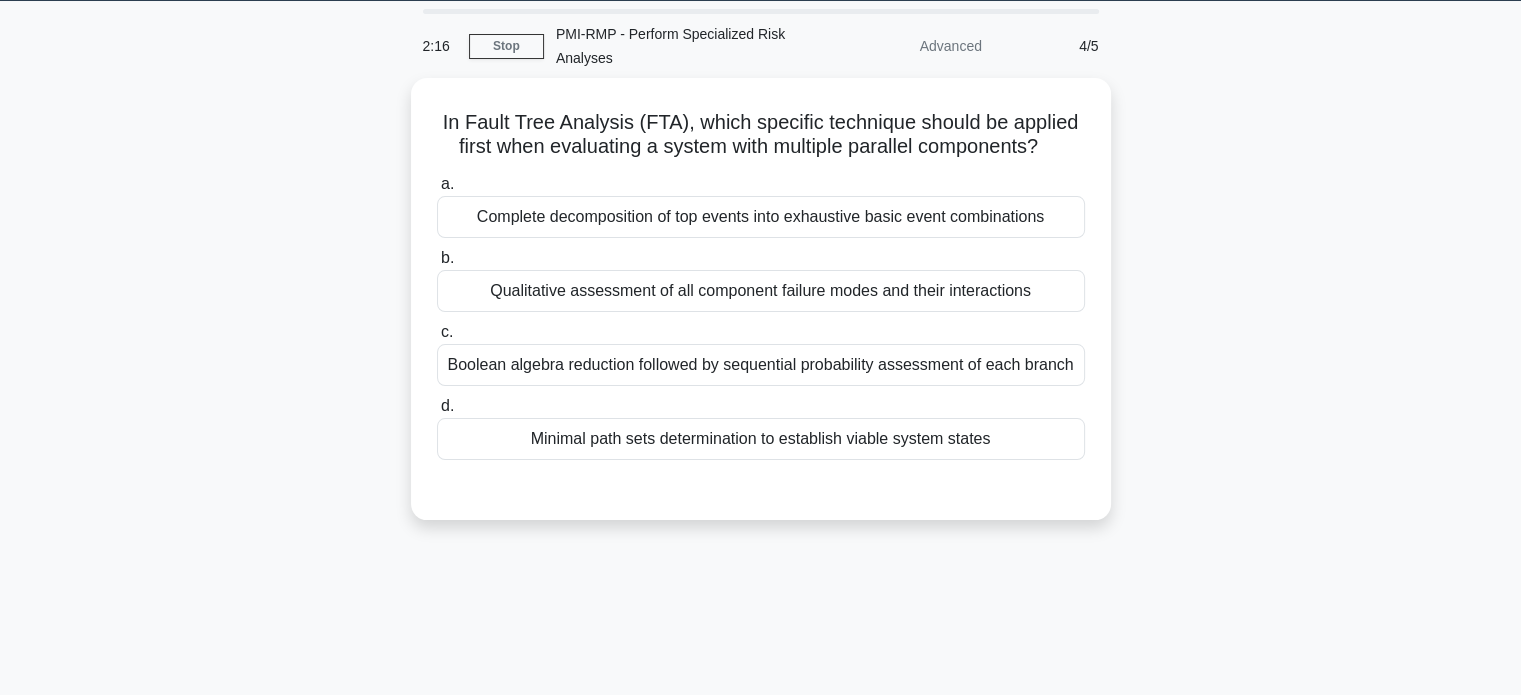 scroll, scrollTop: 0, scrollLeft: 0, axis: both 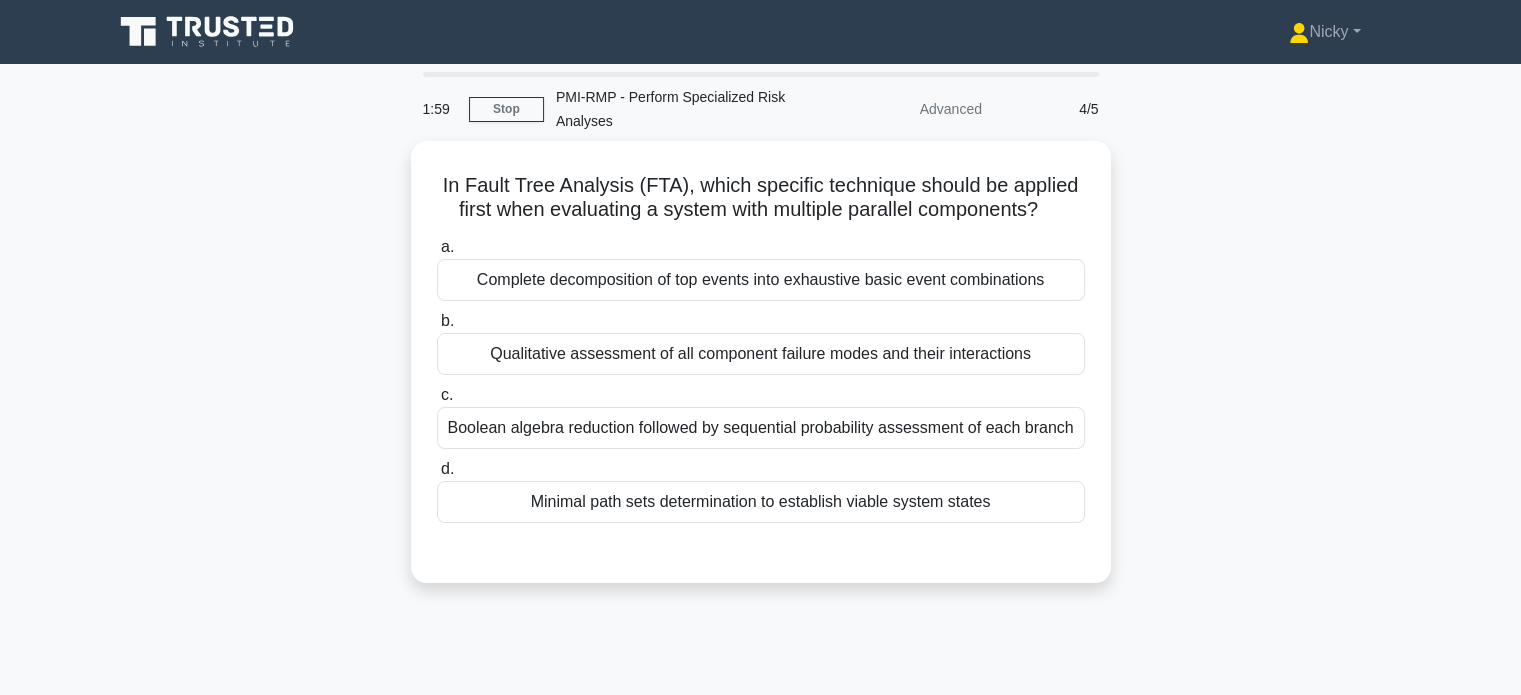 click on "Qualitative assessment of all component failure modes and their interactions" at bounding box center [761, 354] 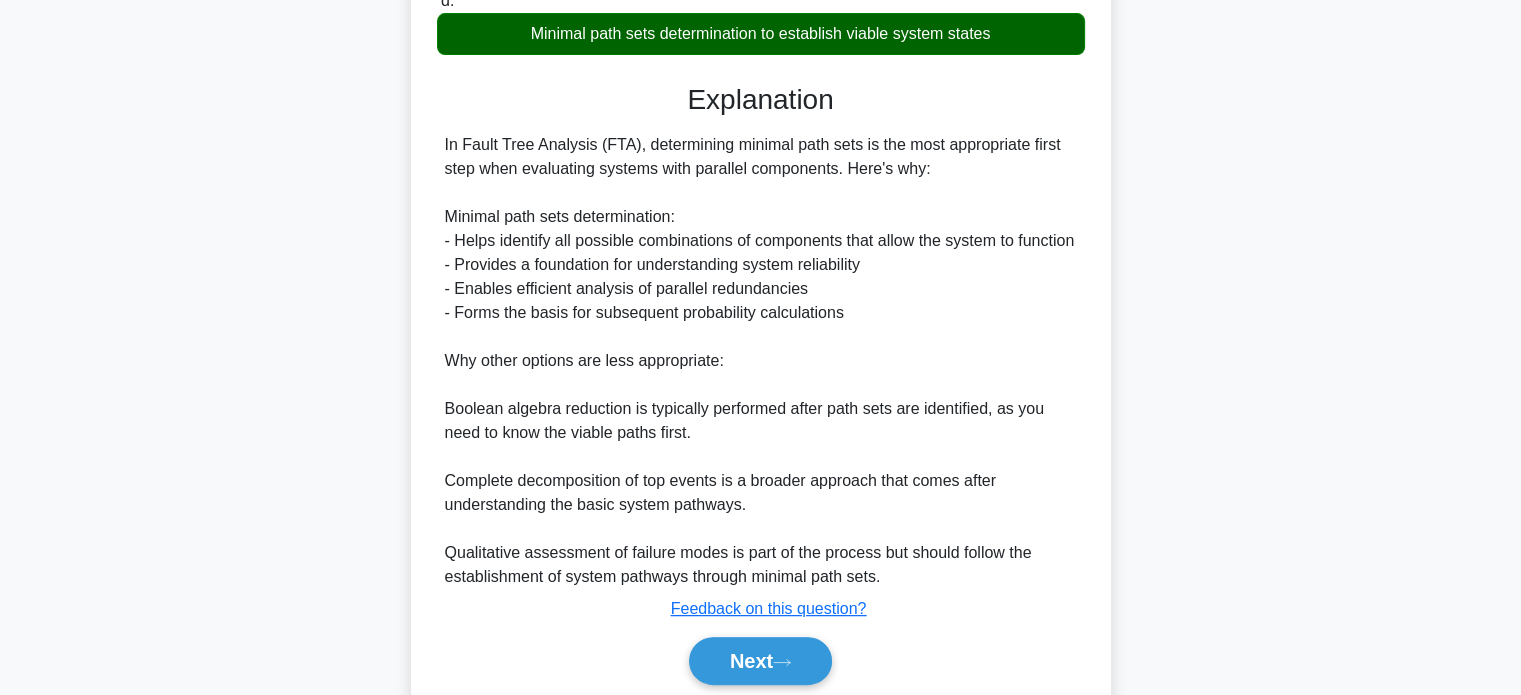 scroll, scrollTop: 562, scrollLeft: 0, axis: vertical 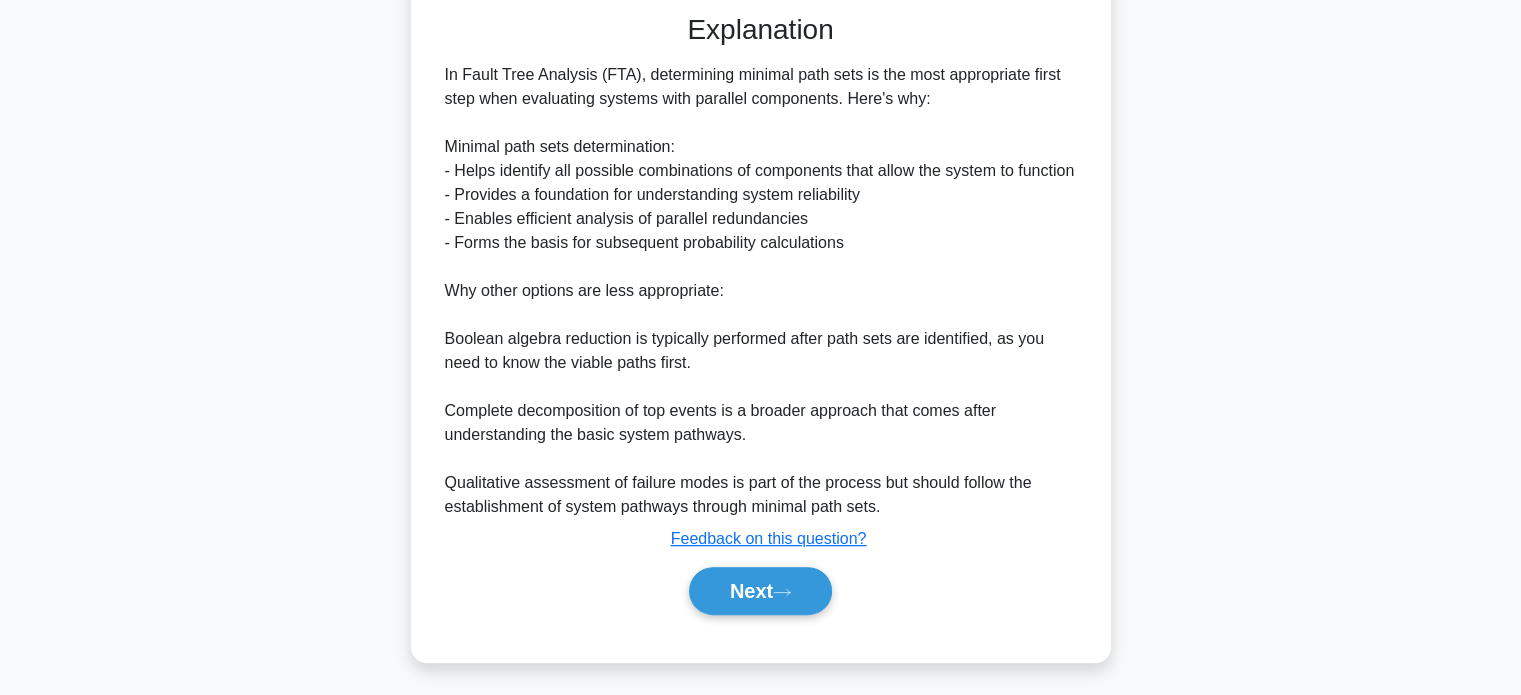 click on "Next" at bounding box center (760, 591) 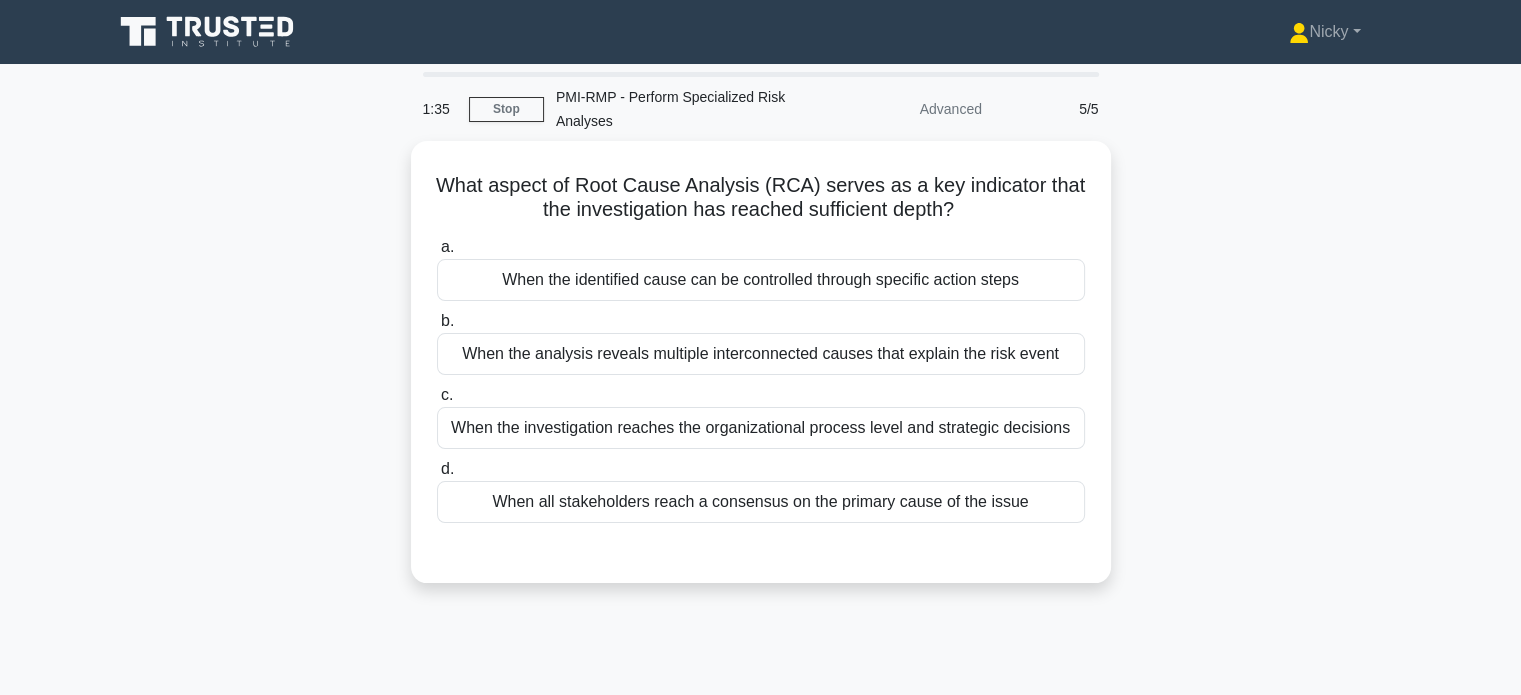 scroll, scrollTop: 4, scrollLeft: 0, axis: vertical 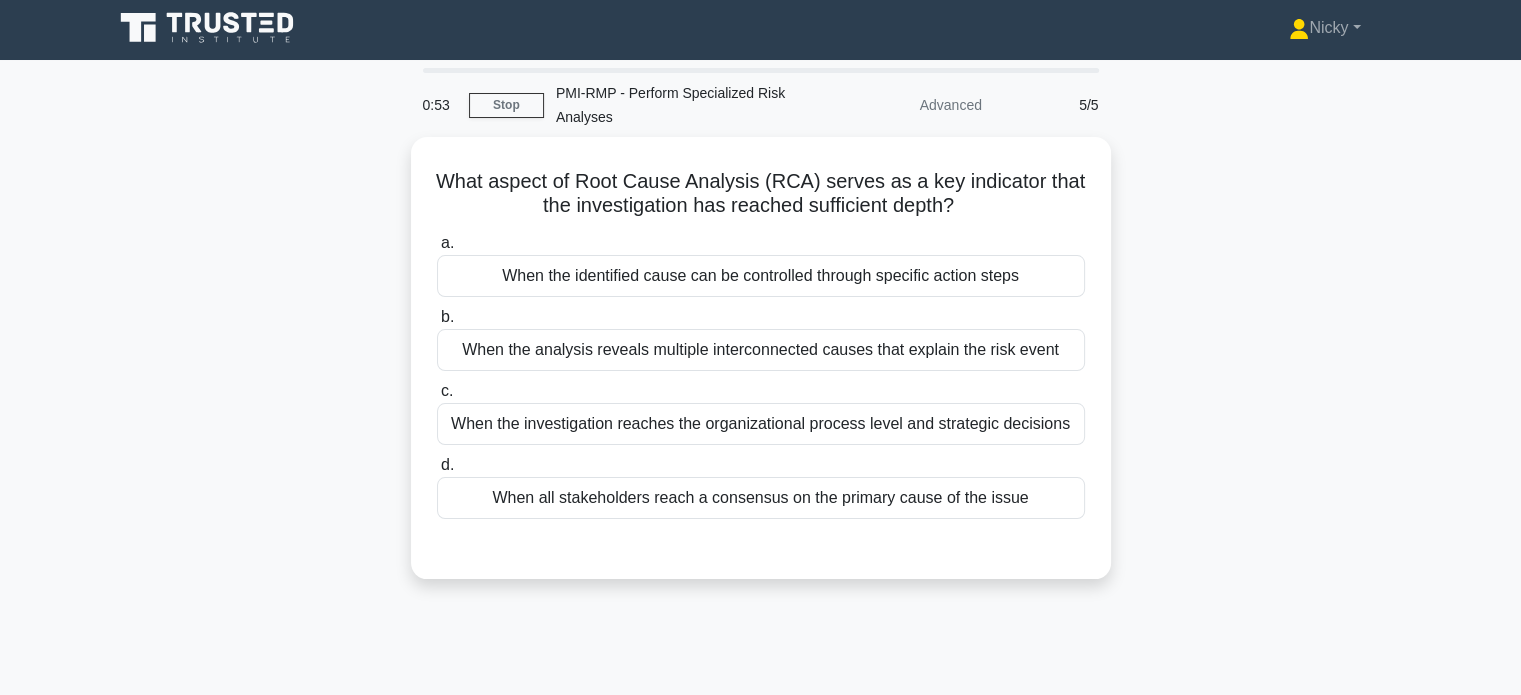 click on "When the analysis reveals multiple interconnected causes that explain the risk event" at bounding box center (761, 350) 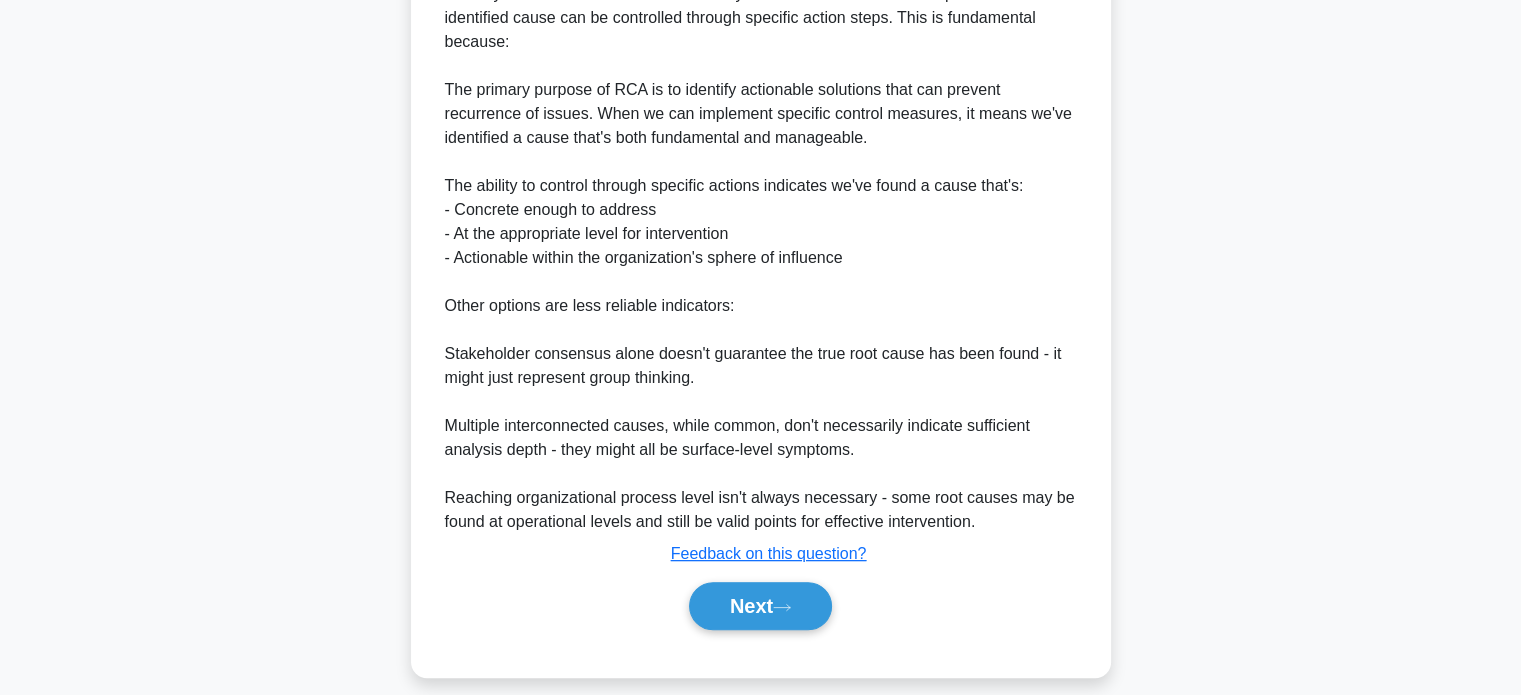 scroll, scrollTop: 634, scrollLeft: 0, axis: vertical 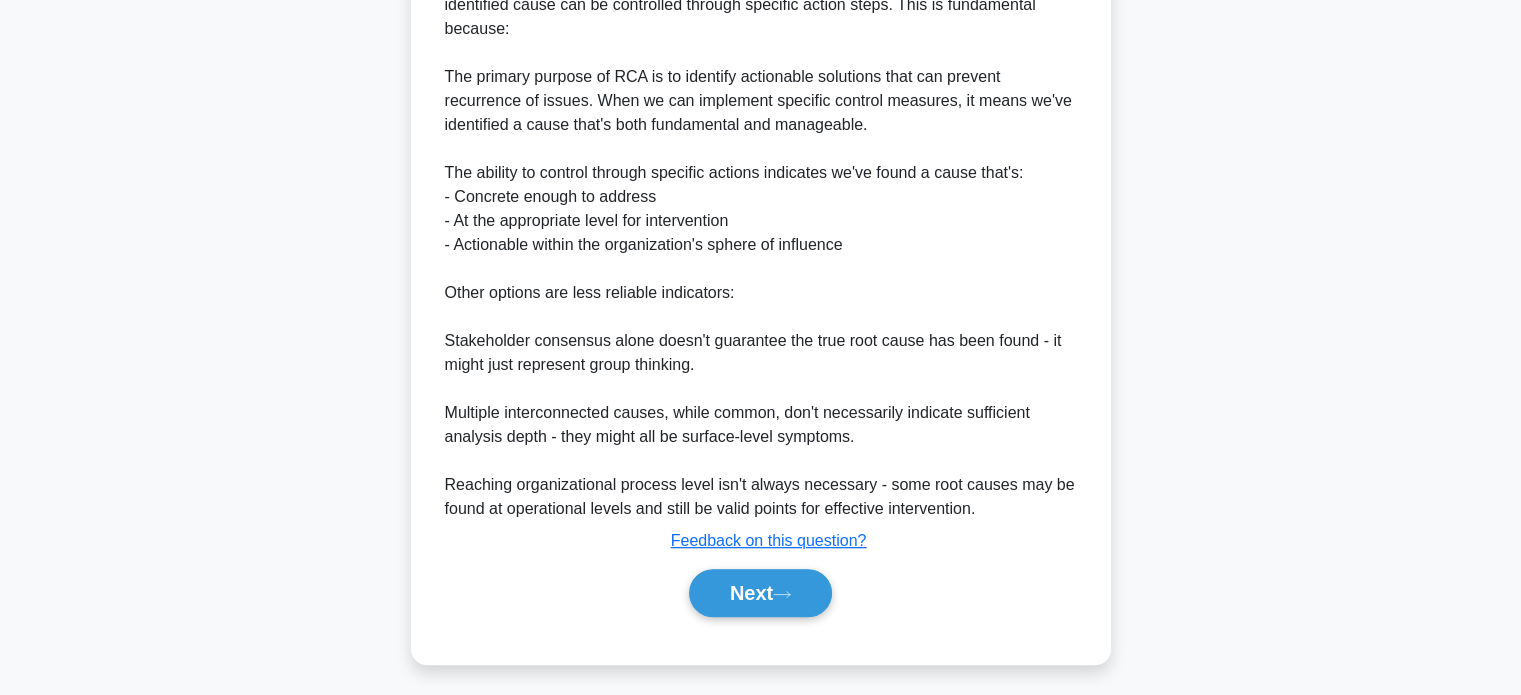 click on "Next" at bounding box center (760, 593) 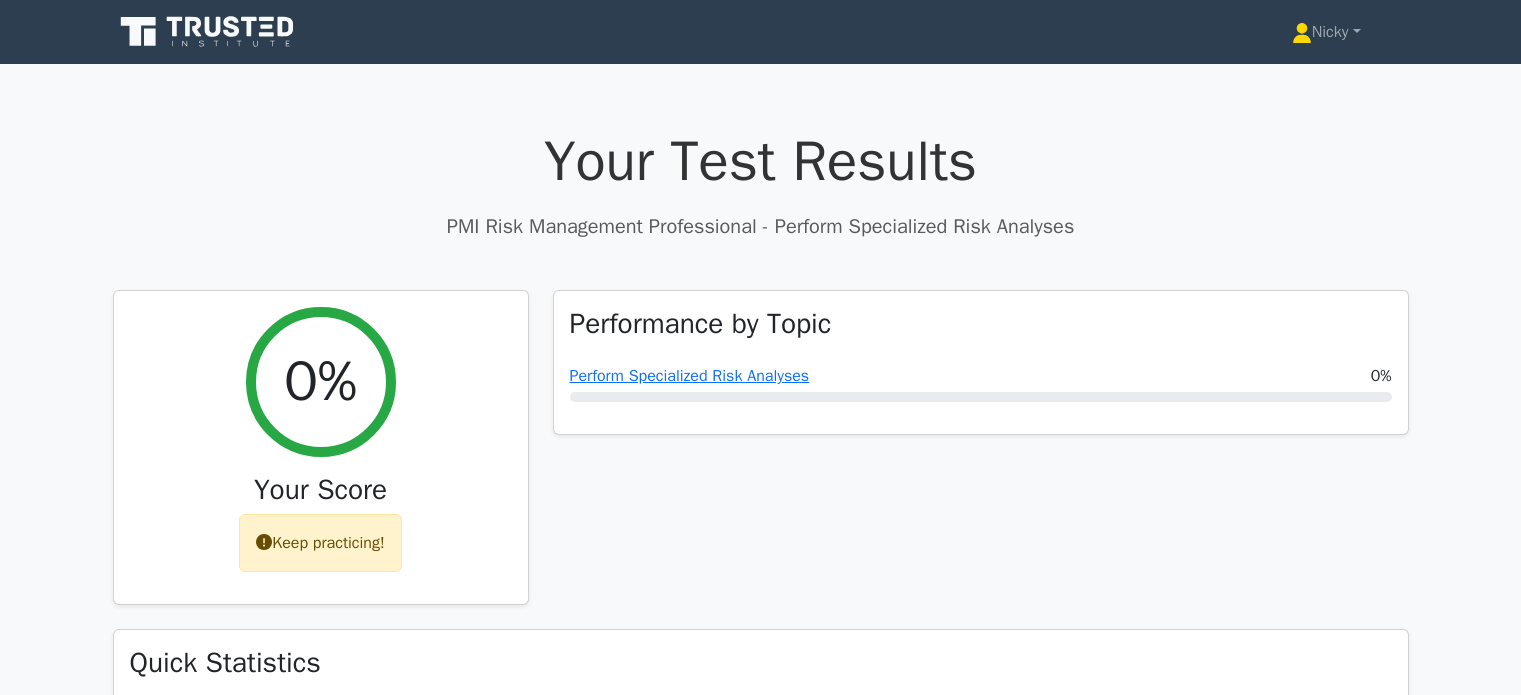 scroll, scrollTop: 0, scrollLeft: 0, axis: both 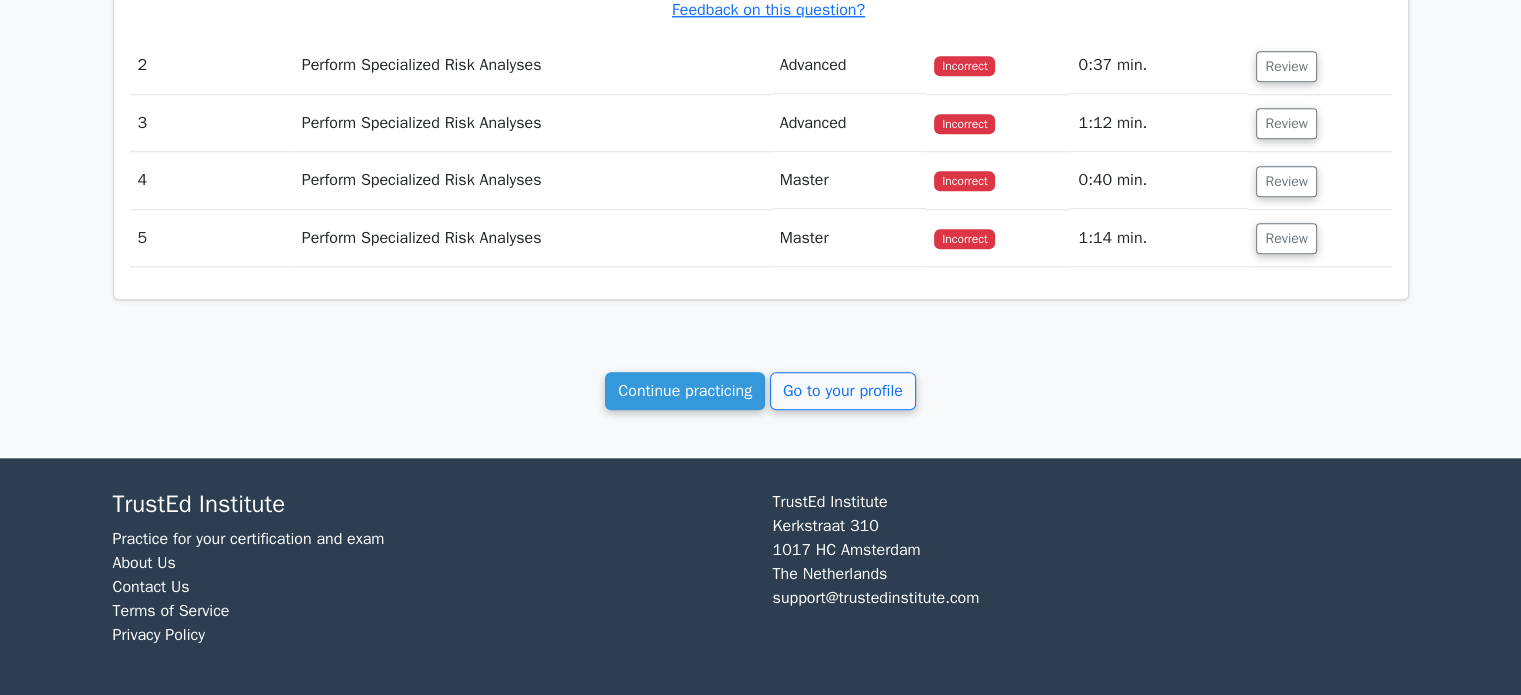 click on "Continue practicing" at bounding box center (685, 391) 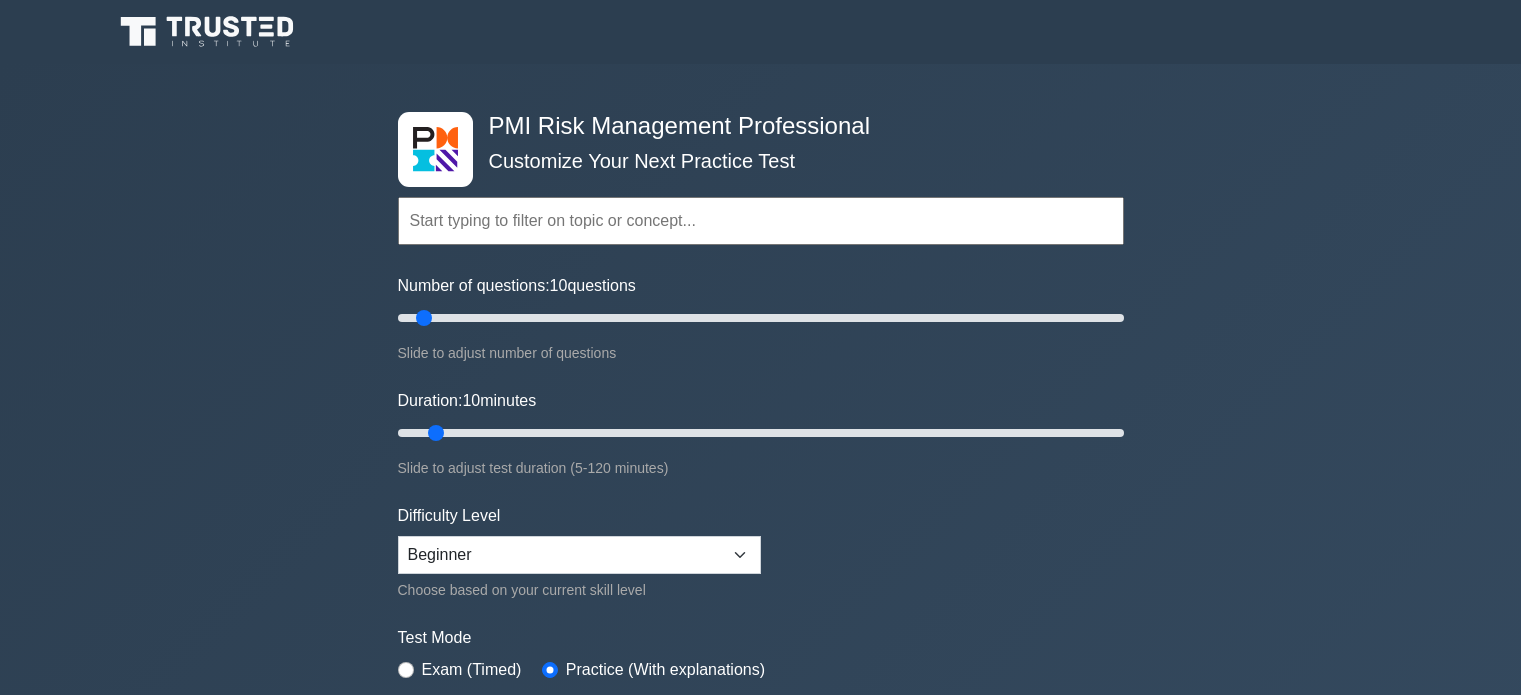 scroll, scrollTop: 0, scrollLeft: 0, axis: both 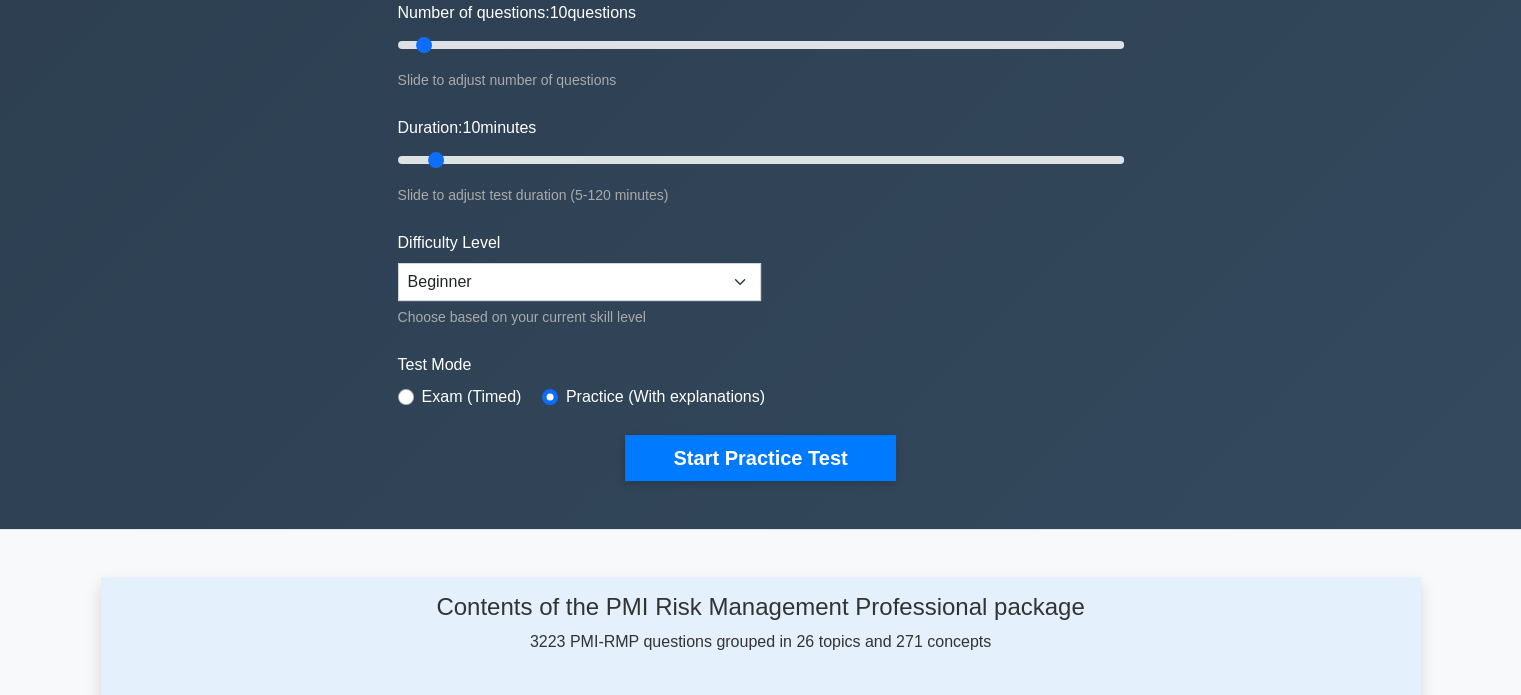 click on "Start Practice Test" at bounding box center (760, 458) 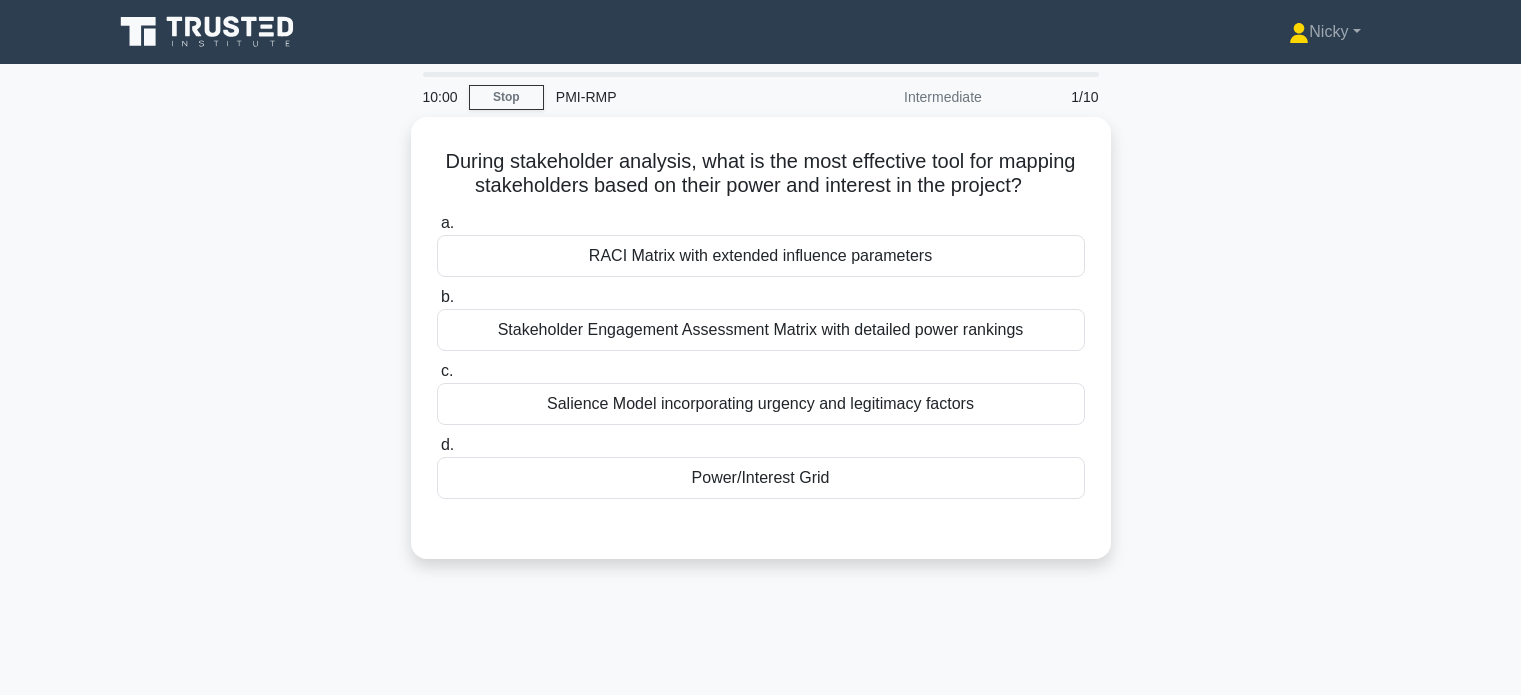 scroll, scrollTop: 0, scrollLeft: 0, axis: both 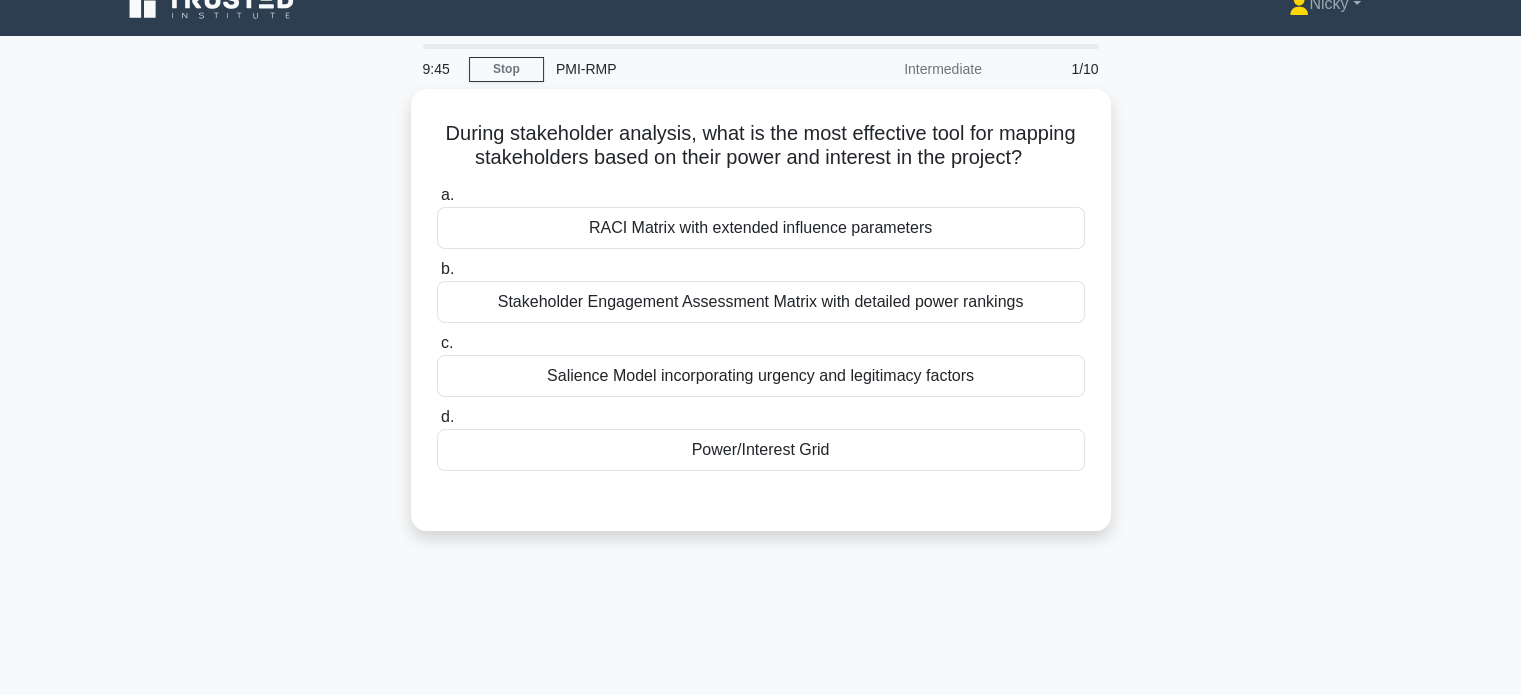 click on "Power/Interest Grid" at bounding box center [761, 450] 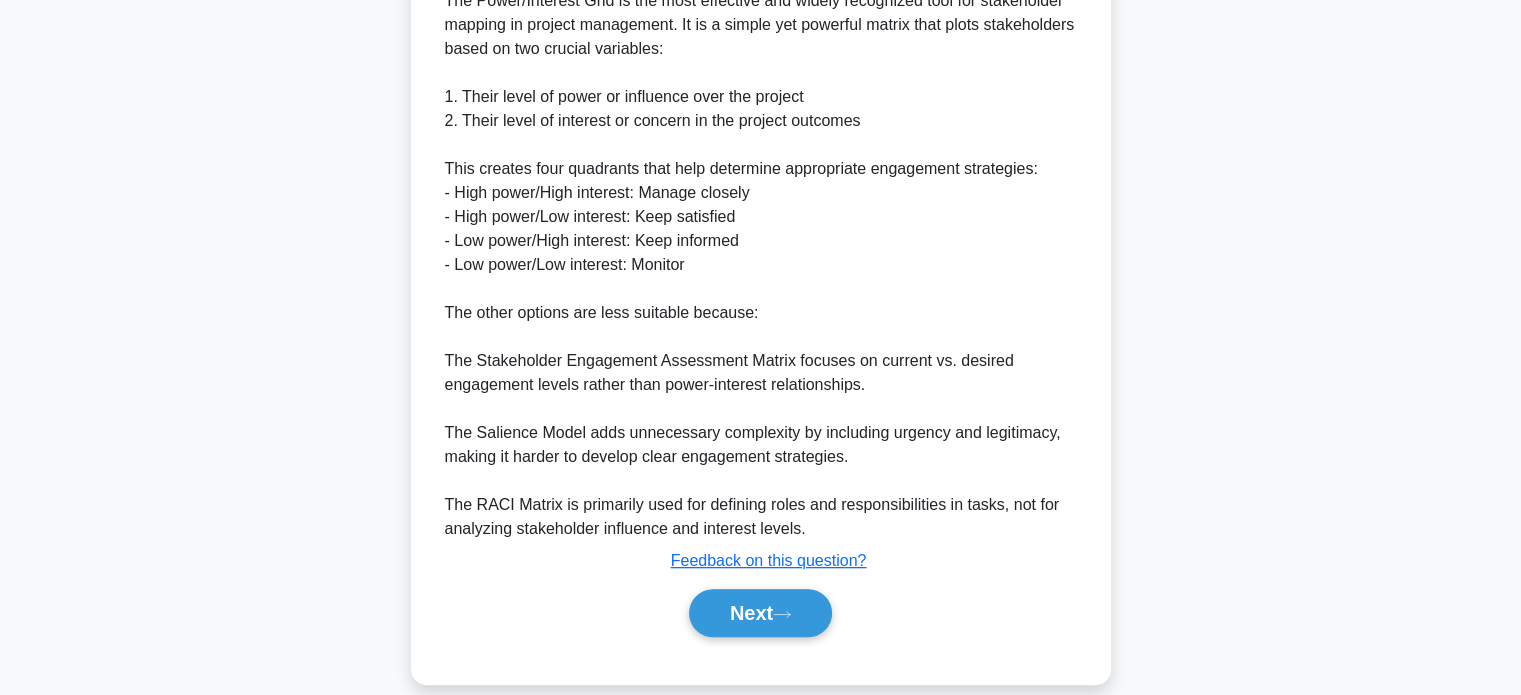 scroll, scrollTop: 632, scrollLeft: 0, axis: vertical 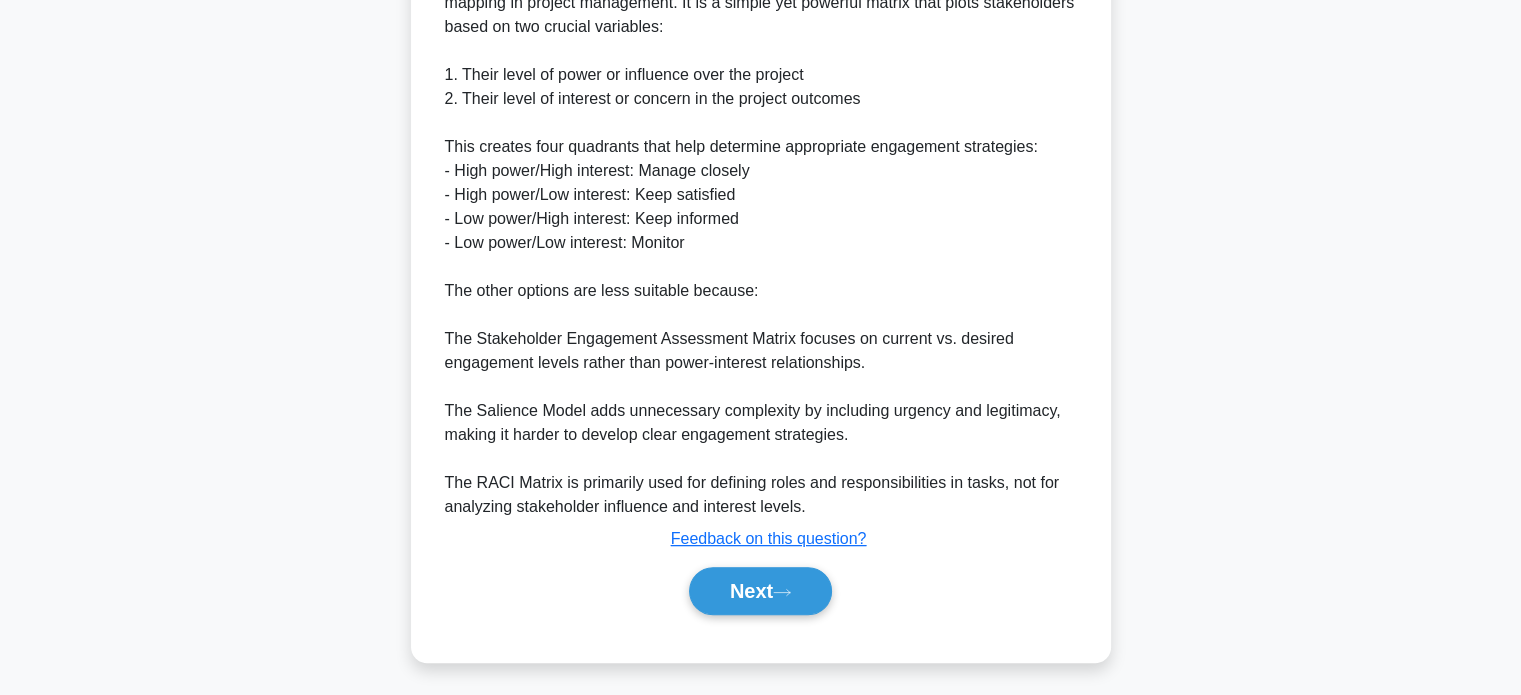 click on "Next" at bounding box center (760, 591) 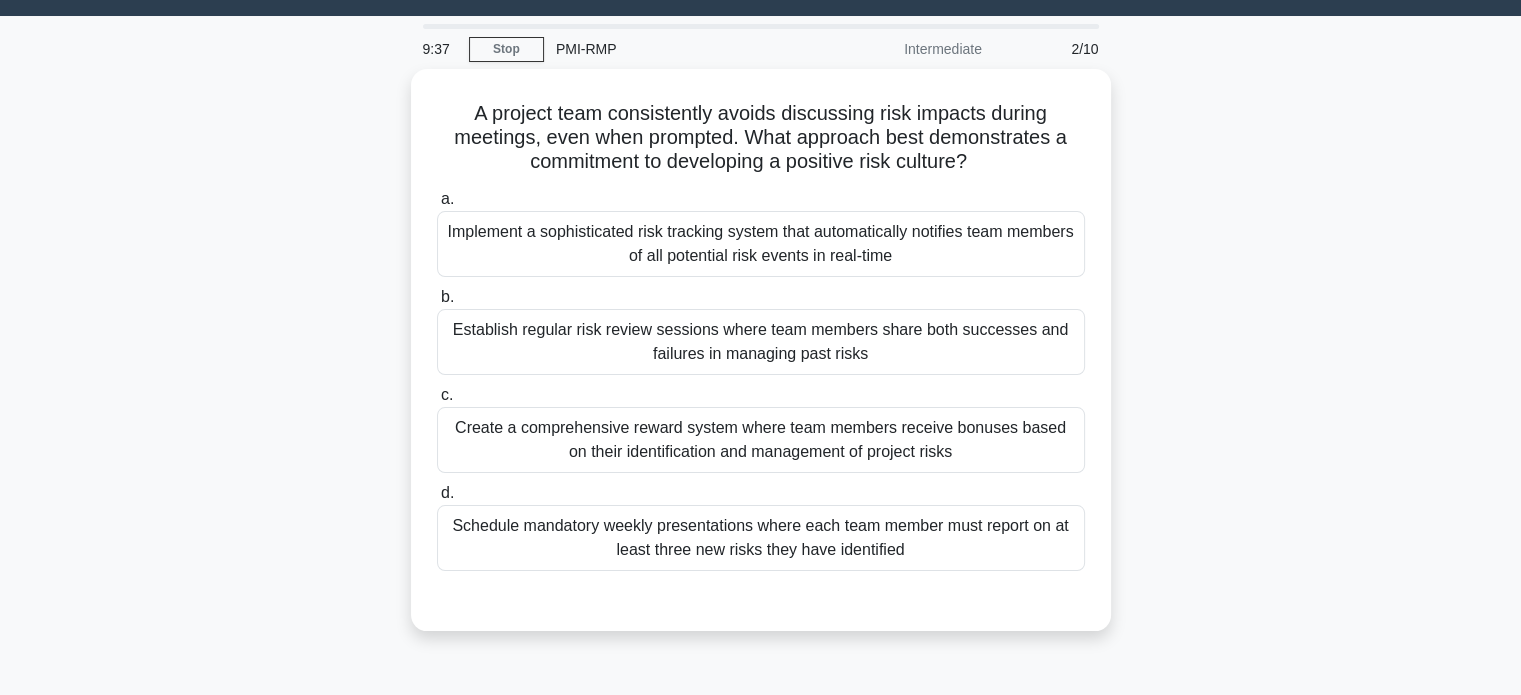 scroll, scrollTop: 48, scrollLeft: 0, axis: vertical 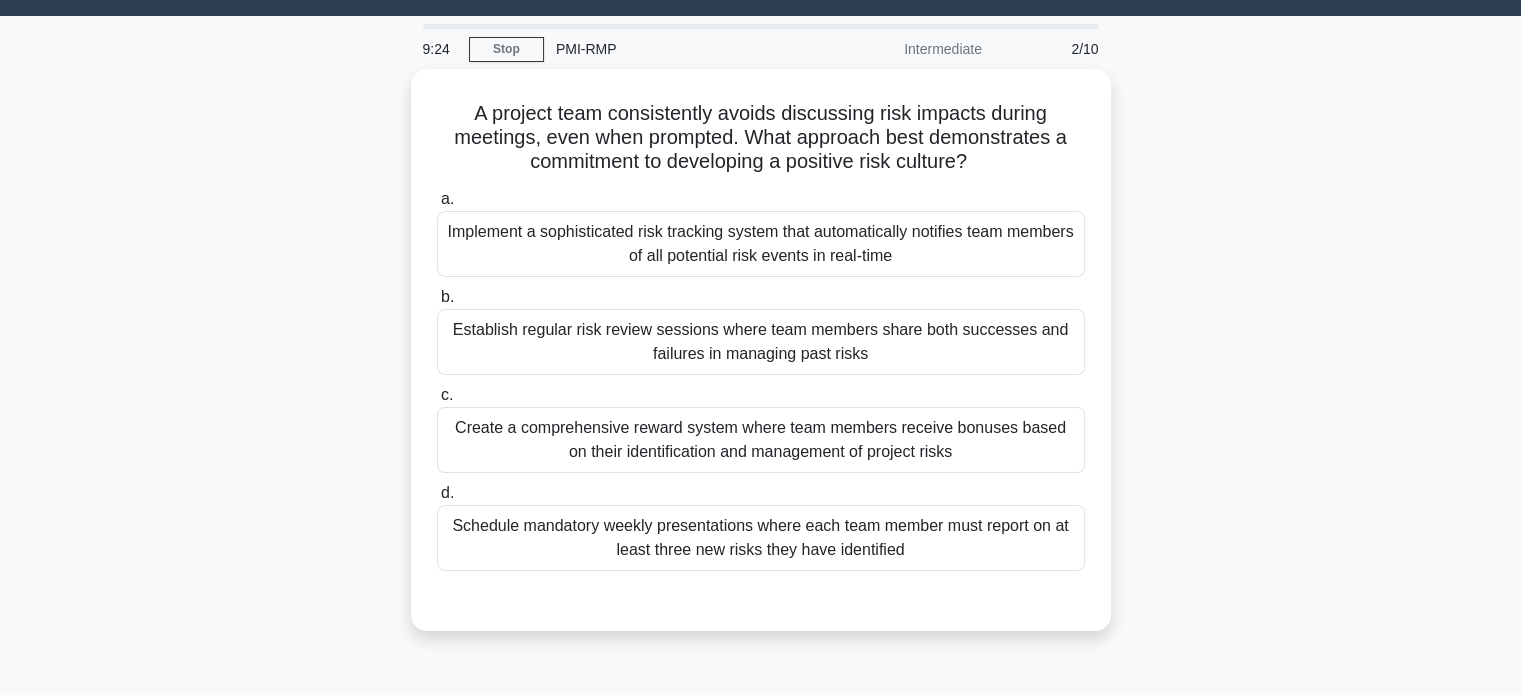 click on "Establish regular risk review sessions where team members share both successes and failures in managing past risks" at bounding box center [761, 342] 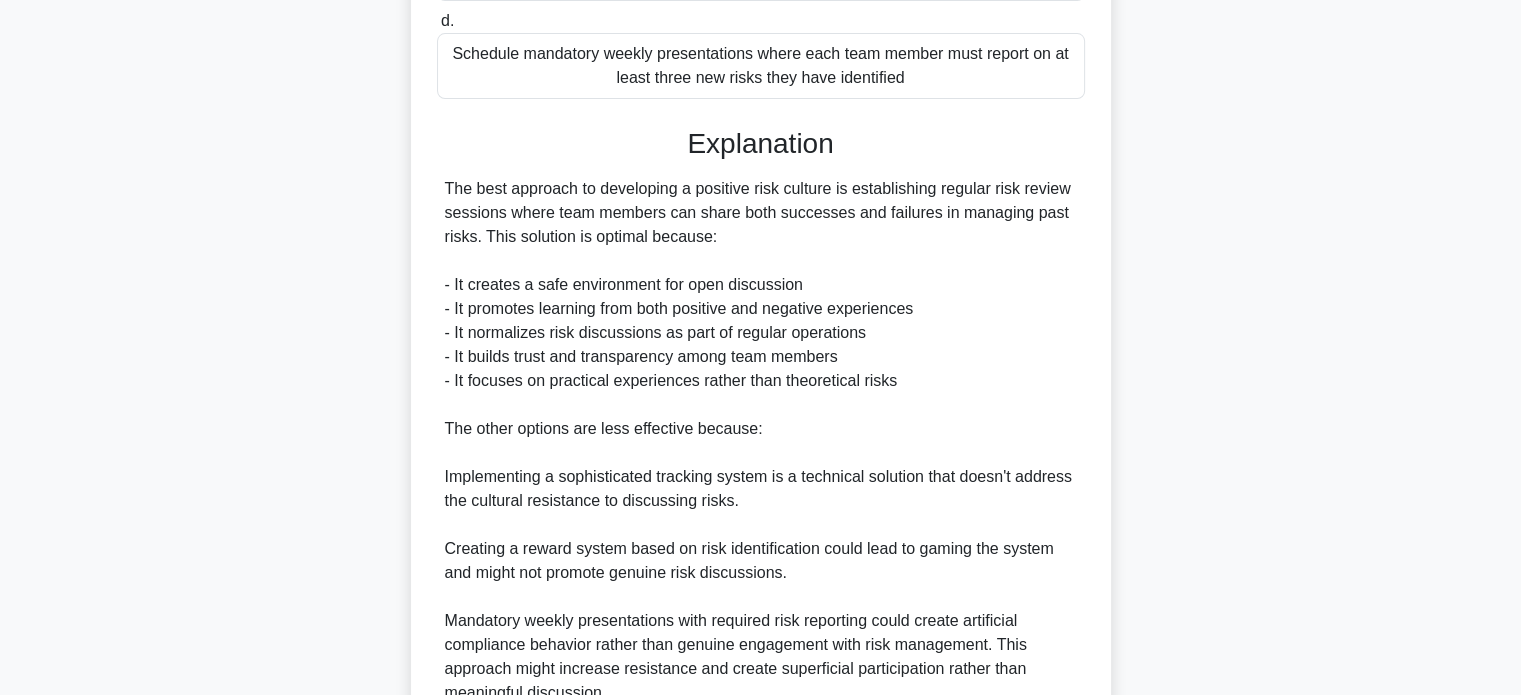 scroll, scrollTop: 704, scrollLeft: 0, axis: vertical 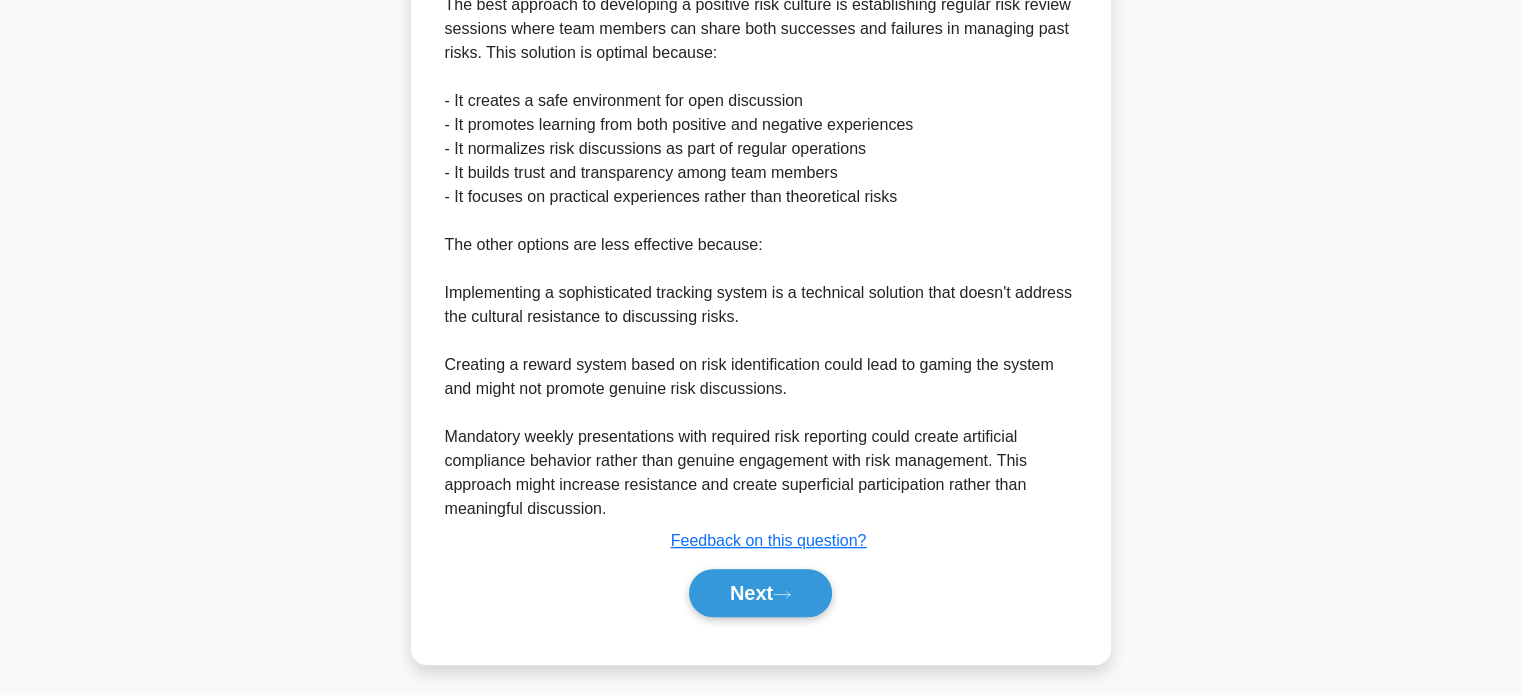 click on "Next" at bounding box center [760, 593] 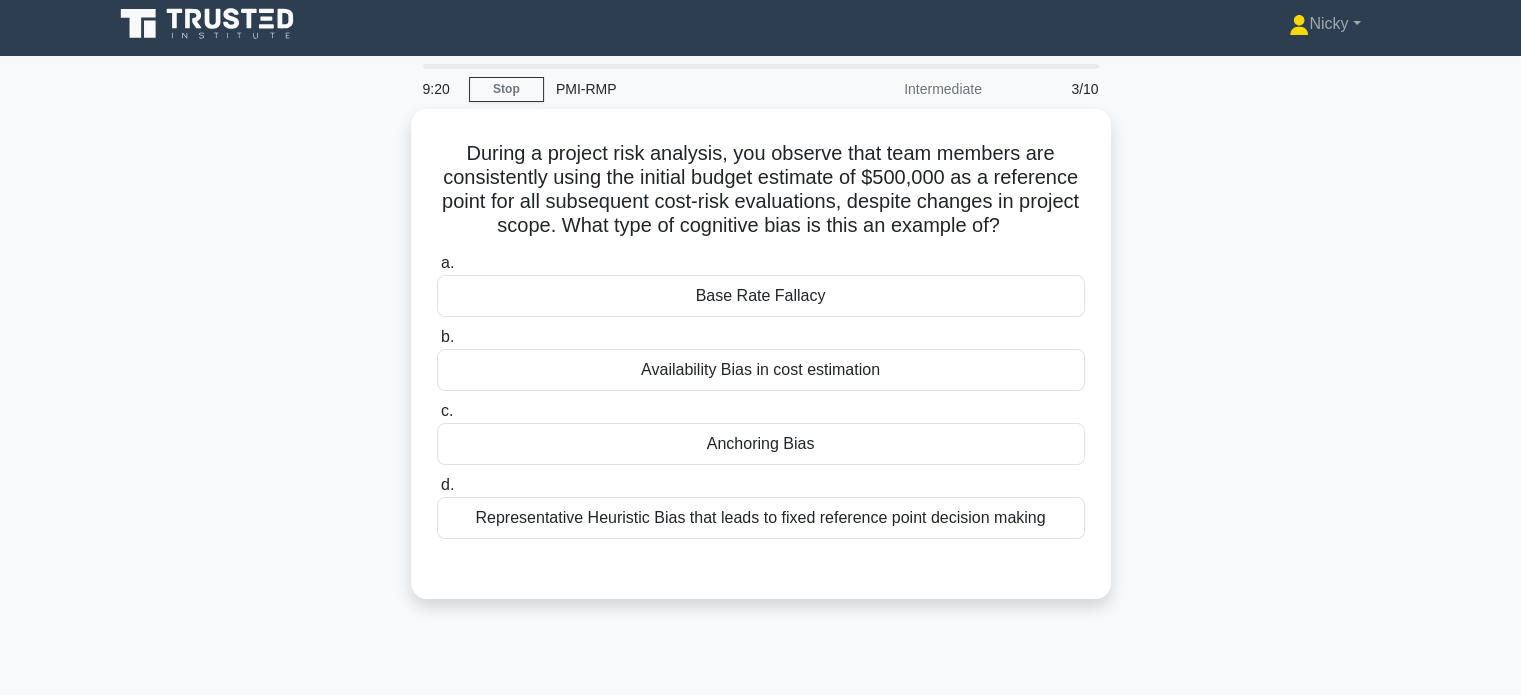 scroll, scrollTop: 5, scrollLeft: 0, axis: vertical 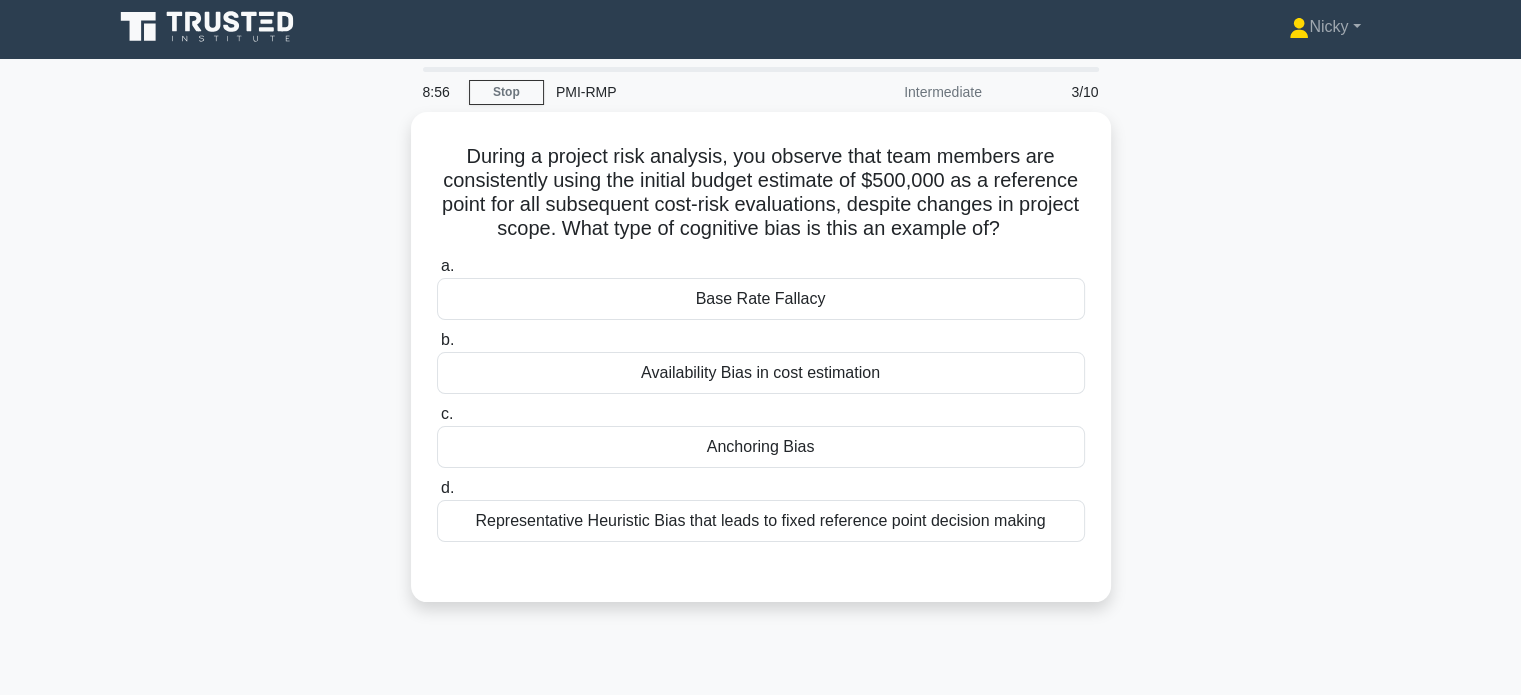 click on "Availability Bias in cost estimation" at bounding box center [761, 373] 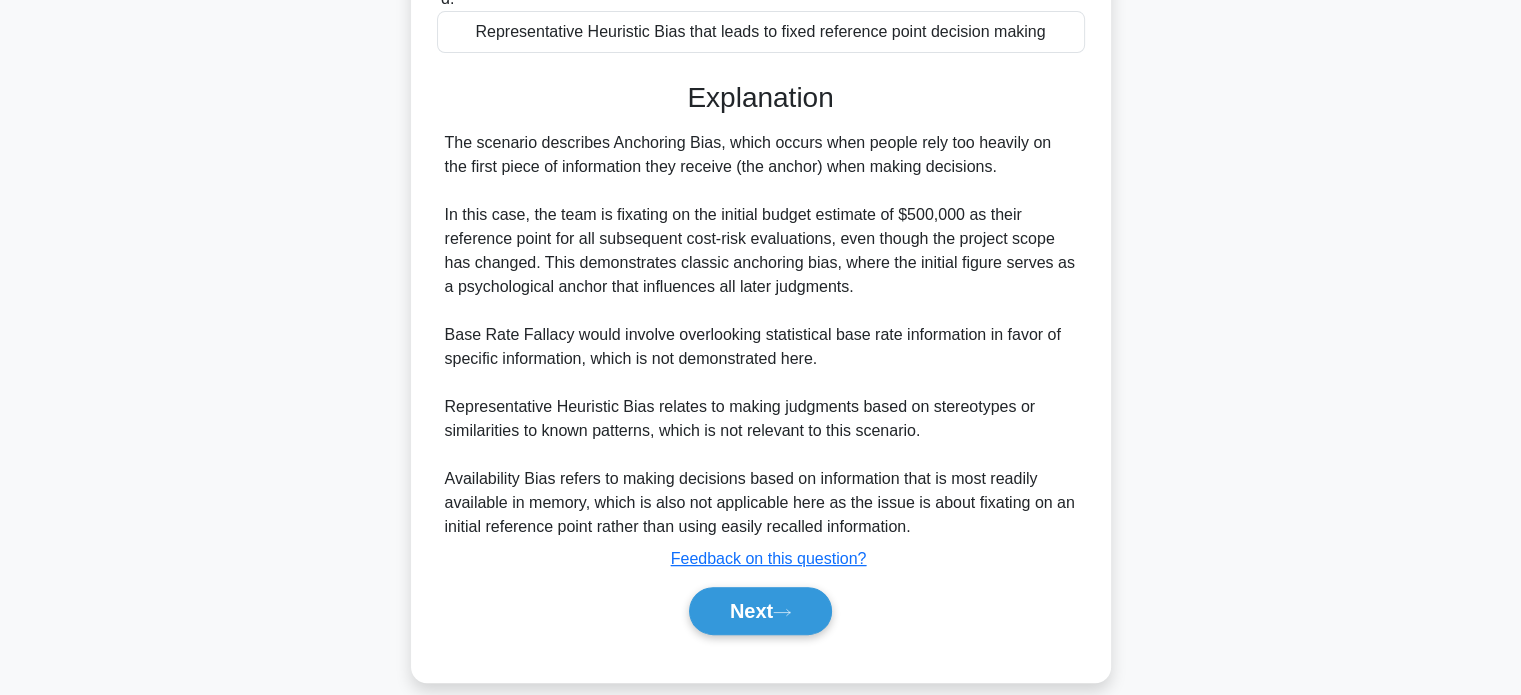 scroll, scrollTop: 514, scrollLeft: 0, axis: vertical 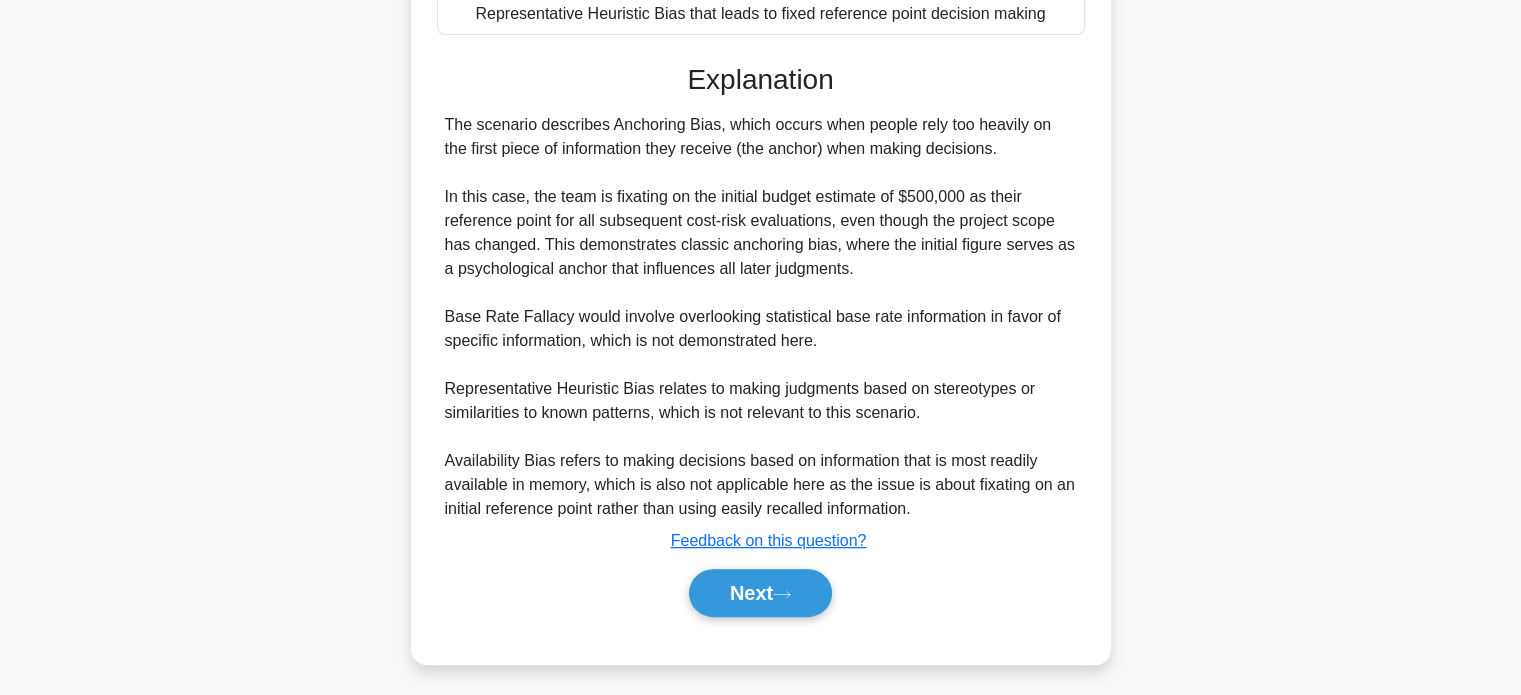 click on "Next" at bounding box center [760, 593] 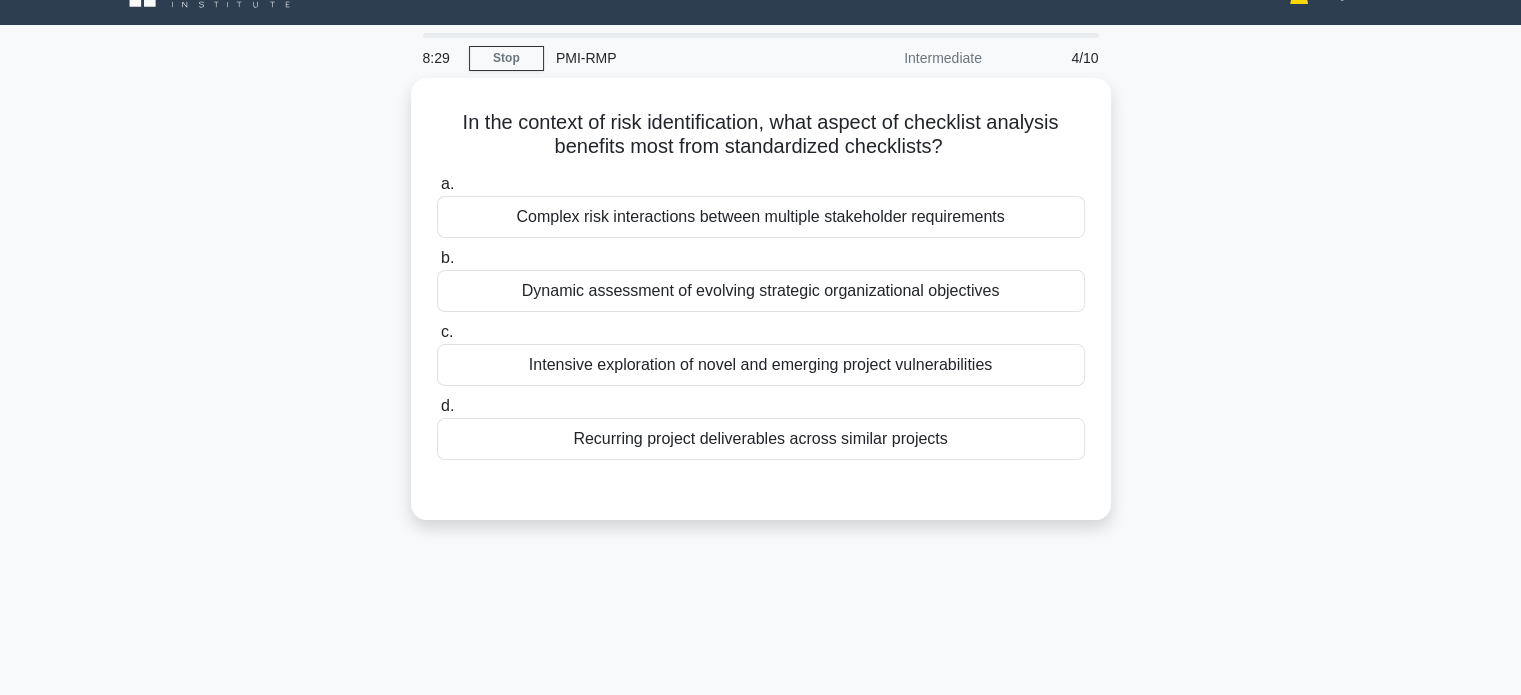 scroll, scrollTop: 32, scrollLeft: 0, axis: vertical 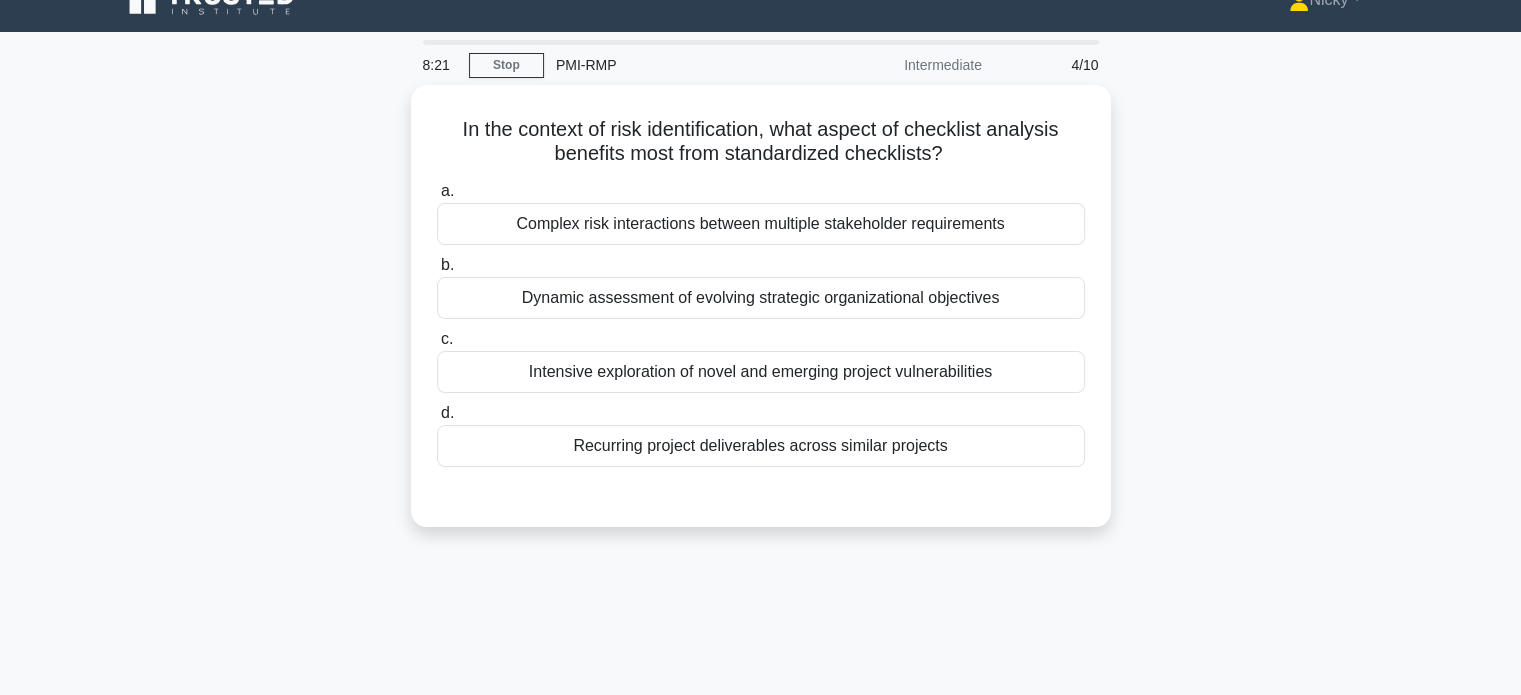 click on "Recurring project deliverables across similar projects" at bounding box center (761, 446) 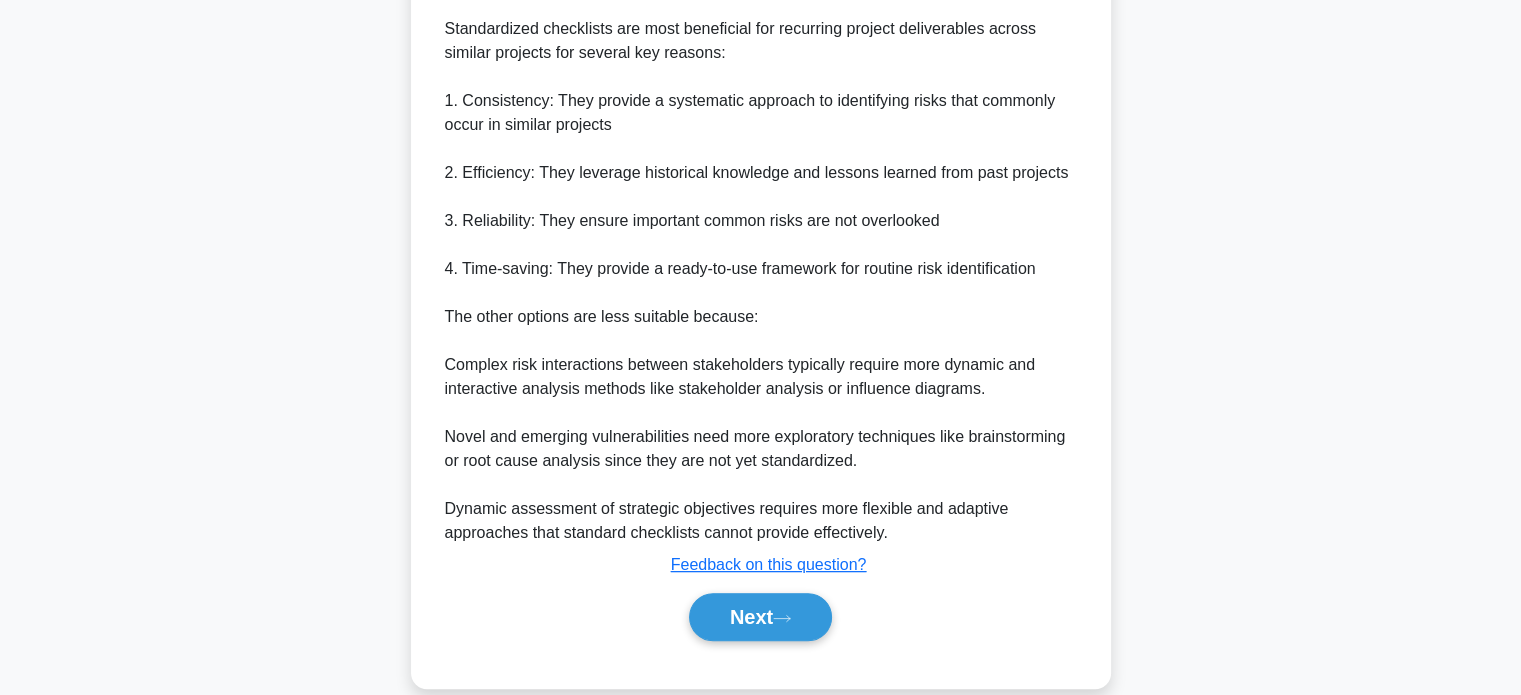 scroll, scrollTop: 584, scrollLeft: 0, axis: vertical 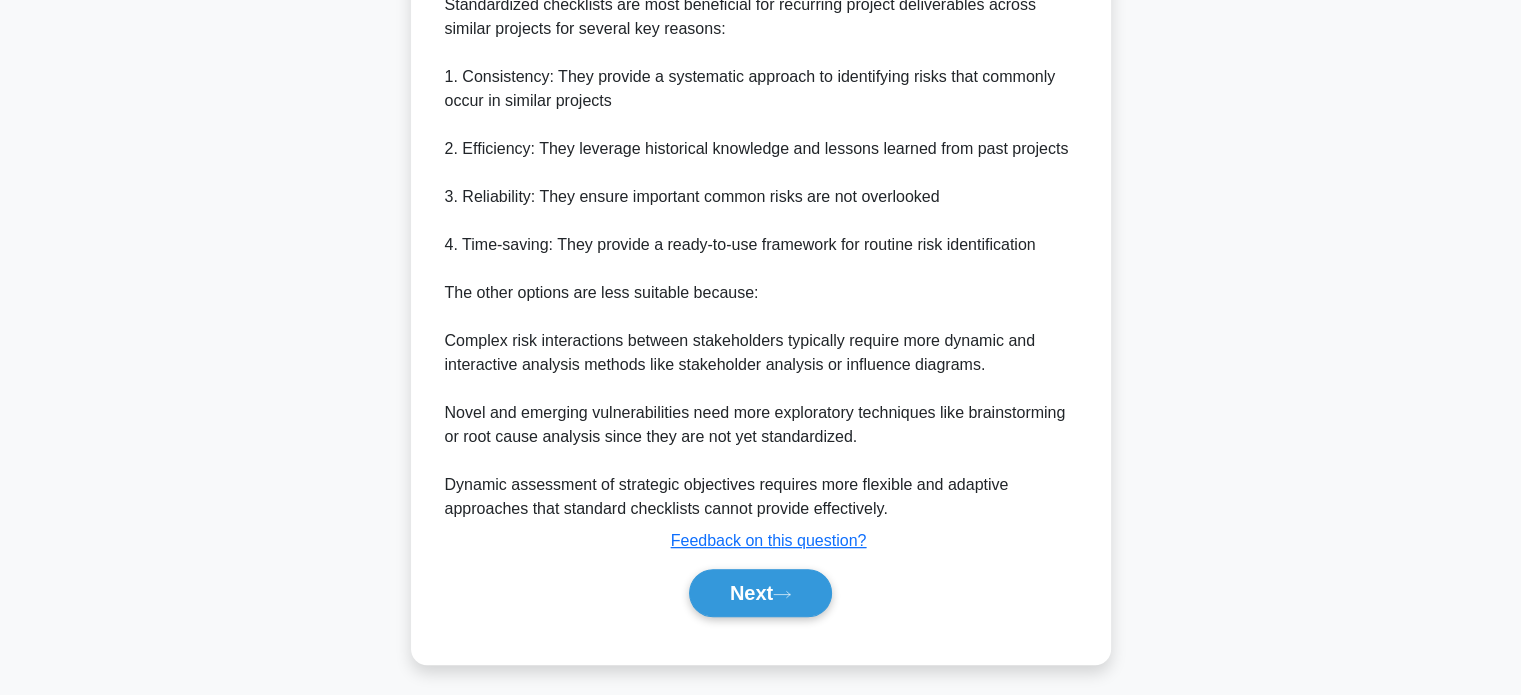 click on "Next" at bounding box center (760, 593) 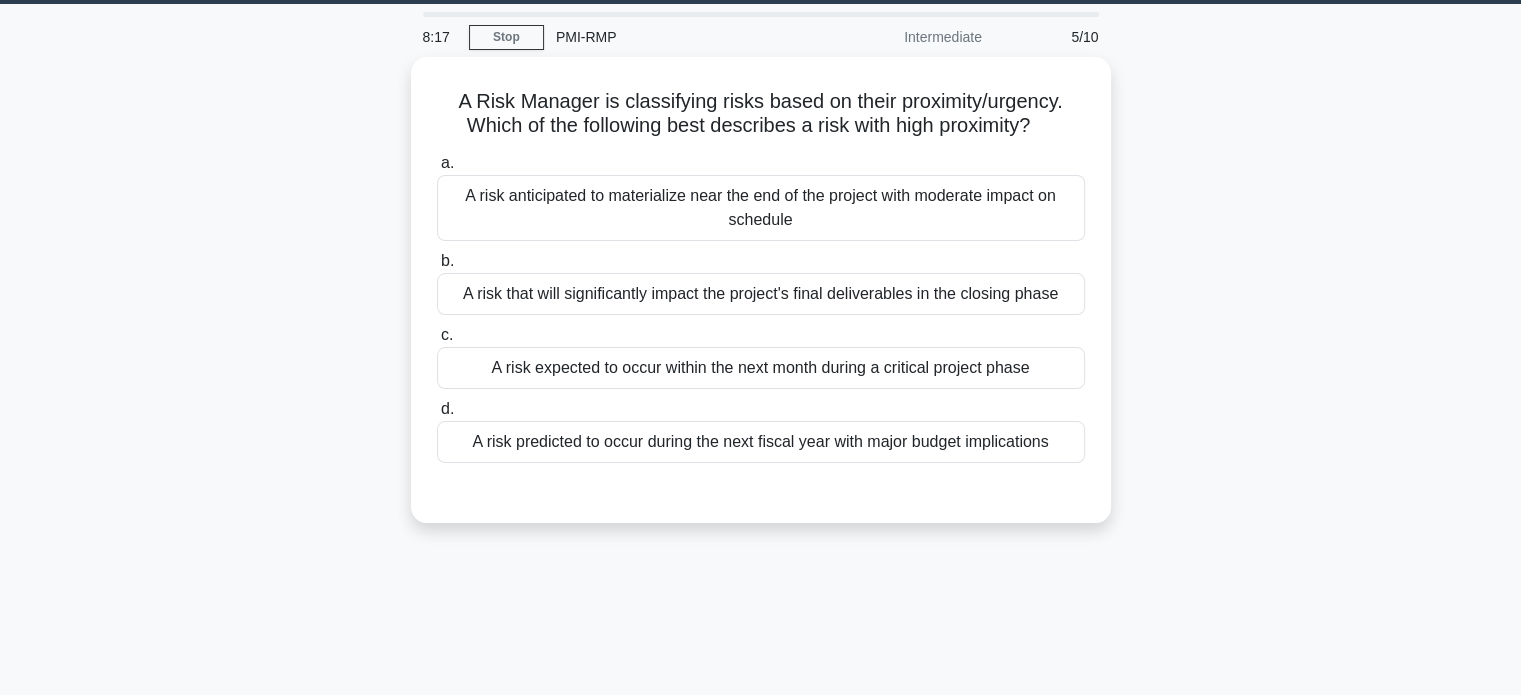 scroll, scrollTop: 46, scrollLeft: 0, axis: vertical 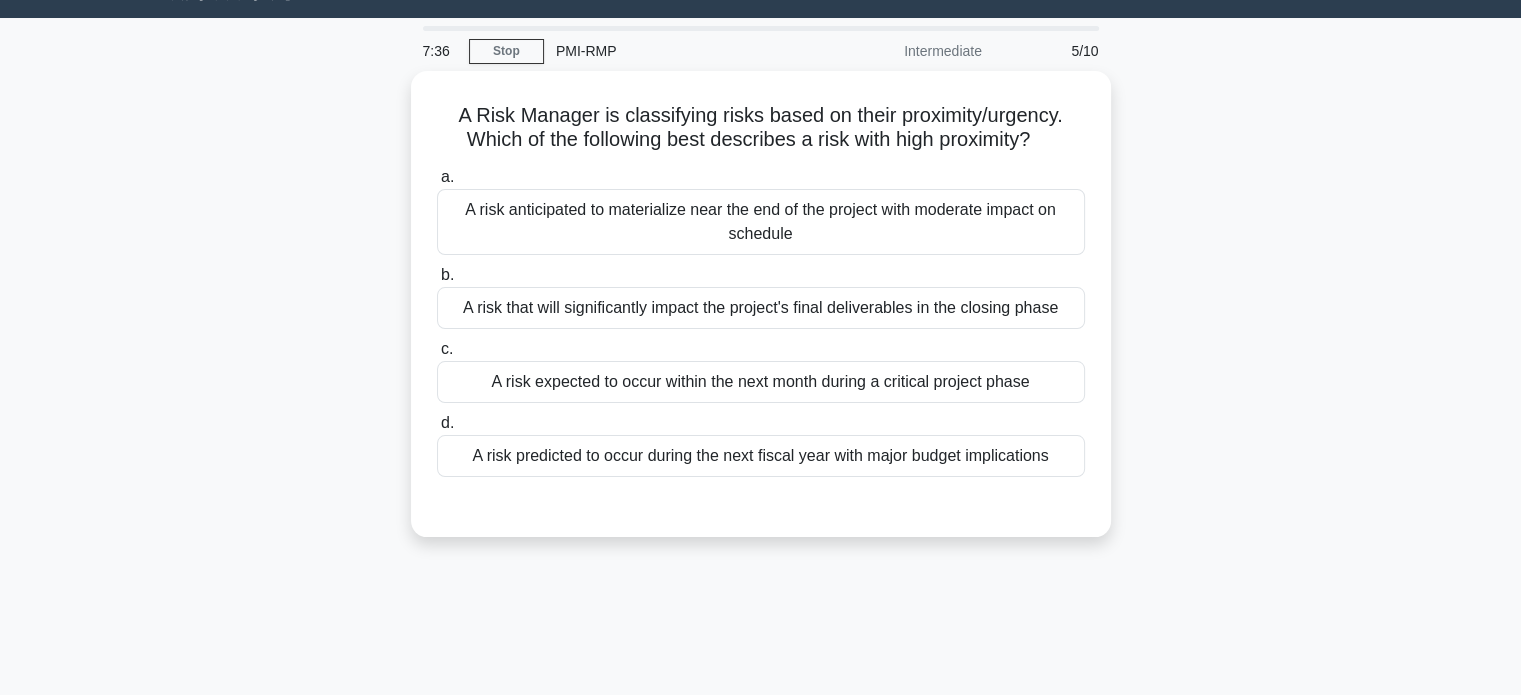 click on "A risk that will significantly impact the project's final deliverables in the closing phase" at bounding box center (761, 308) 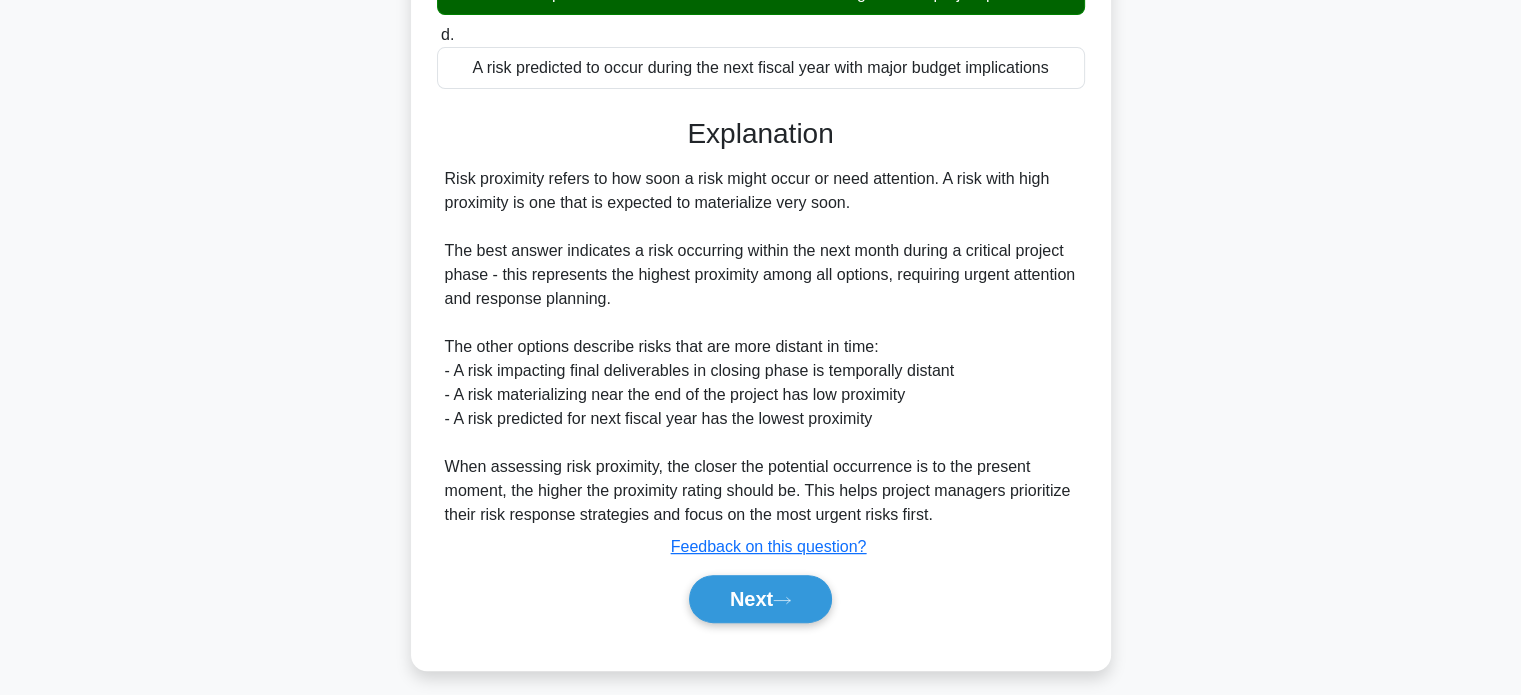 scroll, scrollTop: 442, scrollLeft: 0, axis: vertical 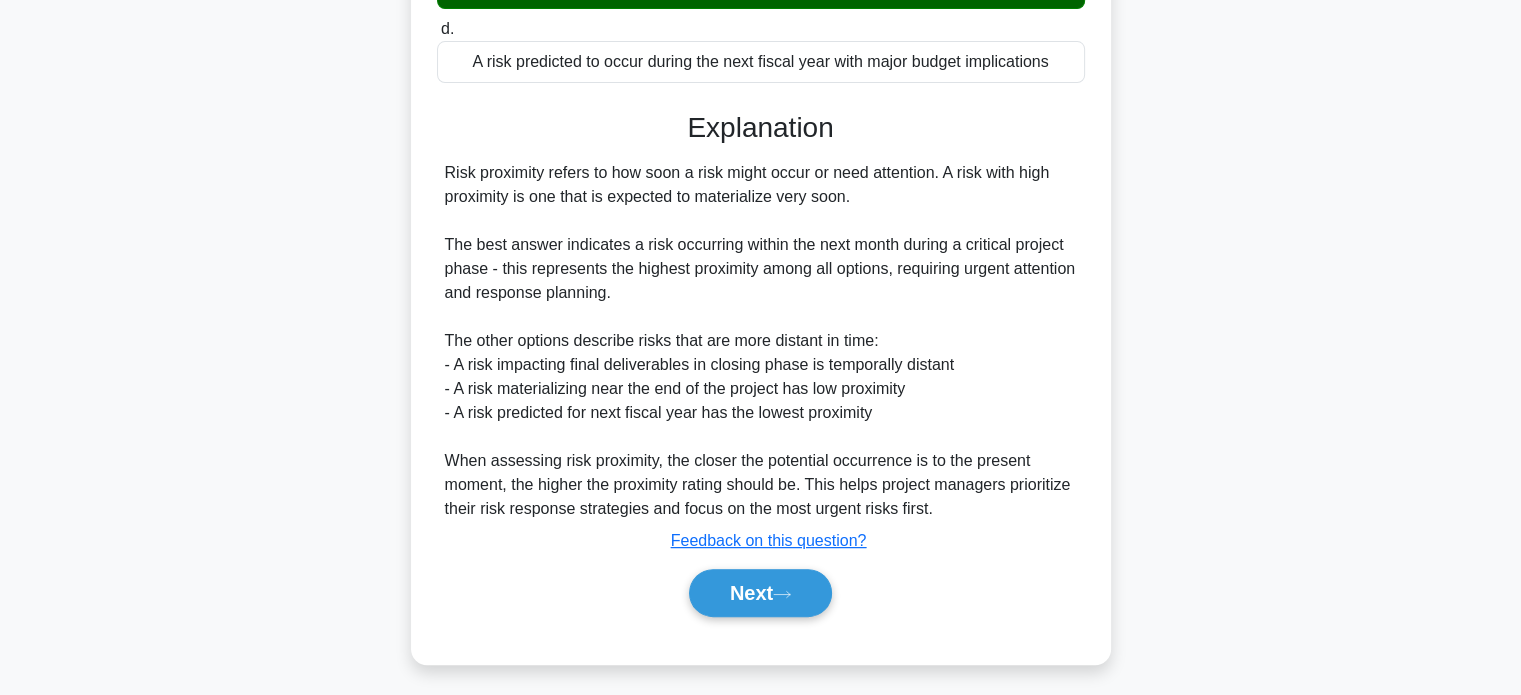 click on "Next" at bounding box center [760, 593] 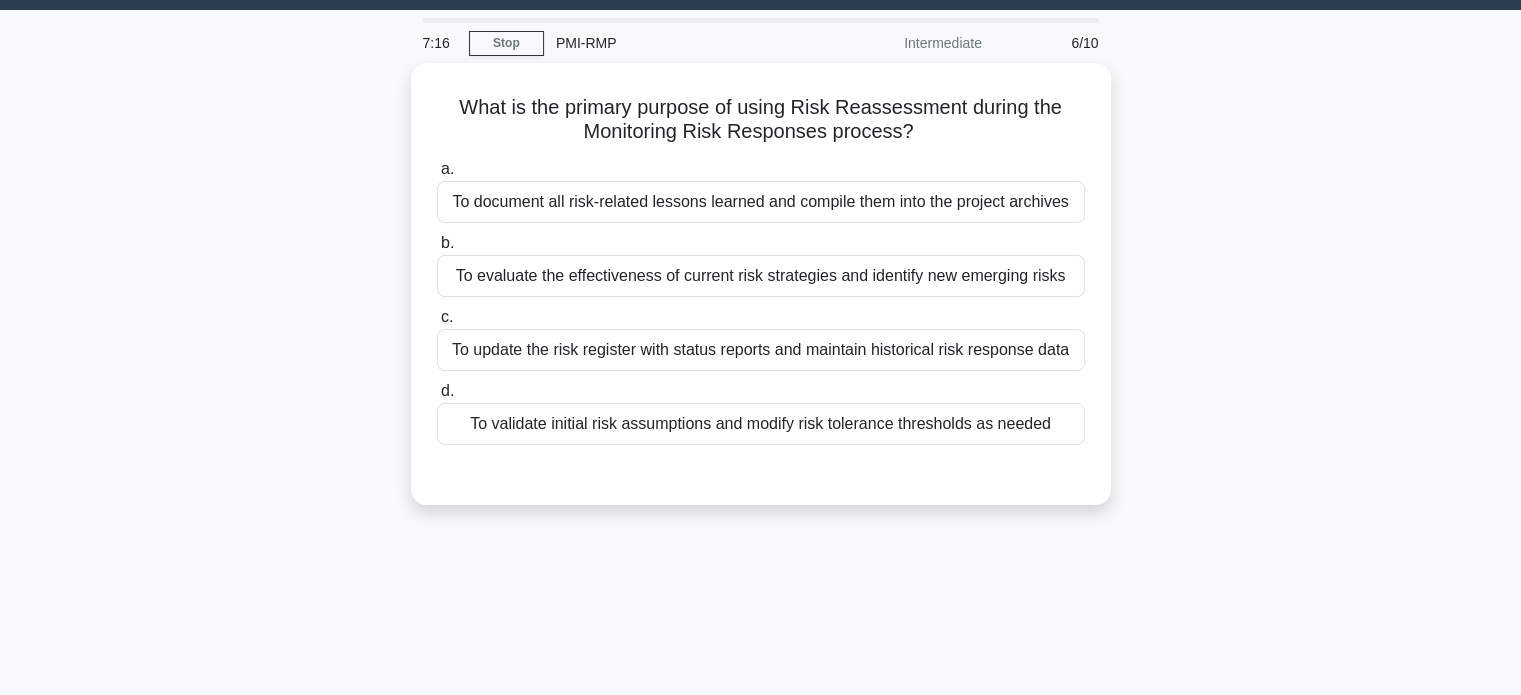 scroll, scrollTop: 41, scrollLeft: 0, axis: vertical 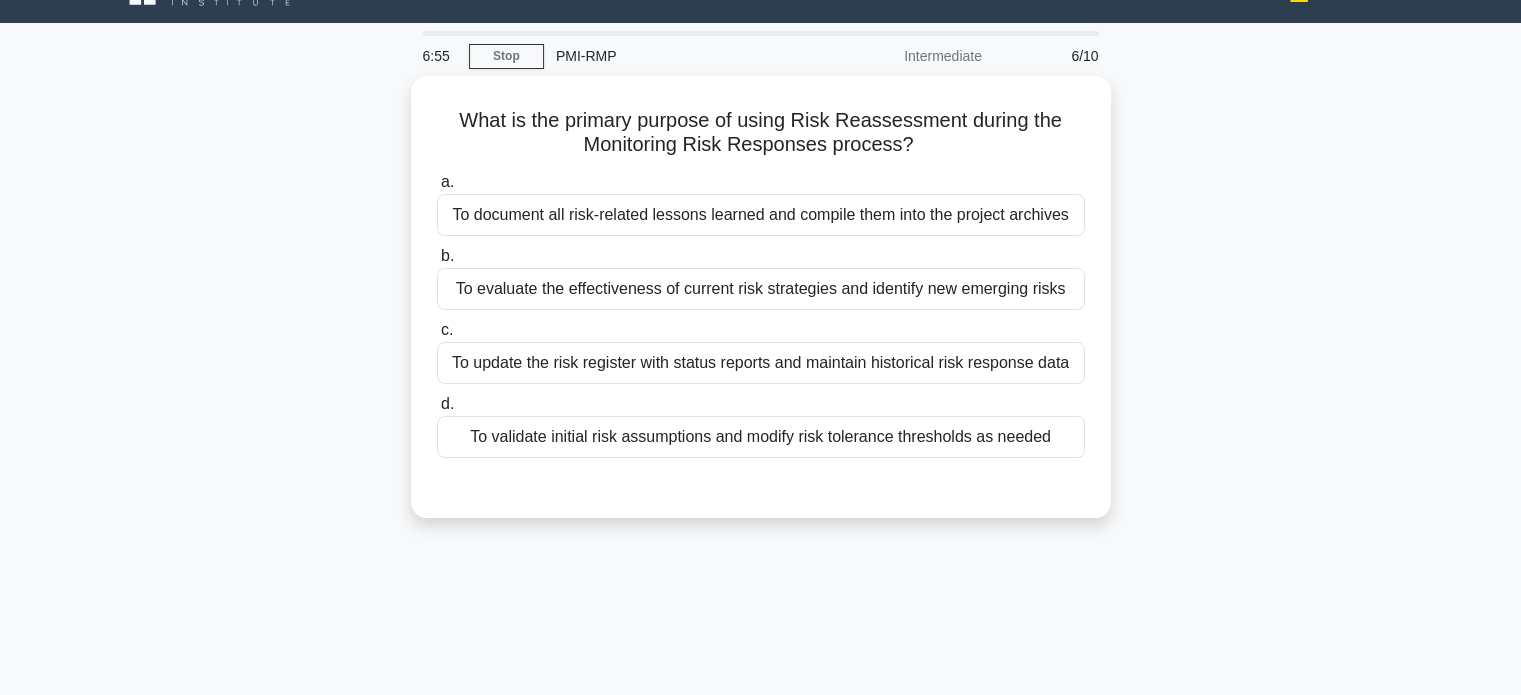 click on "To evaluate the effectiveness of current risk strategies and identify new emerging risks" at bounding box center [761, 289] 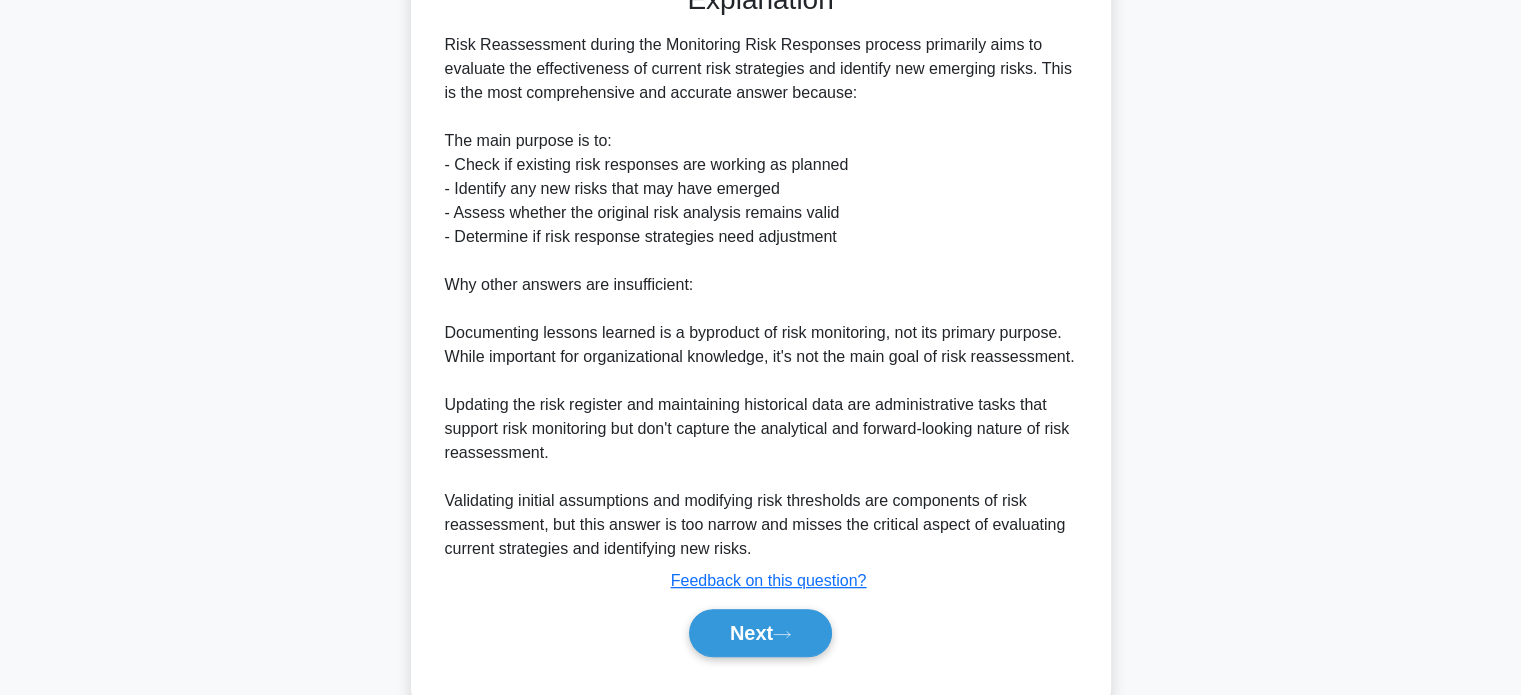 scroll, scrollTop: 608, scrollLeft: 0, axis: vertical 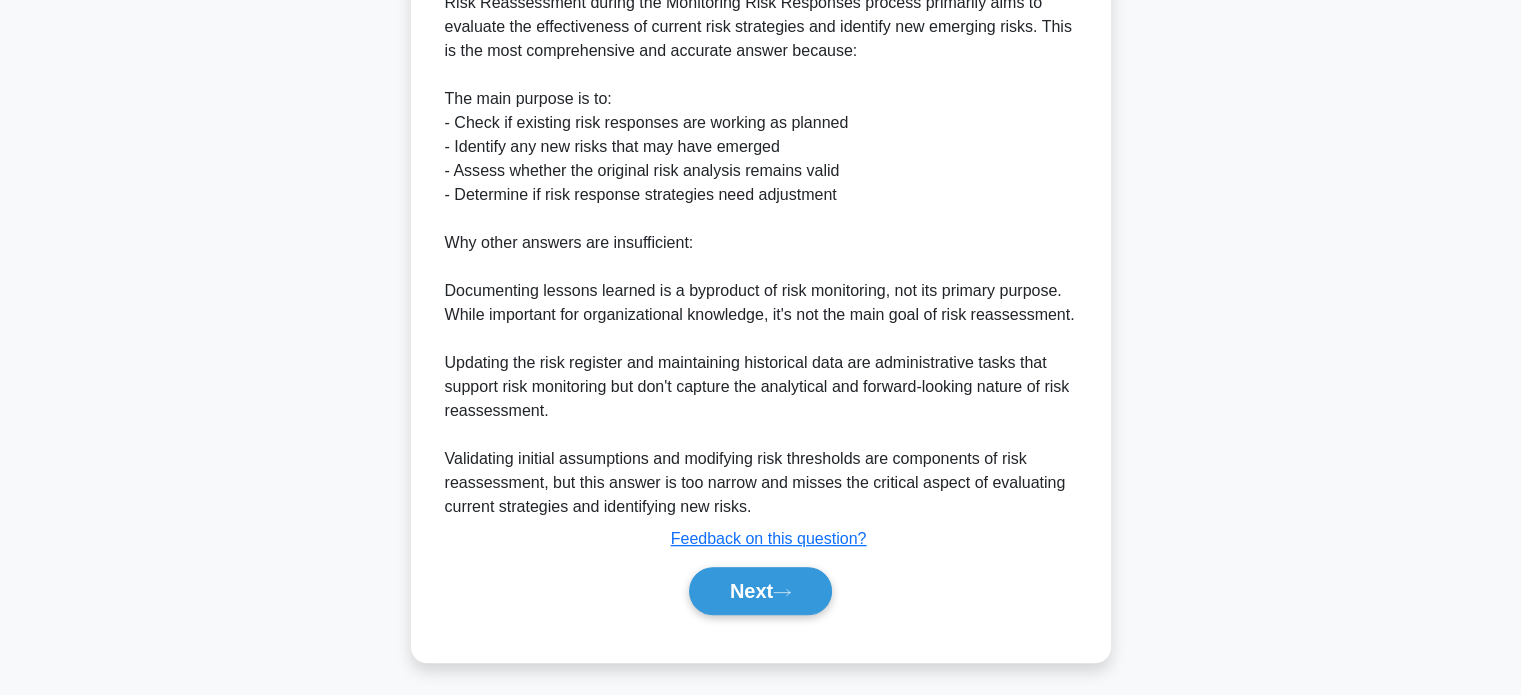 click on "Next" at bounding box center [760, 591] 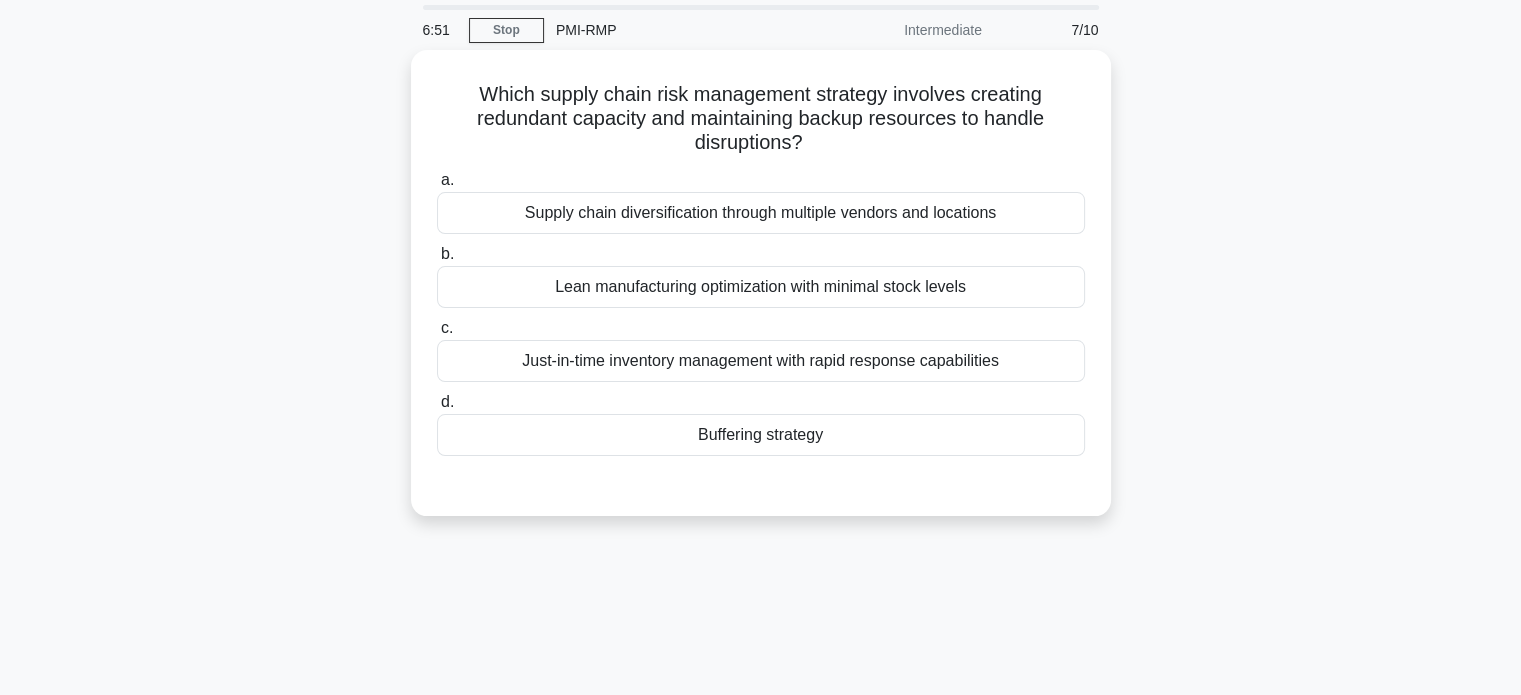 scroll, scrollTop: 60, scrollLeft: 0, axis: vertical 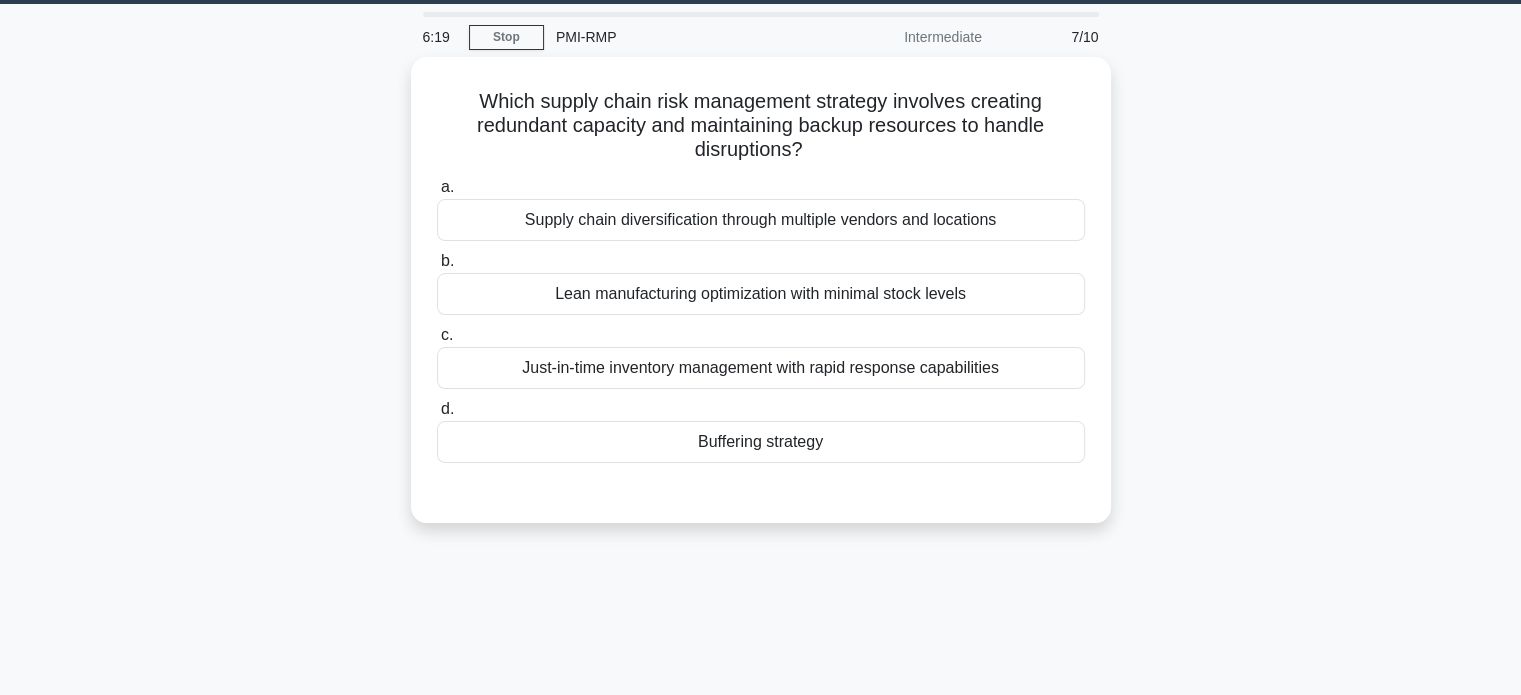 click on "Just-in-time inventory management with rapid response capabilities" at bounding box center [761, 368] 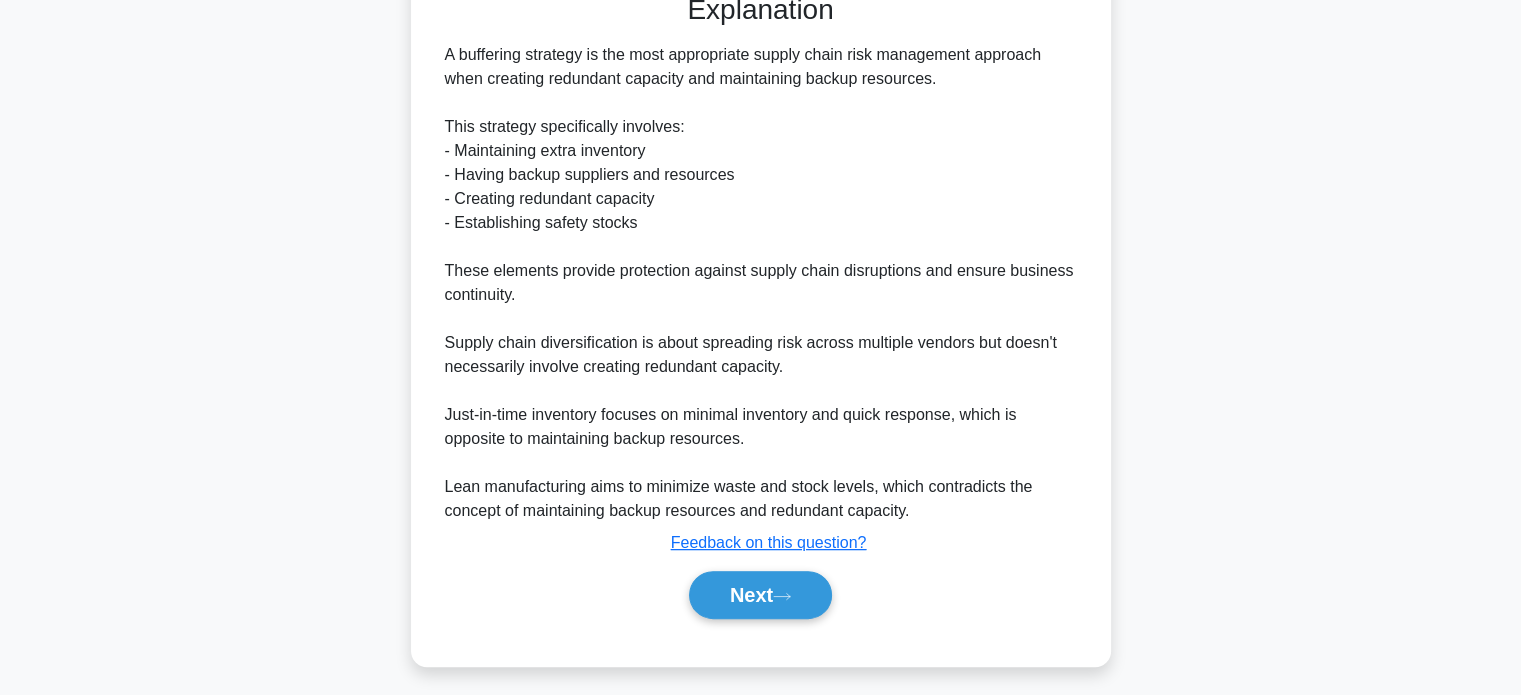 scroll, scrollTop: 562, scrollLeft: 0, axis: vertical 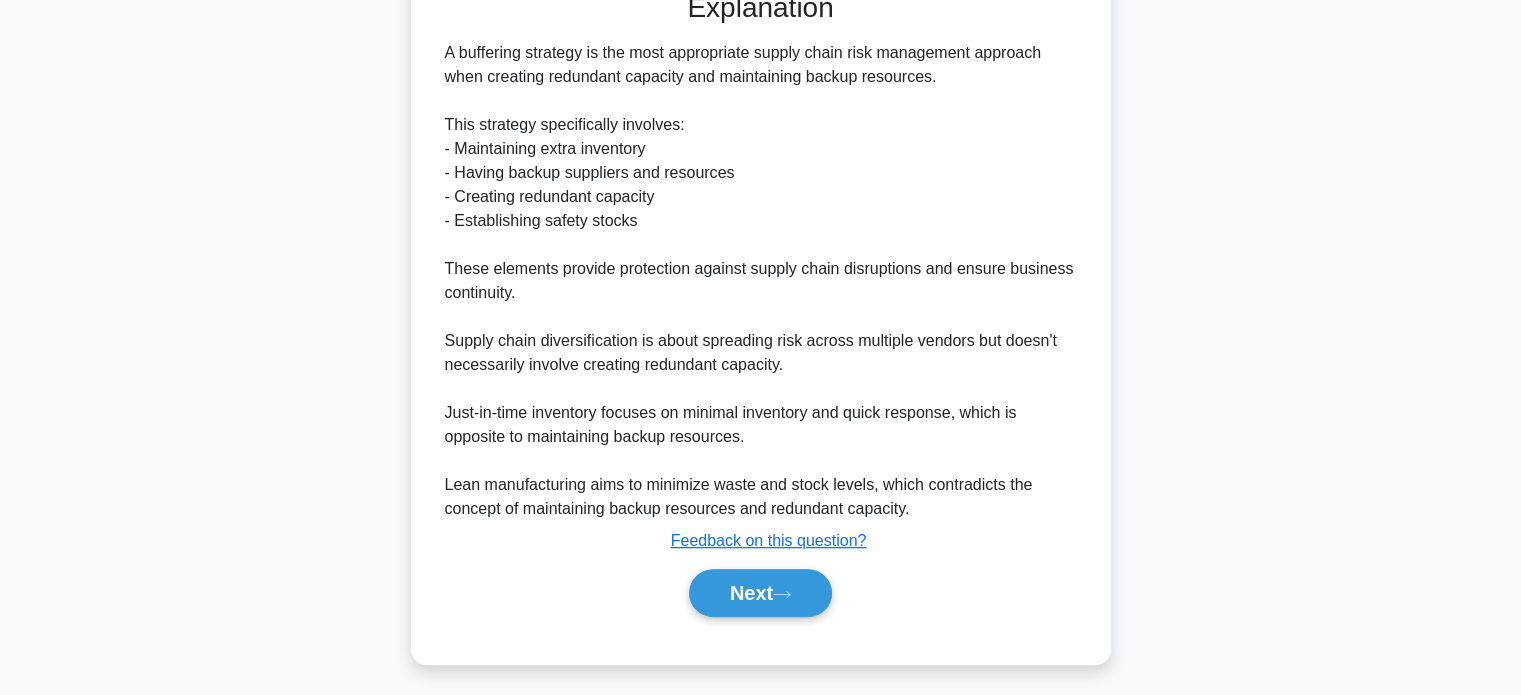 click 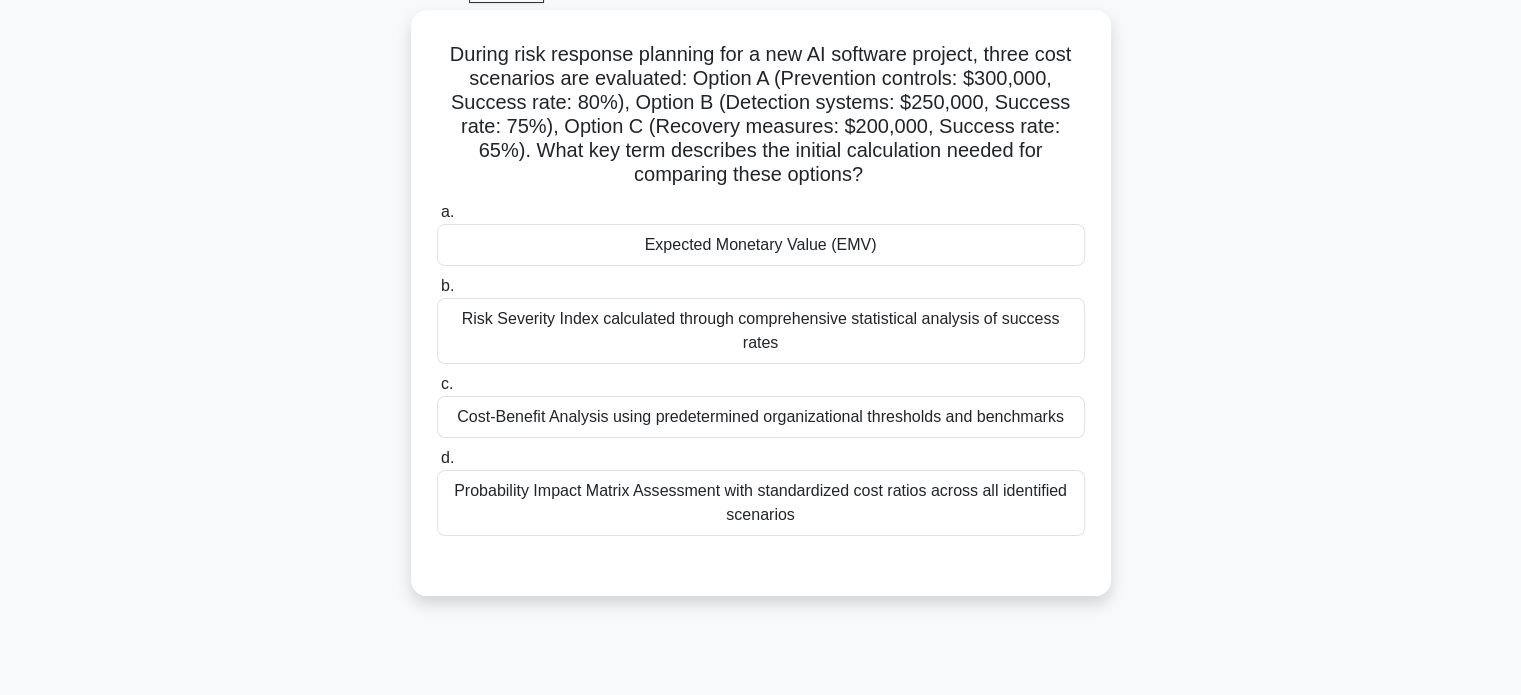 scroll, scrollTop: 108, scrollLeft: 0, axis: vertical 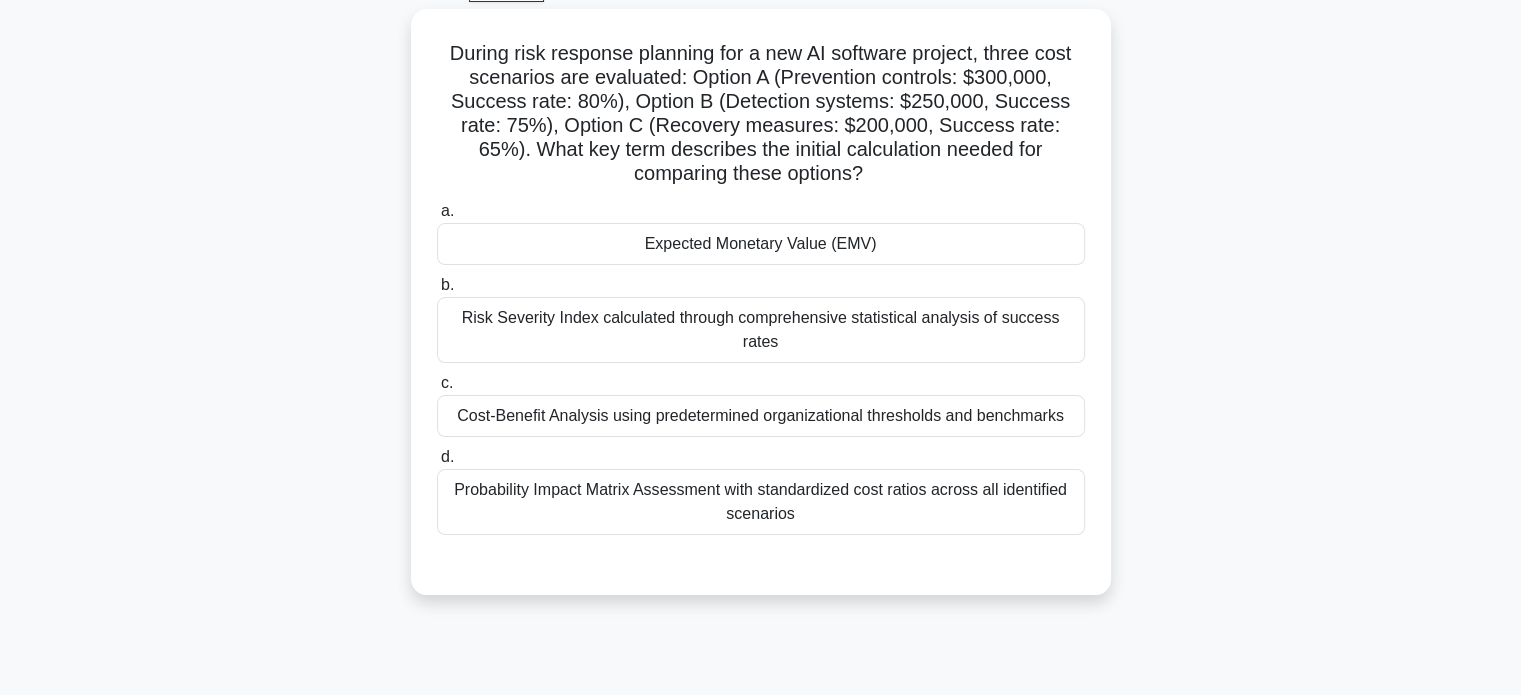 click on "Expected Monetary Value (EMV)" at bounding box center [761, 244] 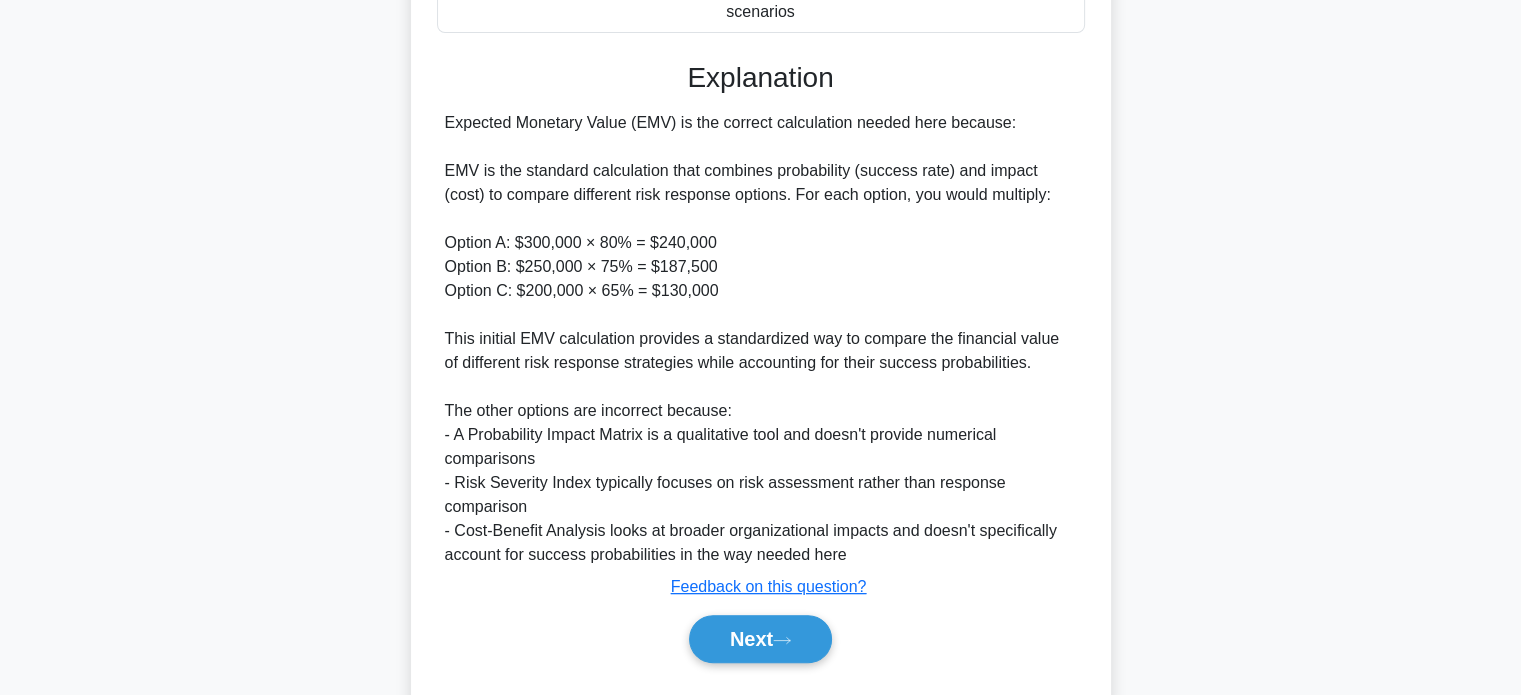 scroll, scrollTop: 632, scrollLeft: 0, axis: vertical 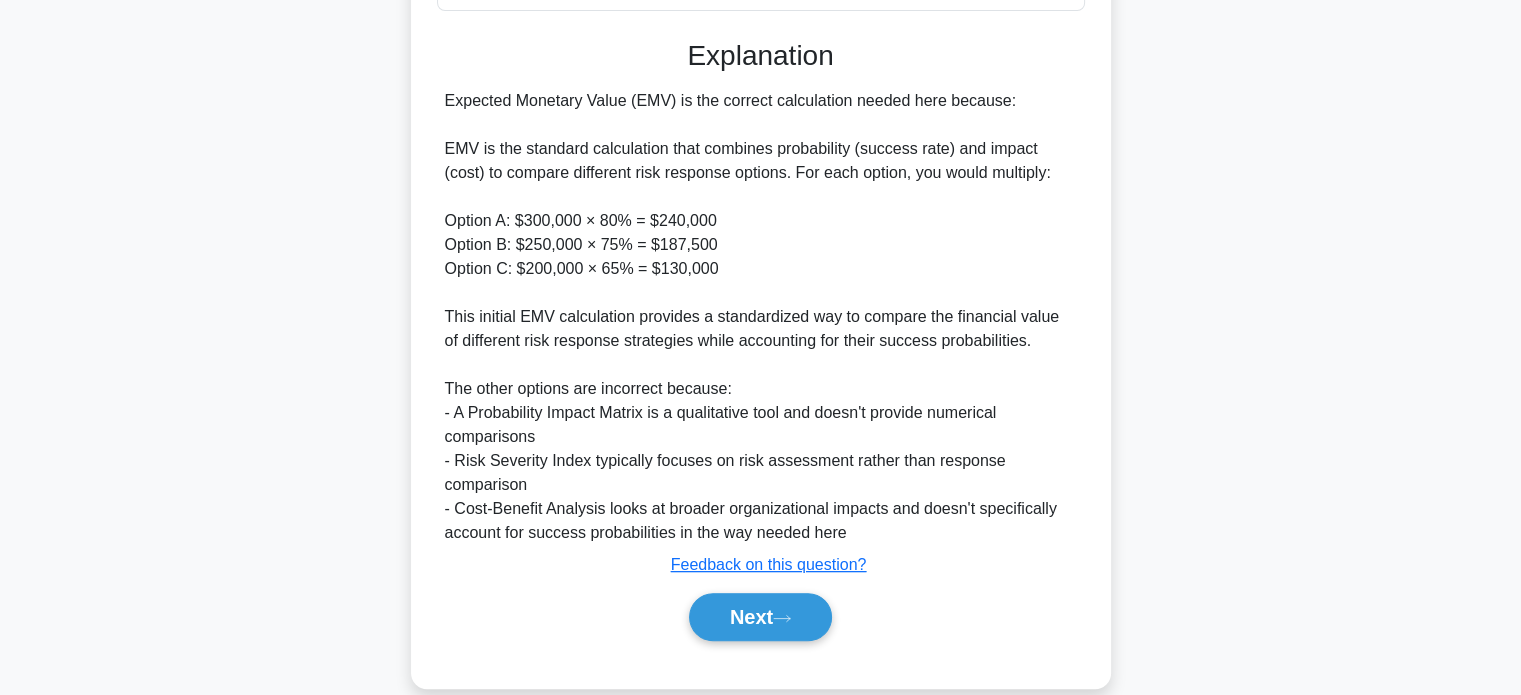 click on "Next" at bounding box center [760, 617] 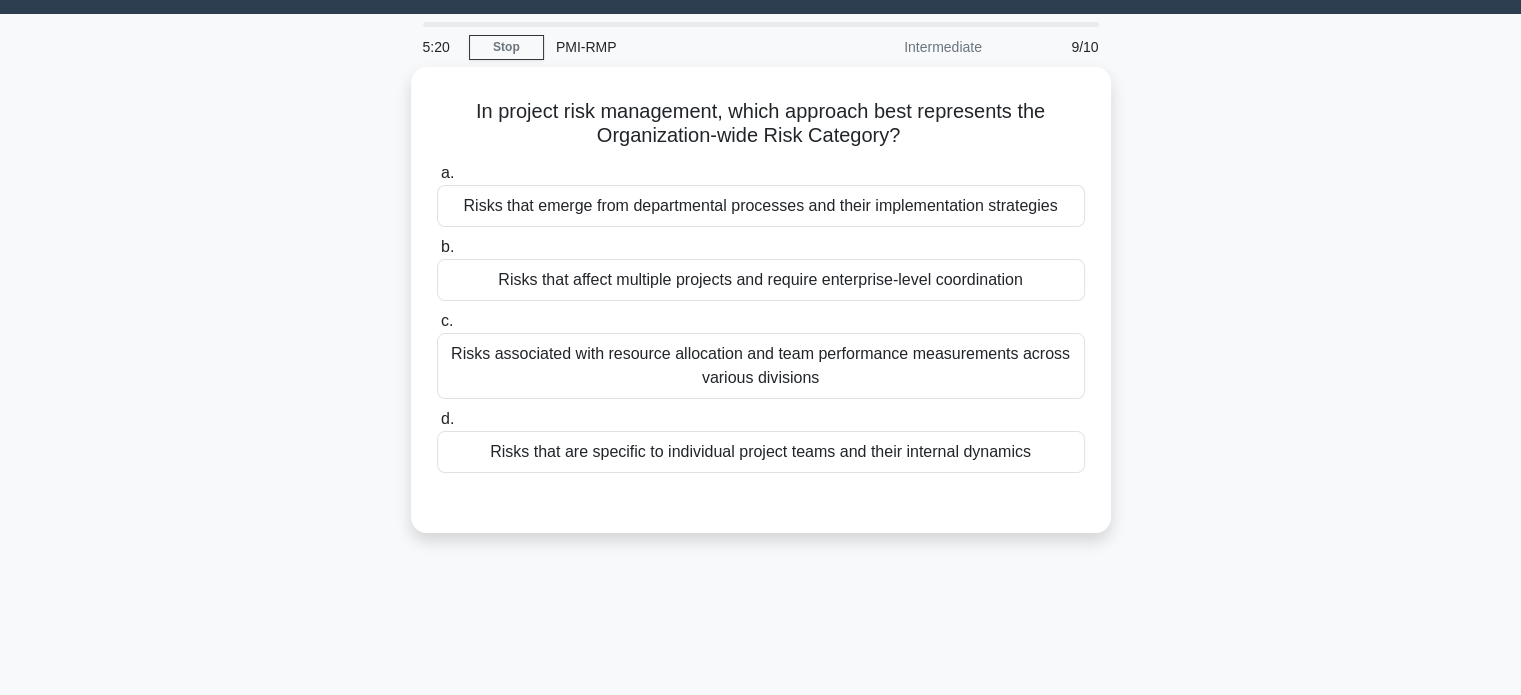 scroll, scrollTop: 37, scrollLeft: 0, axis: vertical 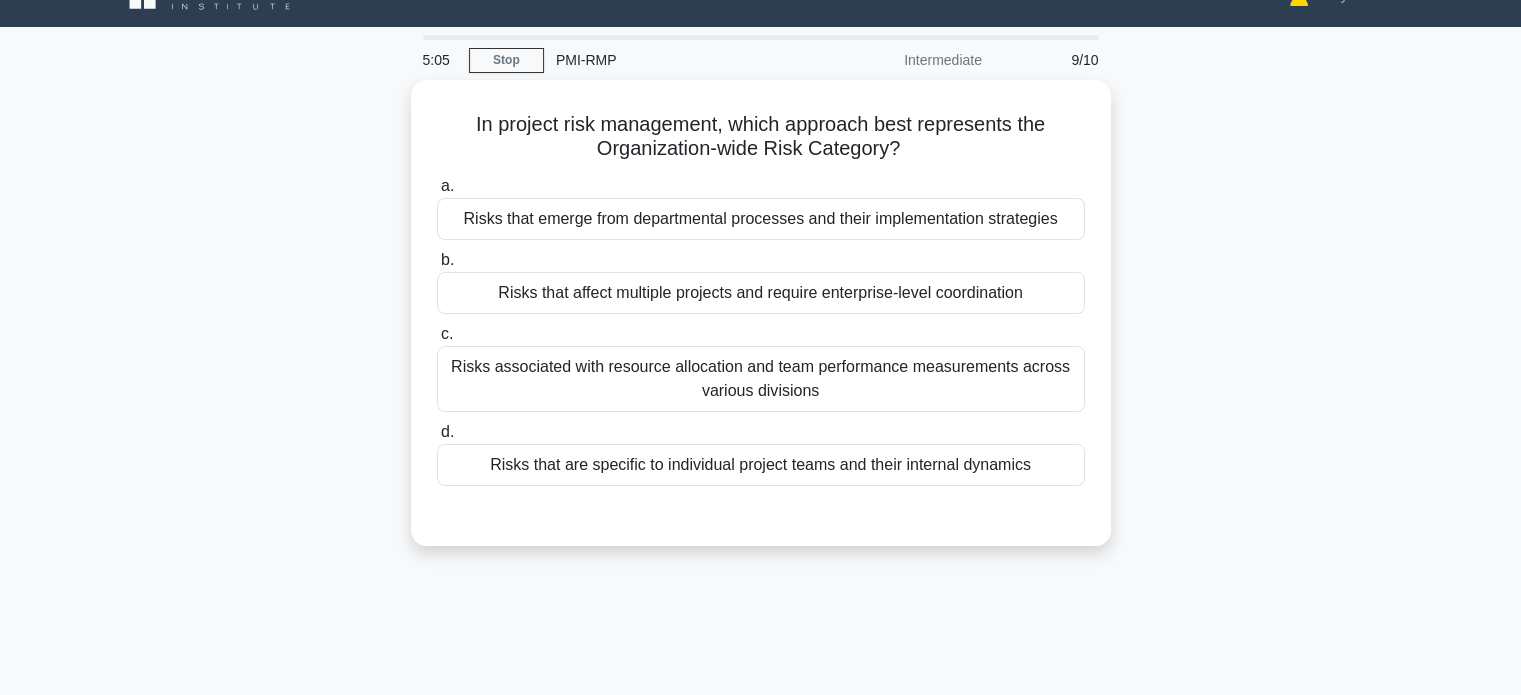click on "Risks that affect multiple projects and require enterprise-level coordination" at bounding box center (761, 293) 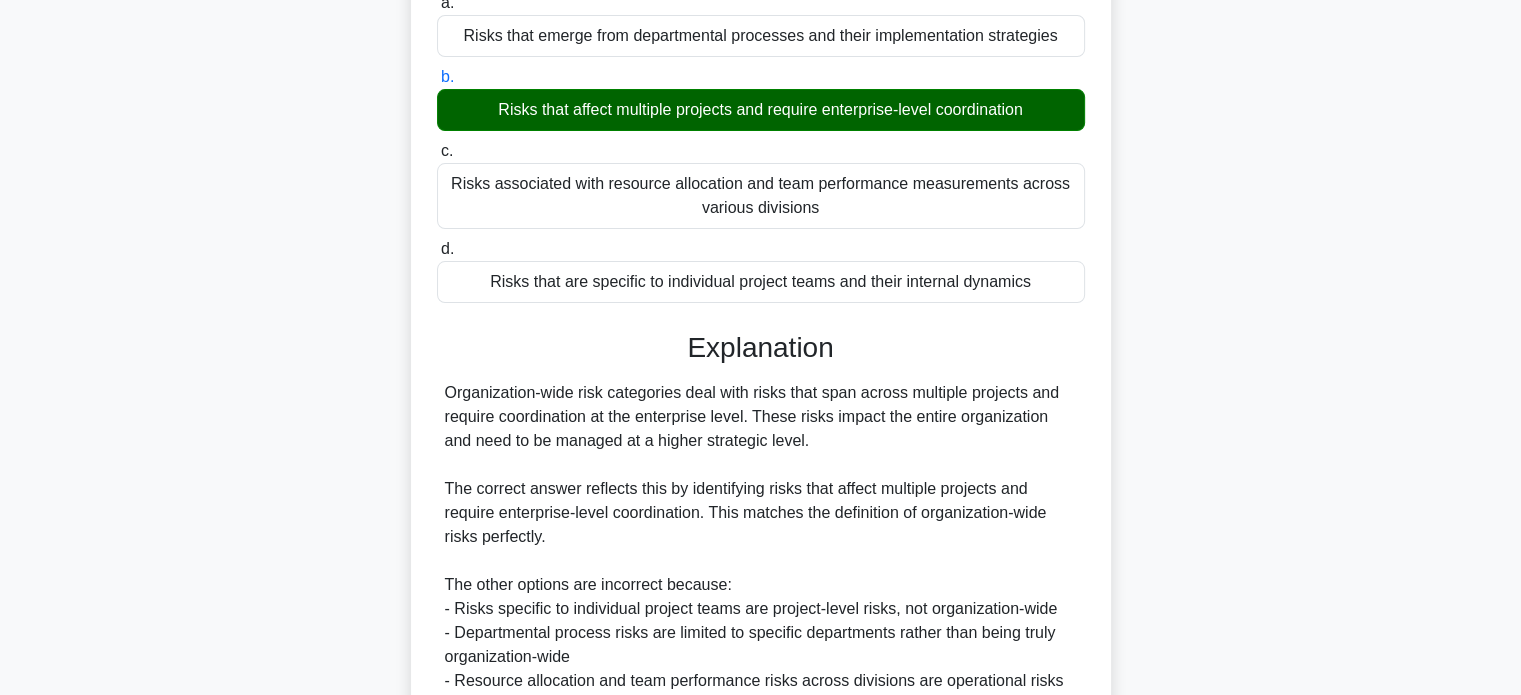scroll, scrollTop: 440, scrollLeft: 0, axis: vertical 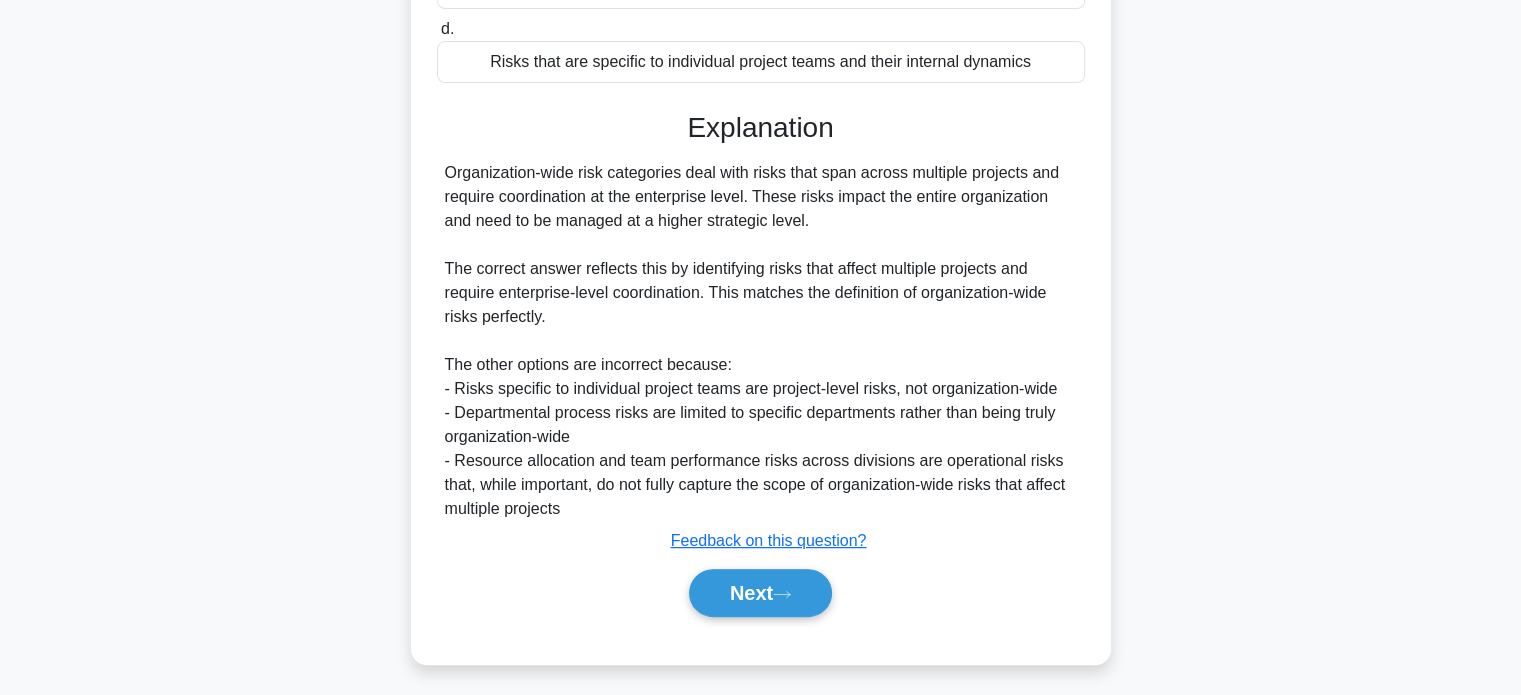 click on "Next" at bounding box center (760, 593) 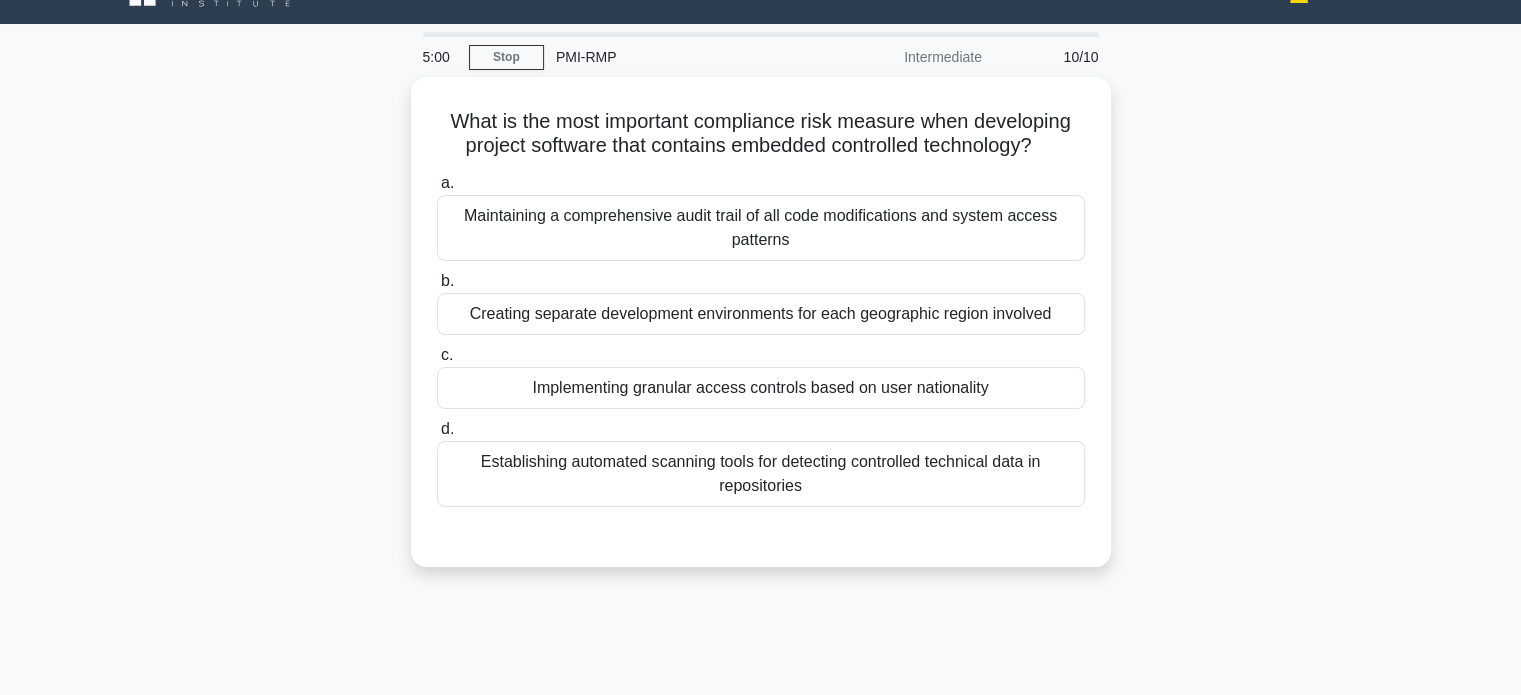 scroll, scrollTop: 37, scrollLeft: 0, axis: vertical 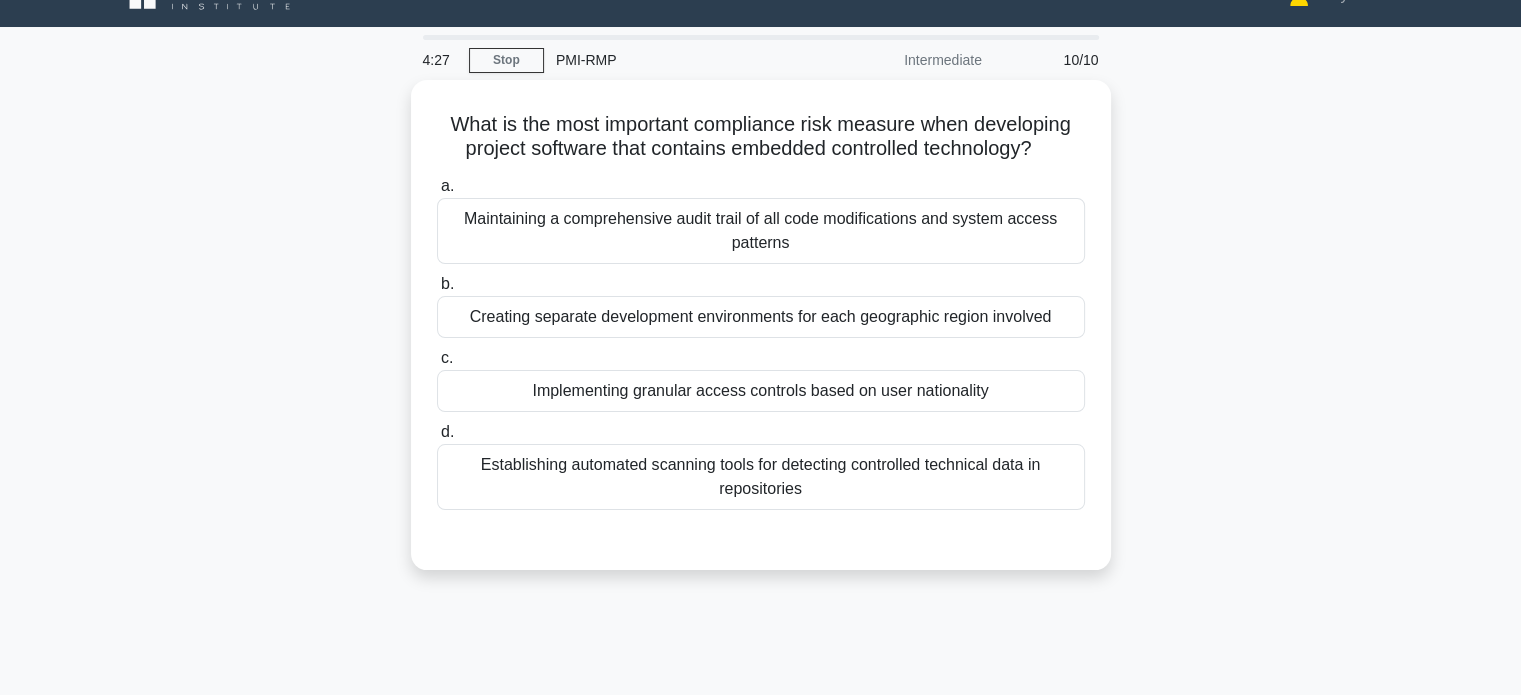 click on "Maintaining a comprehensive audit trail of all code modifications and system access patterns" at bounding box center (761, 231) 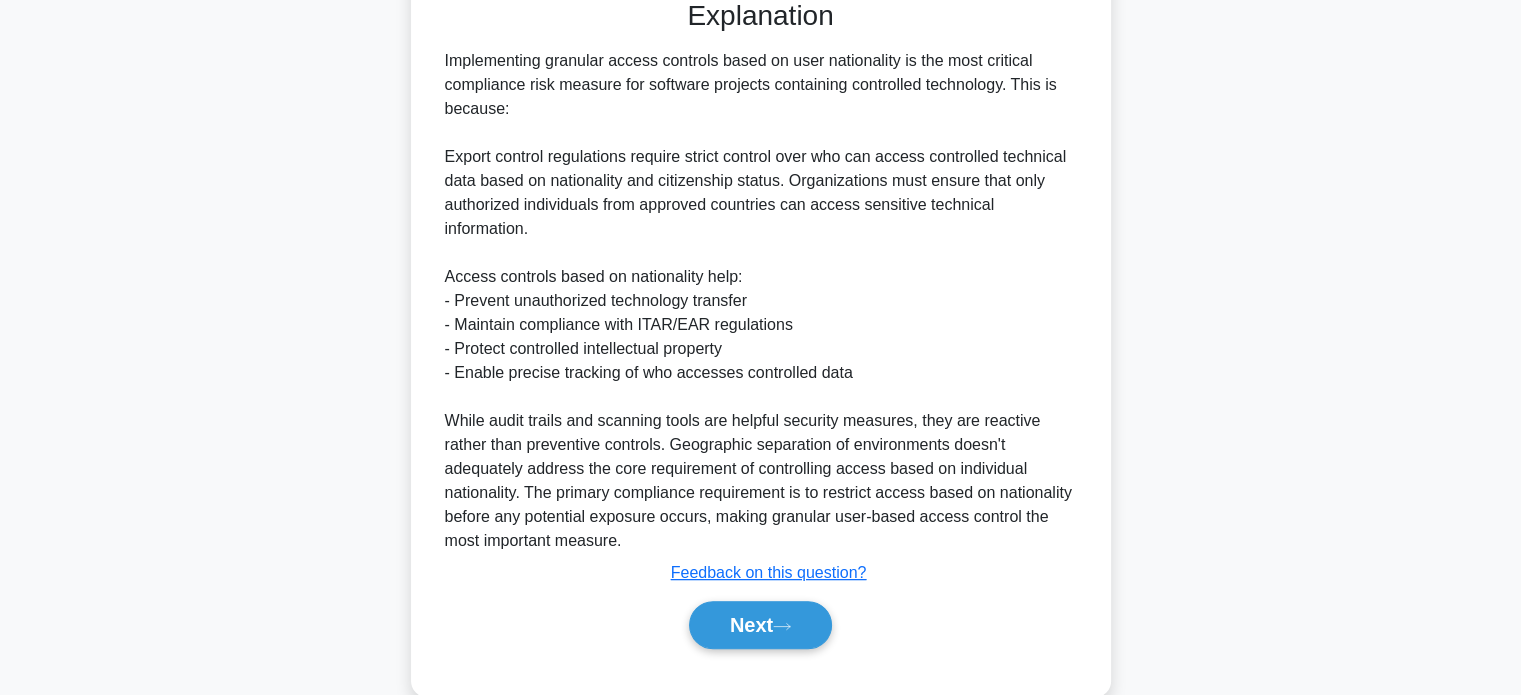 scroll, scrollTop: 610, scrollLeft: 0, axis: vertical 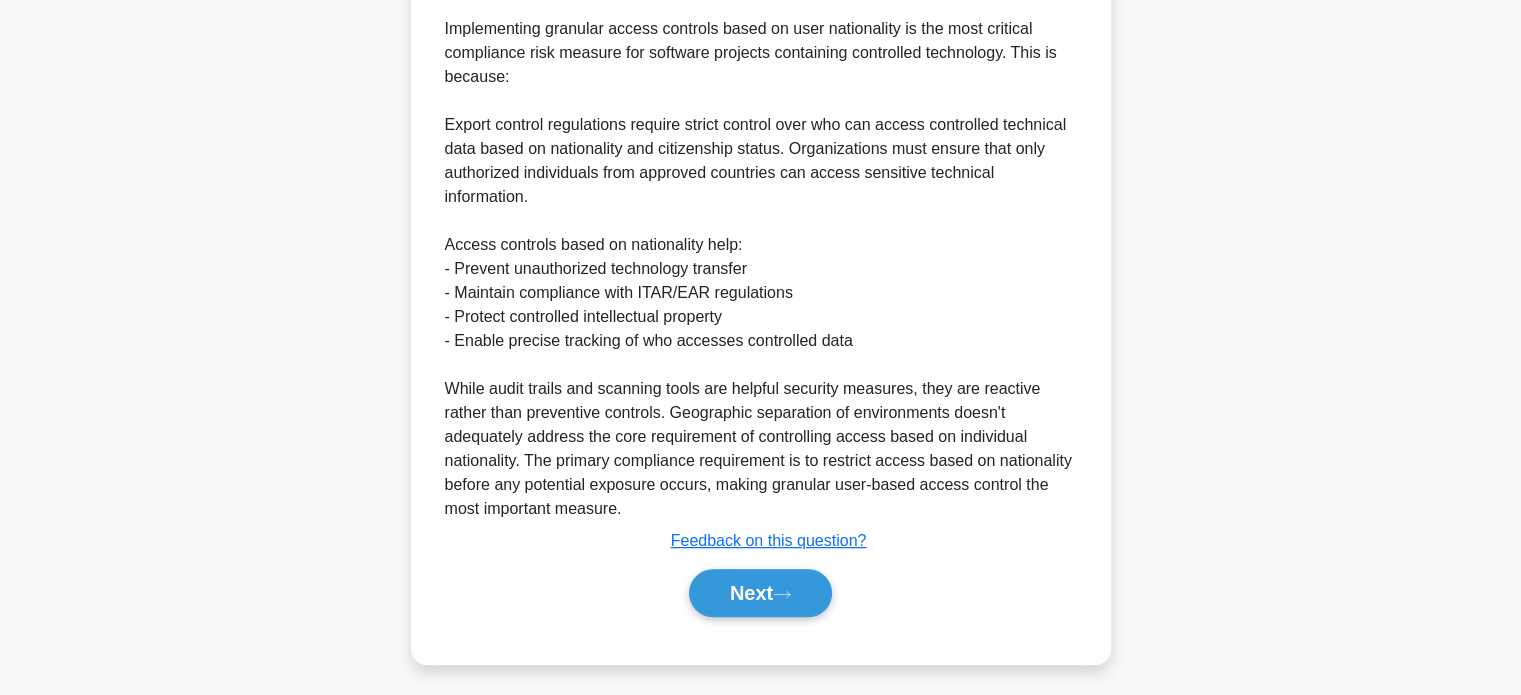 click on "Next" at bounding box center (760, 593) 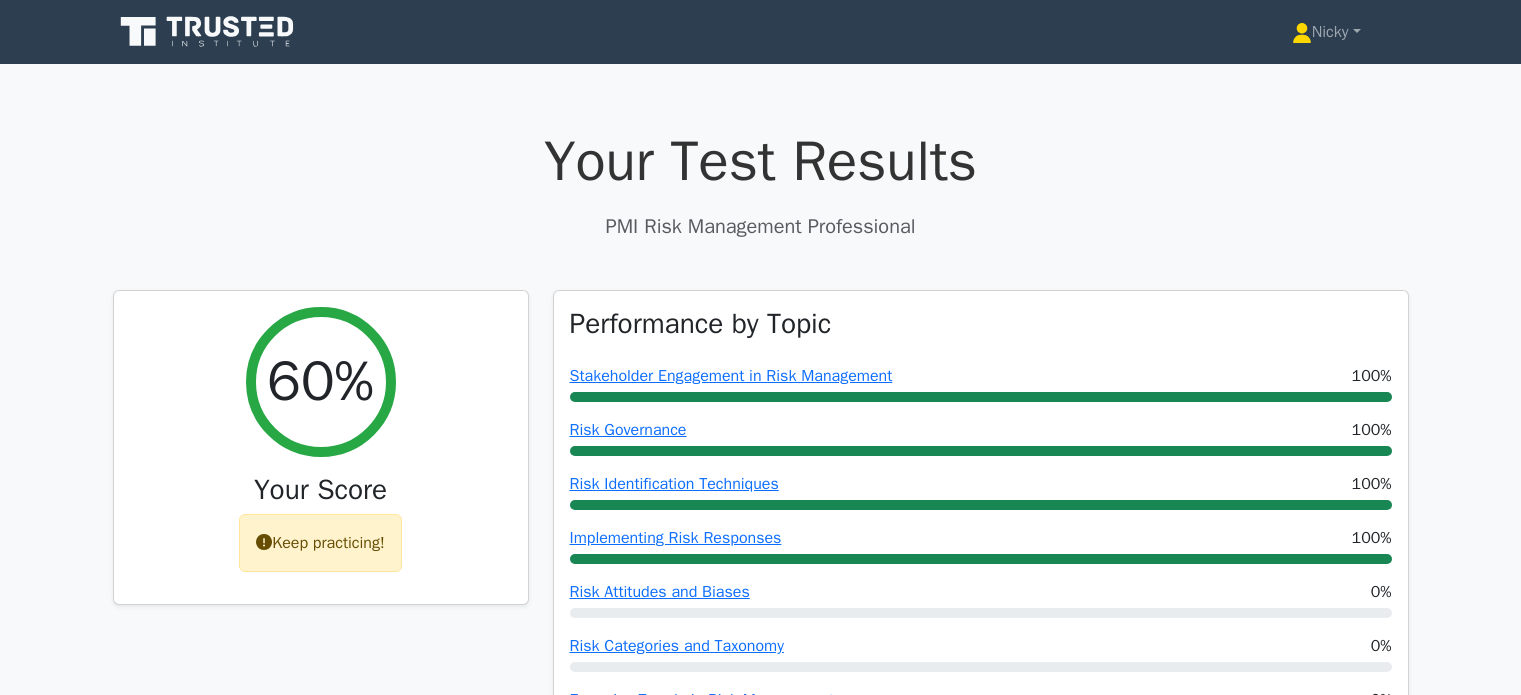 scroll, scrollTop: 0, scrollLeft: 0, axis: both 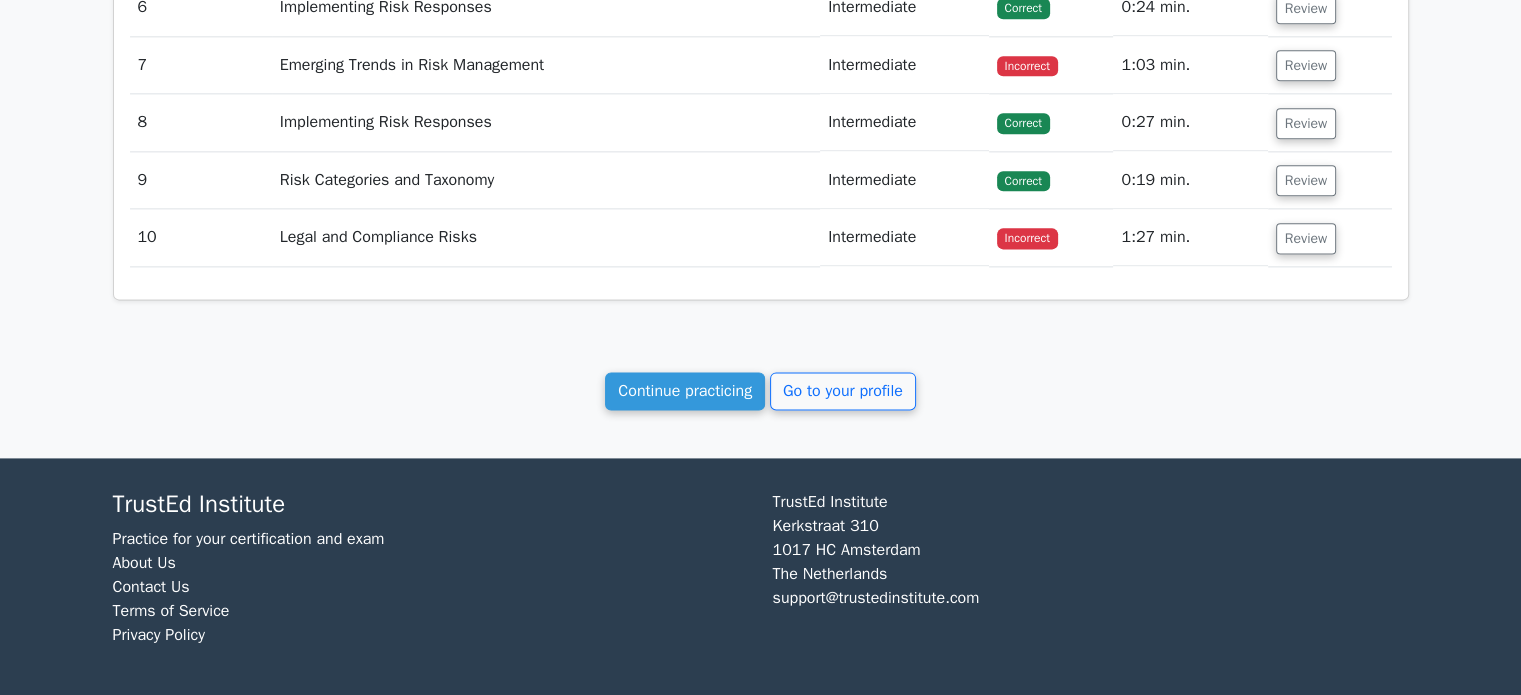 click on "Continue practicing" at bounding box center [685, 391] 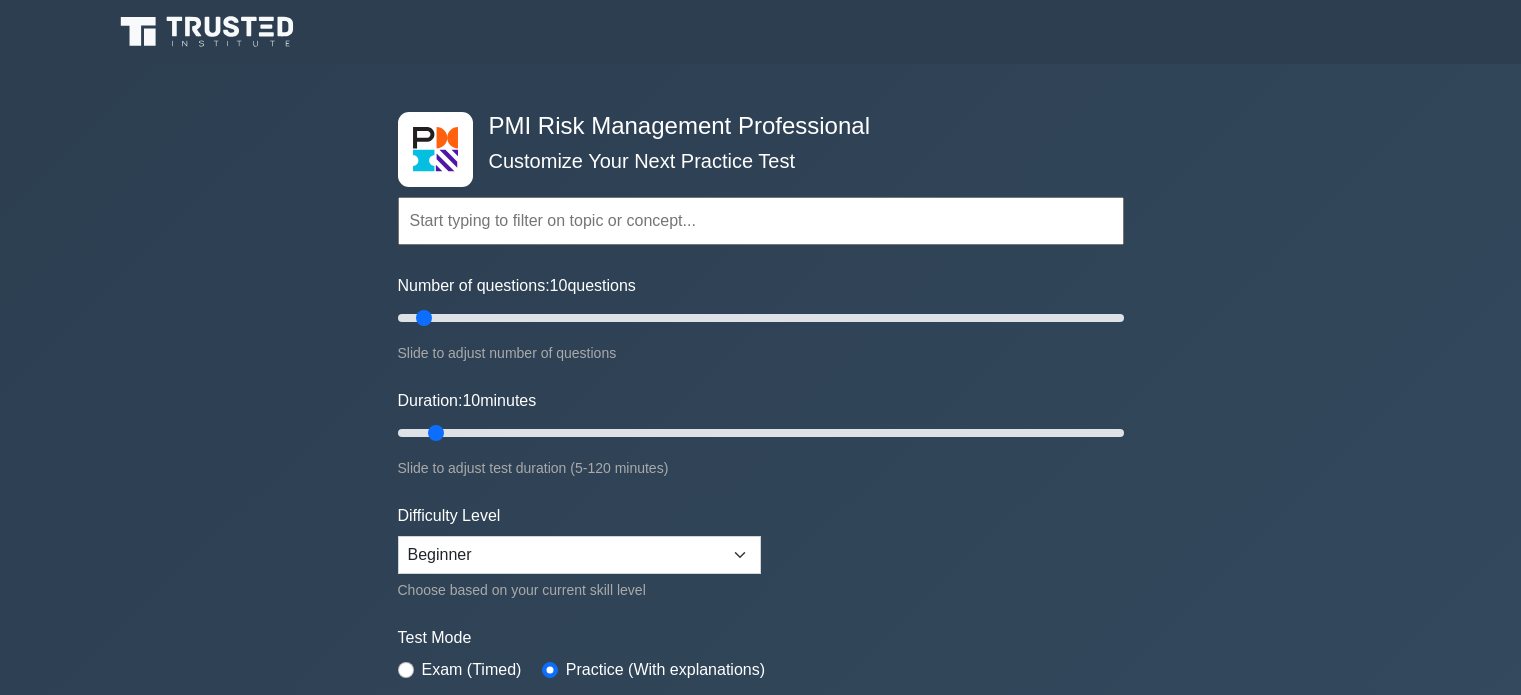 scroll, scrollTop: 0, scrollLeft: 0, axis: both 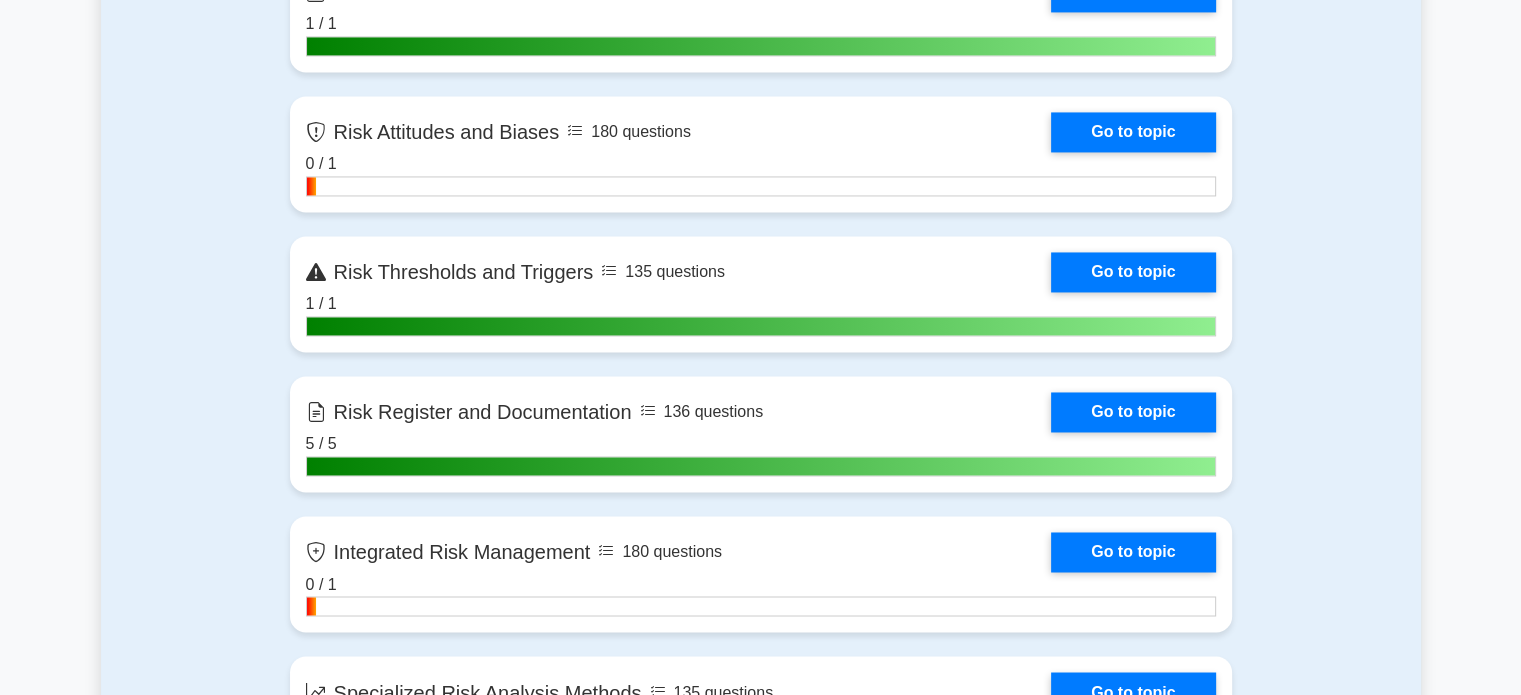 click on "Go to topic" at bounding box center [1133, 132] 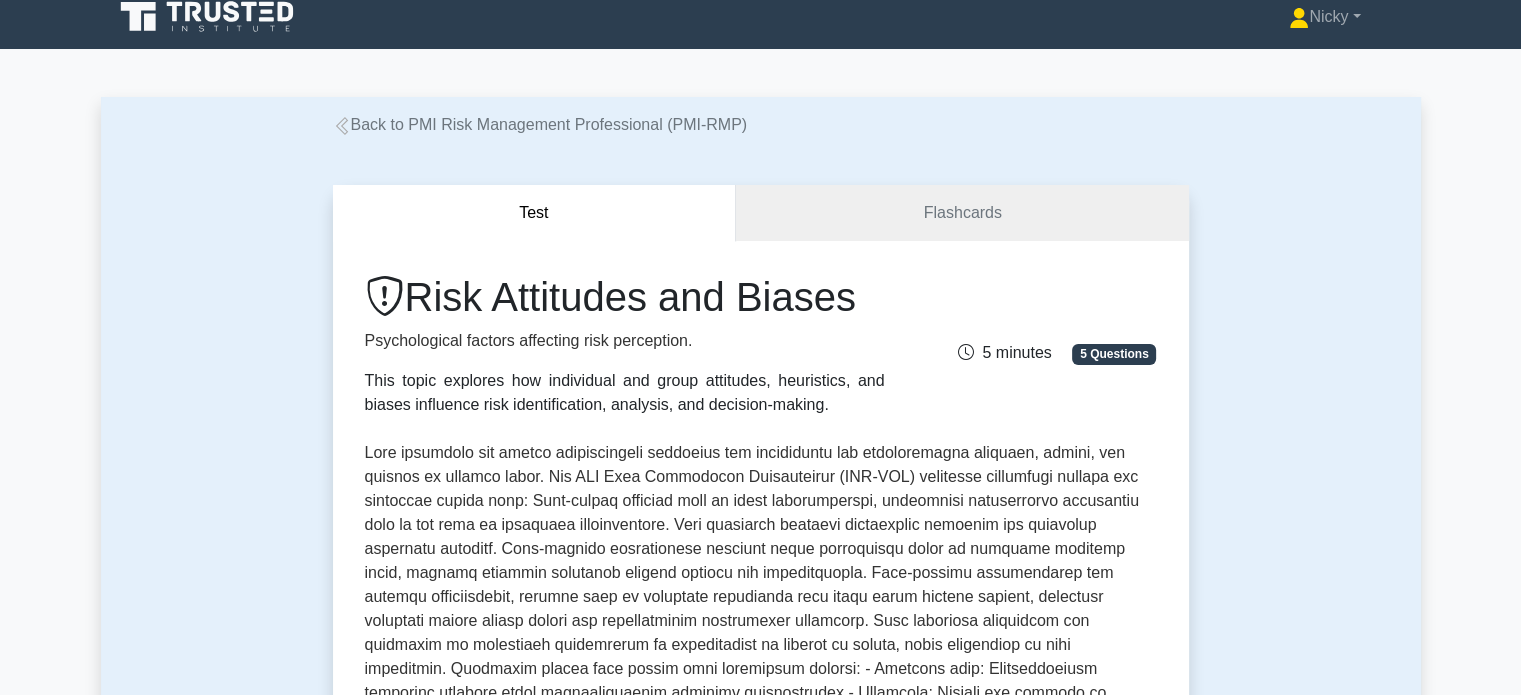 scroll, scrollTop: 315, scrollLeft: 0, axis: vertical 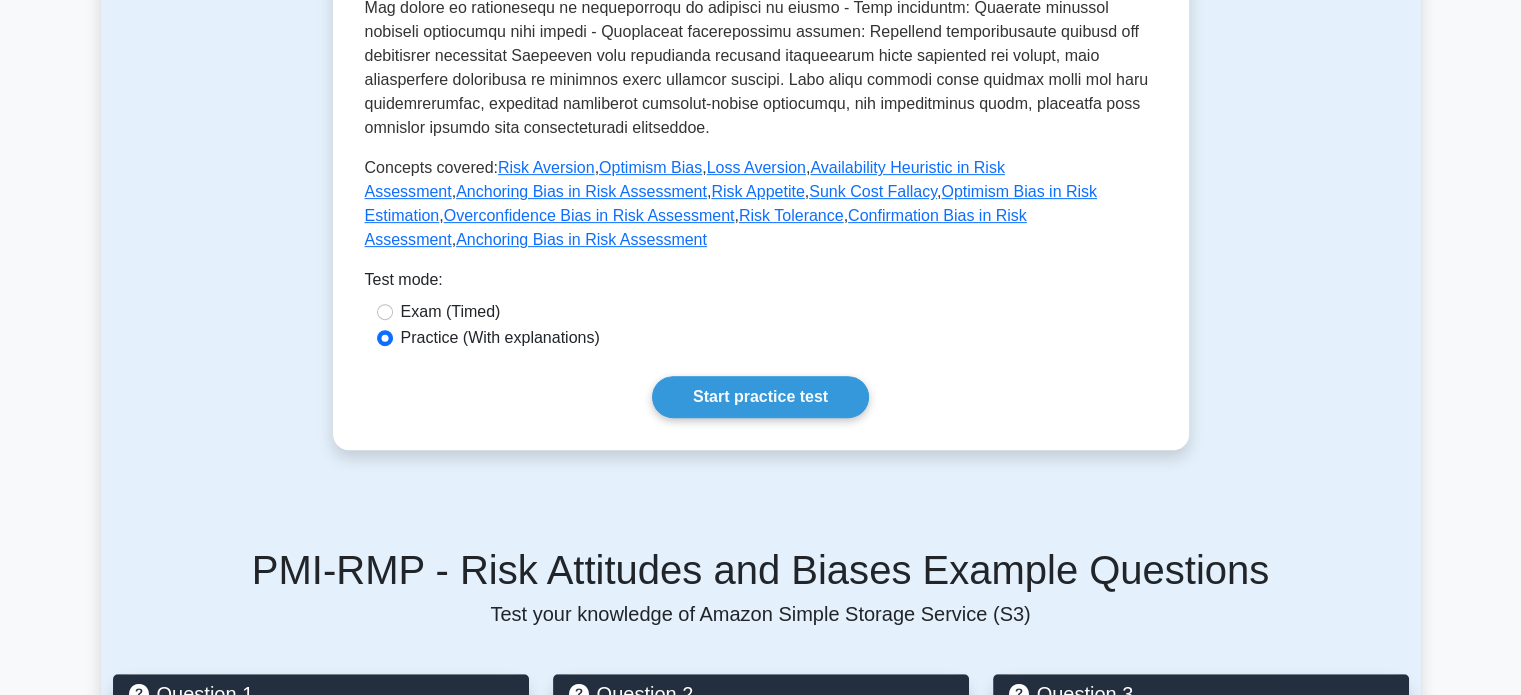 click on "Start practice test" at bounding box center [760, 397] 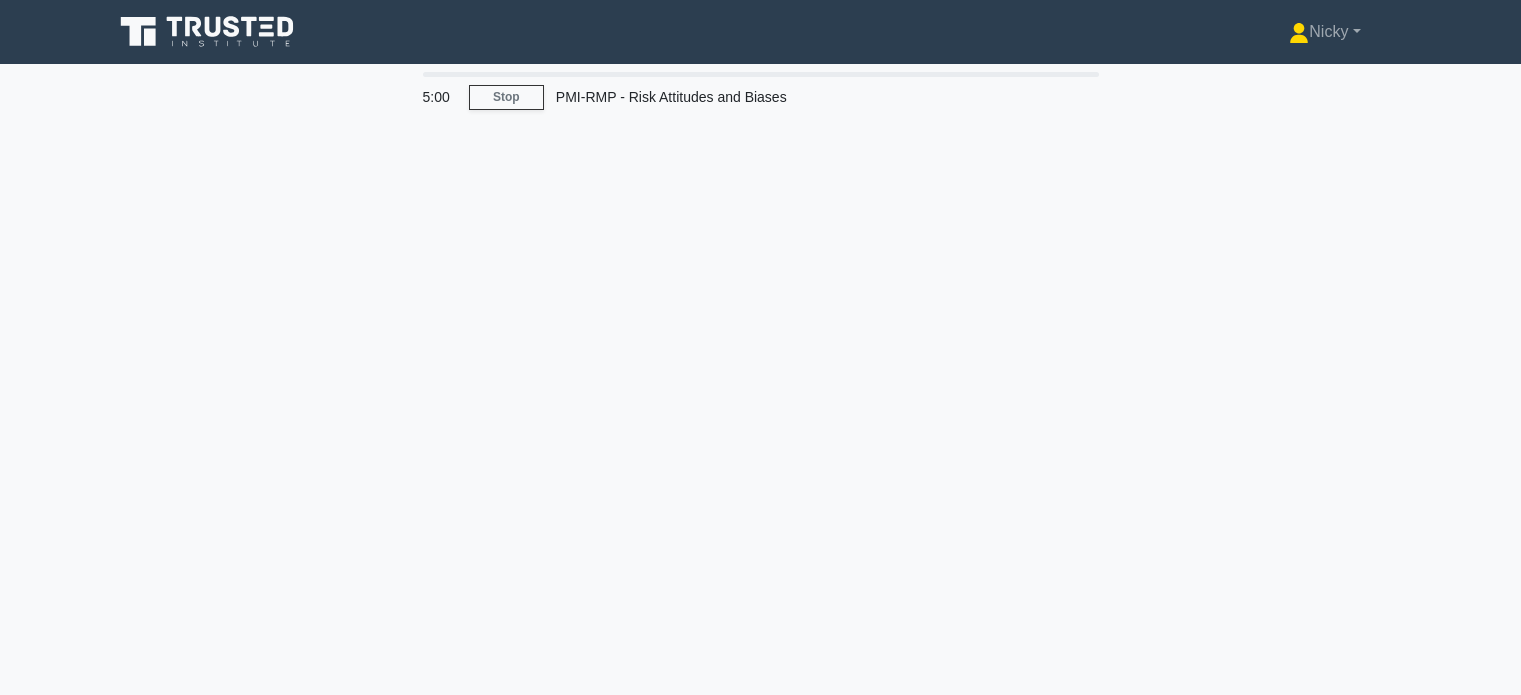 scroll, scrollTop: 0, scrollLeft: 0, axis: both 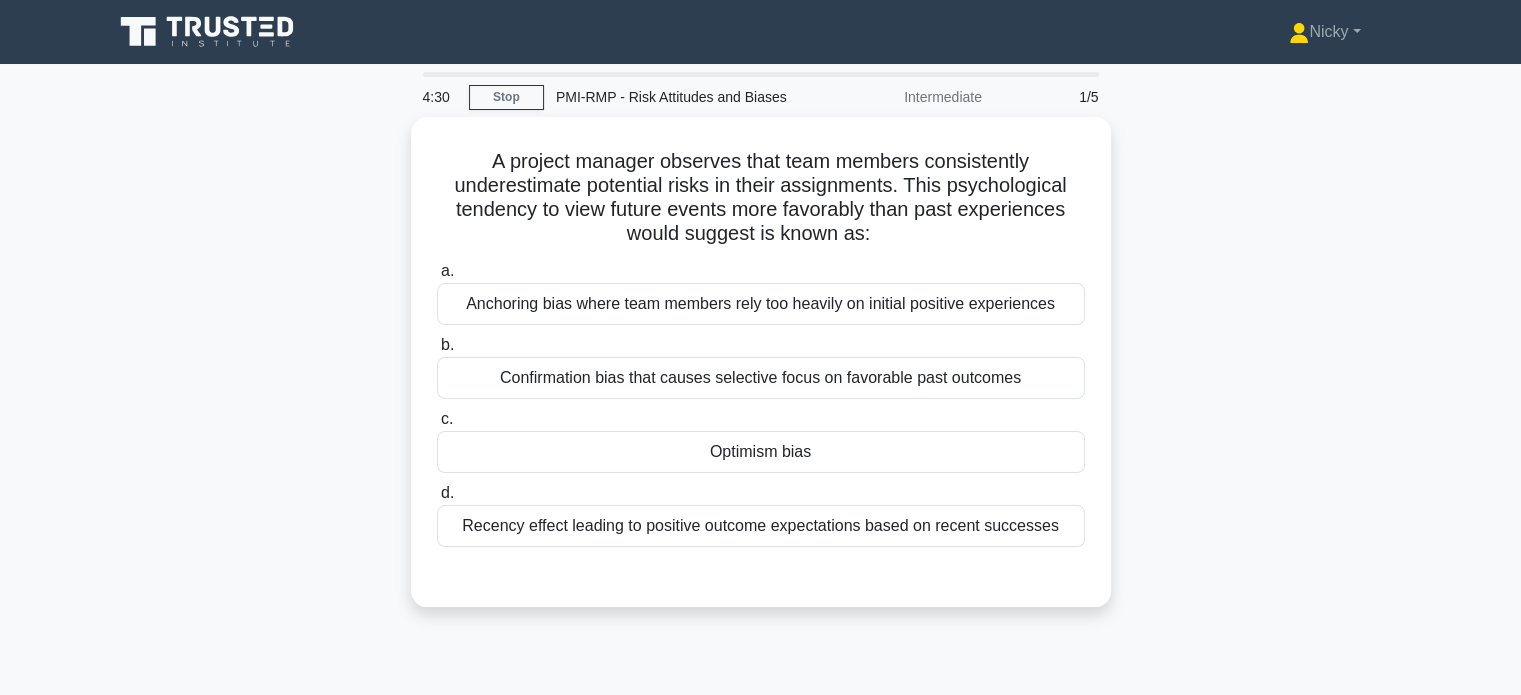 click on "Optimism bias" at bounding box center [761, 452] 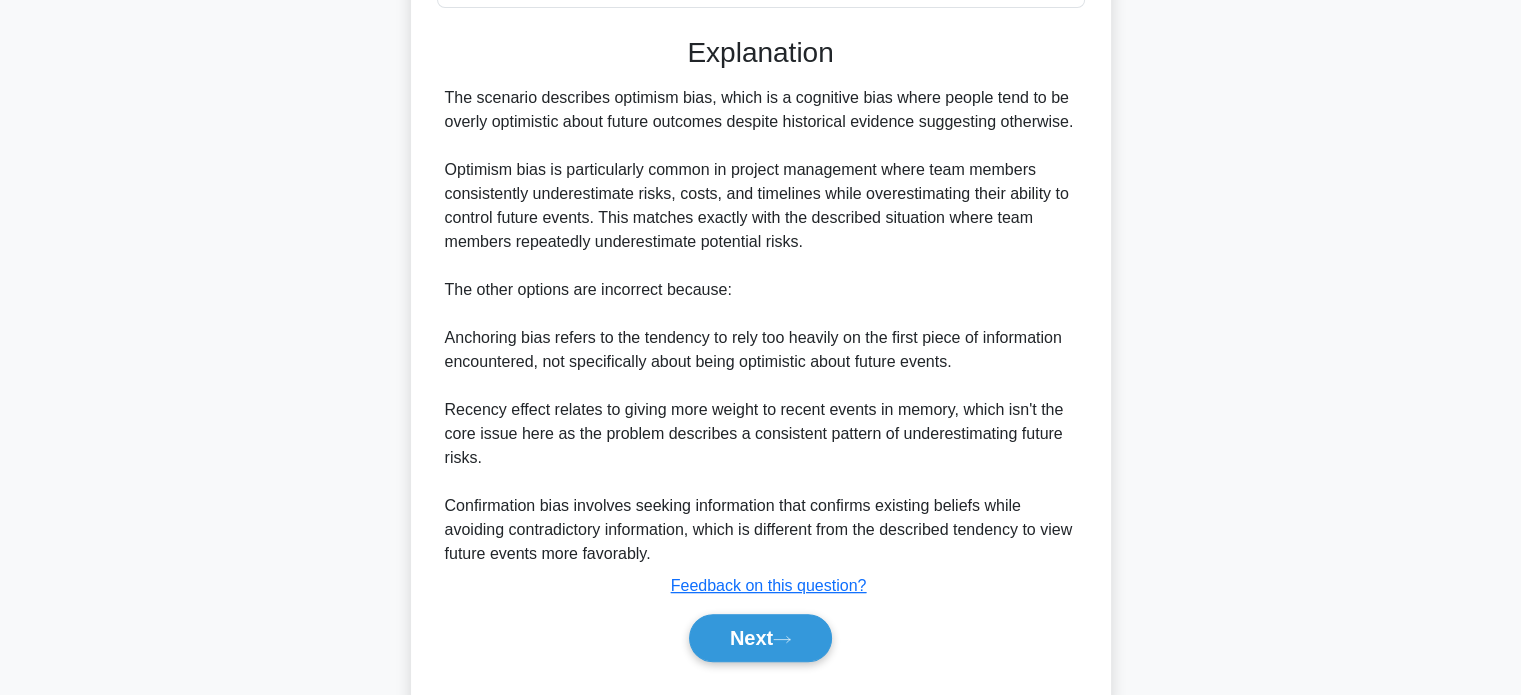 scroll, scrollTop: 584, scrollLeft: 0, axis: vertical 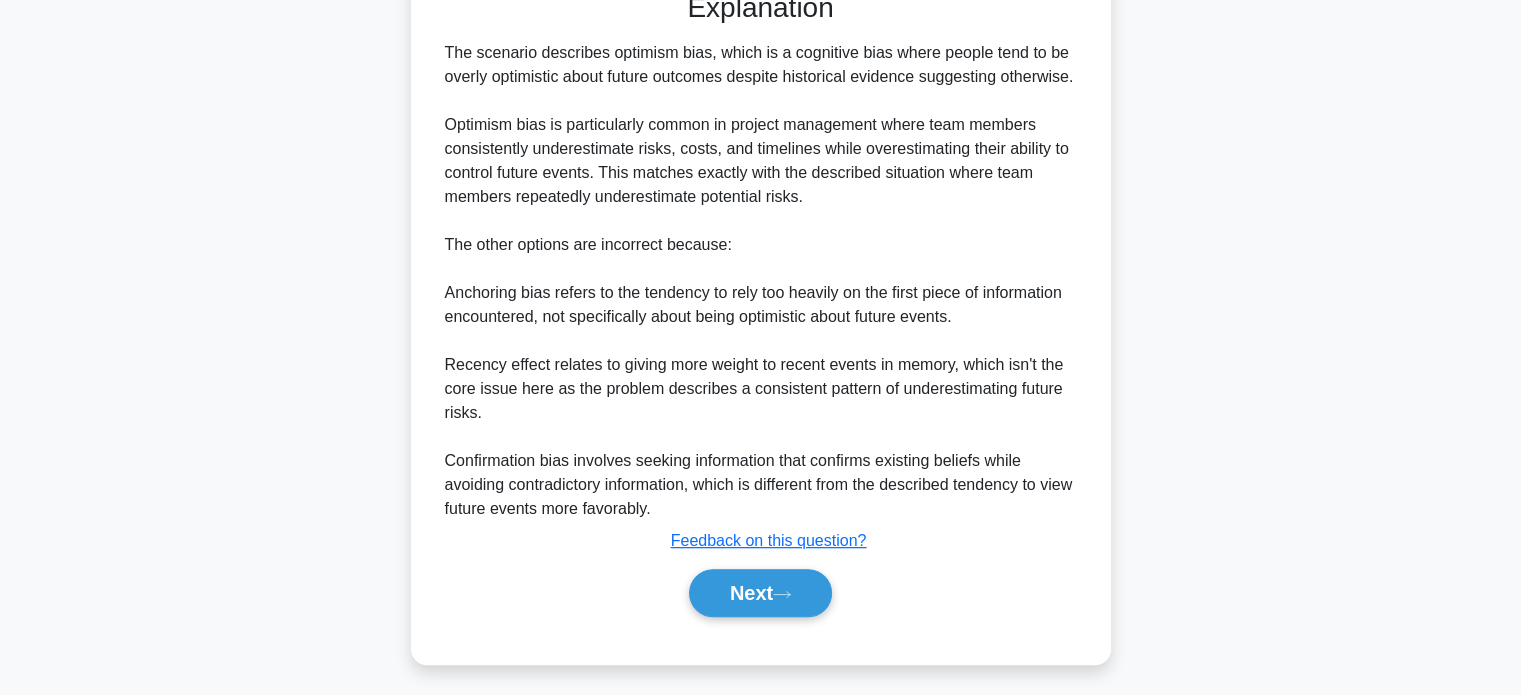 click on "Next" at bounding box center (760, 593) 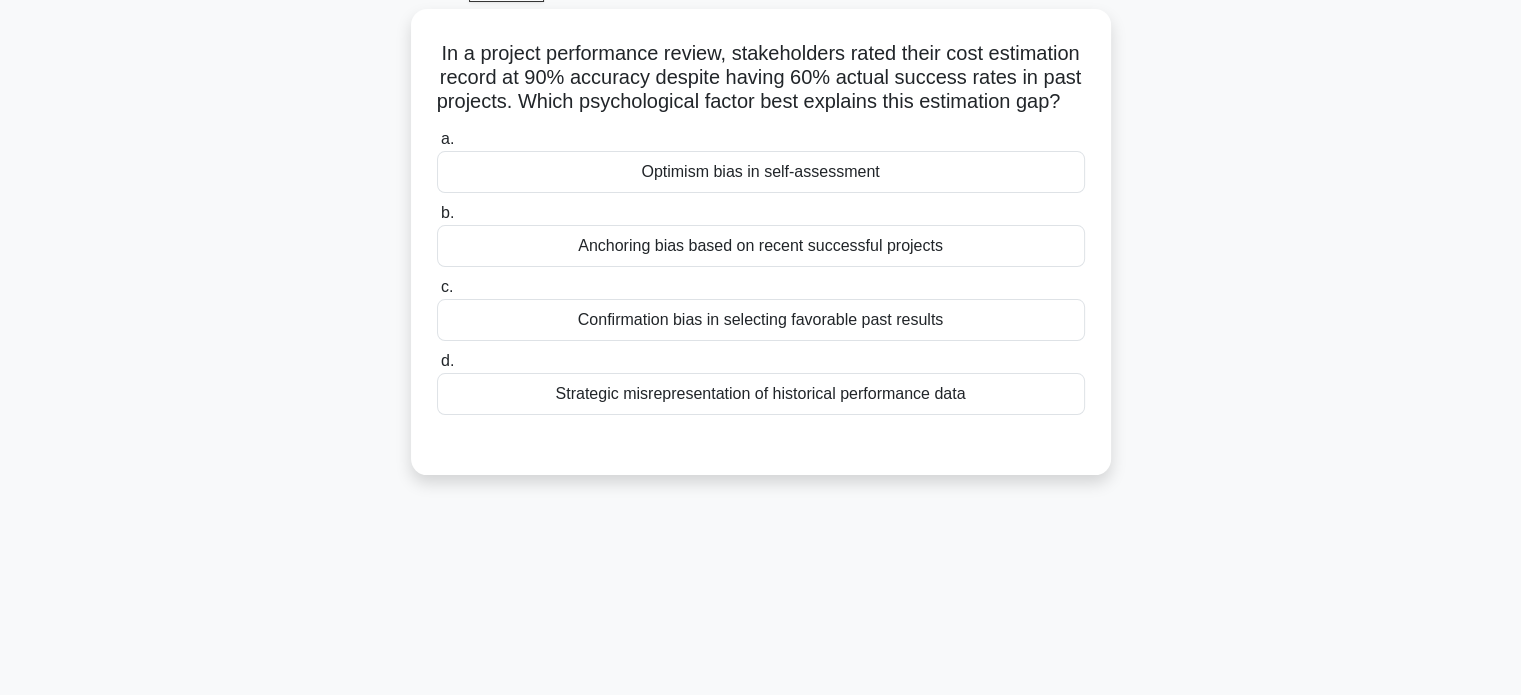 scroll, scrollTop: 50, scrollLeft: 0, axis: vertical 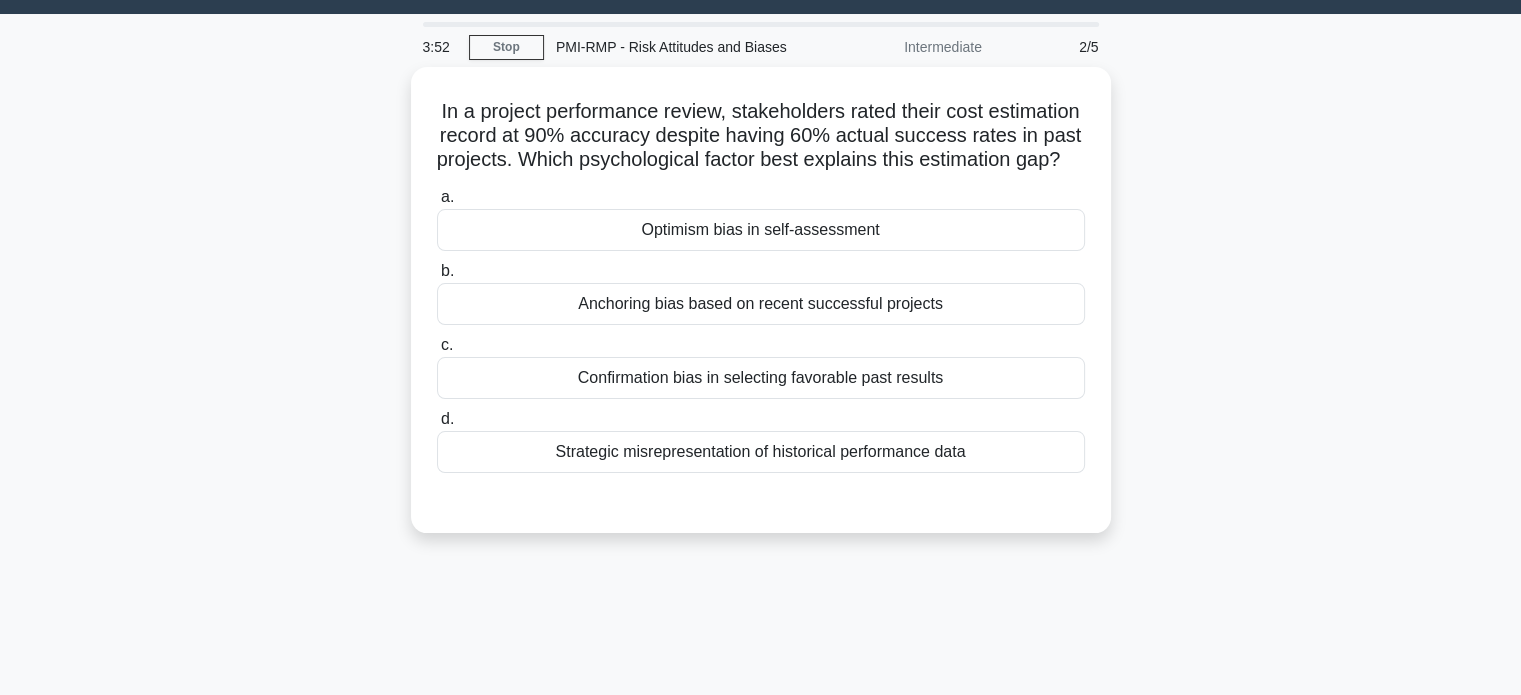 click on "Optimism bias in self-assessment" at bounding box center [761, 230] 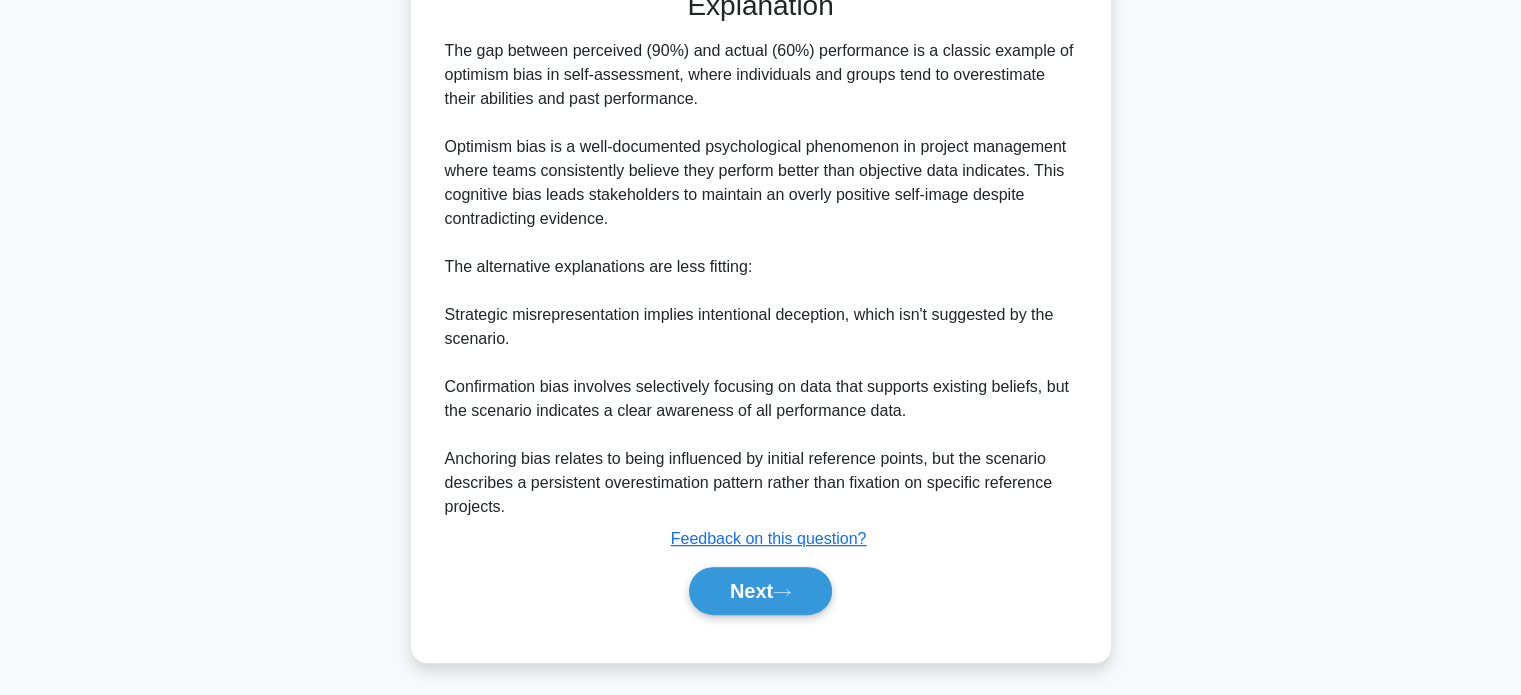 scroll, scrollTop: 584, scrollLeft: 0, axis: vertical 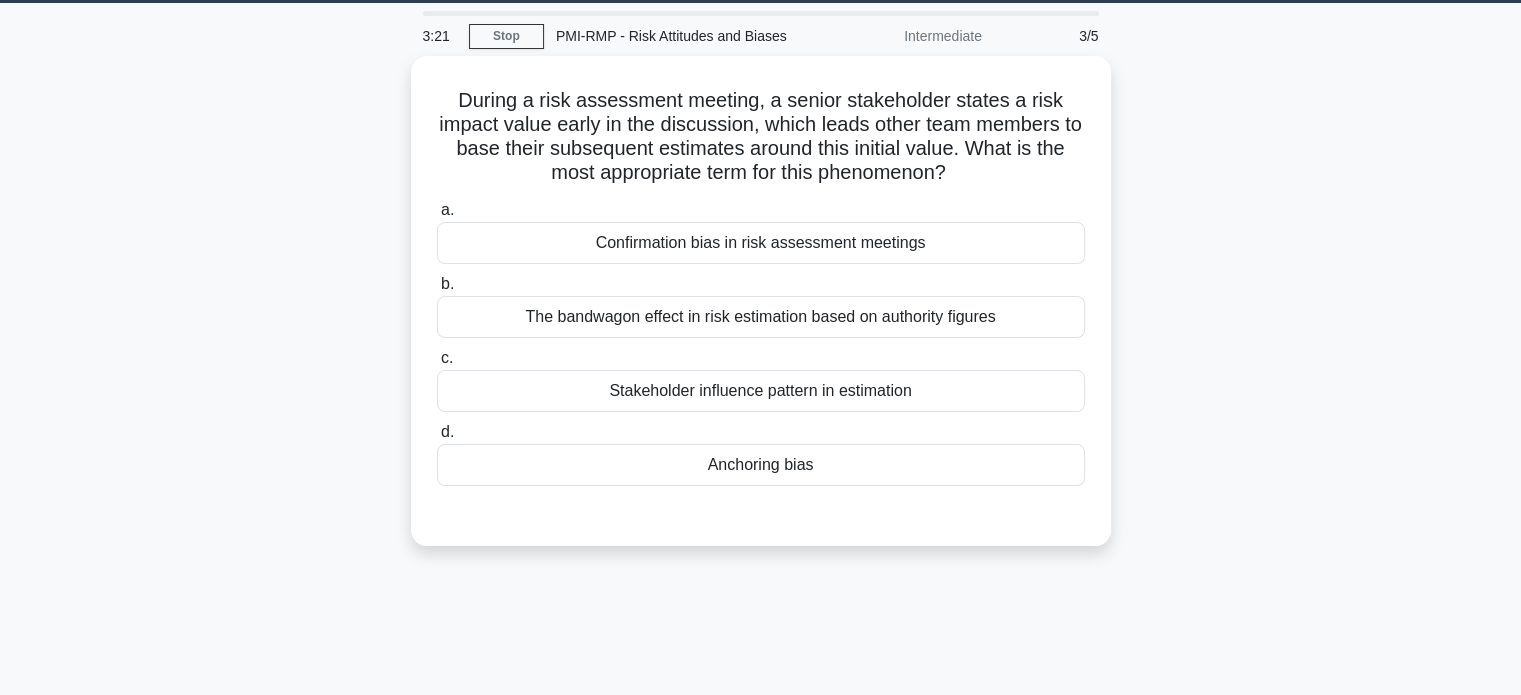 click on "Anchoring bias" at bounding box center [761, 465] 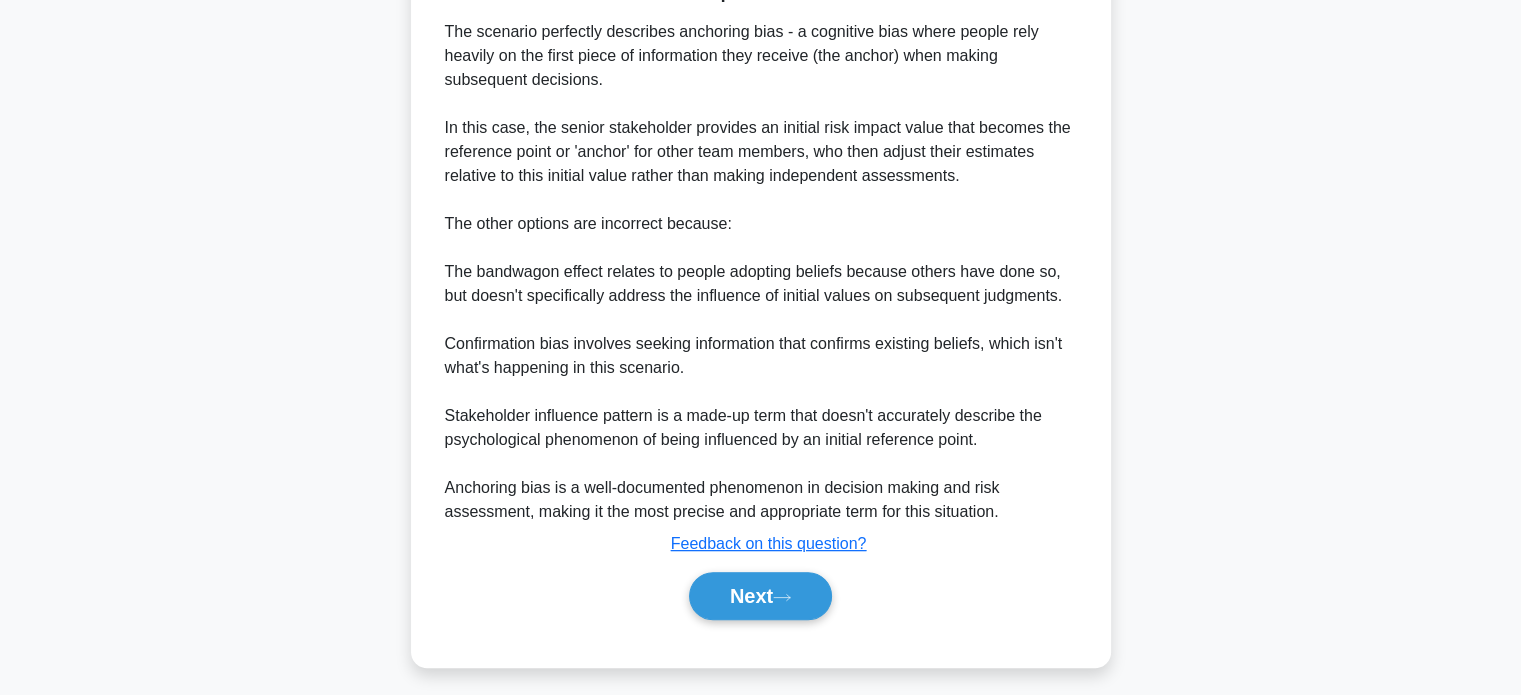 scroll, scrollTop: 608, scrollLeft: 0, axis: vertical 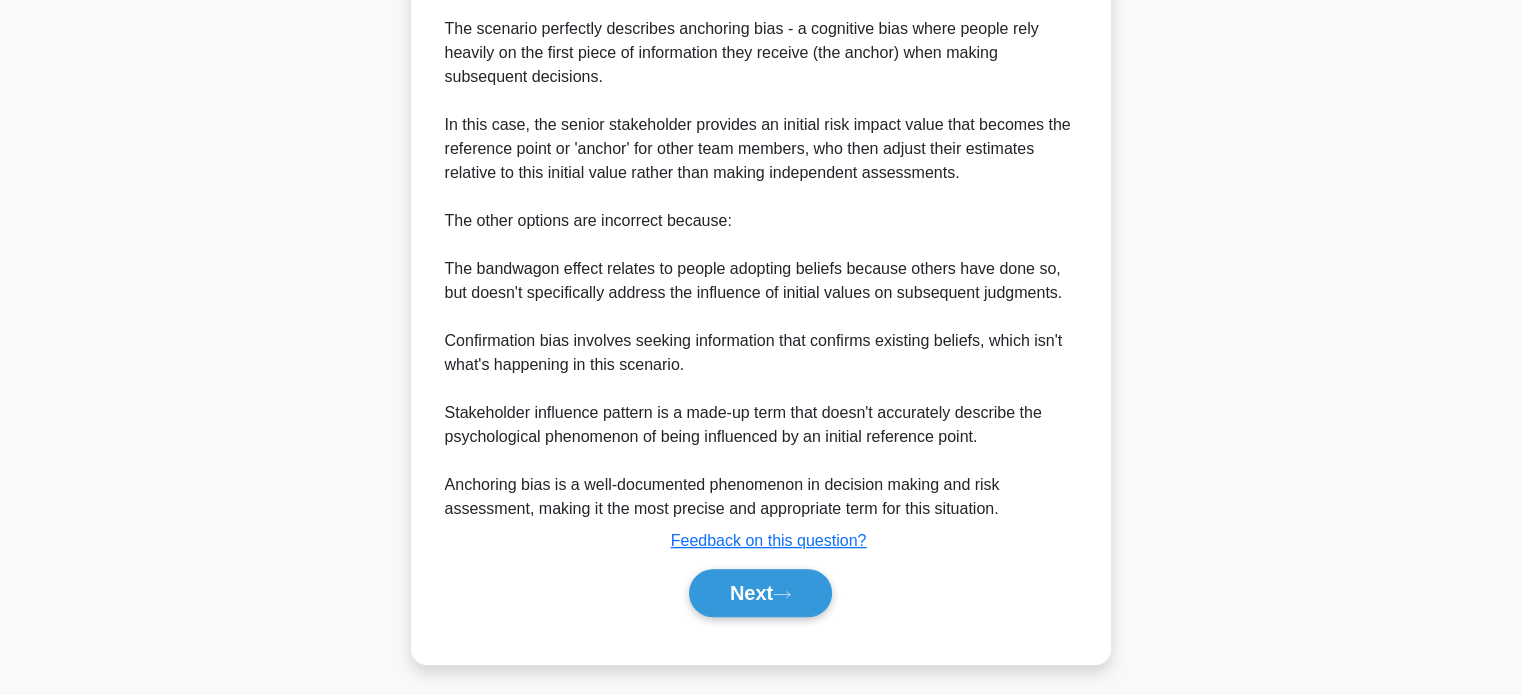 click 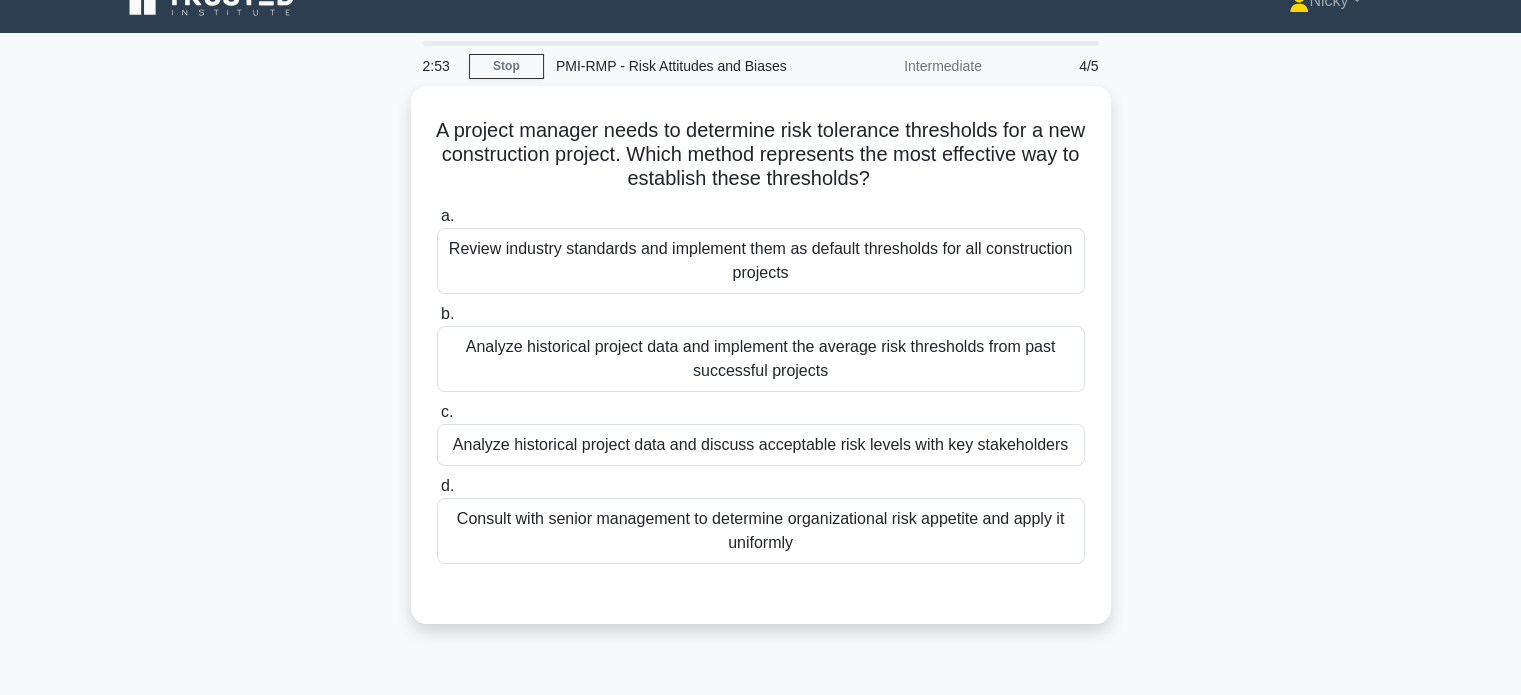 scroll, scrollTop: 34, scrollLeft: 0, axis: vertical 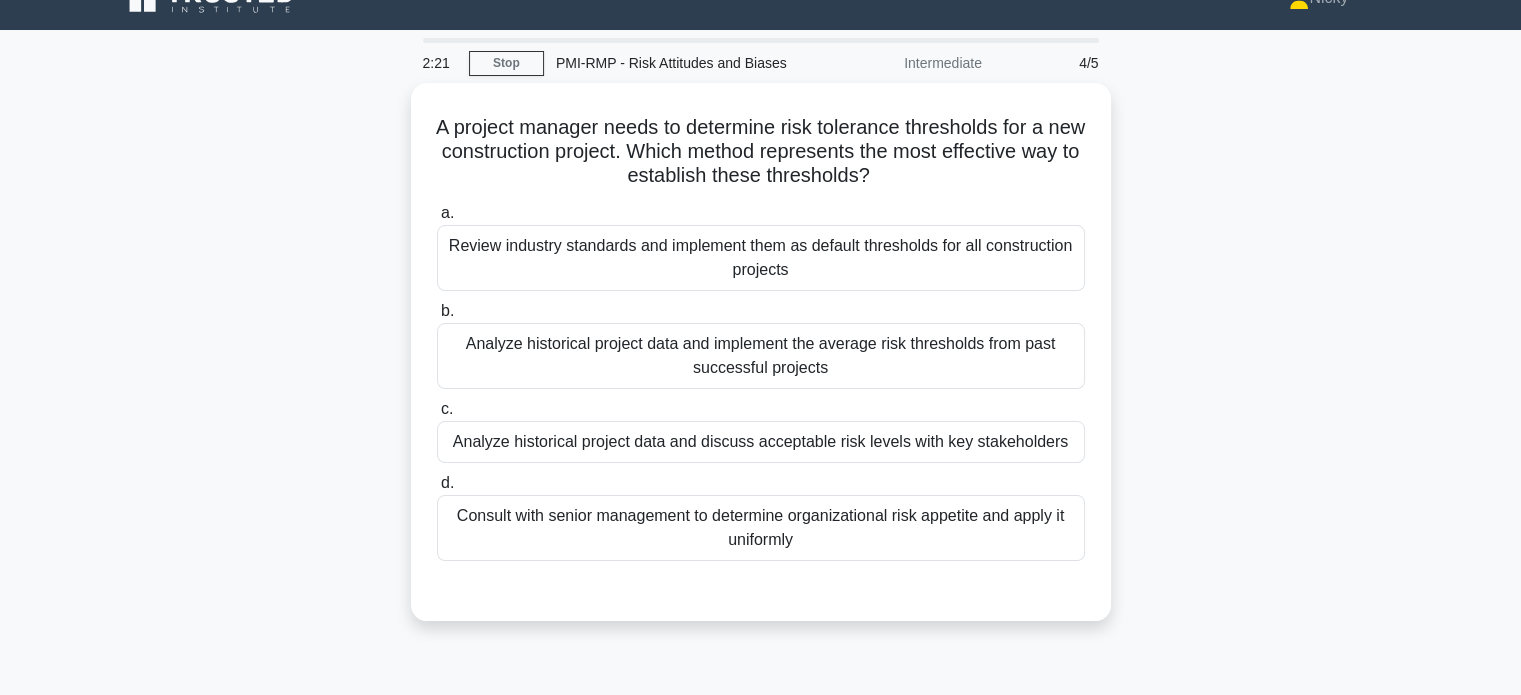 click on "Analyze historical project data and discuss acceptable risk levels with key stakeholders" at bounding box center [761, 442] 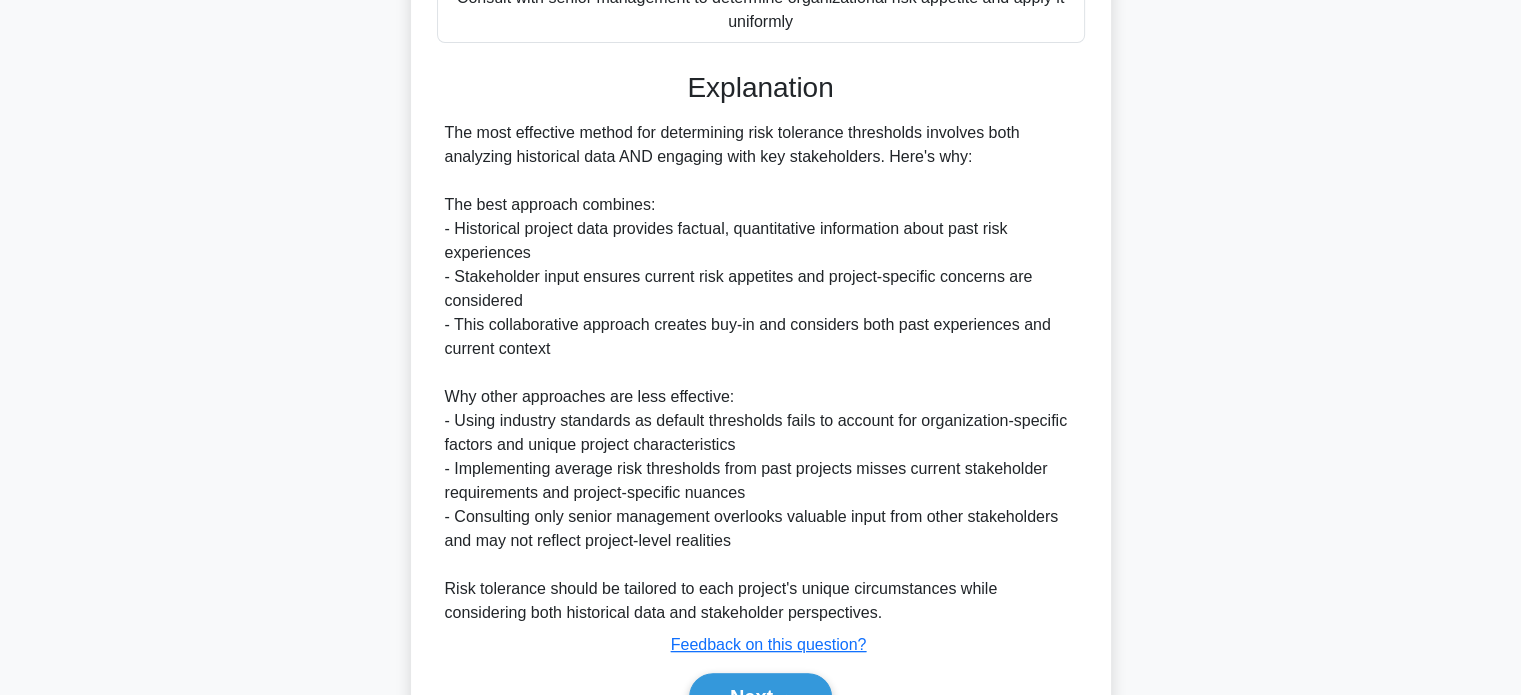 scroll, scrollTop: 656, scrollLeft: 0, axis: vertical 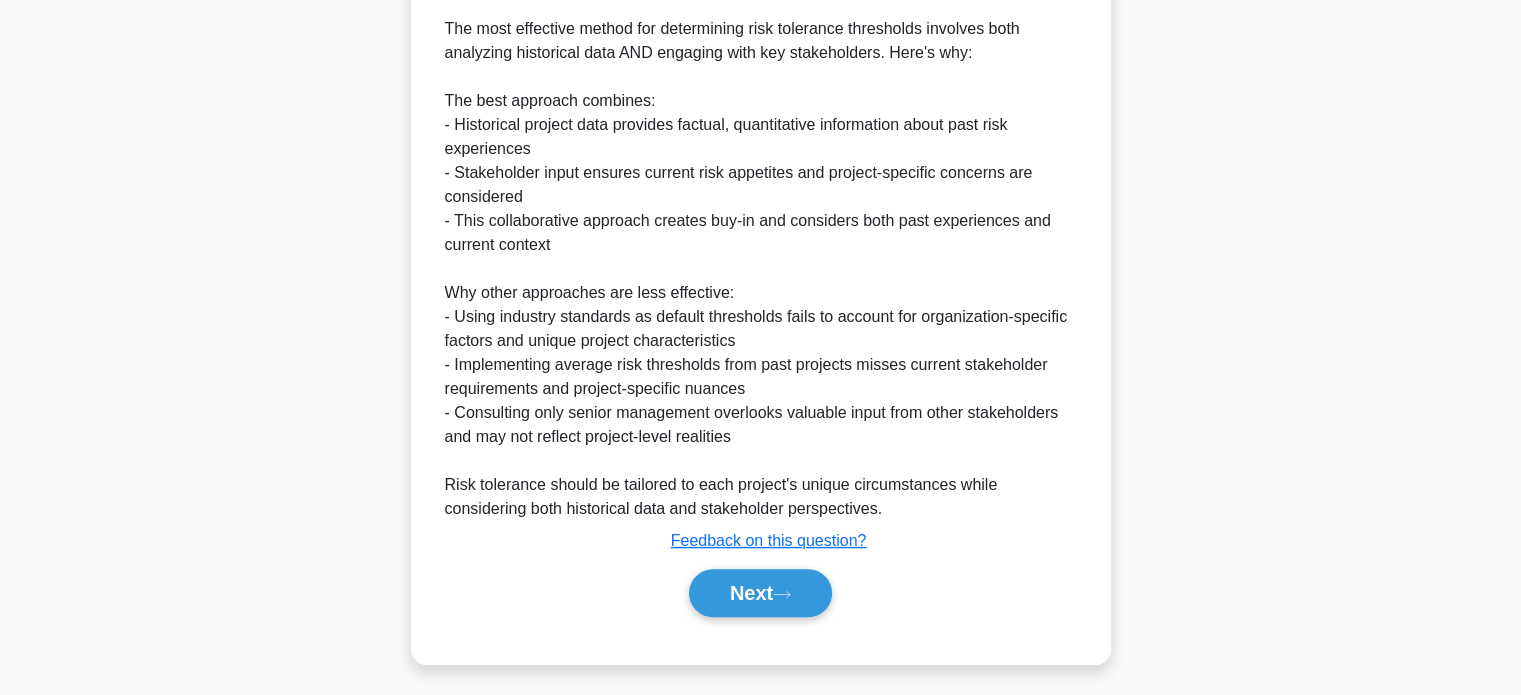 click on "Next" at bounding box center [760, 593] 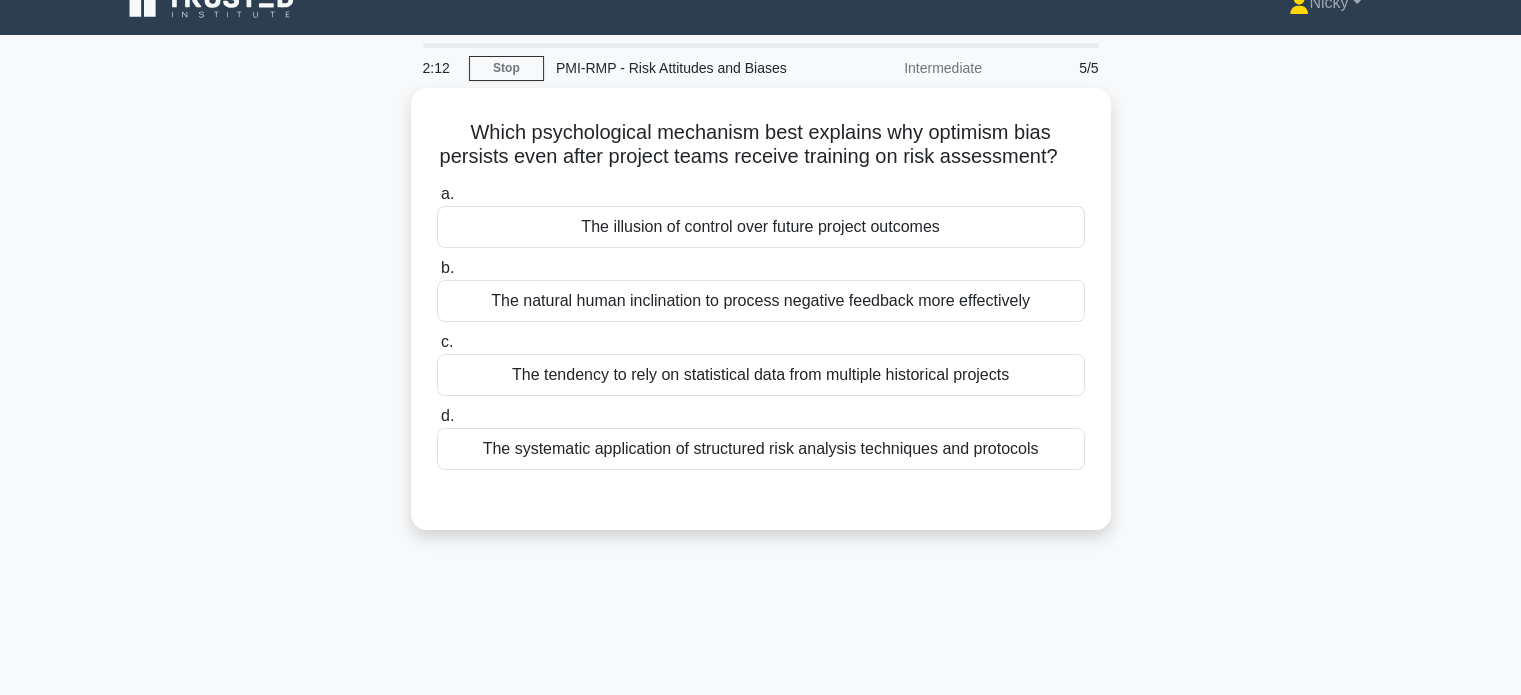 scroll, scrollTop: 28, scrollLeft: 0, axis: vertical 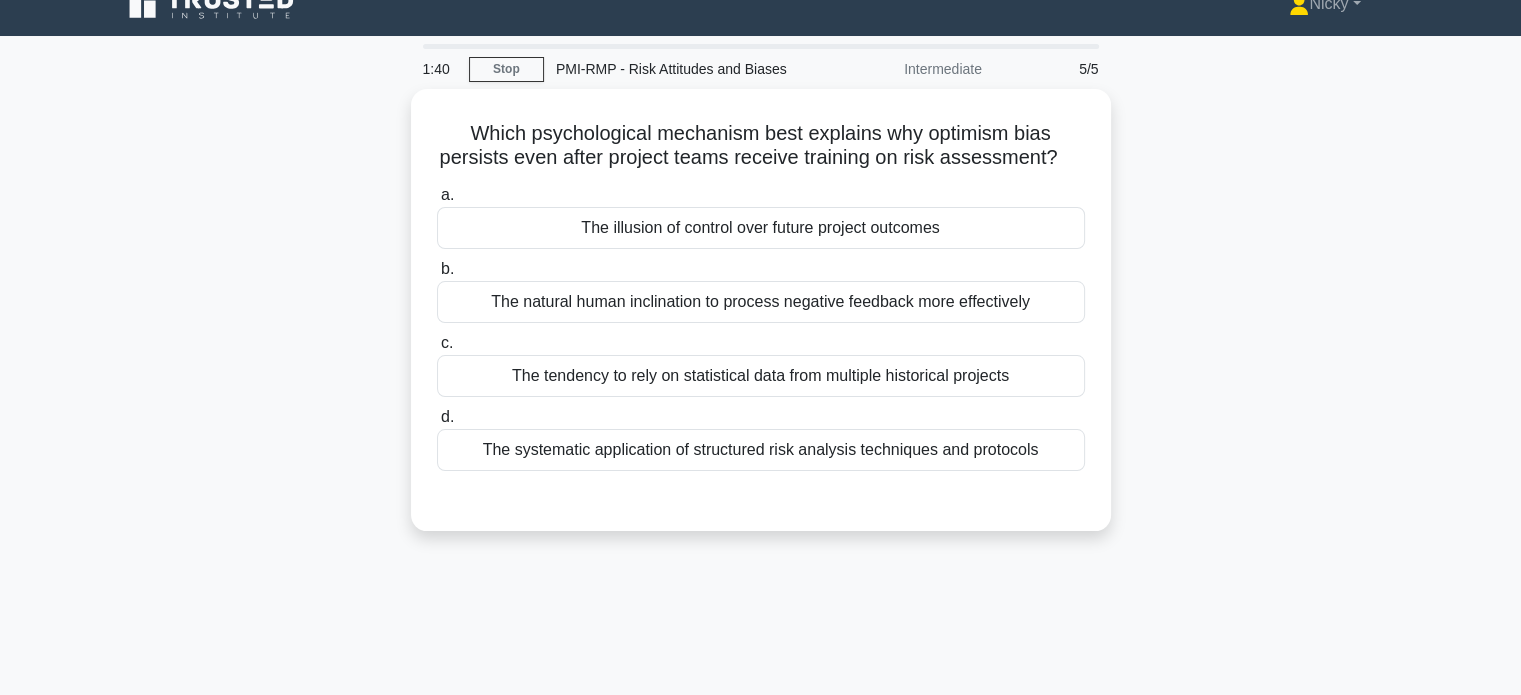 click on "The illusion of control over future project outcomes" at bounding box center [761, 228] 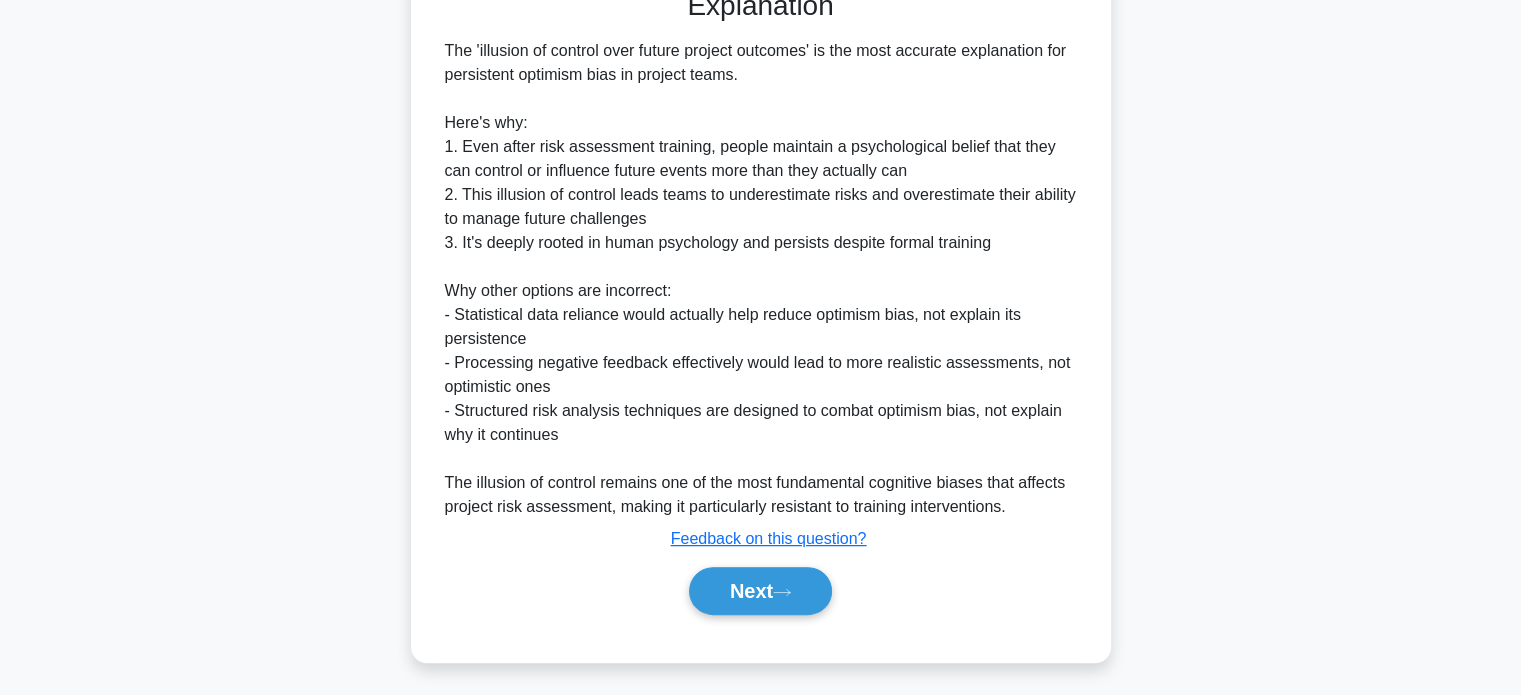scroll, scrollTop: 560, scrollLeft: 0, axis: vertical 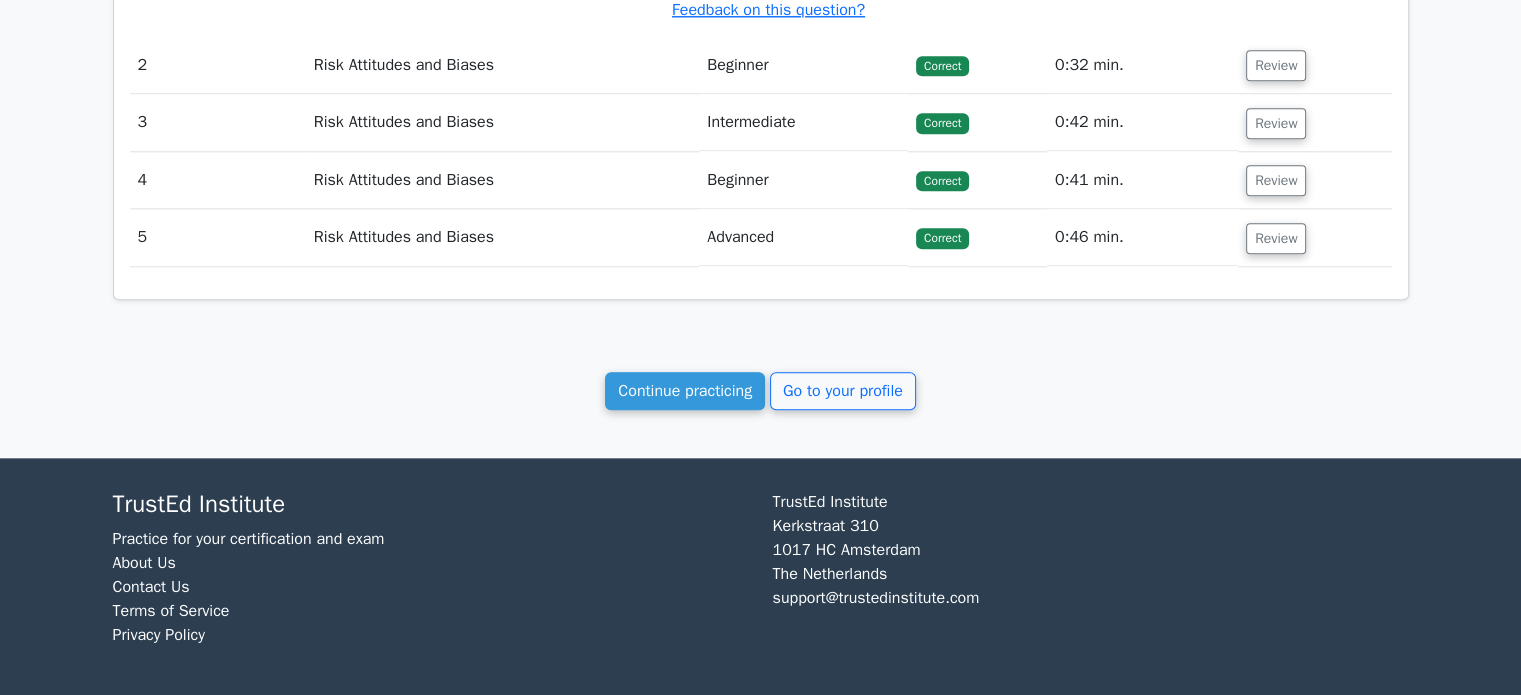 click on "Continue practicing" at bounding box center [685, 391] 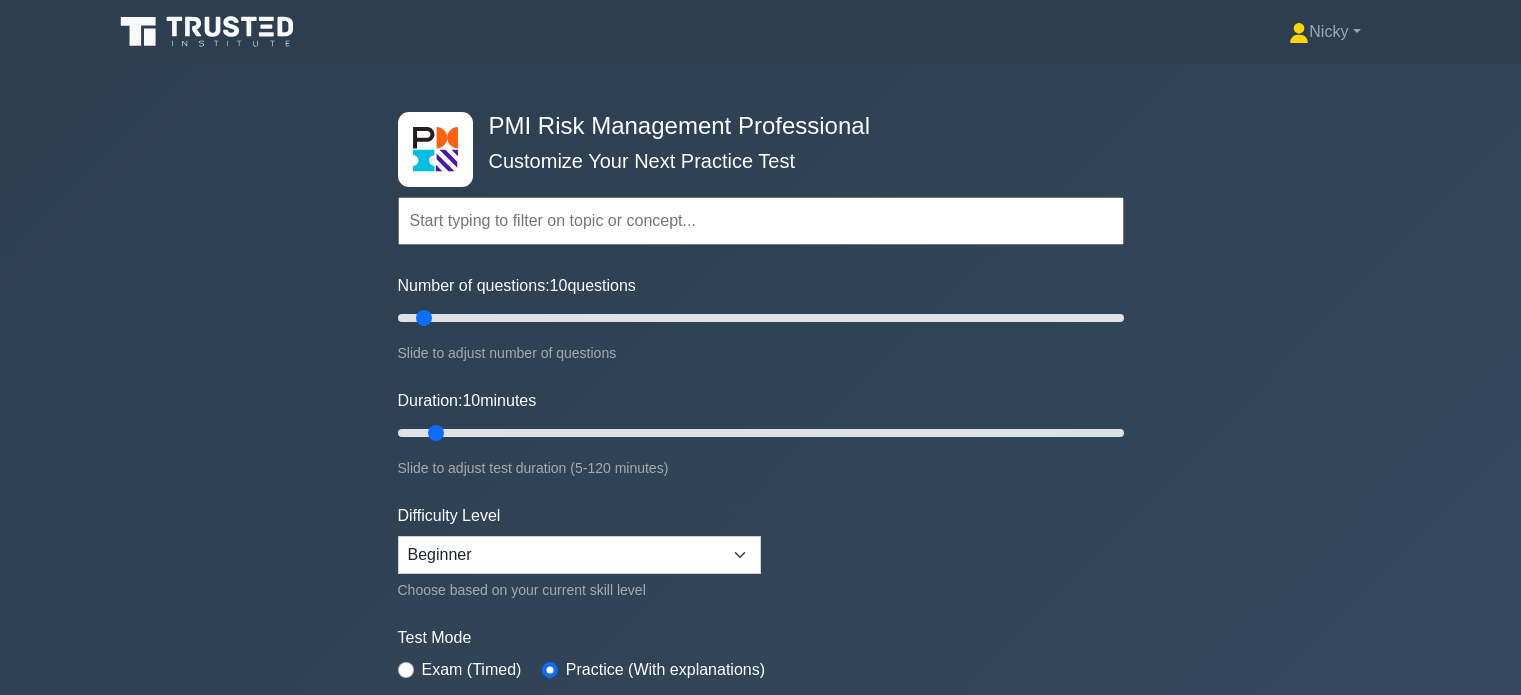 scroll, scrollTop: 0, scrollLeft: 0, axis: both 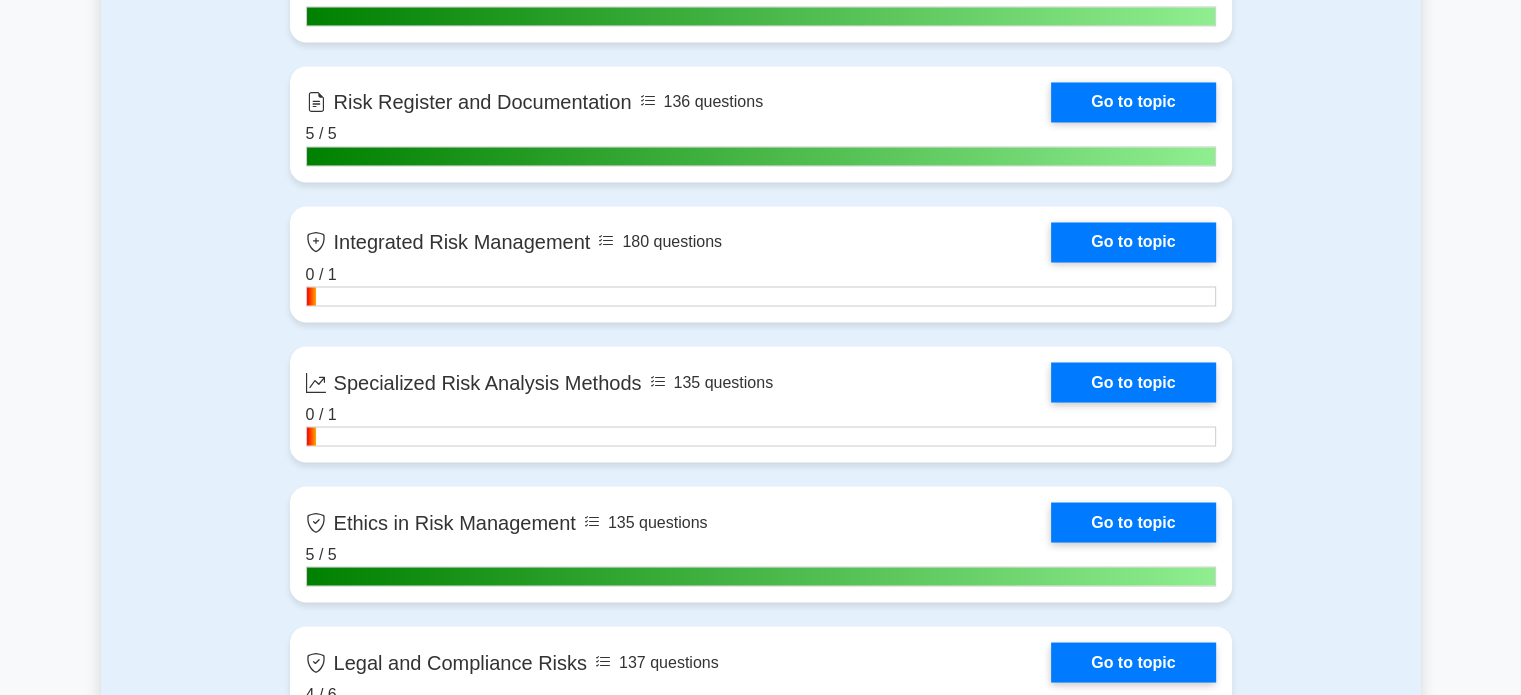 click on "Go to topic" at bounding box center [1133, 242] 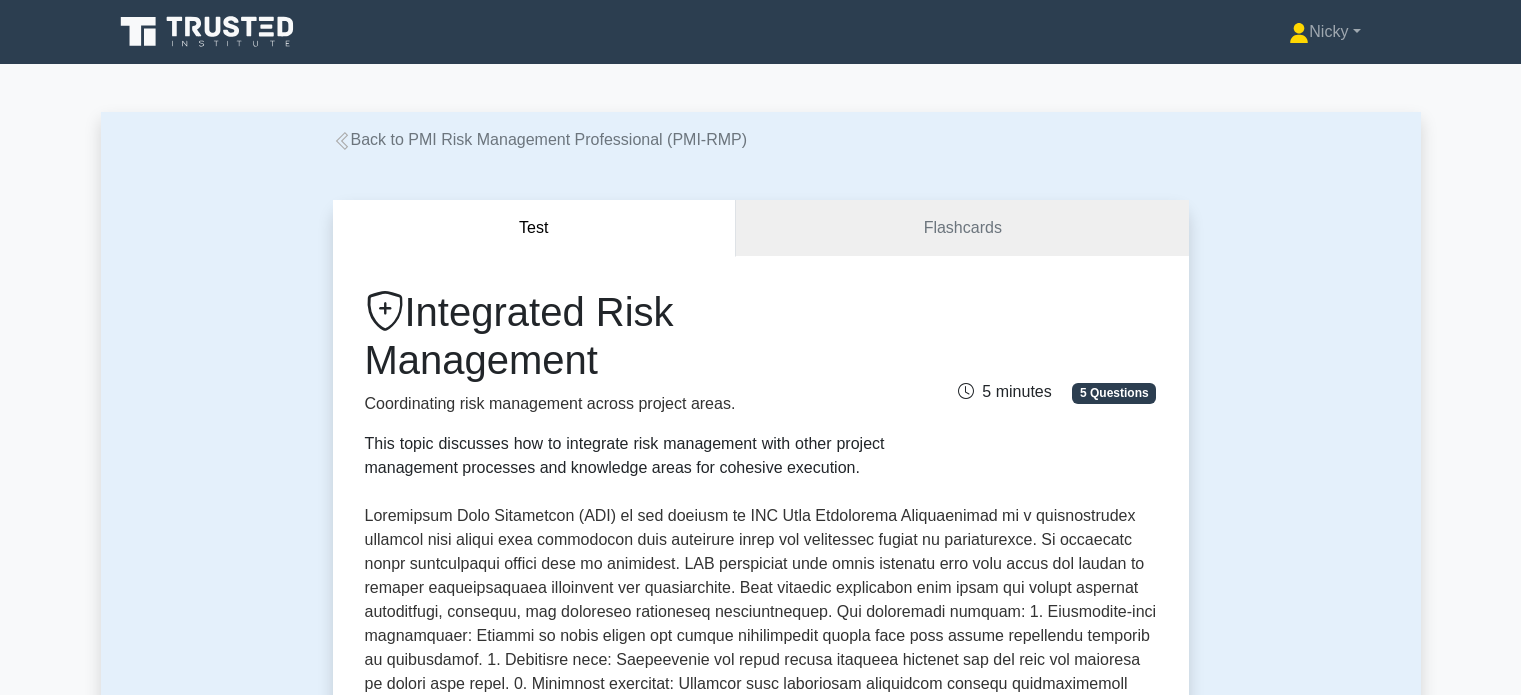 scroll, scrollTop: 700, scrollLeft: 0, axis: vertical 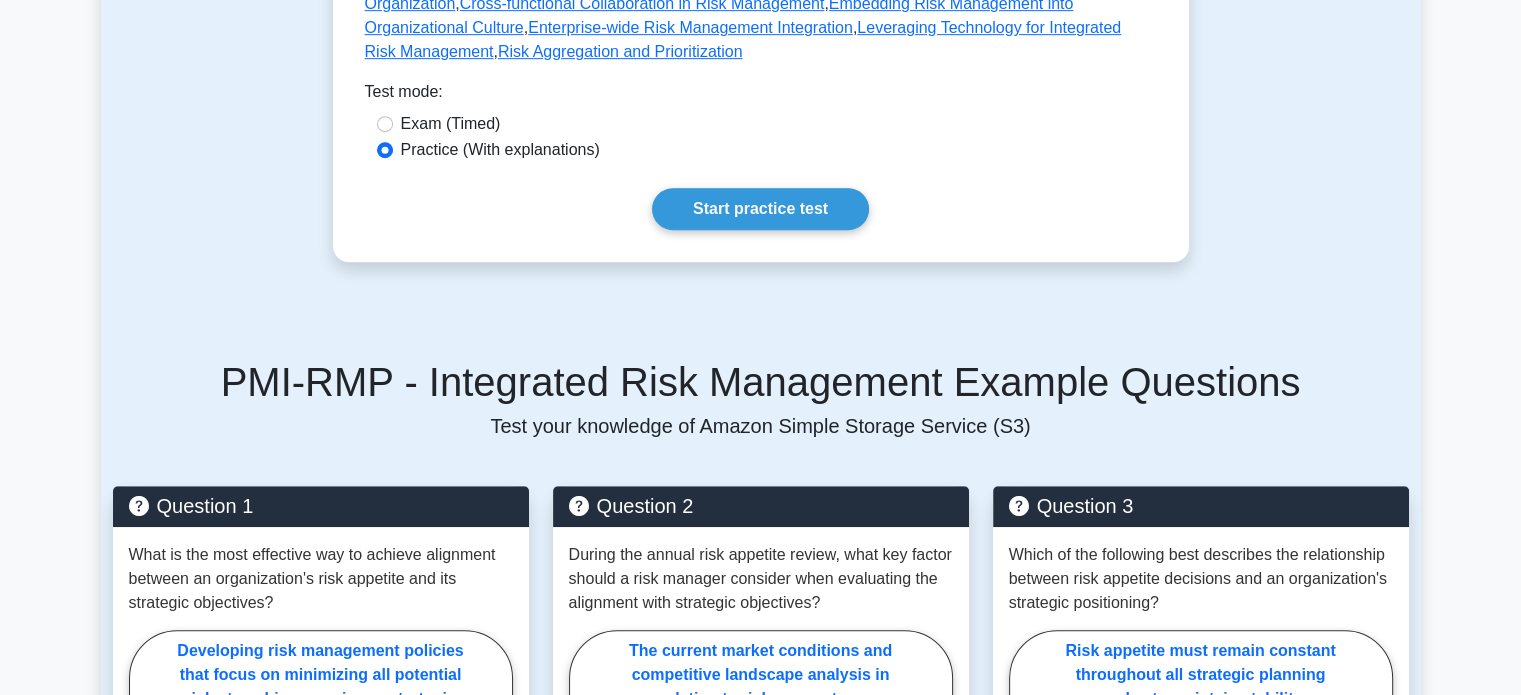 click on "Start practice test" at bounding box center [760, 209] 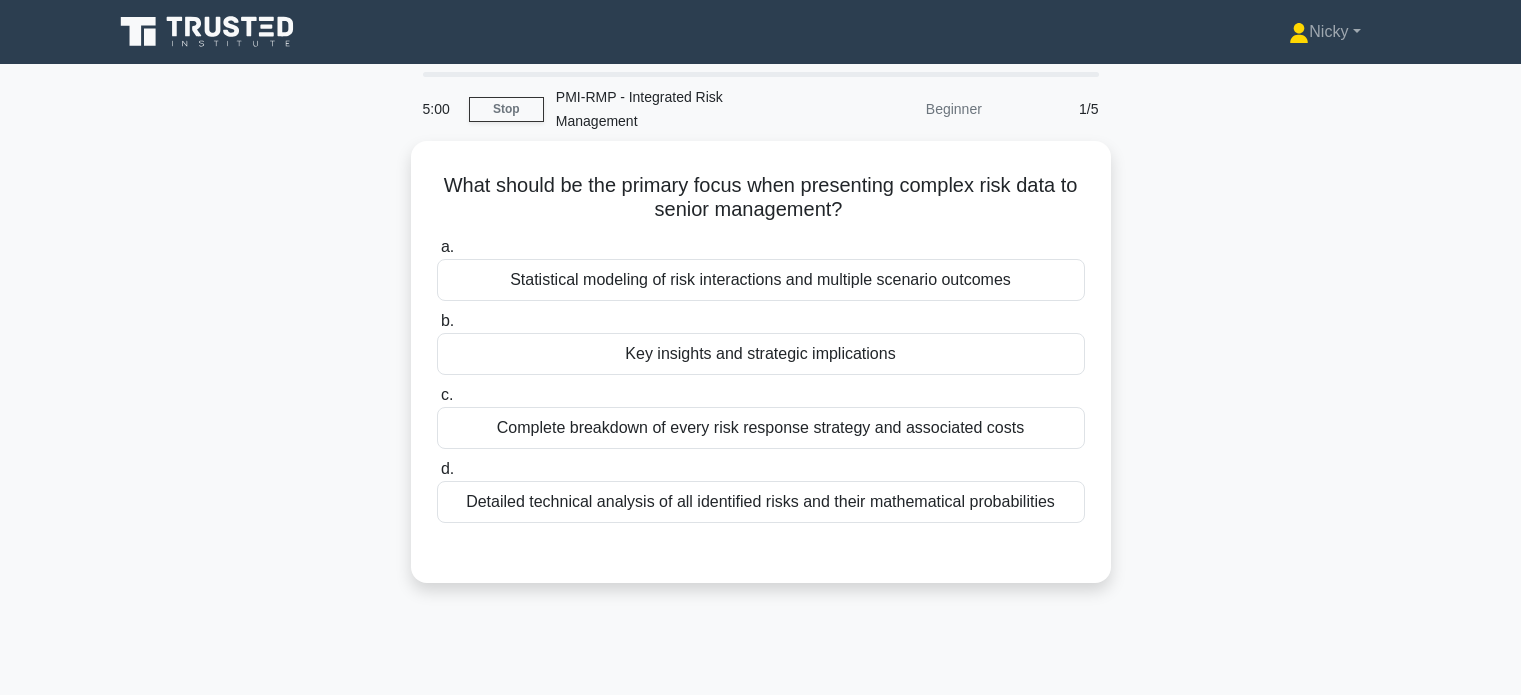 scroll, scrollTop: 0, scrollLeft: 0, axis: both 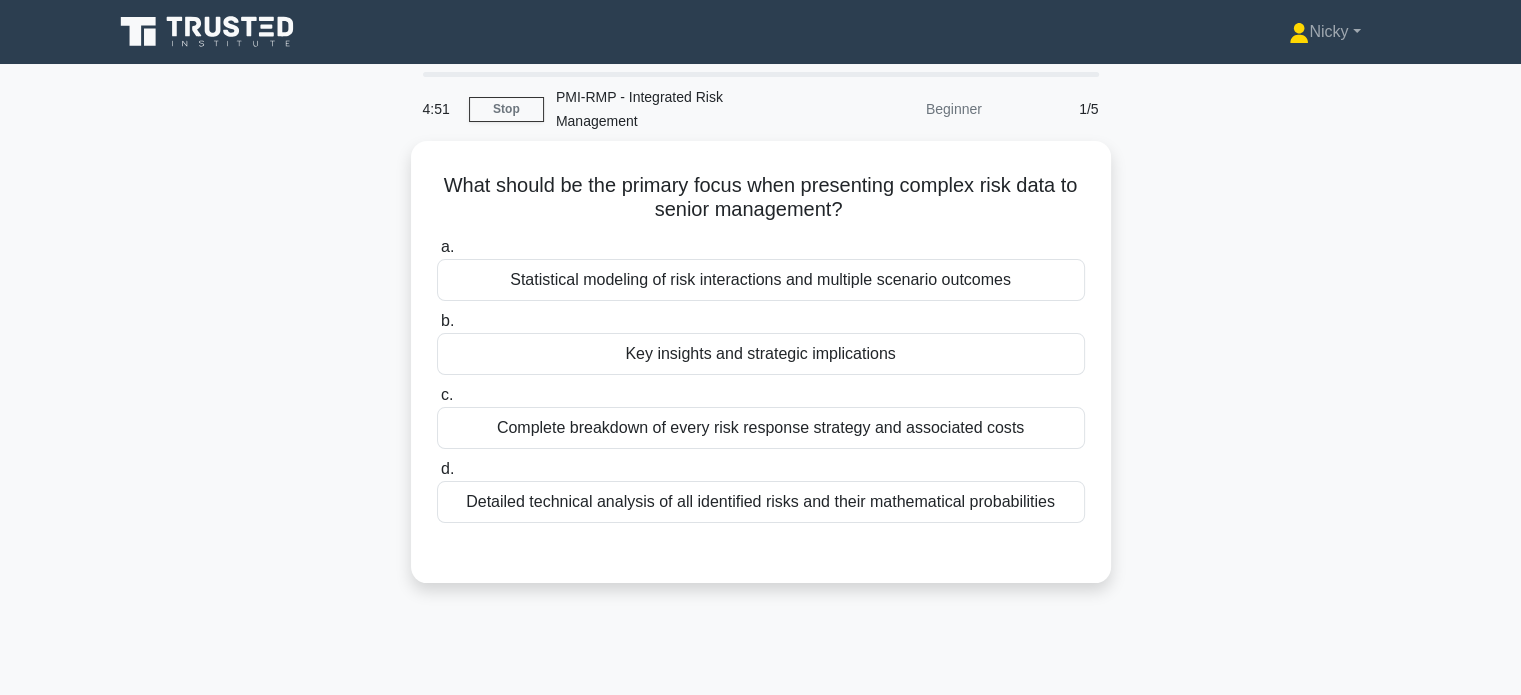 click on "Key insights and strategic implications" at bounding box center [761, 354] 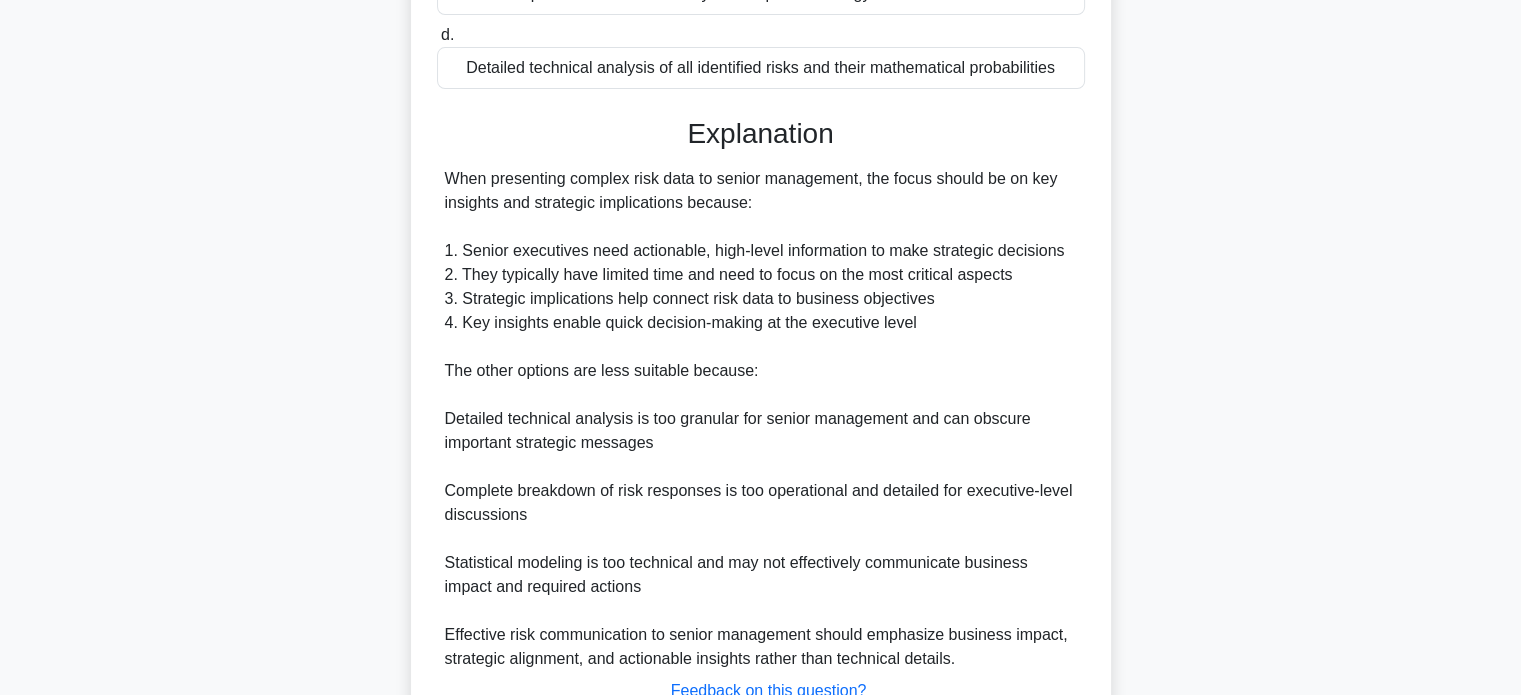 scroll, scrollTop: 560, scrollLeft: 0, axis: vertical 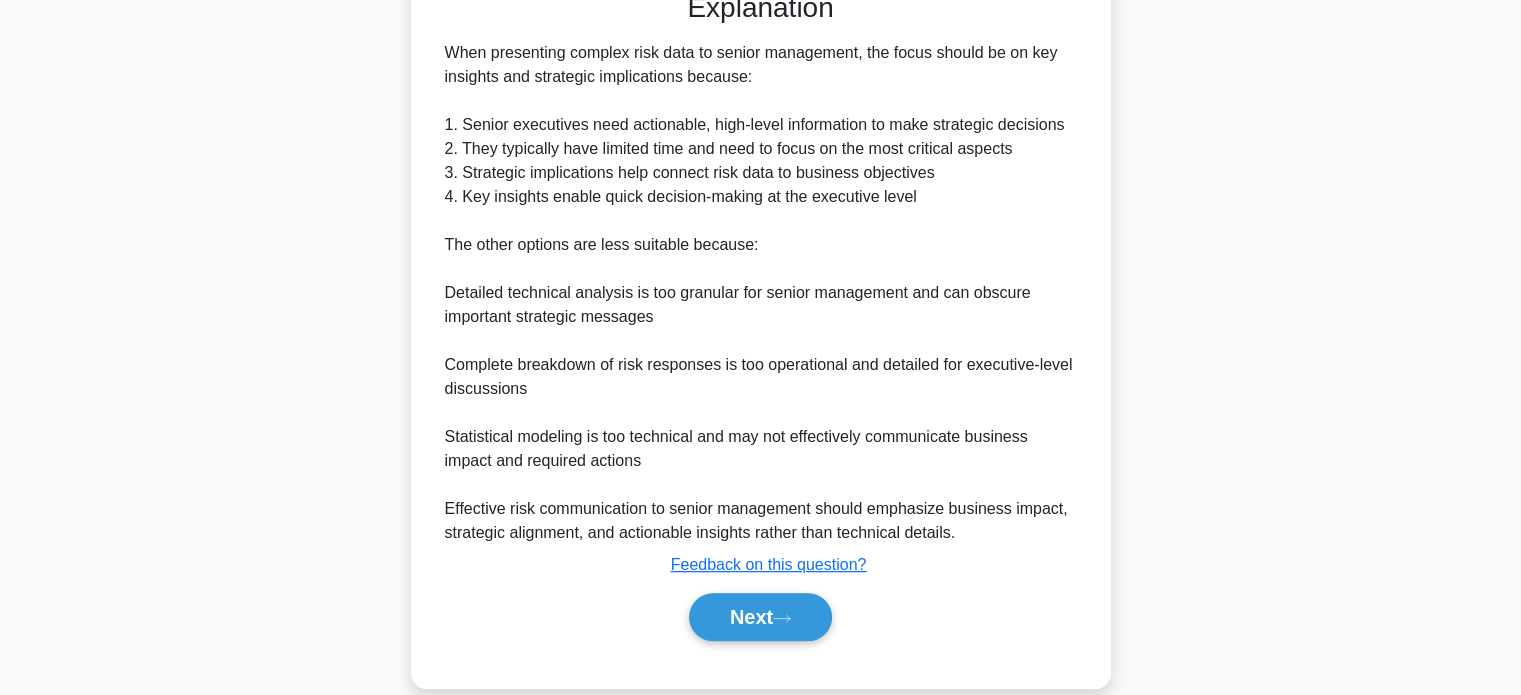 click 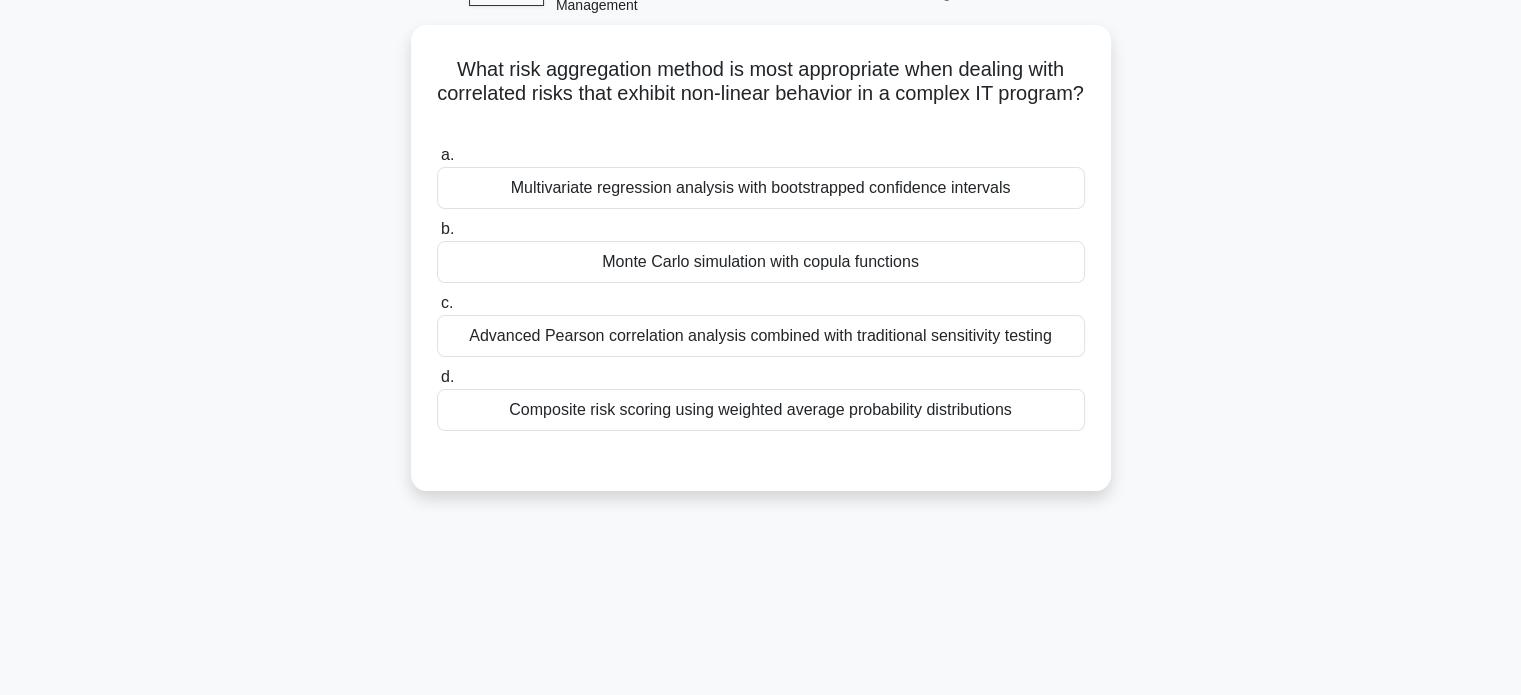 scroll, scrollTop: 83, scrollLeft: 0, axis: vertical 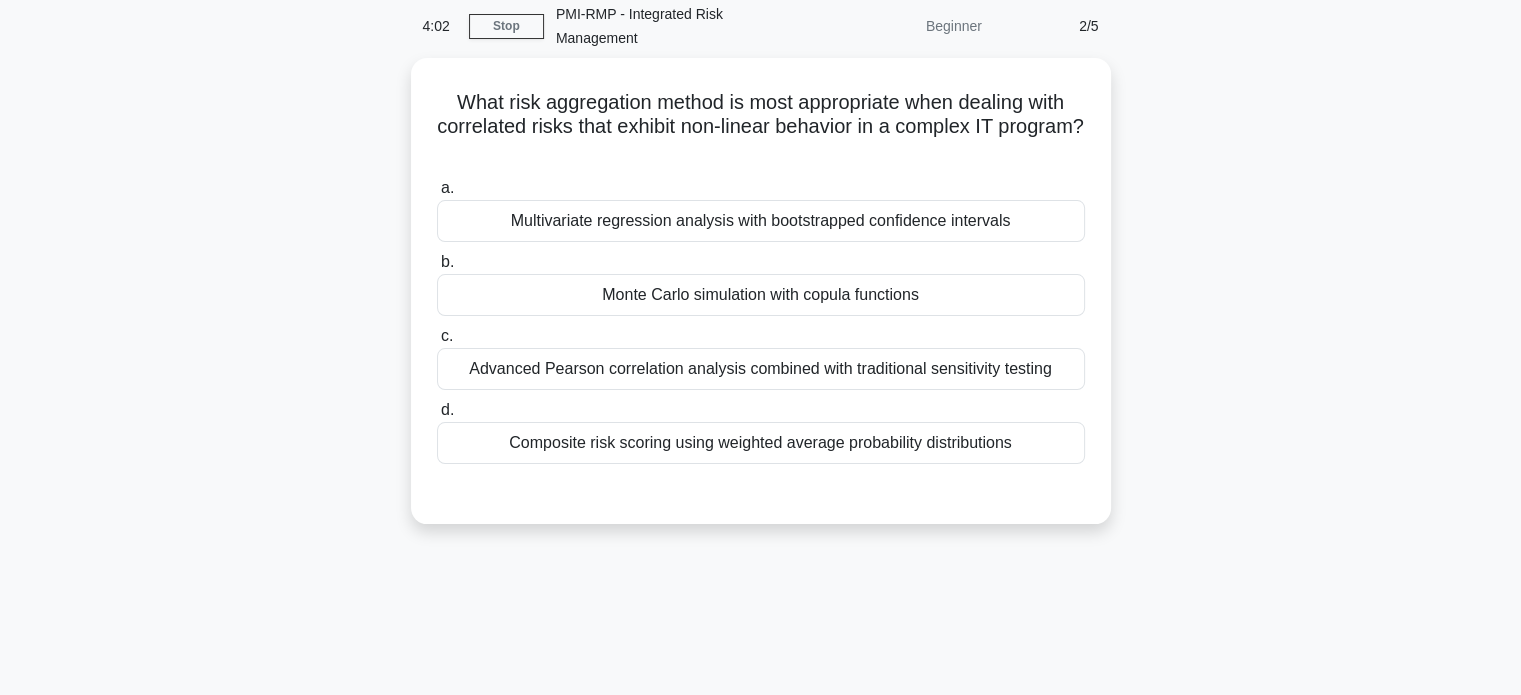 click on "Multivariate regression analysis with bootstrapped confidence intervals" at bounding box center [761, 221] 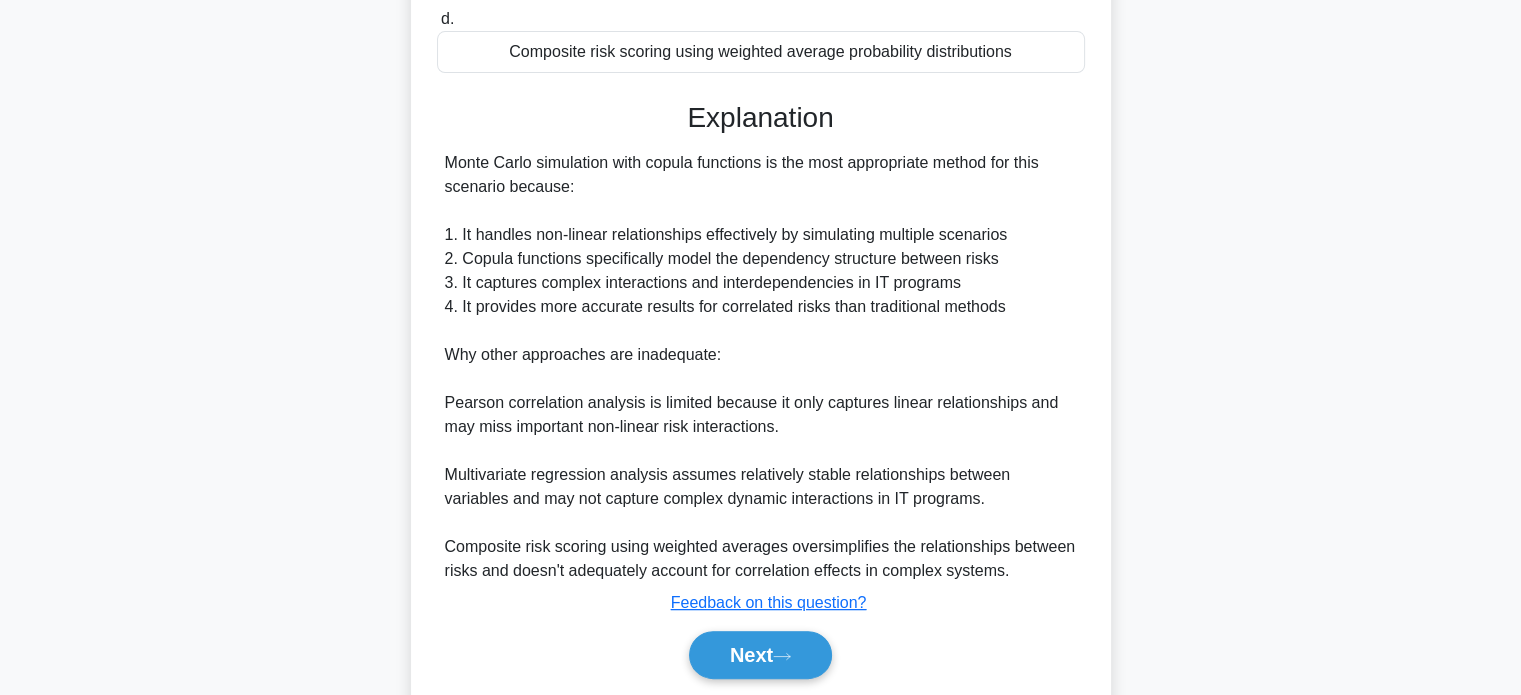 scroll, scrollTop: 488, scrollLeft: 0, axis: vertical 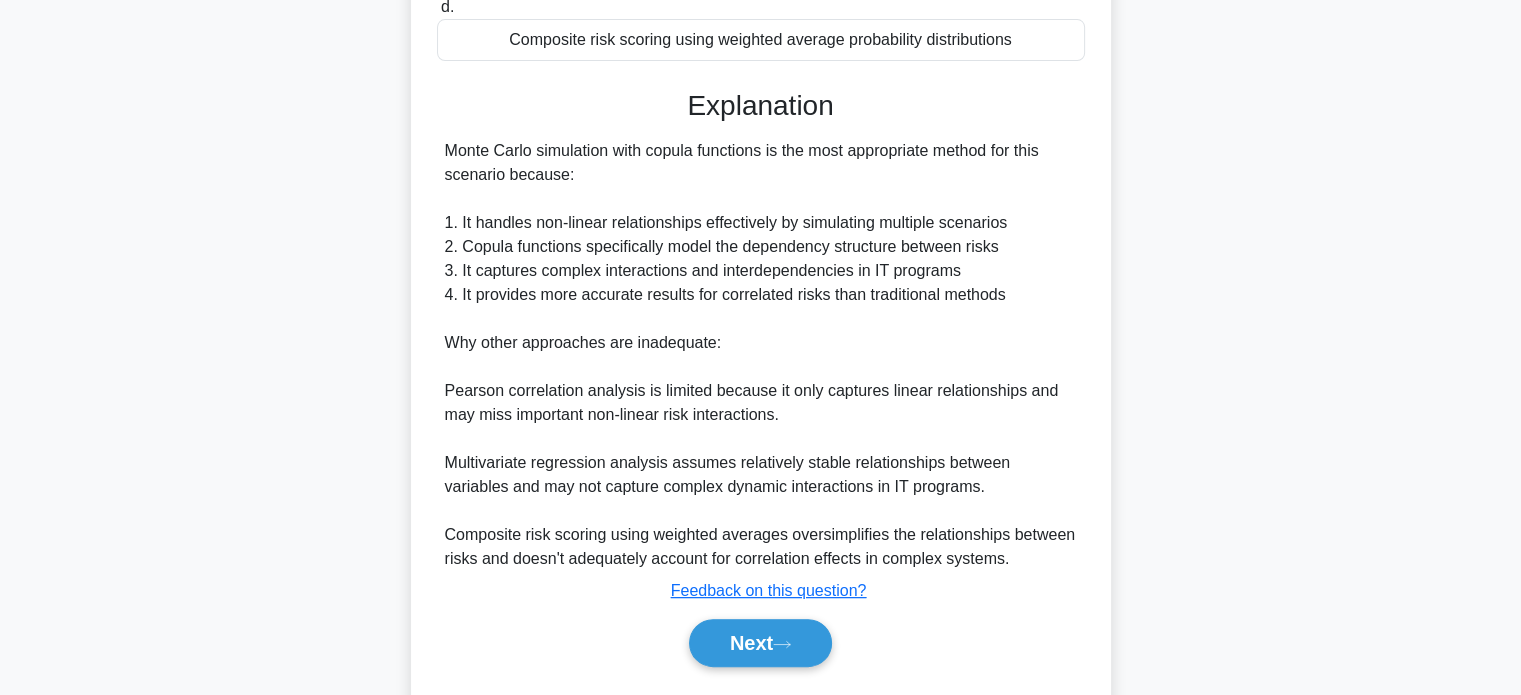 click on "Next" at bounding box center [760, 643] 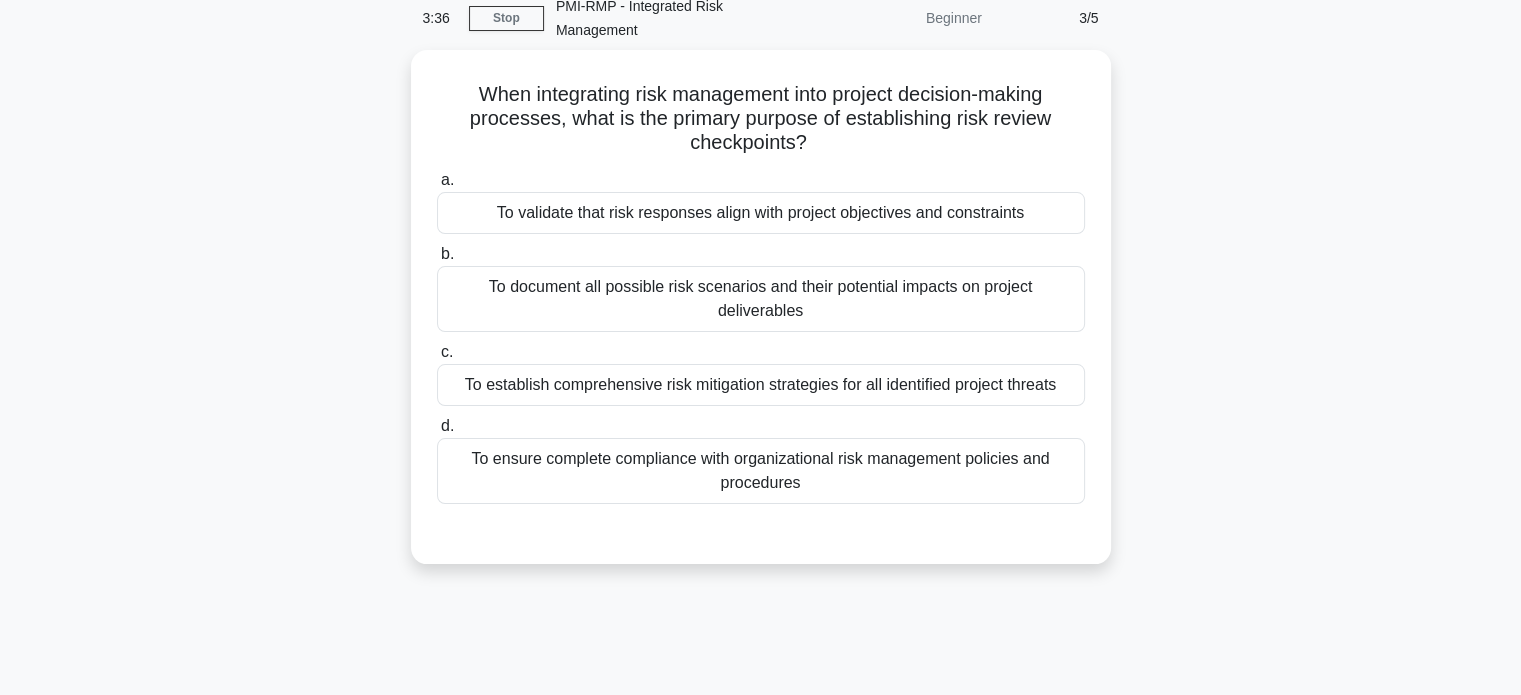 scroll, scrollTop: 84, scrollLeft: 0, axis: vertical 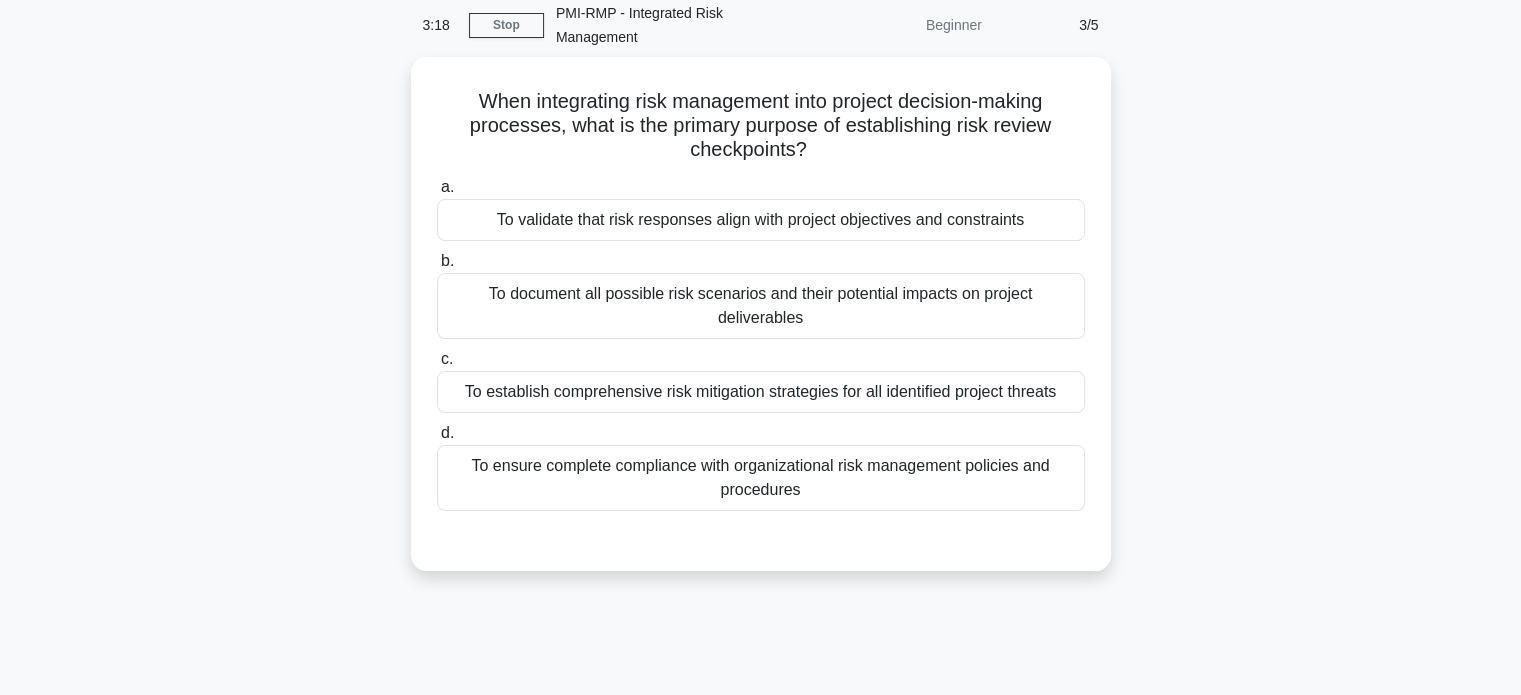 click on "To validate that risk responses align with project objectives and constraints" at bounding box center (761, 220) 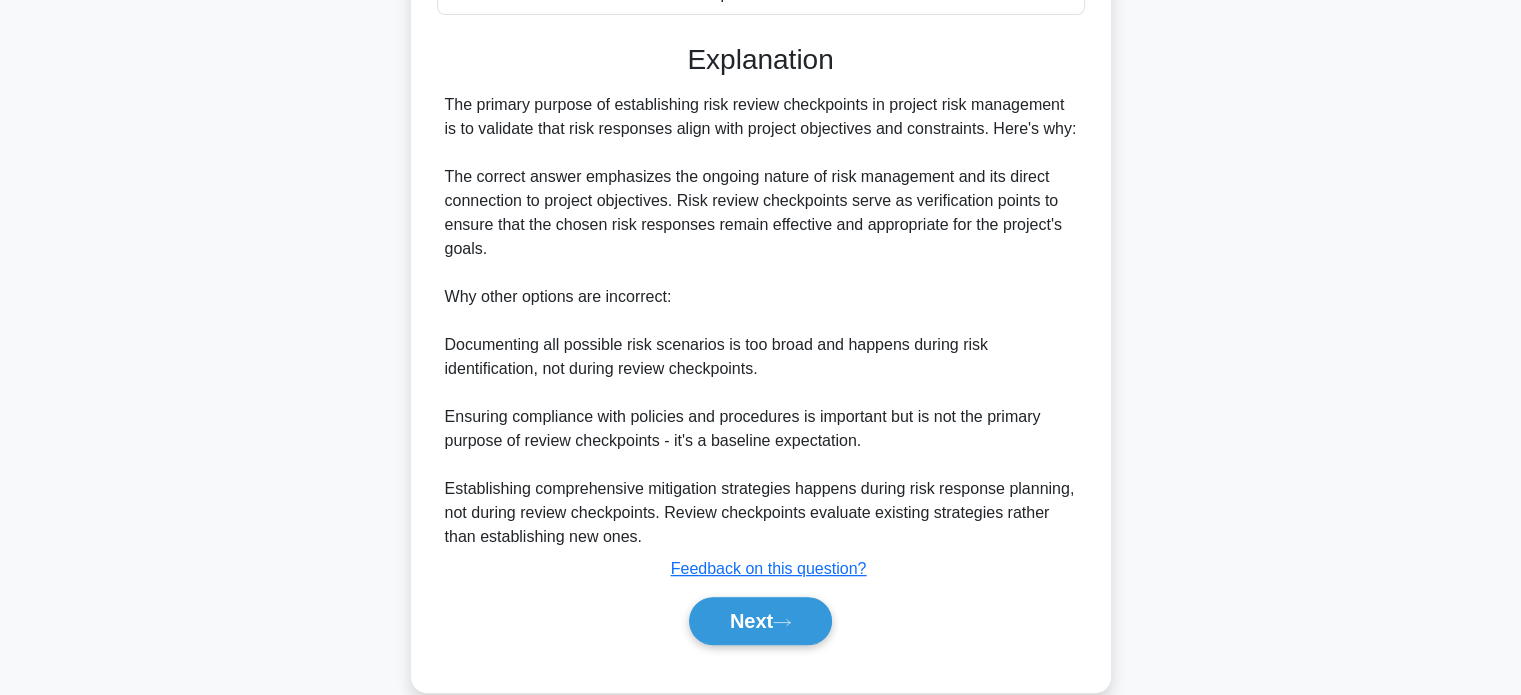 scroll, scrollTop: 584, scrollLeft: 0, axis: vertical 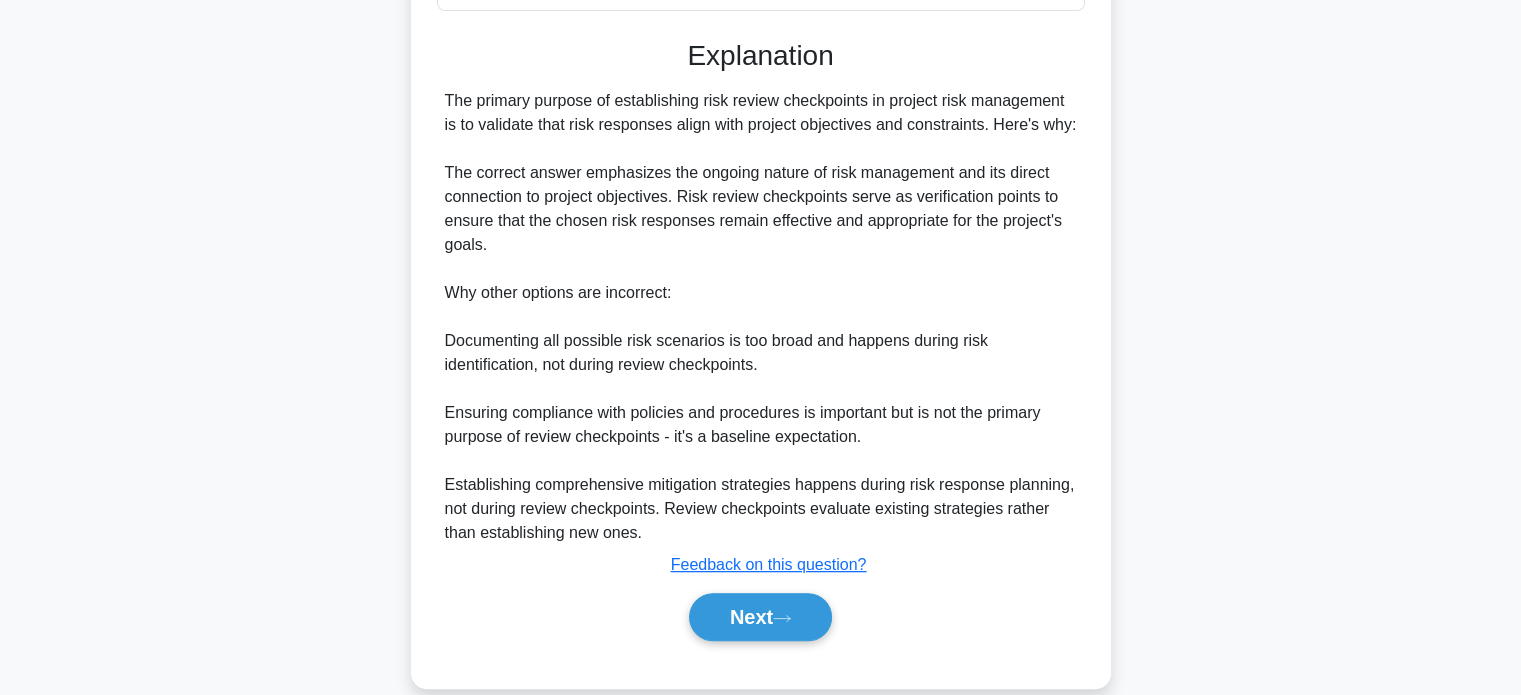 click on "Next" at bounding box center [760, 617] 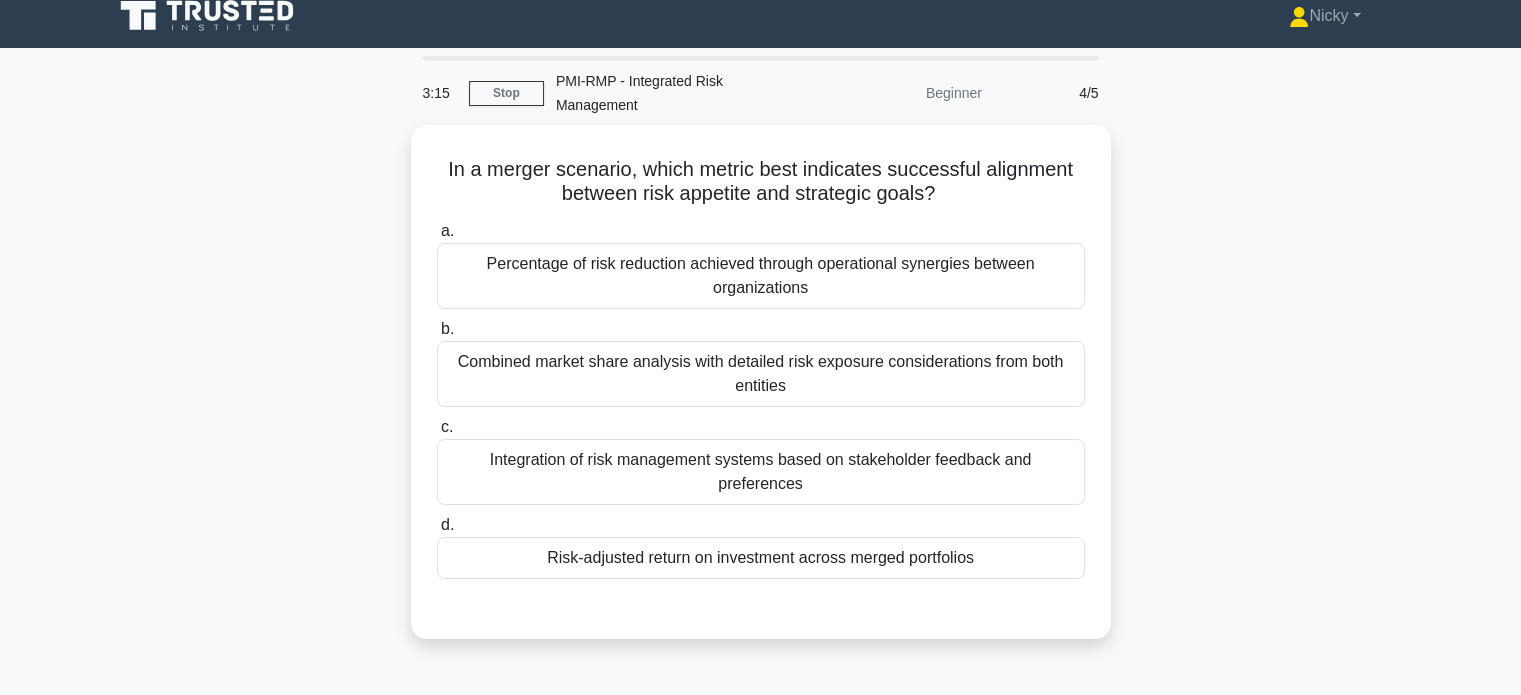 scroll, scrollTop: 0, scrollLeft: 0, axis: both 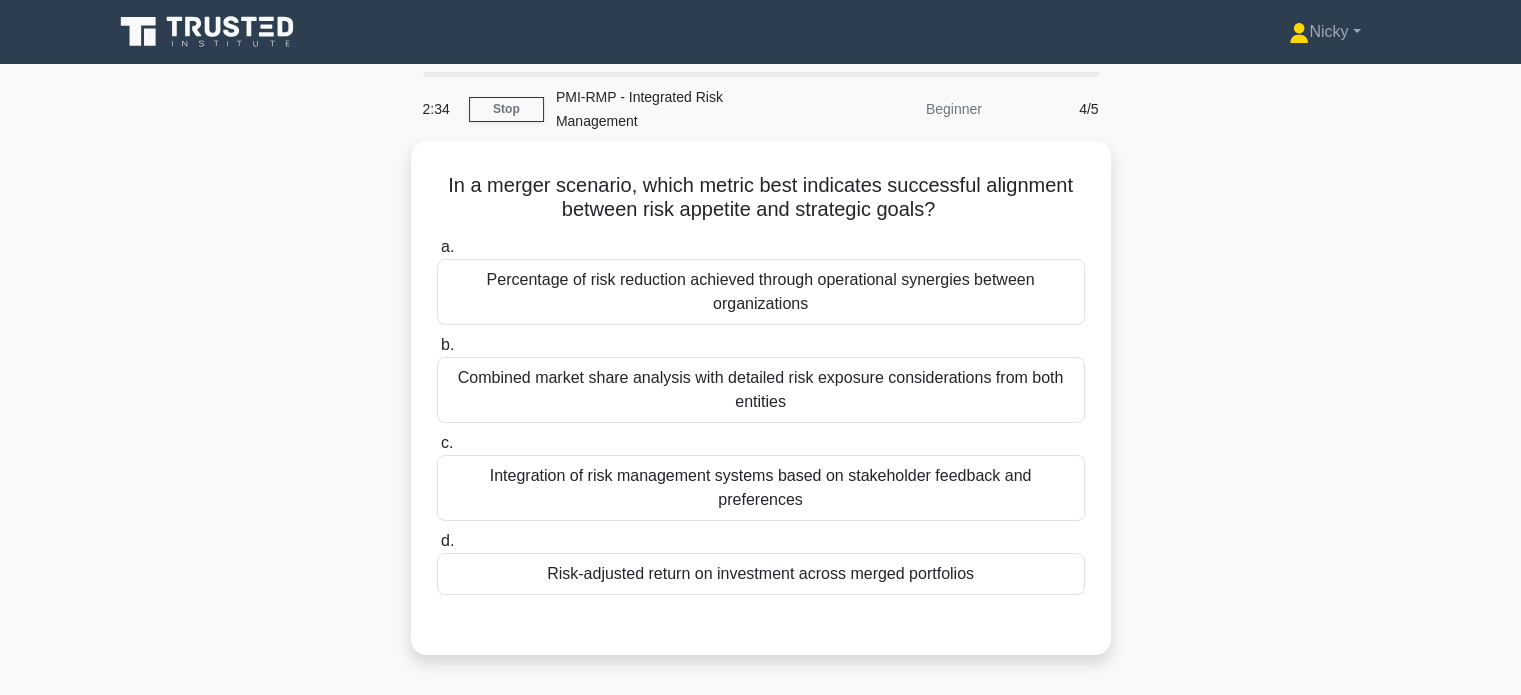 click on "Risk-adjusted return on investment across merged portfolios" at bounding box center (761, 574) 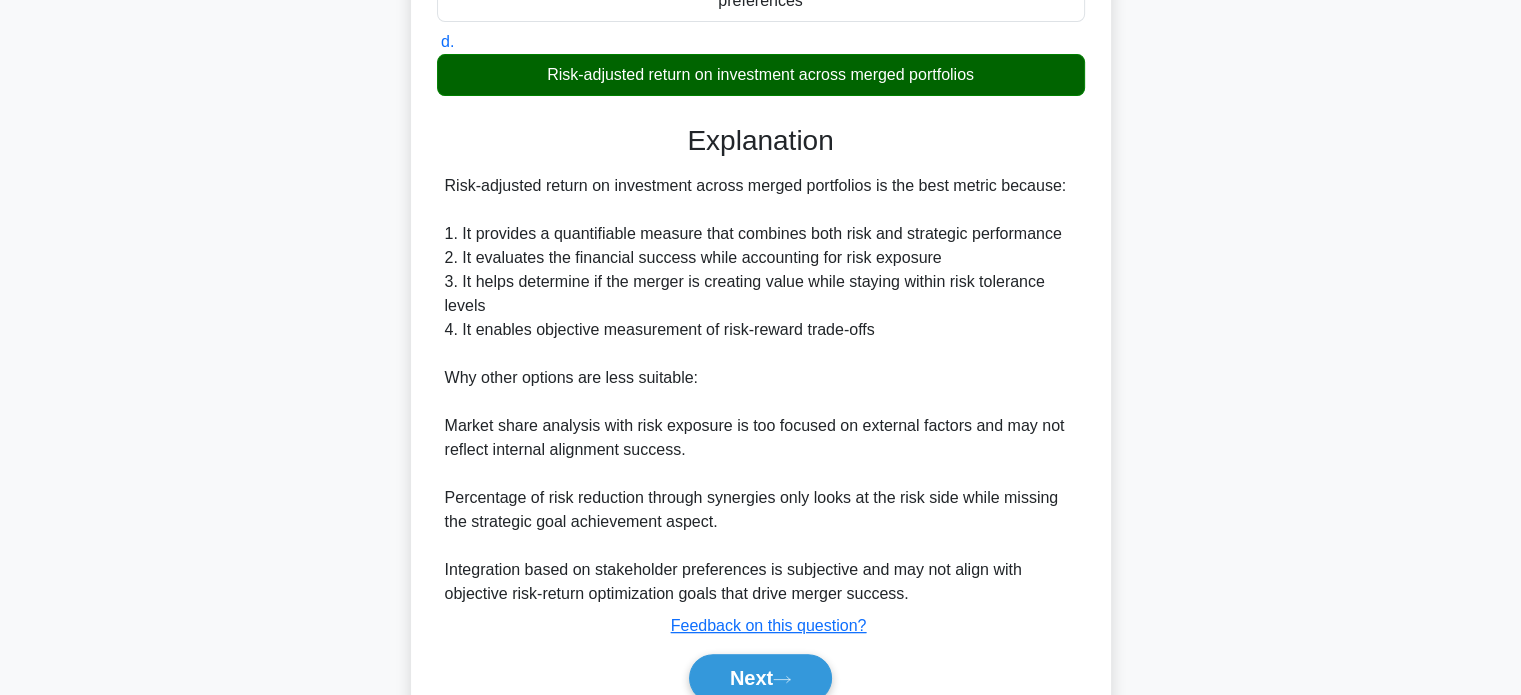 scroll, scrollTop: 536, scrollLeft: 0, axis: vertical 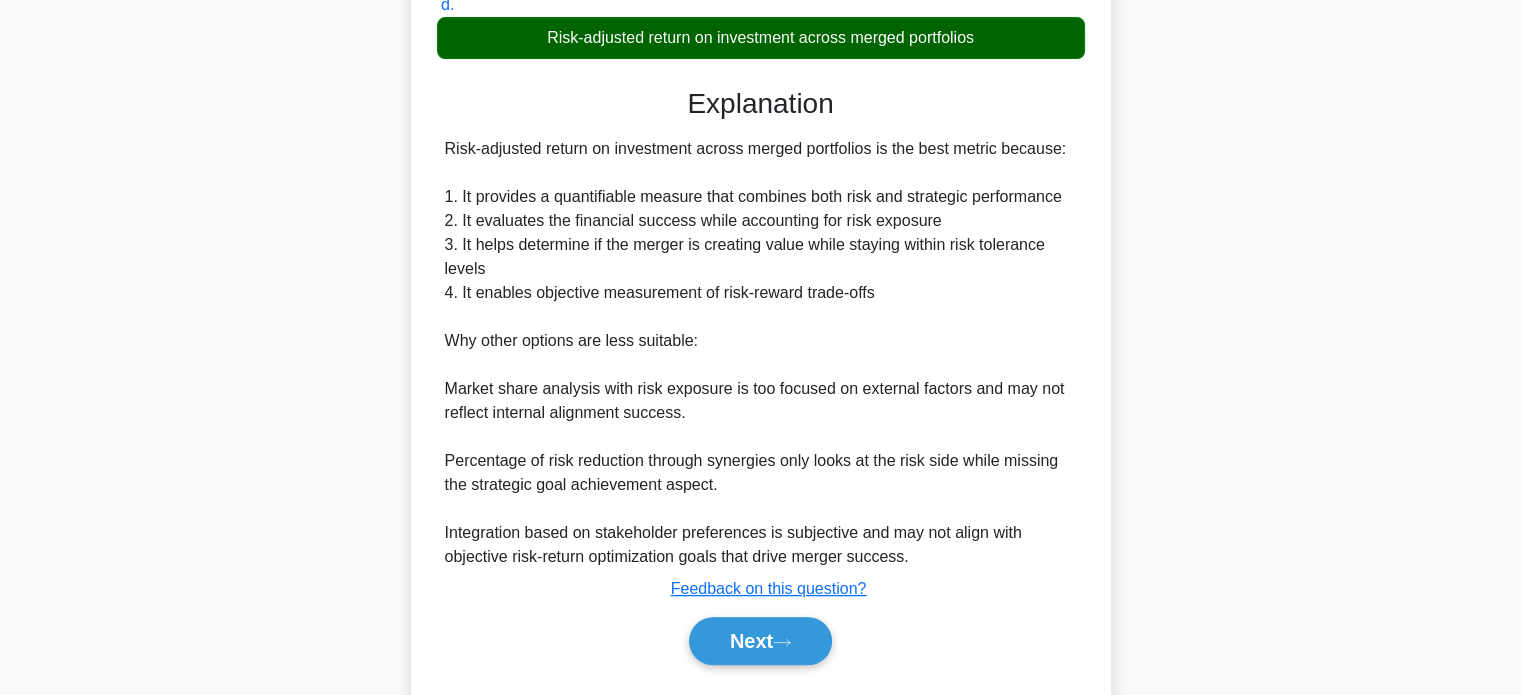 click on "Next" at bounding box center (760, 641) 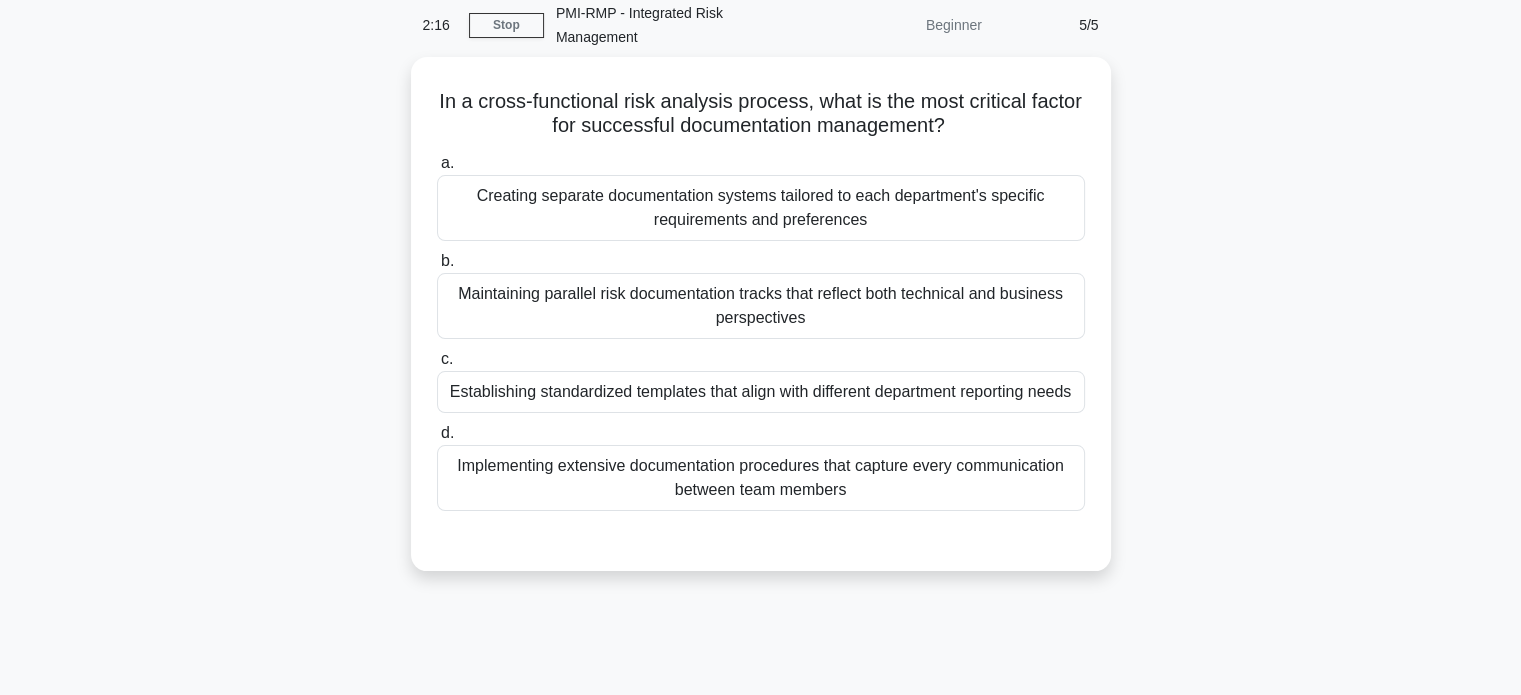 scroll, scrollTop: 59, scrollLeft: 0, axis: vertical 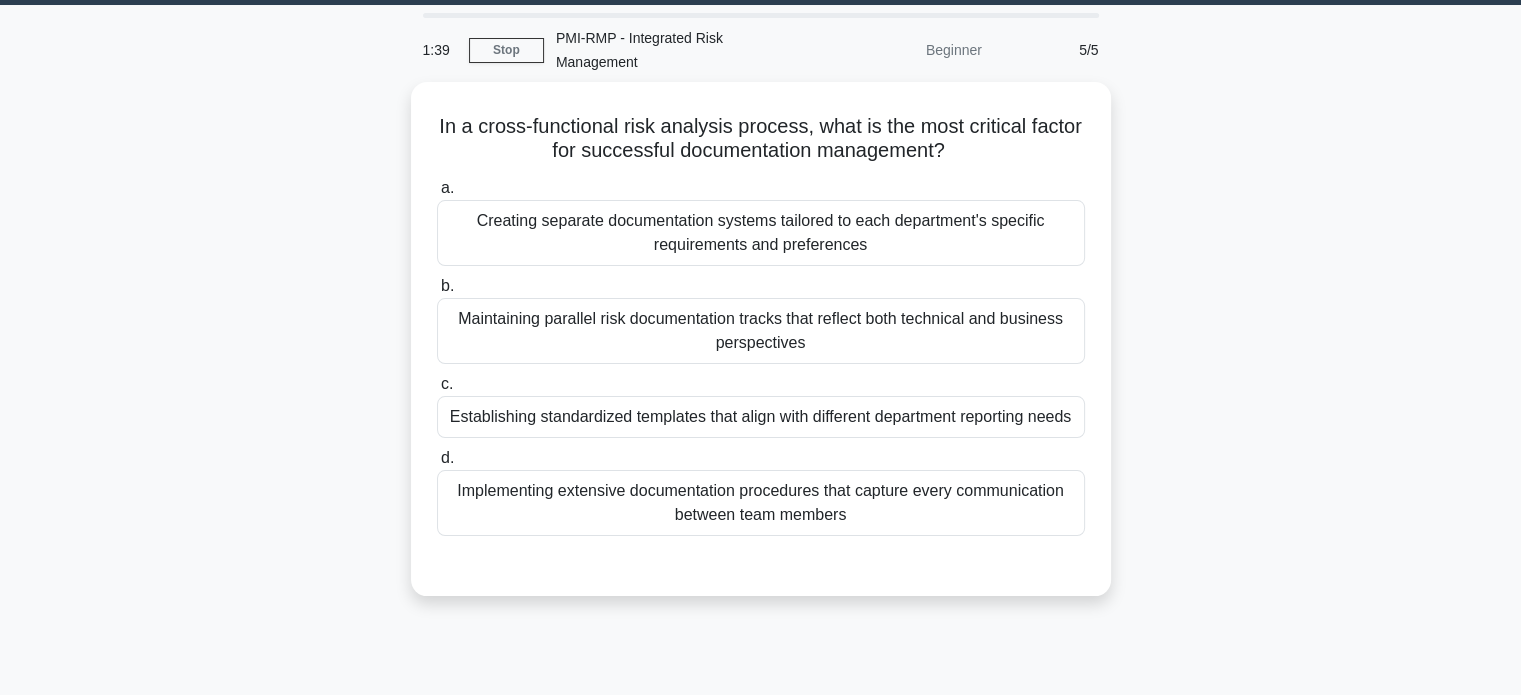 click on "Establishing standardized templates that align with different department reporting needs" at bounding box center (761, 417) 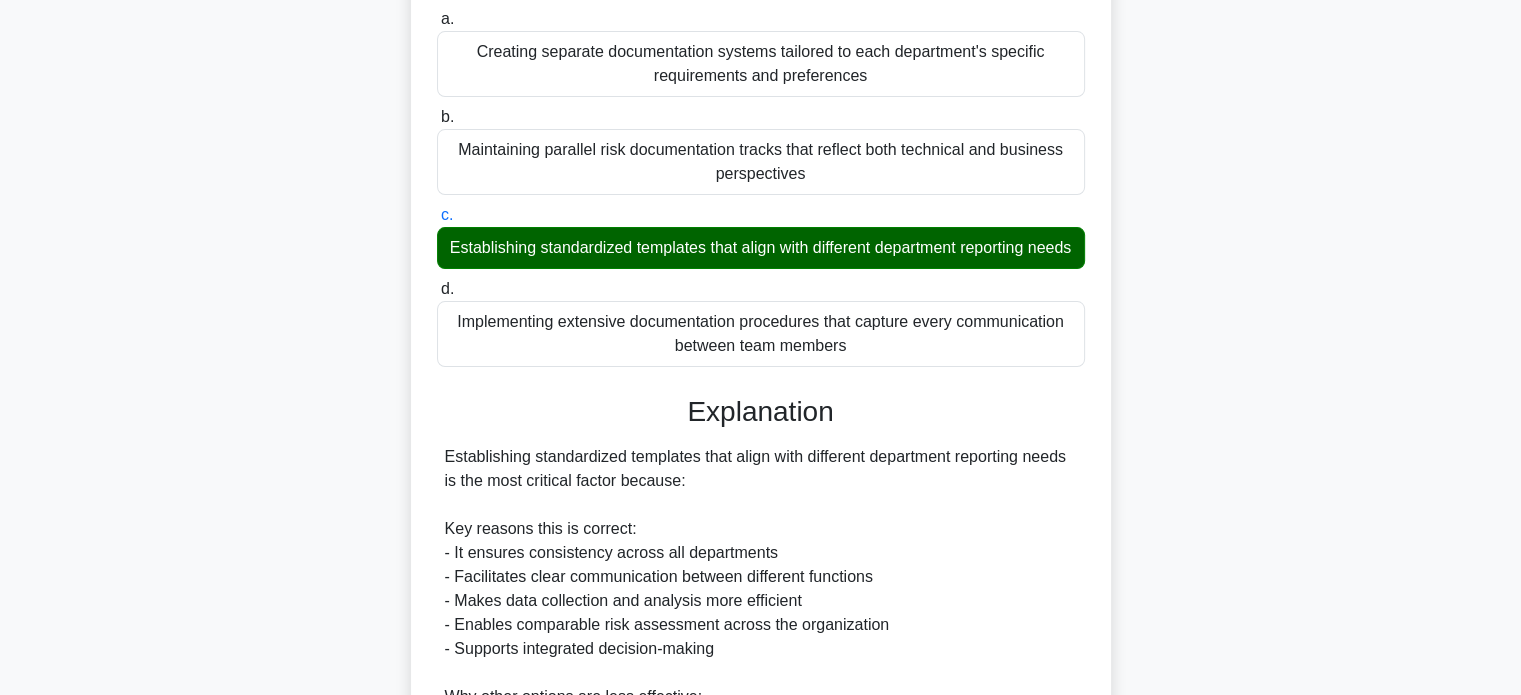 scroll, scrollTop: 632, scrollLeft: 0, axis: vertical 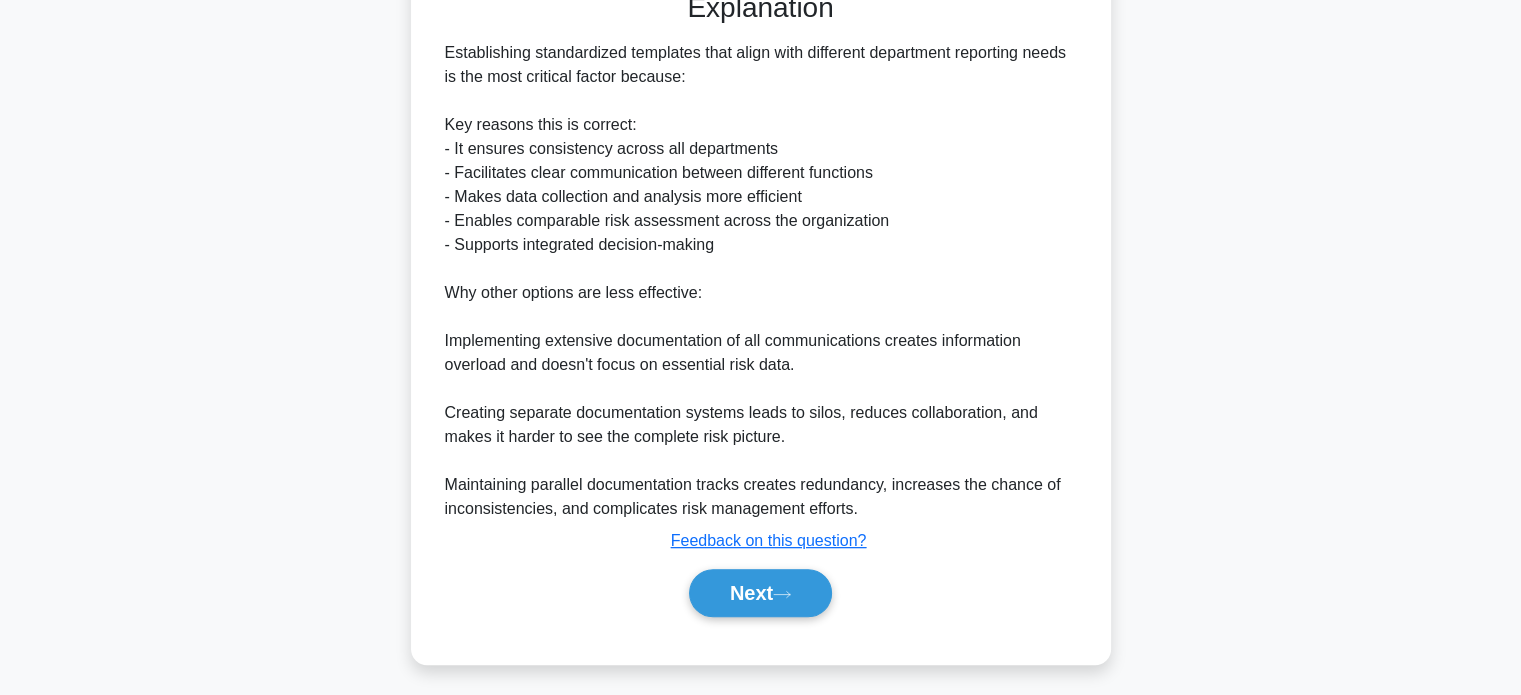 click on "Next" at bounding box center [760, 593] 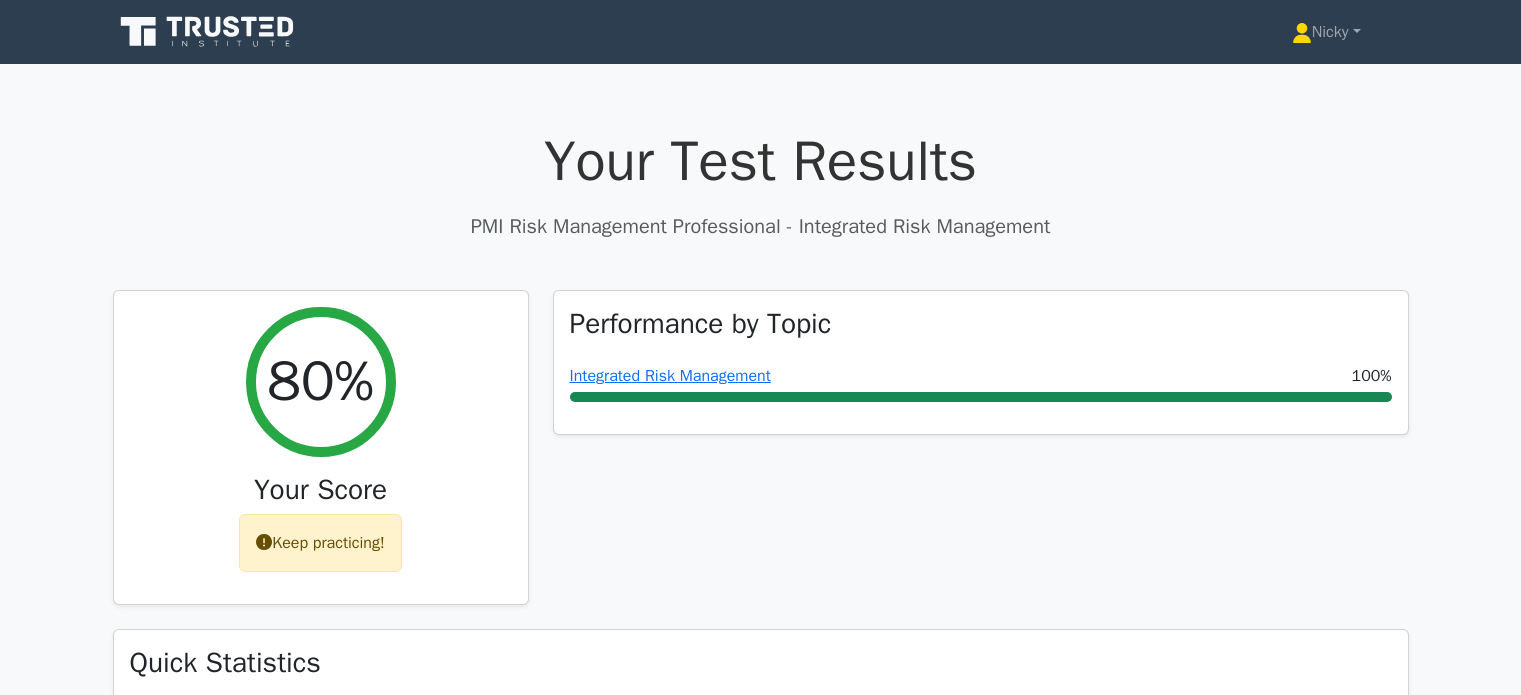 scroll, scrollTop: 0, scrollLeft: 0, axis: both 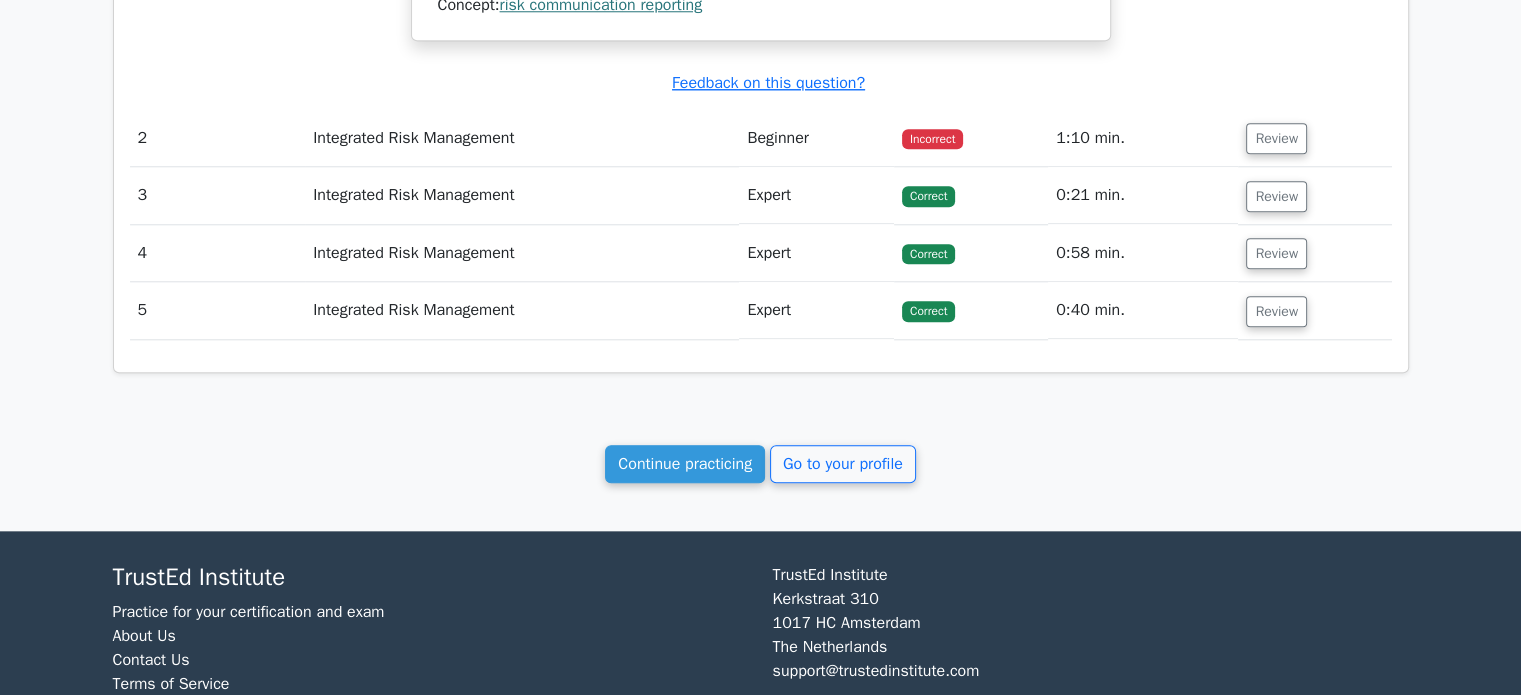click on "Review" at bounding box center [1276, 138] 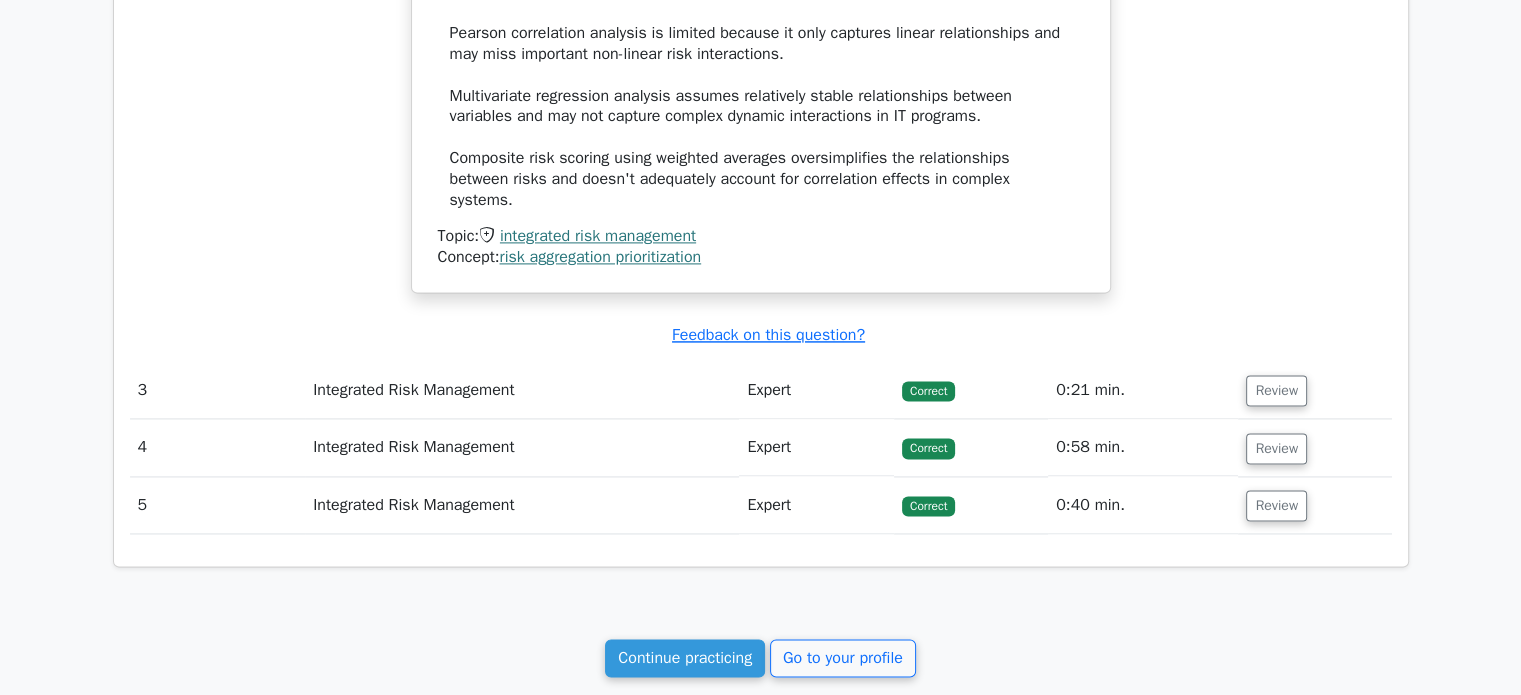 scroll, scrollTop: 3079, scrollLeft: 0, axis: vertical 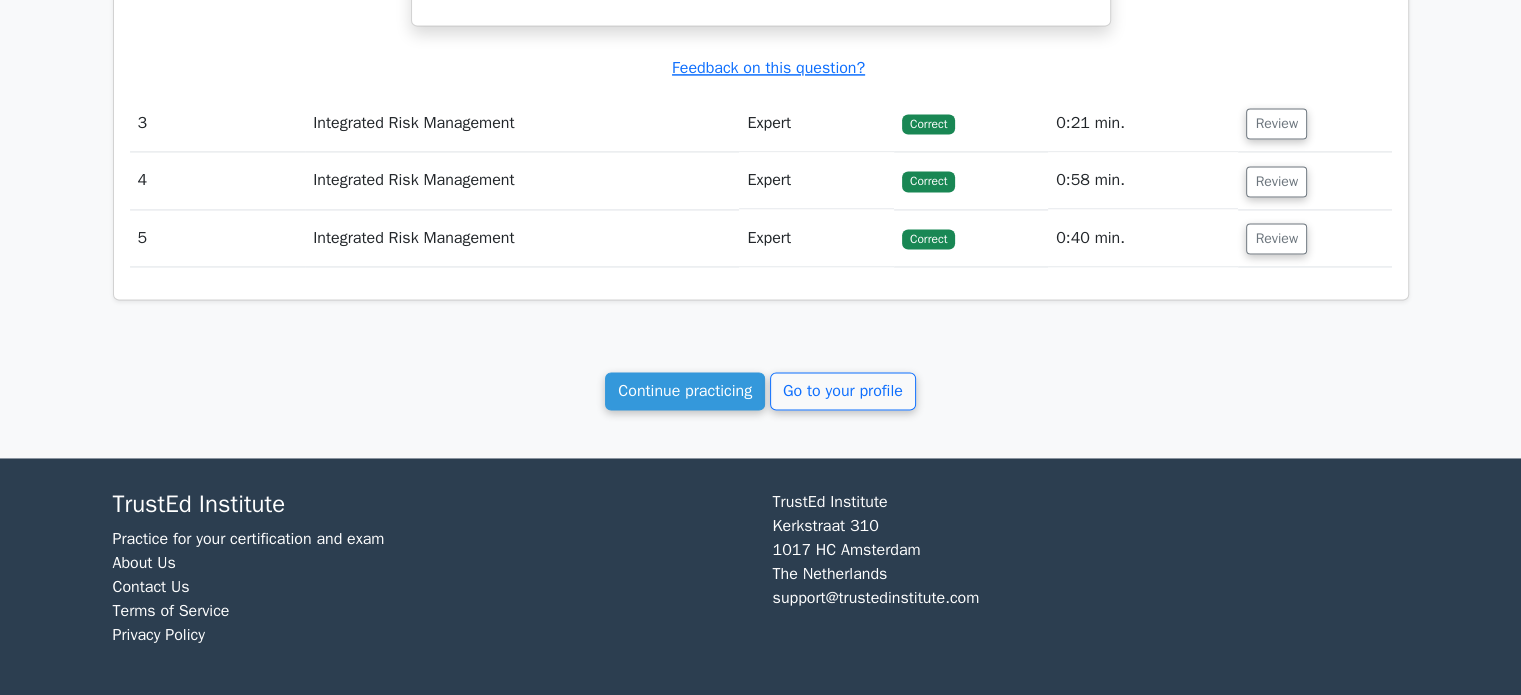 click on "Continue practicing" at bounding box center (685, 391) 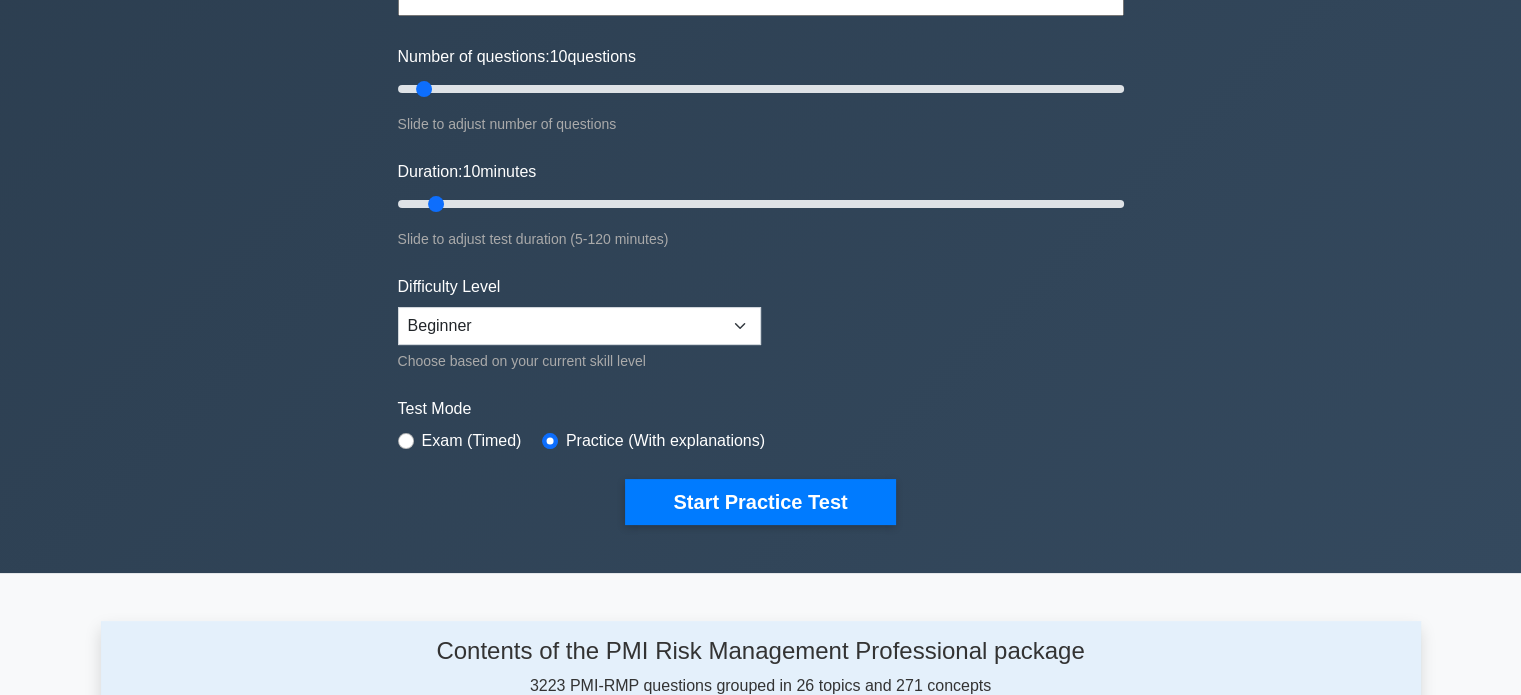 scroll, scrollTop: 0, scrollLeft: 0, axis: both 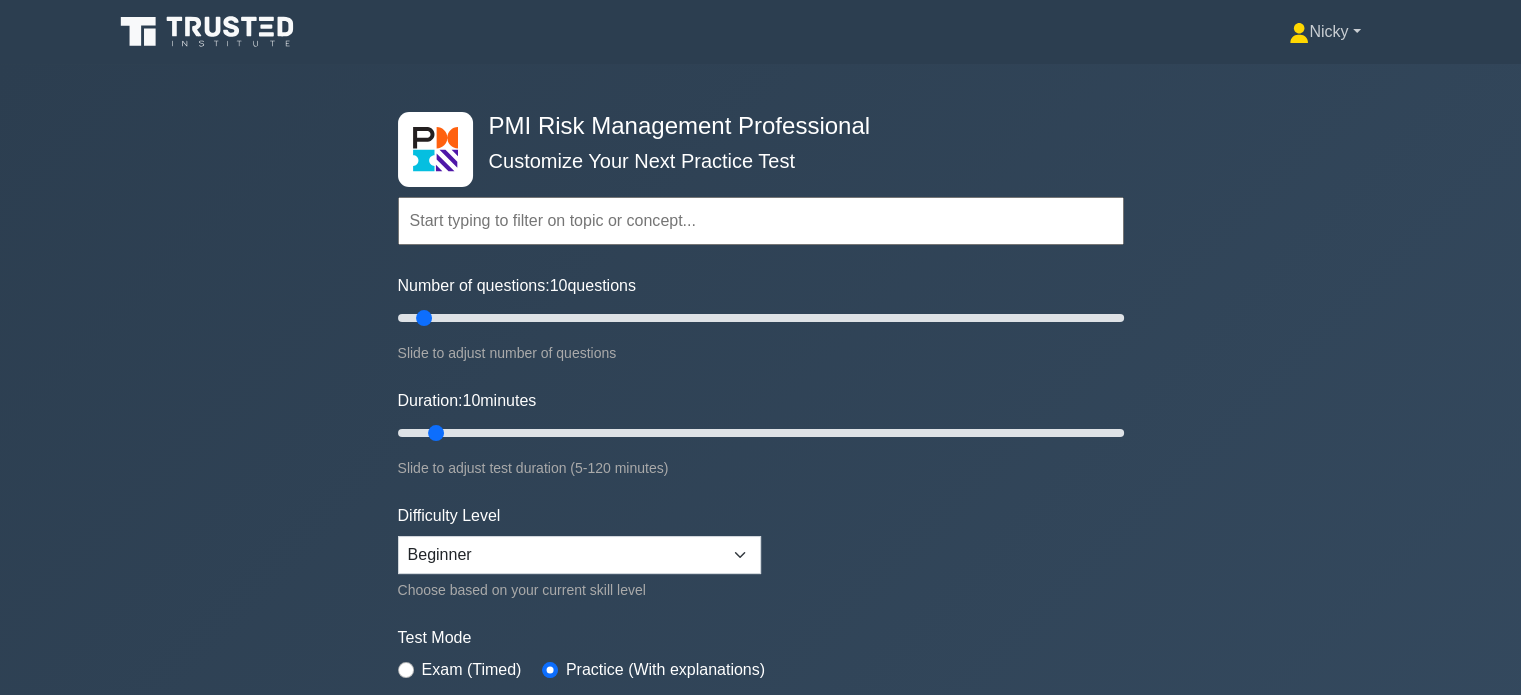 click on "Nicky" at bounding box center [1324, 32] 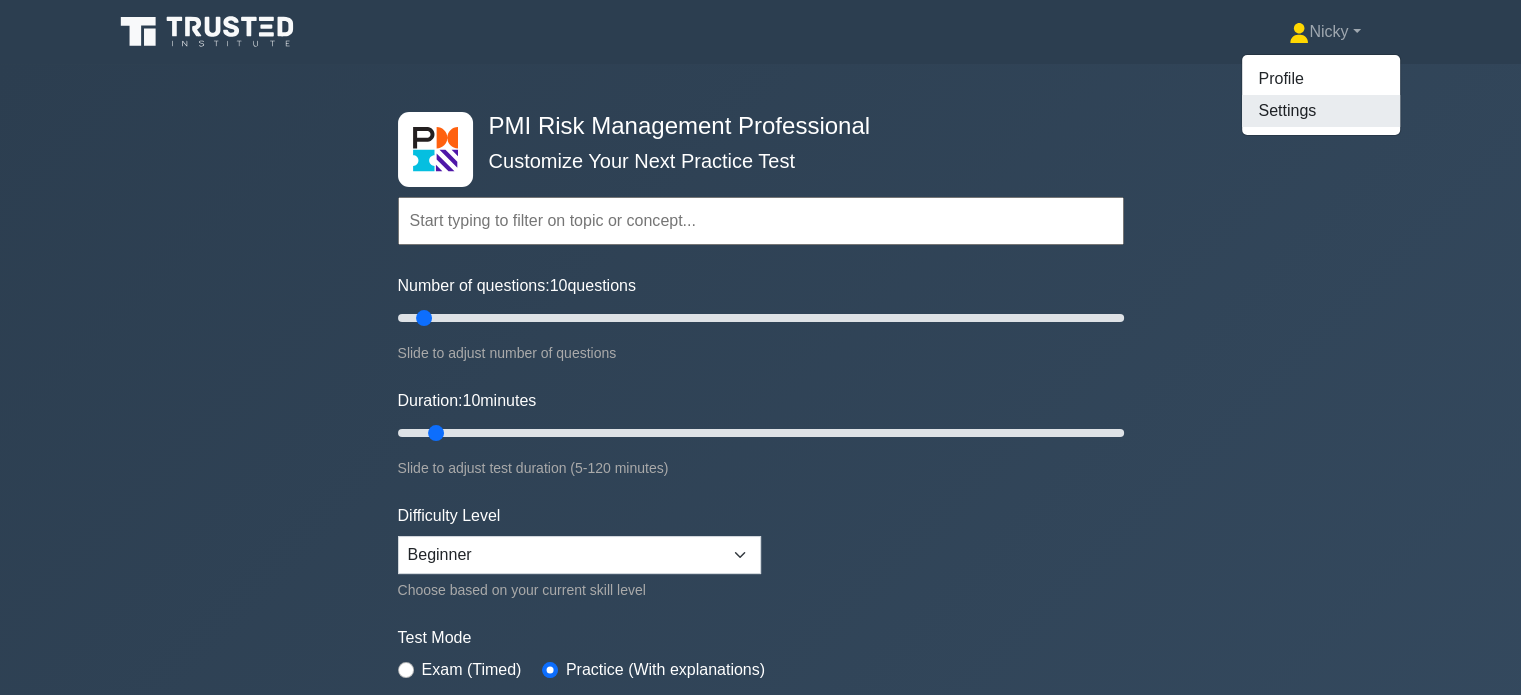 click on "Settings" at bounding box center [1321, 111] 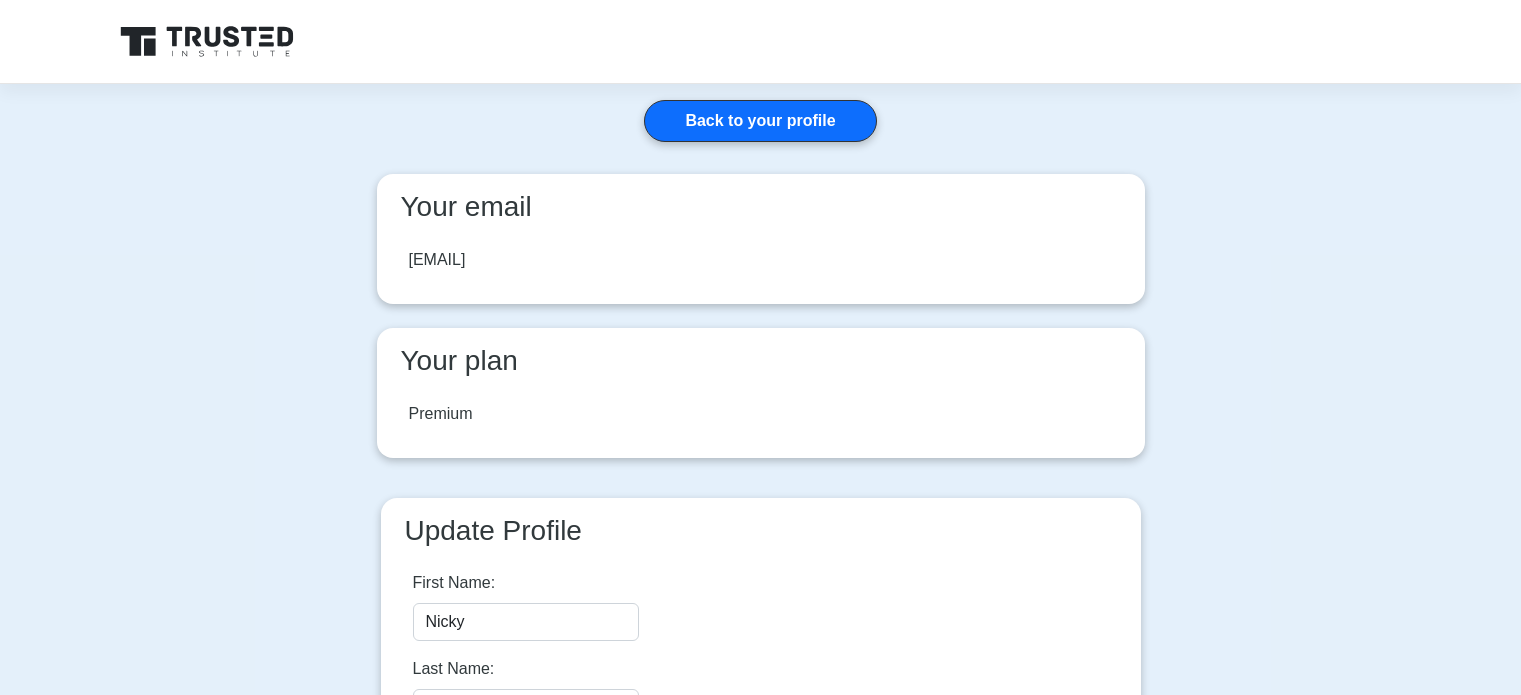 scroll, scrollTop: 0, scrollLeft: 0, axis: both 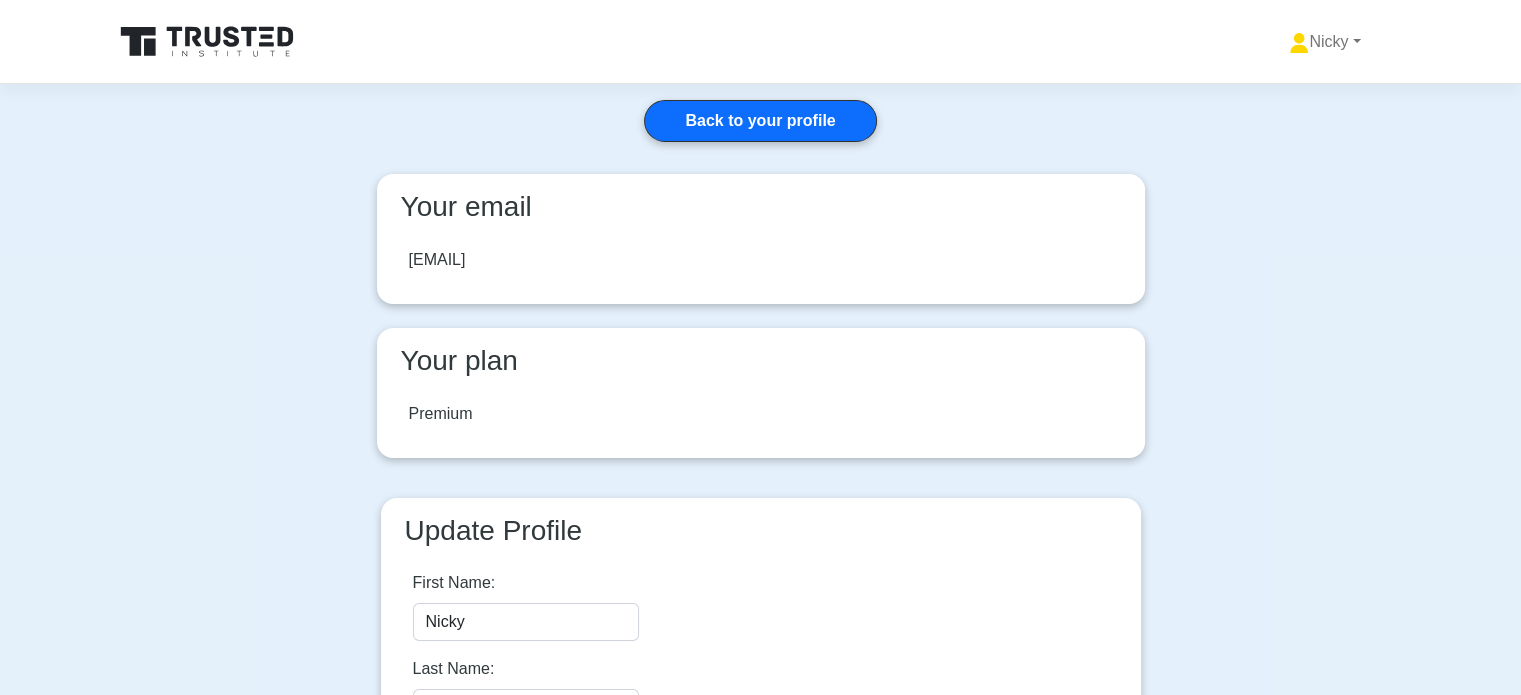 click on "Back to your profile" at bounding box center (760, 121) 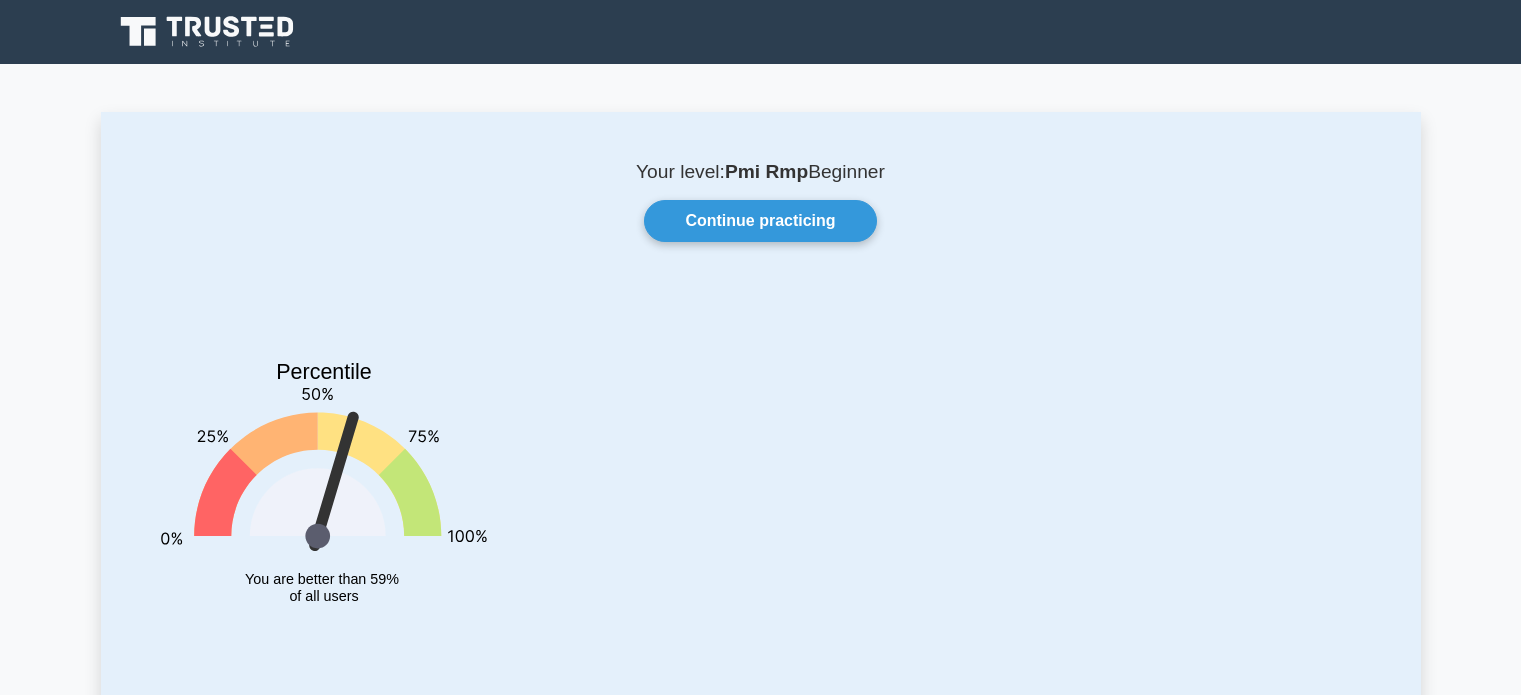 scroll, scrollTop: 0, scrollLeft: 0, axis: both 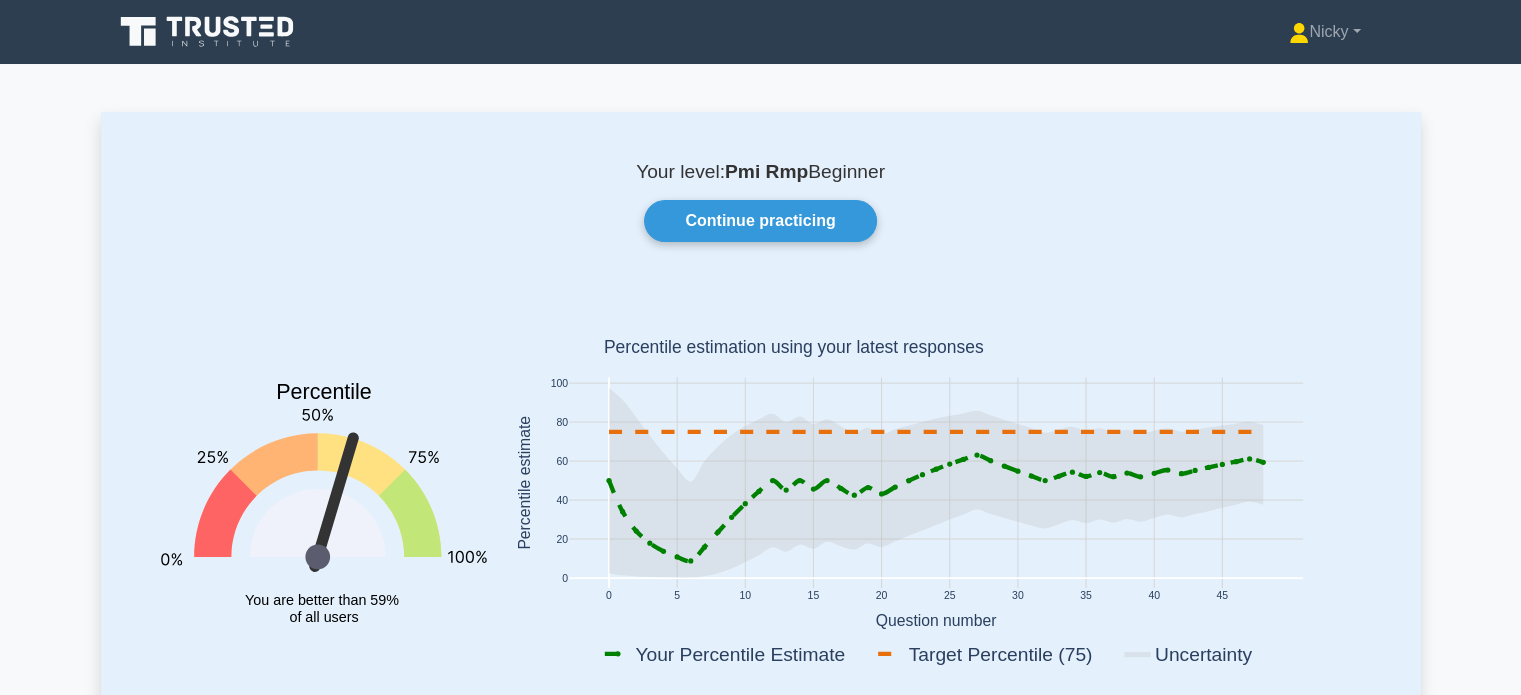 click on "Continue practicing" at bounding box center [760, 221] 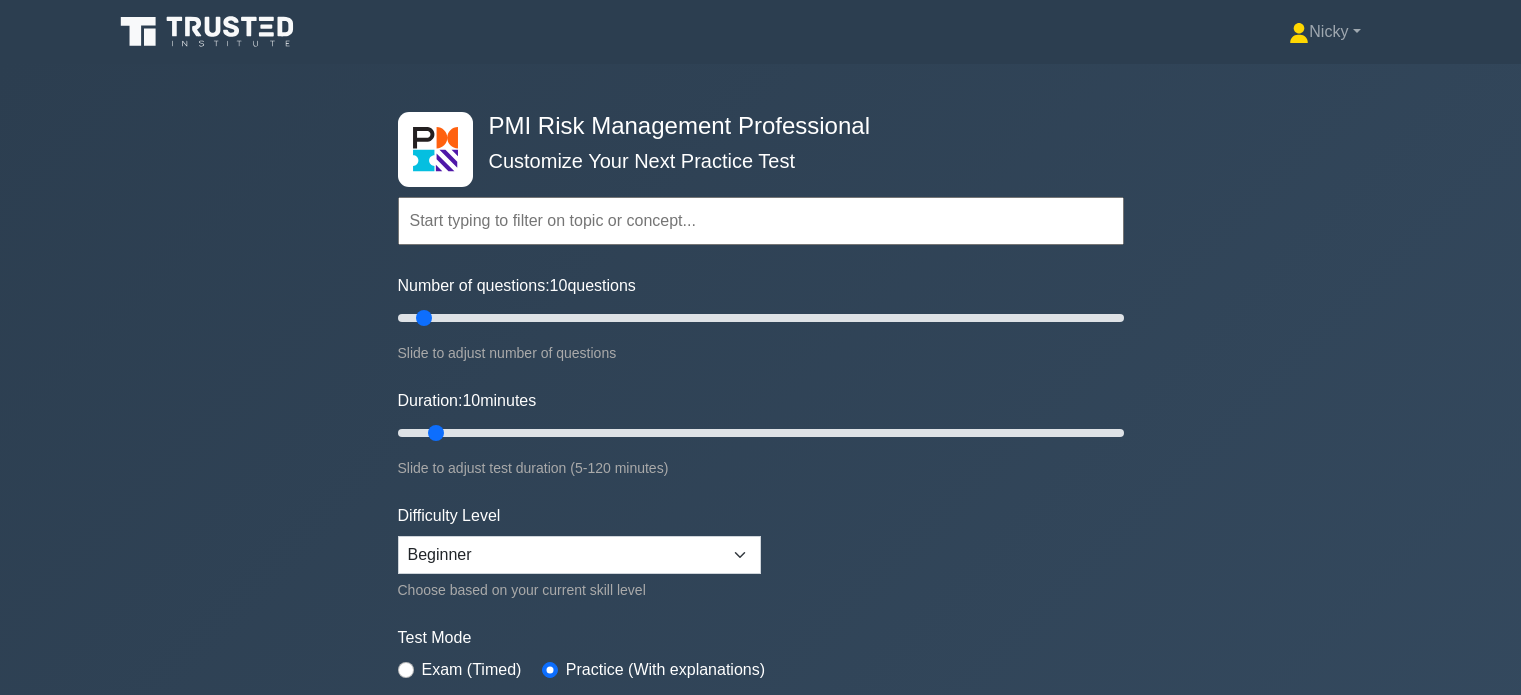 scroll, scrollTop: 0, scrollLeft: 0, axis: both 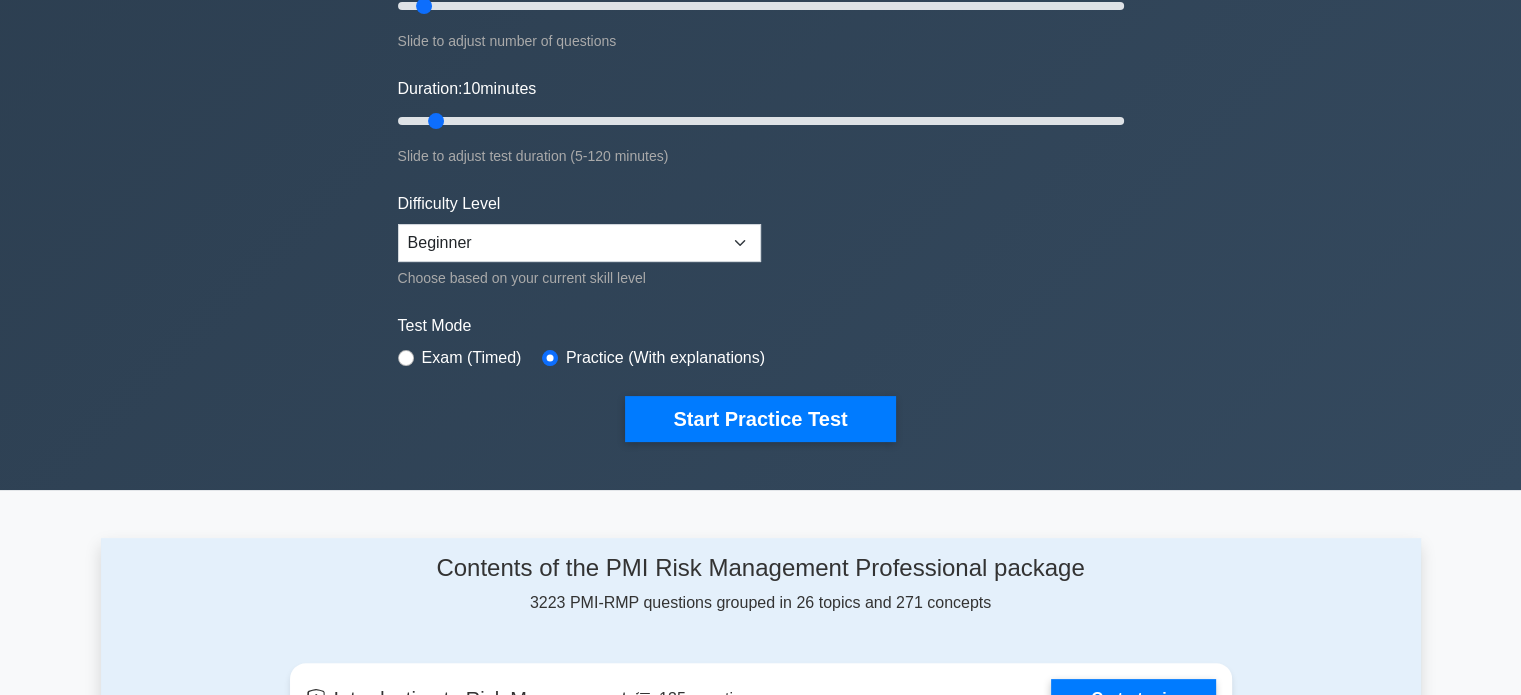 click on "Start Practice Test" at bounding box center (760, 419) 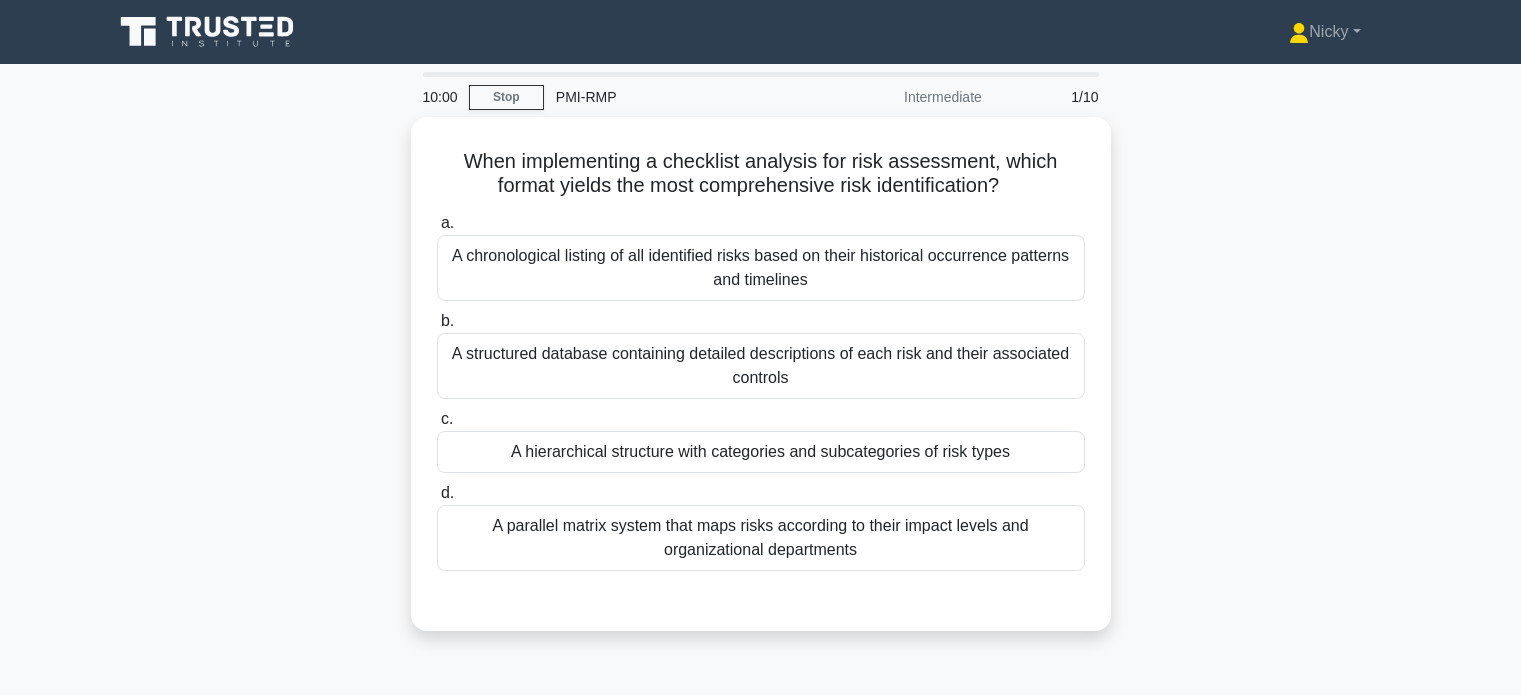 scroll, scrollTop: 0, scrollLeft: 0, axis: both 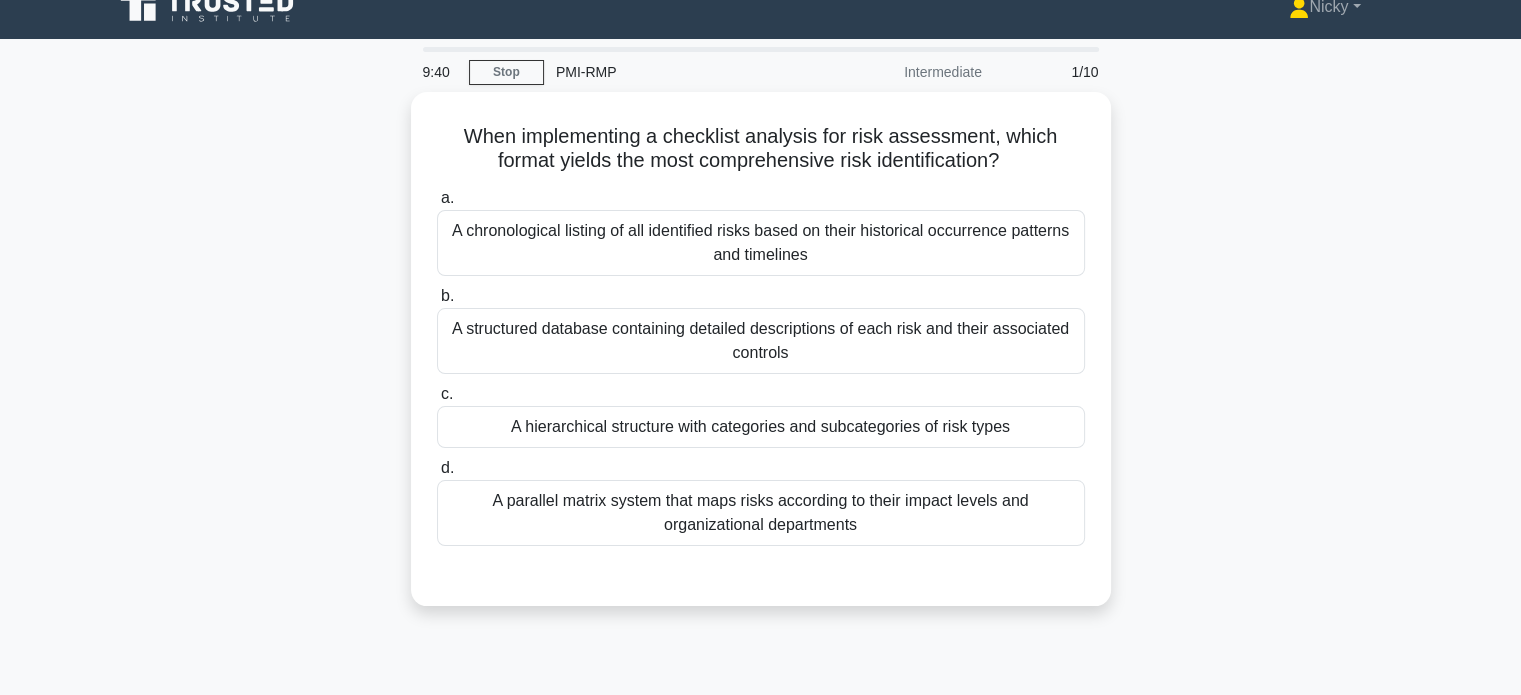 click on "A hierarchical structure with categories and subcategories of risk types" at bounding box center [761, 427] 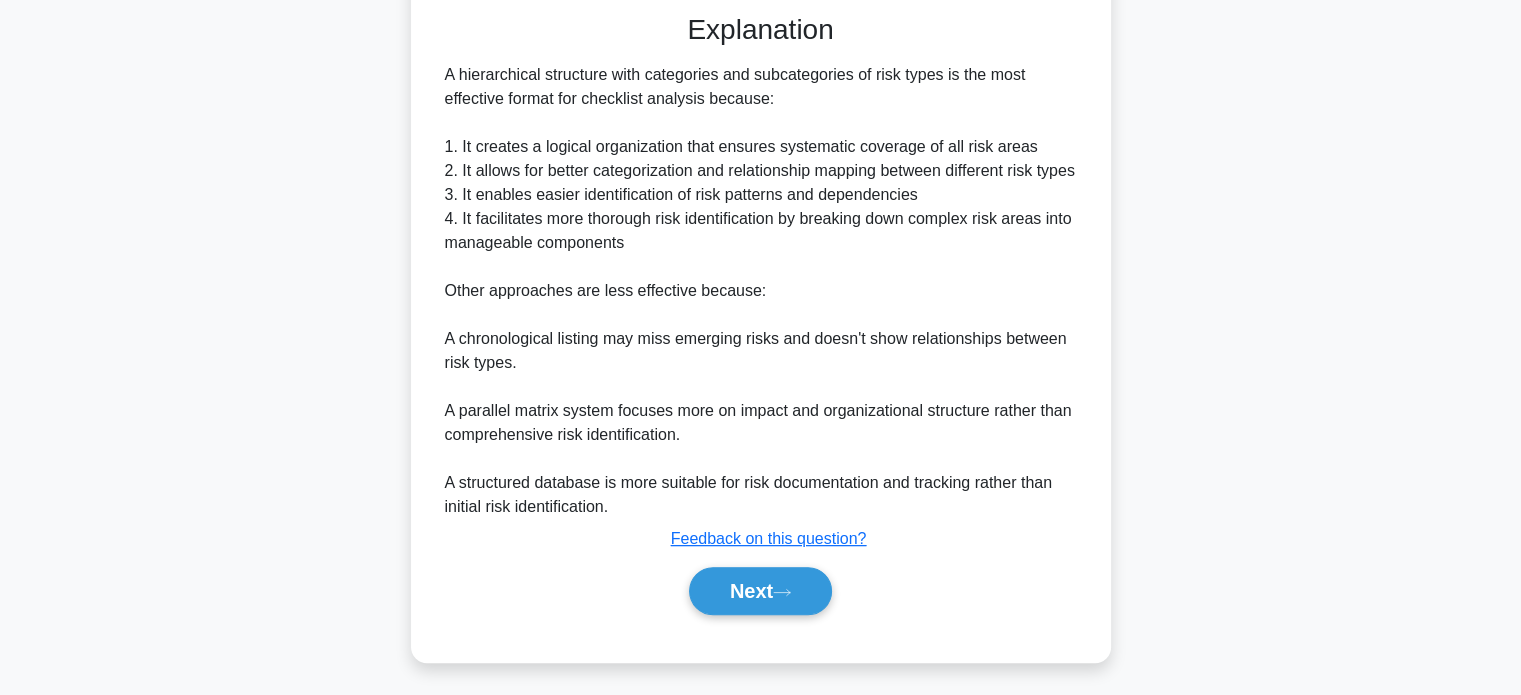 scroll, scrollTop: 608, scrollLeft: 0, axis: vertical 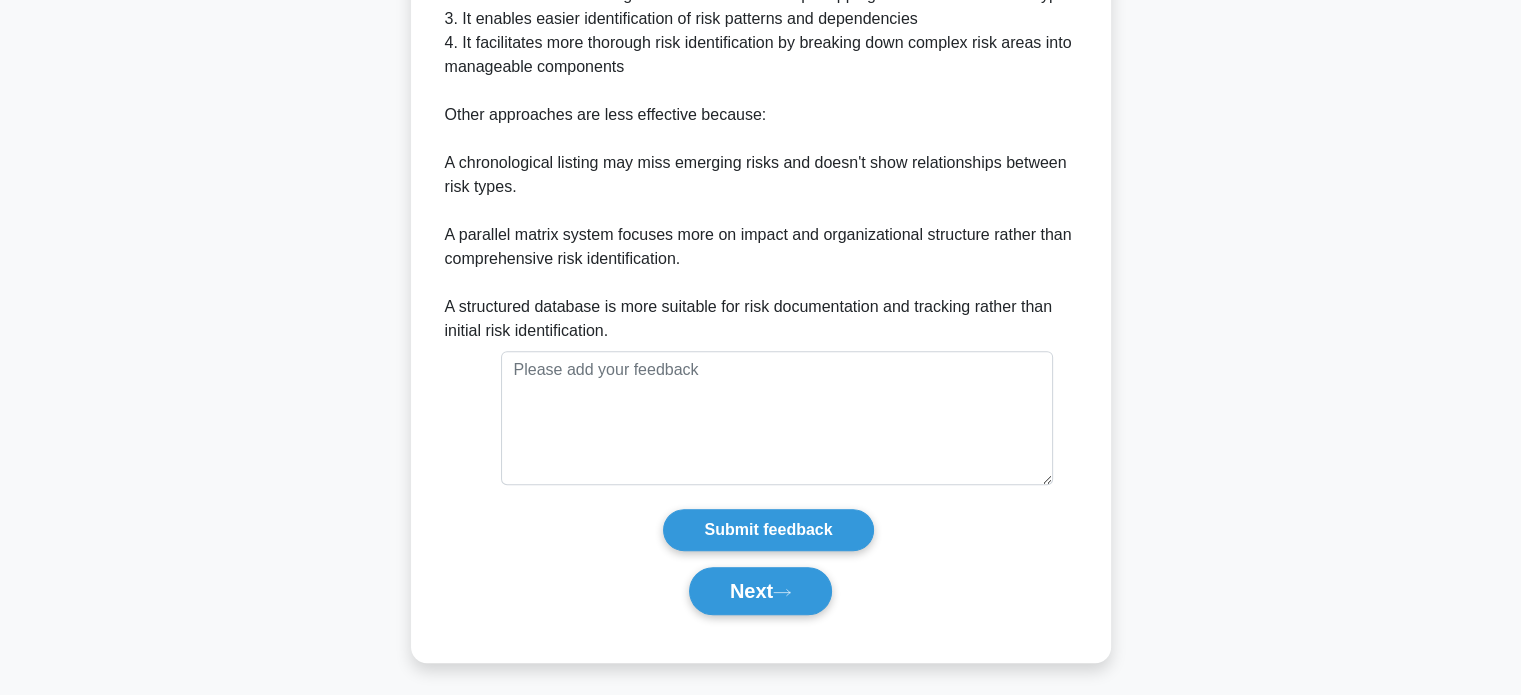 click on "Next" at bounding box center [760, 591] 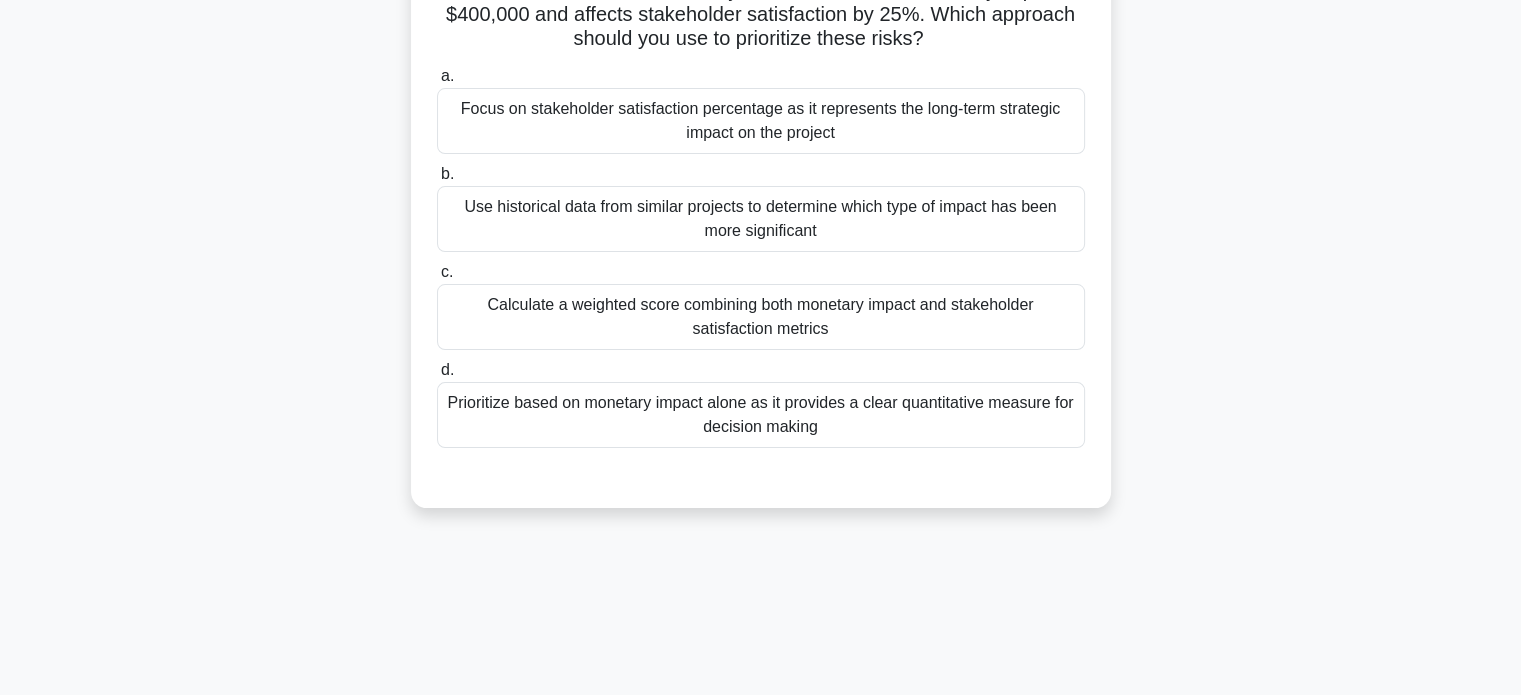 scroll, scrollTop: 226, scrollLeft: 0, axis: vertical 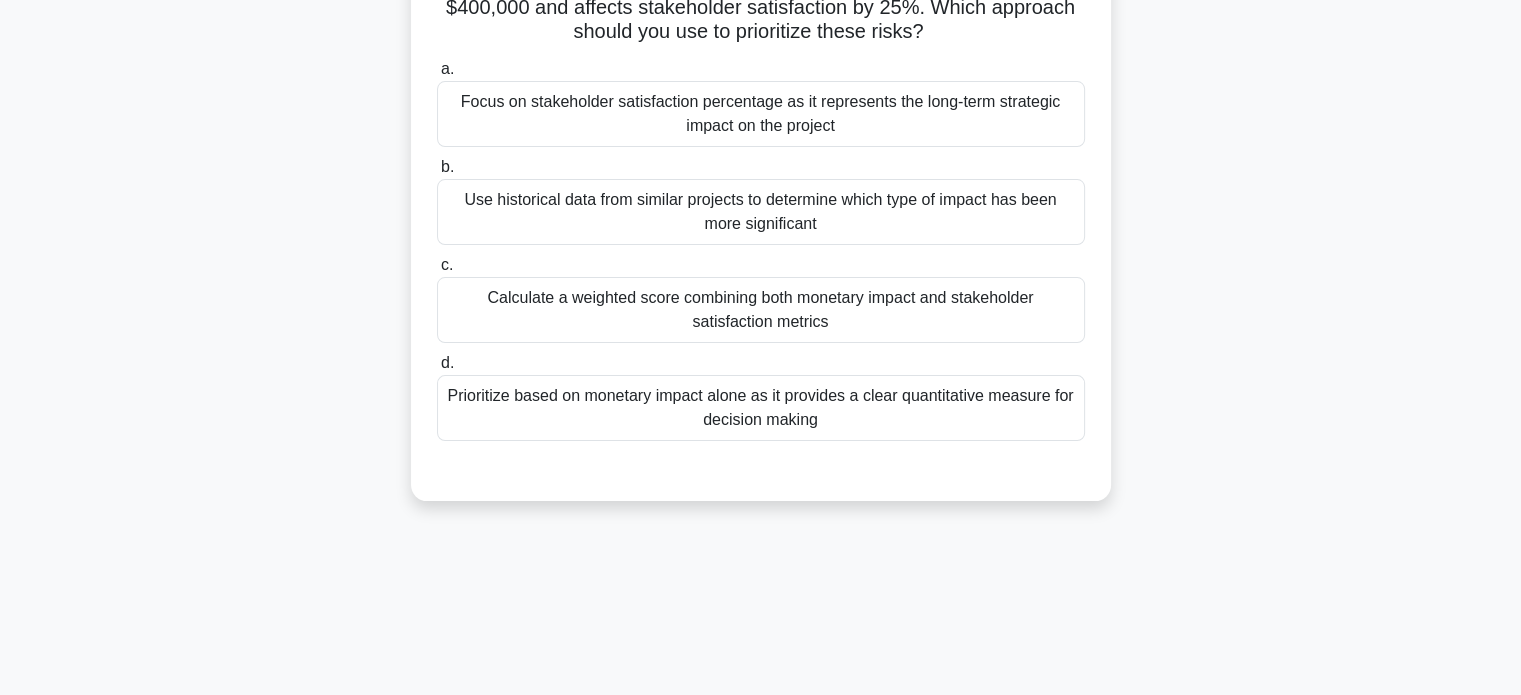 click on "Calculate a weighted score combining both monetary impact and stakeholder satisfaction metrics" at bounding box center (761, 310) 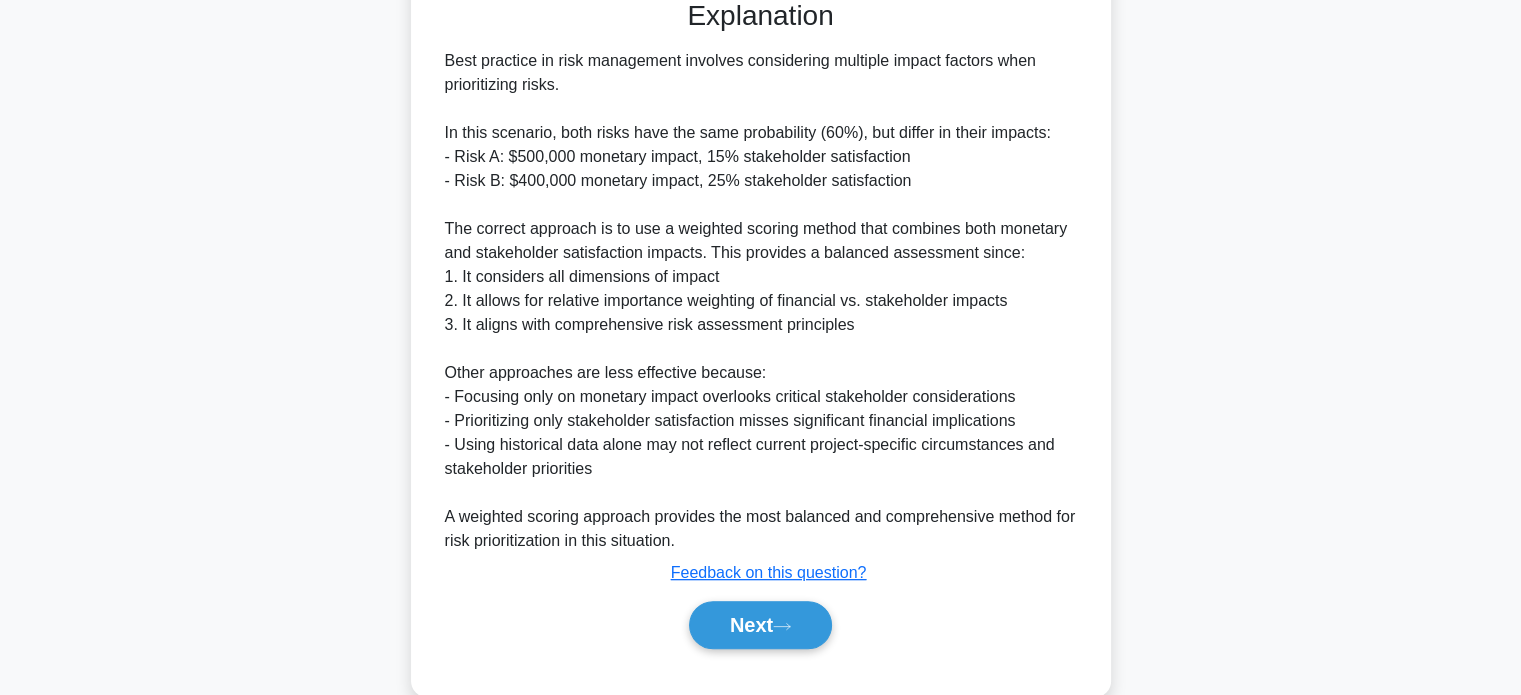 scroll, scrollTop: 728, scrollLeft: 0, axis: vertical 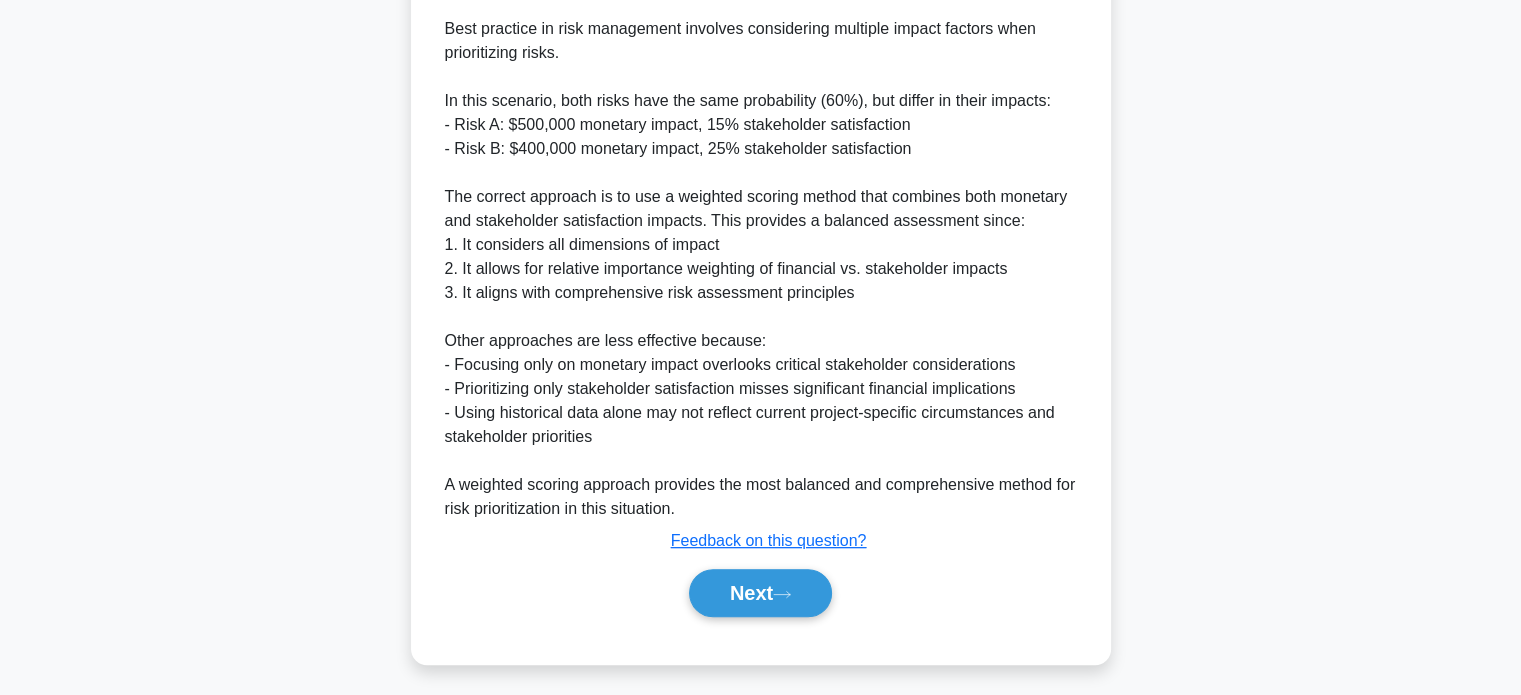 click on "Next" at bounding box center [760, 593] 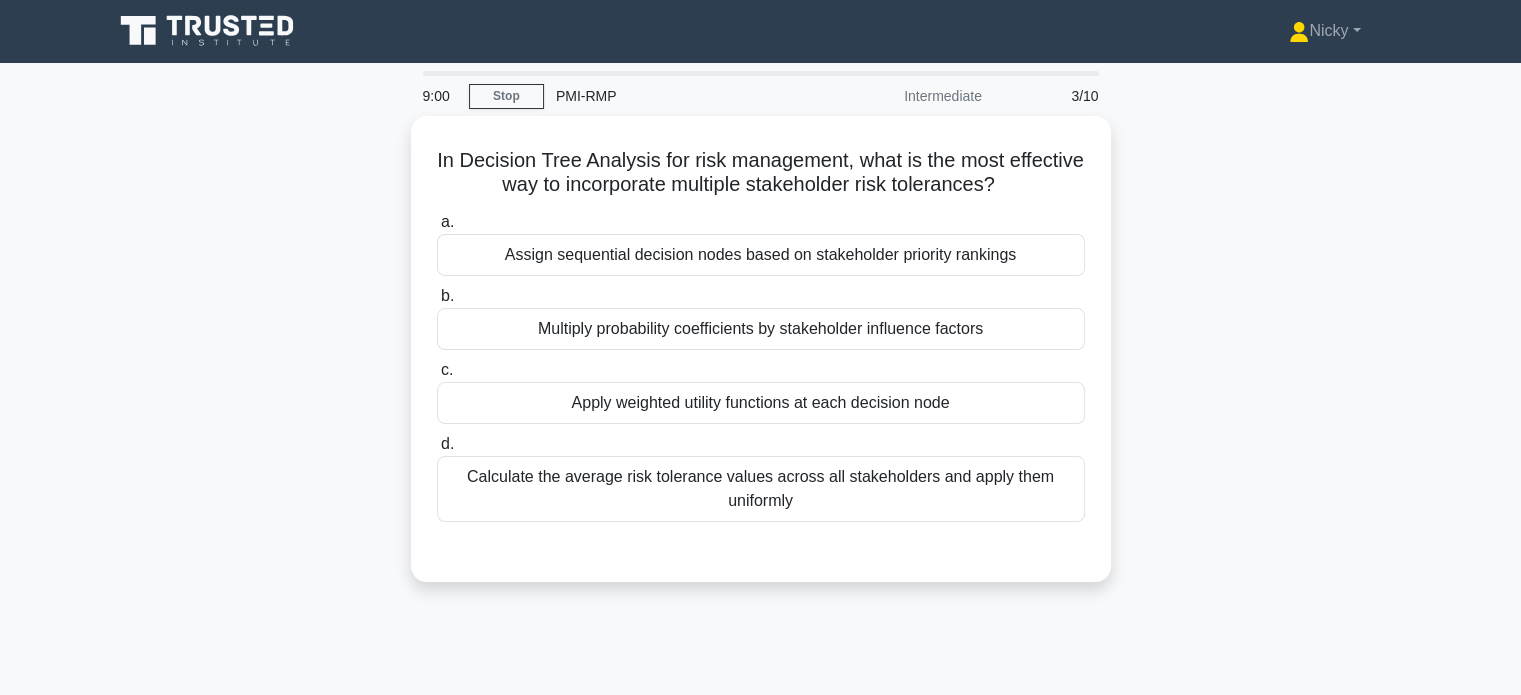 scroll, scrollTop: 0, scrollLeft: 0, axis: both 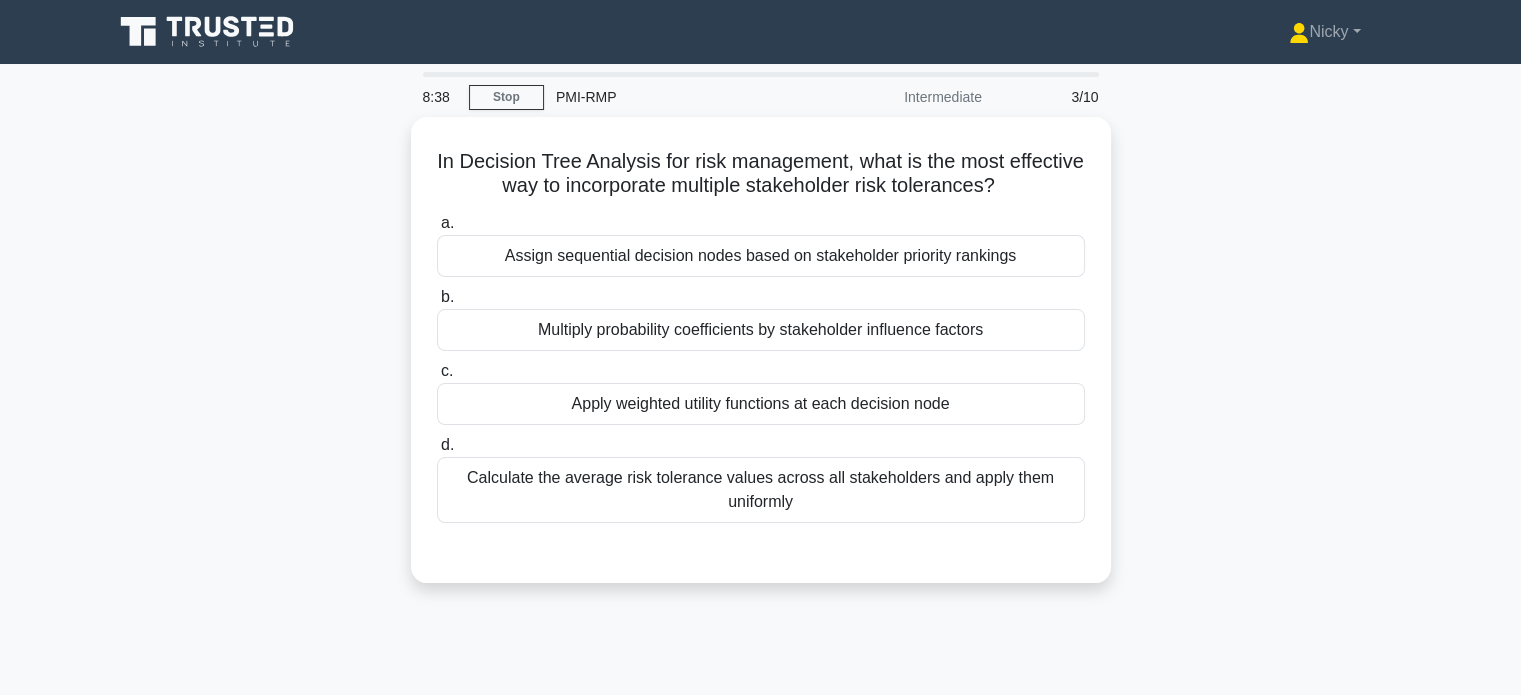 click on "Apply weighted utility functions at each decision node" at bounding box center (761, 404) 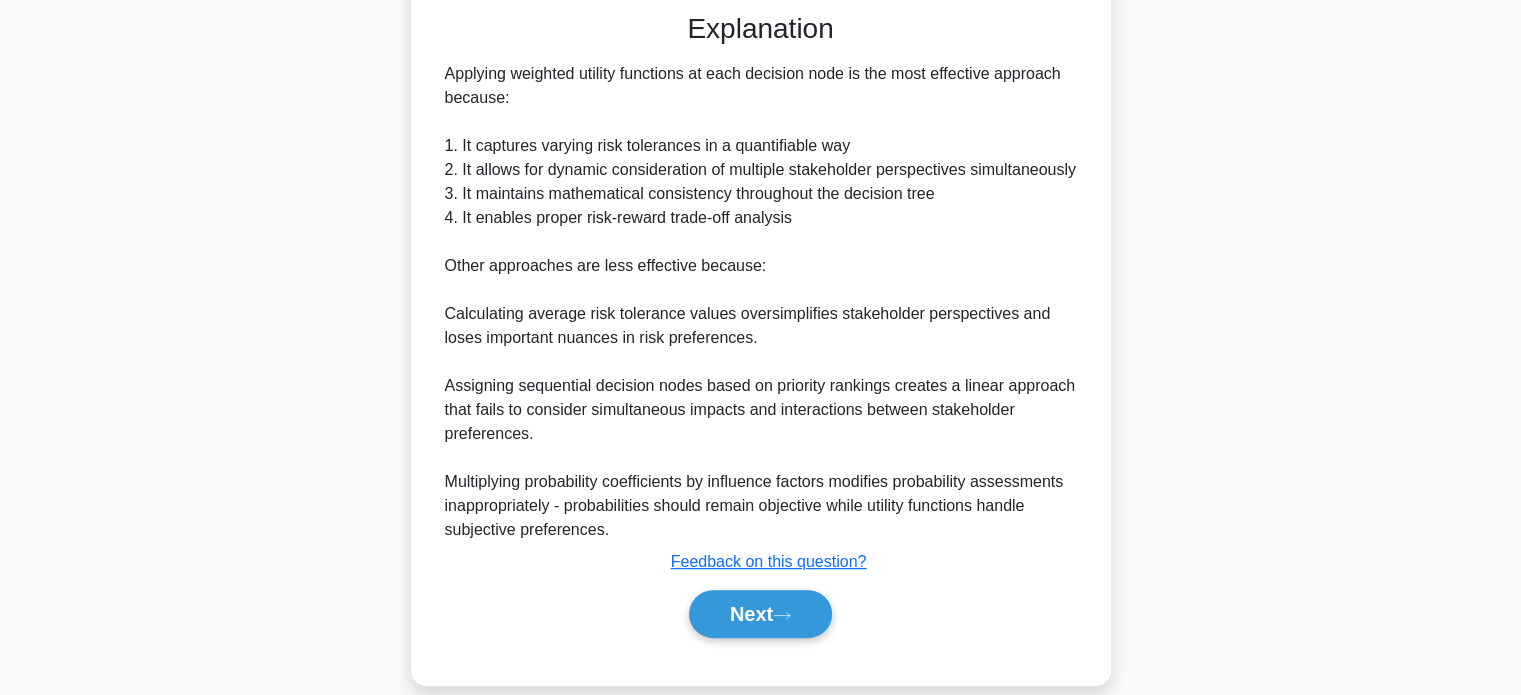 scroll, scrollTop: 560, scrollLeft: 0, axis: vertical 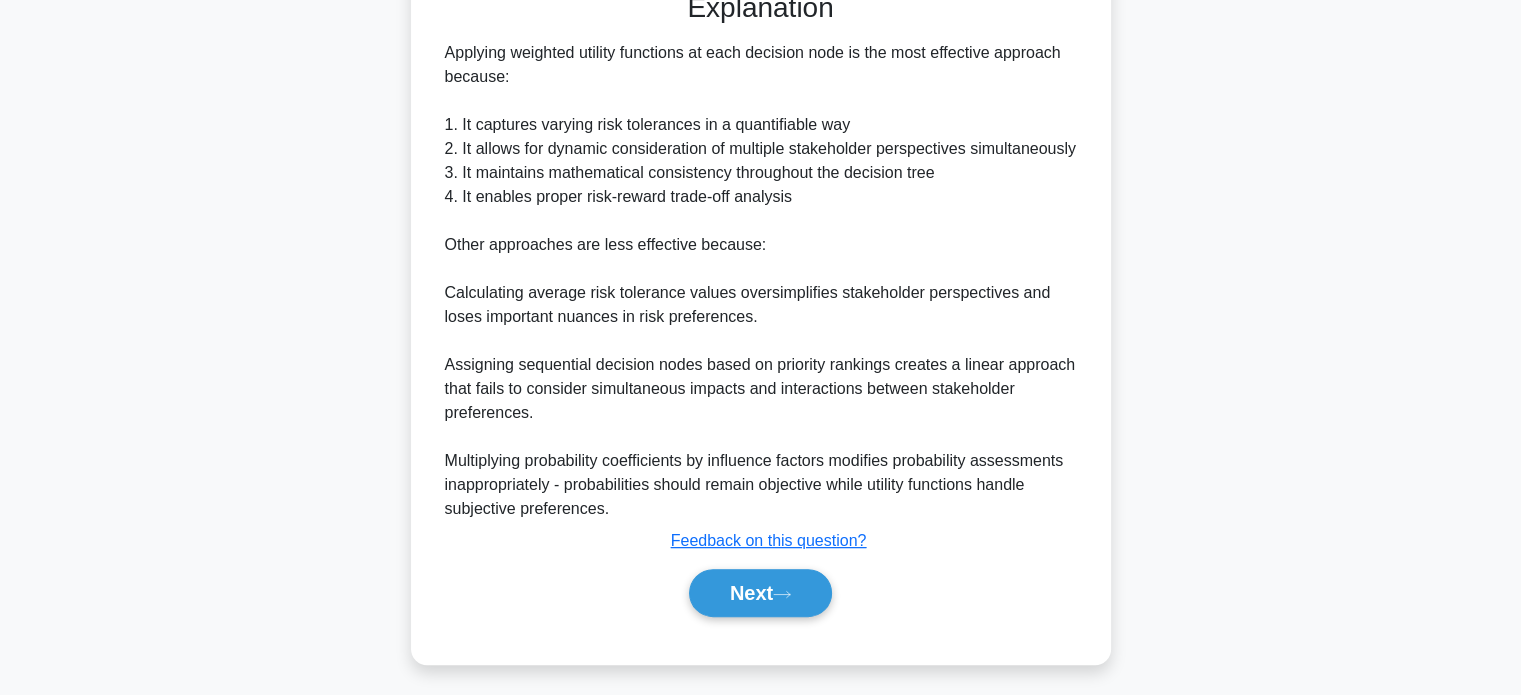 click on "Next" at bounding box center [760, 593] 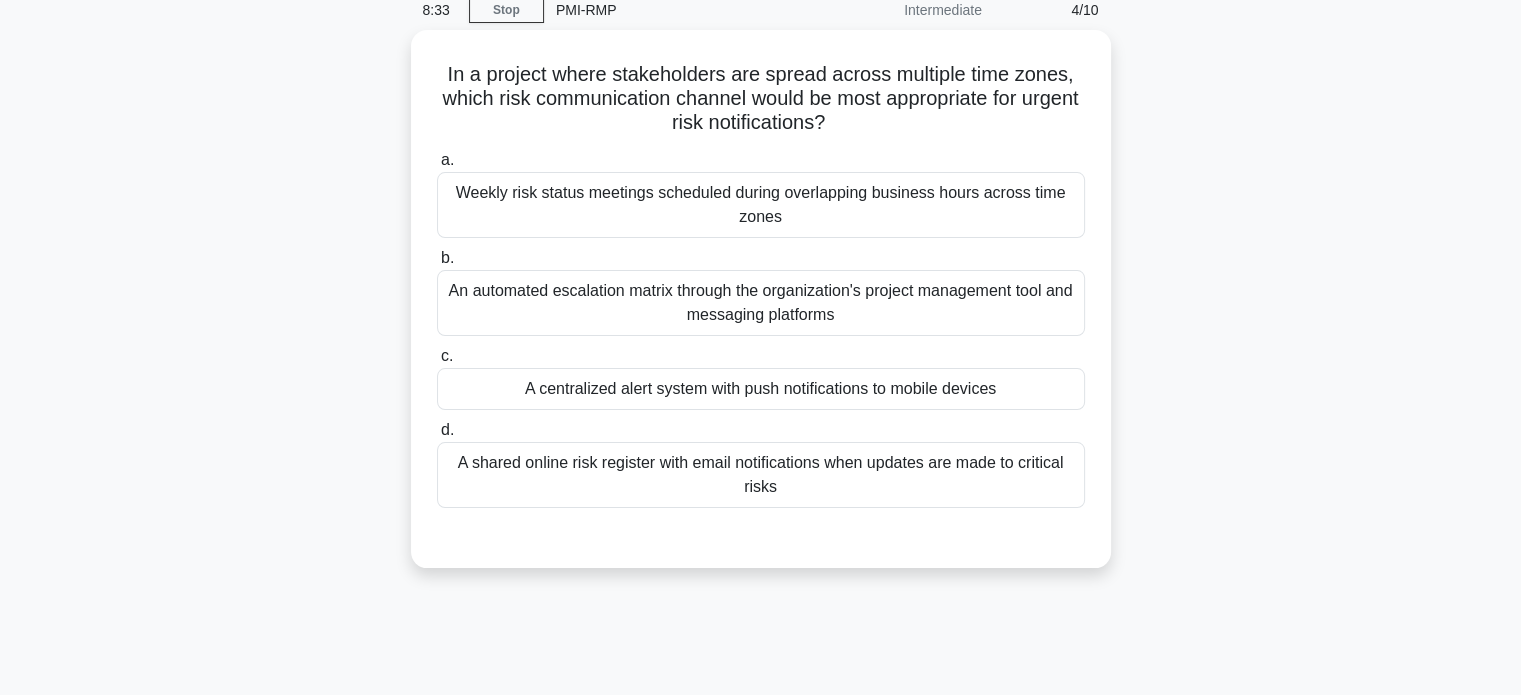 scroll, scrollTop: 81, scrollLeft: 0, axis: vertical 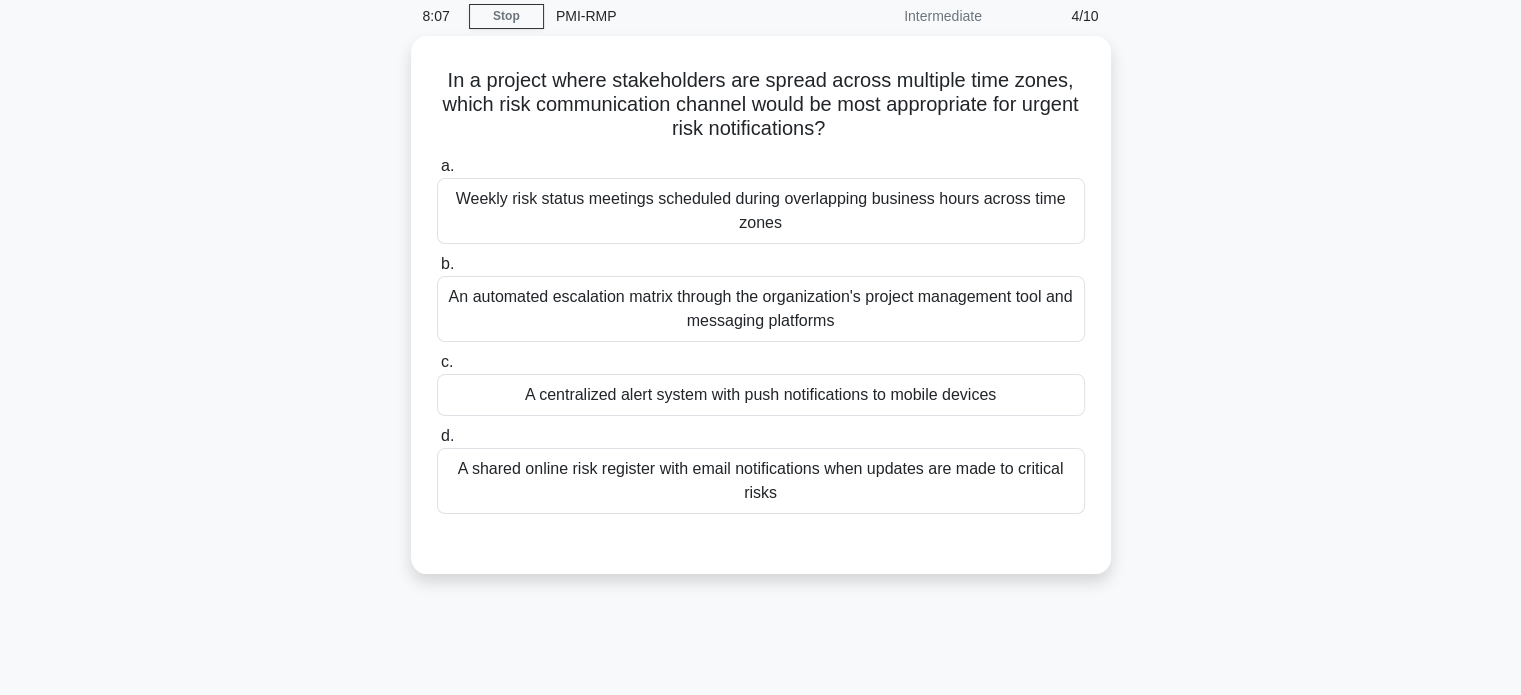 click on "A shared online risk register with email notifications when updates are made to critical risks" at bounding box center [761, 481] 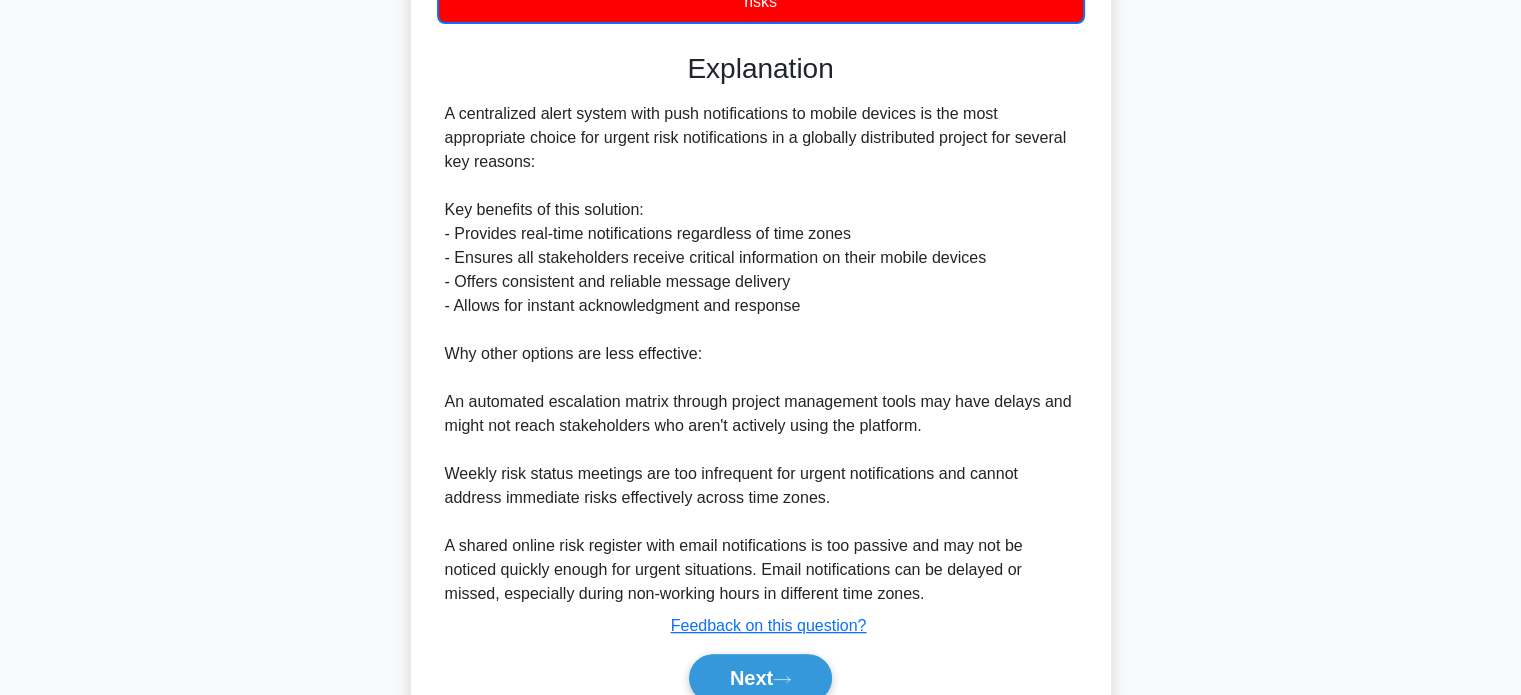 scroll, scrollTop: 658, scrollLeft: 0, axis: vertical 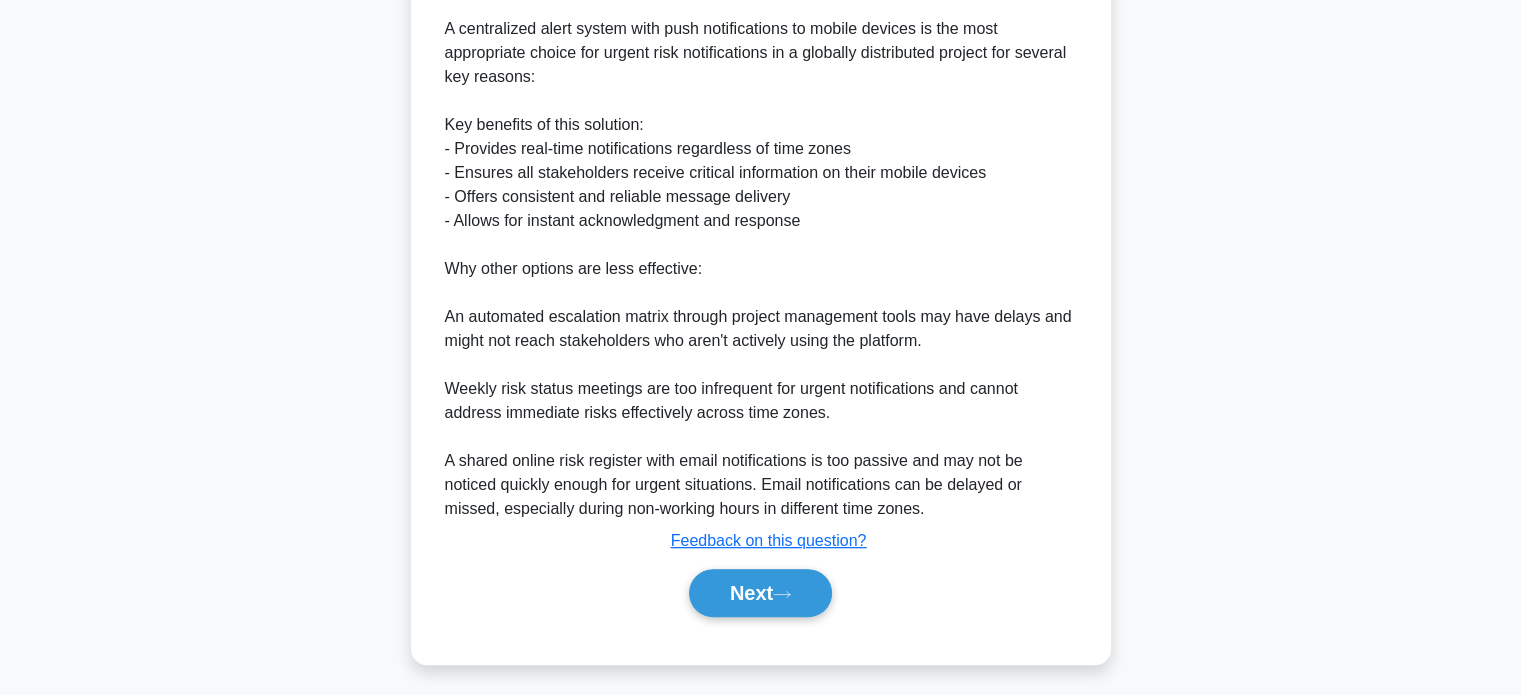 click on "Next" at bounding box center [760, 593] 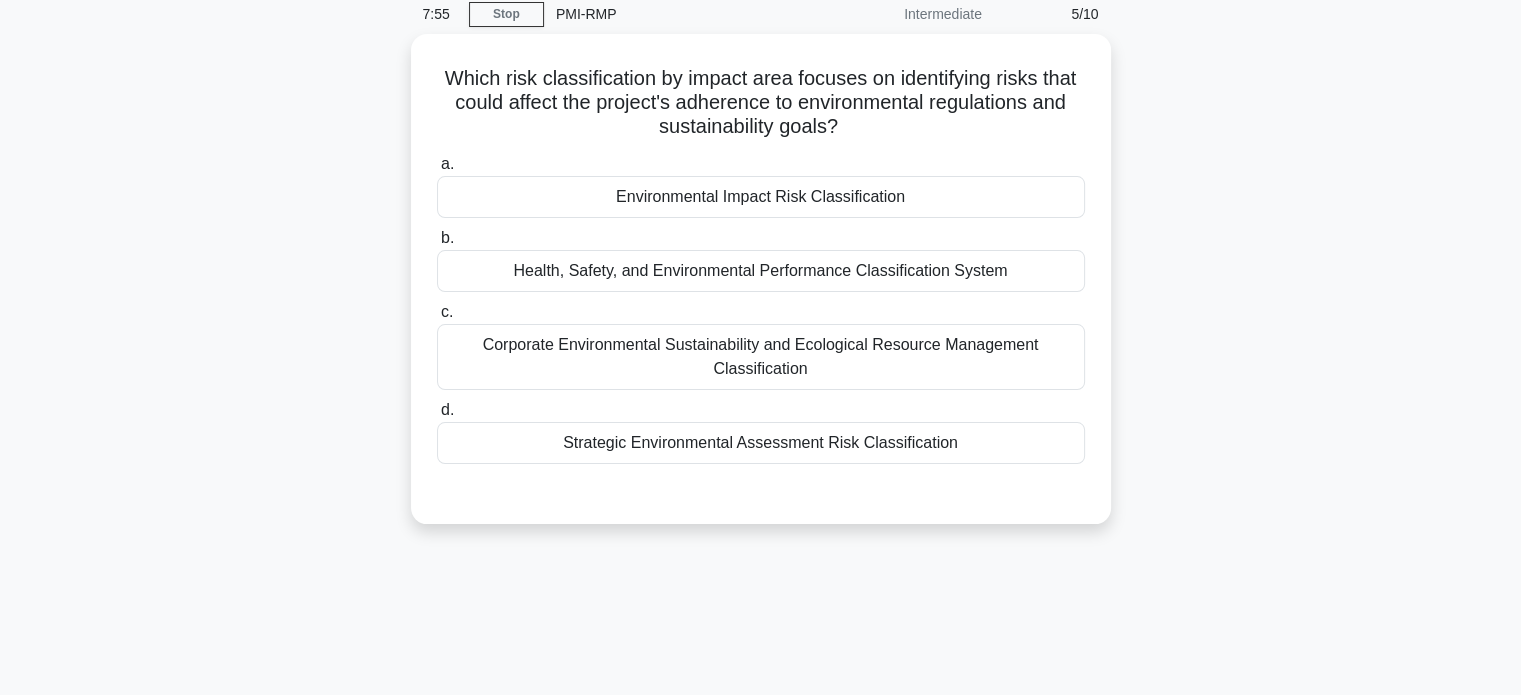 scroll, scrollTop: 59, scrollLeft: 0, axis: vertical 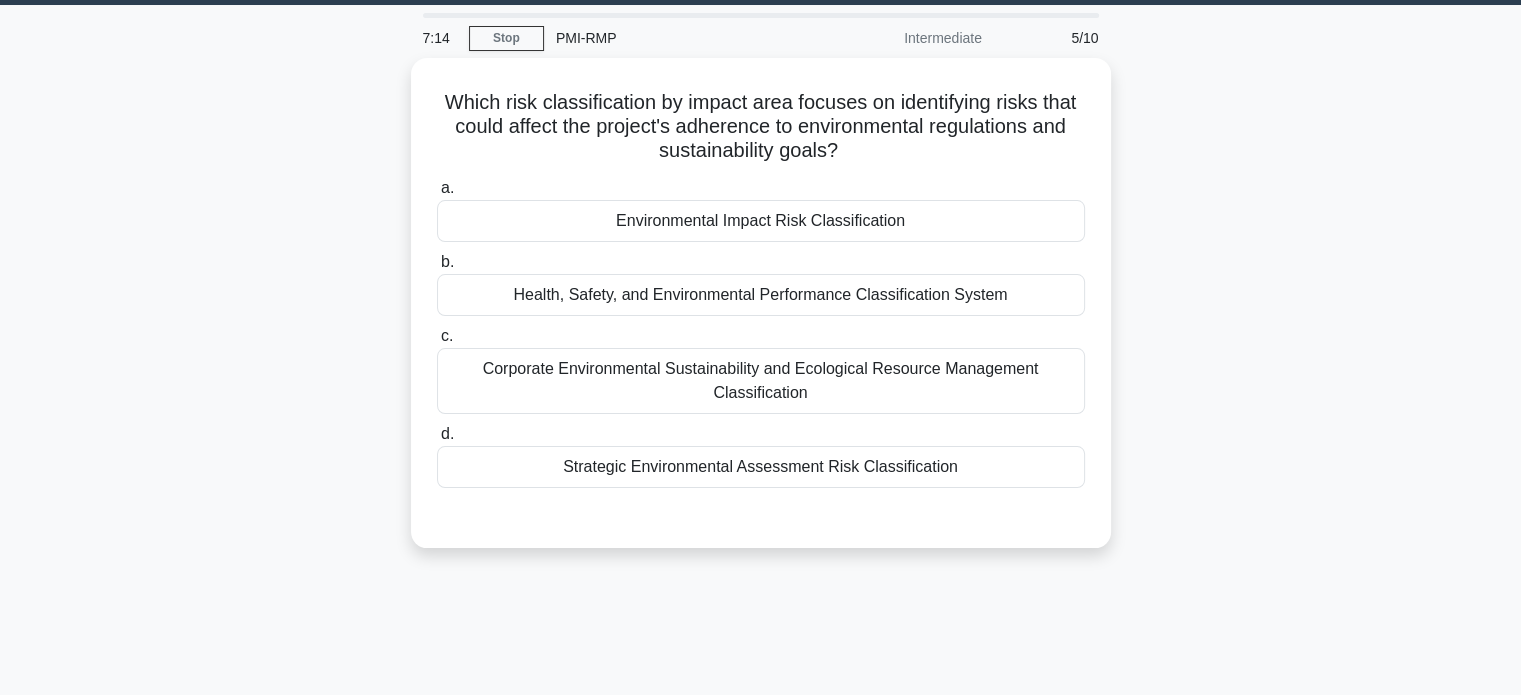 click on "Environmental Impact Risk Classification" at bounding box center (761, 221) 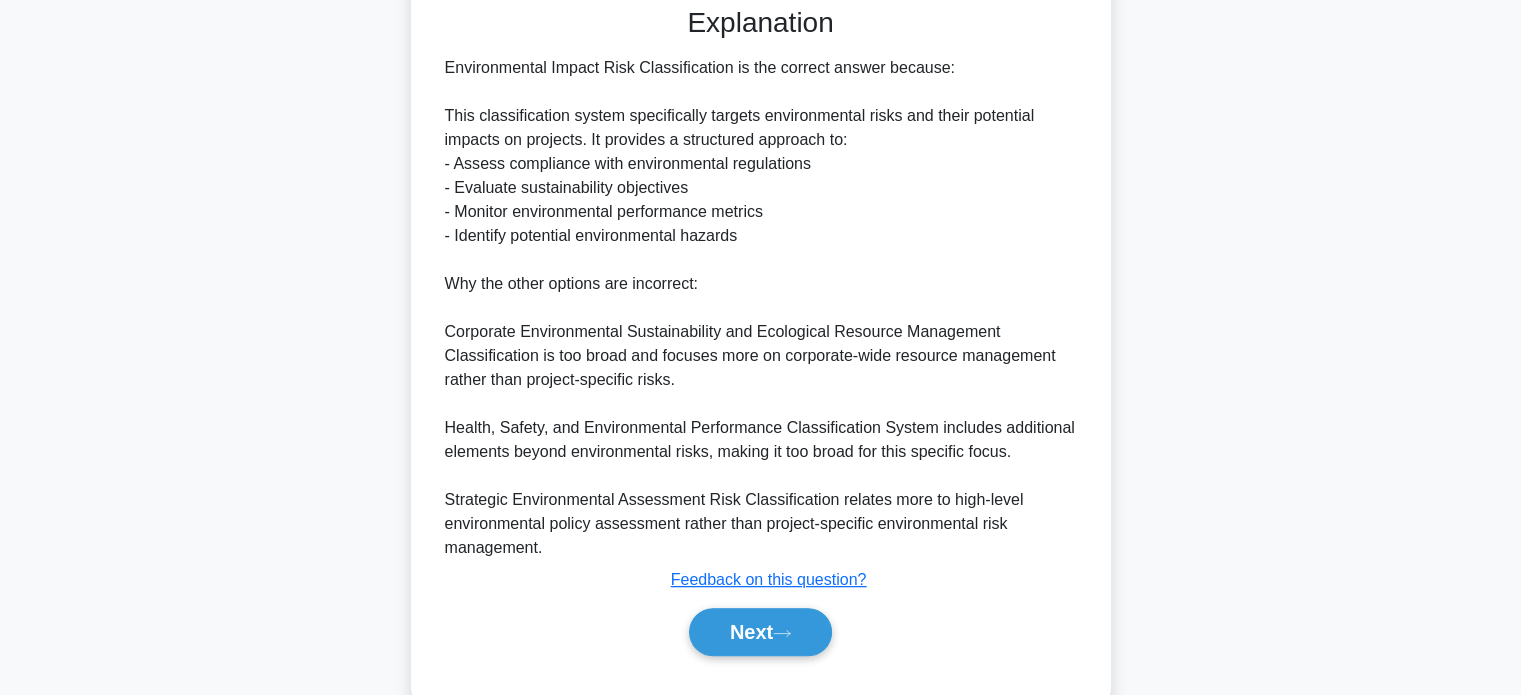 scroll, scrollTop: 608, scrollLeft: 0, axis: vertical 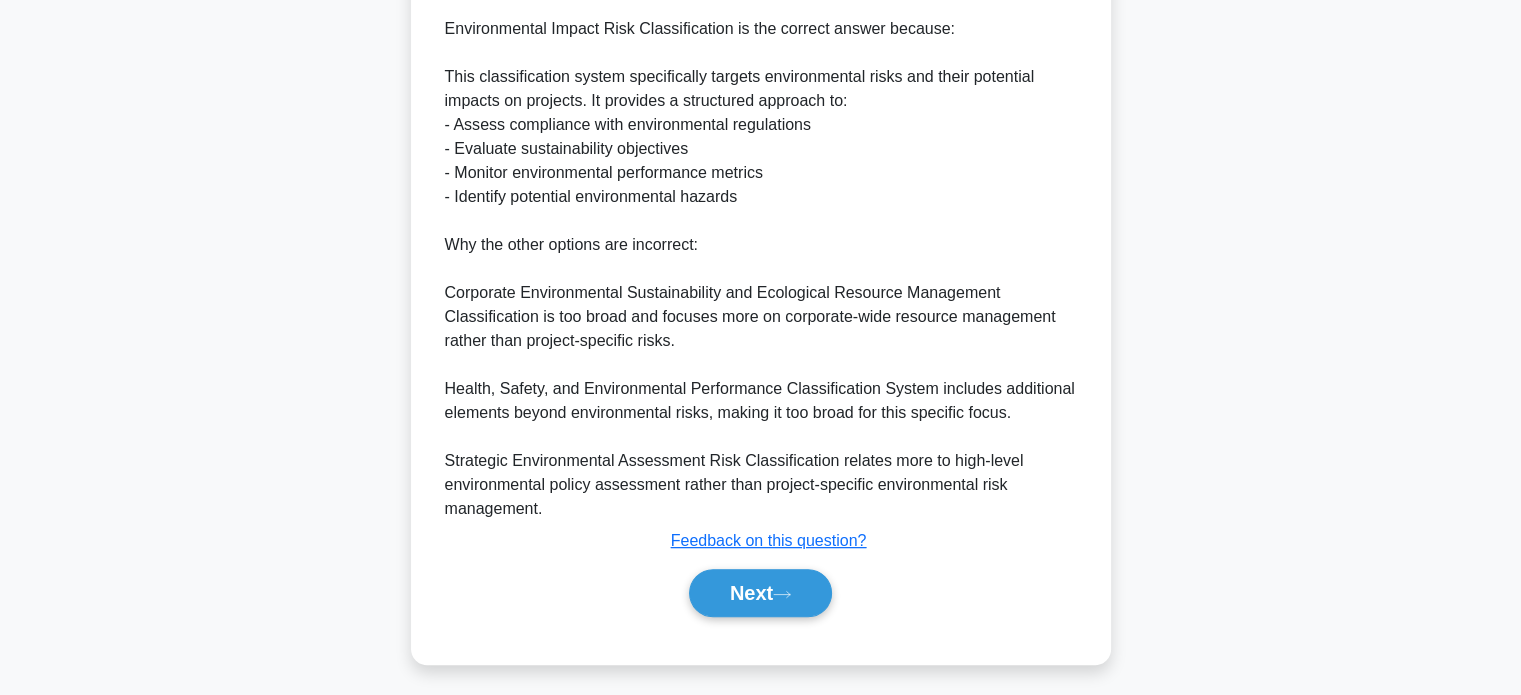 click on "Next" at bounding box center [760, 593] 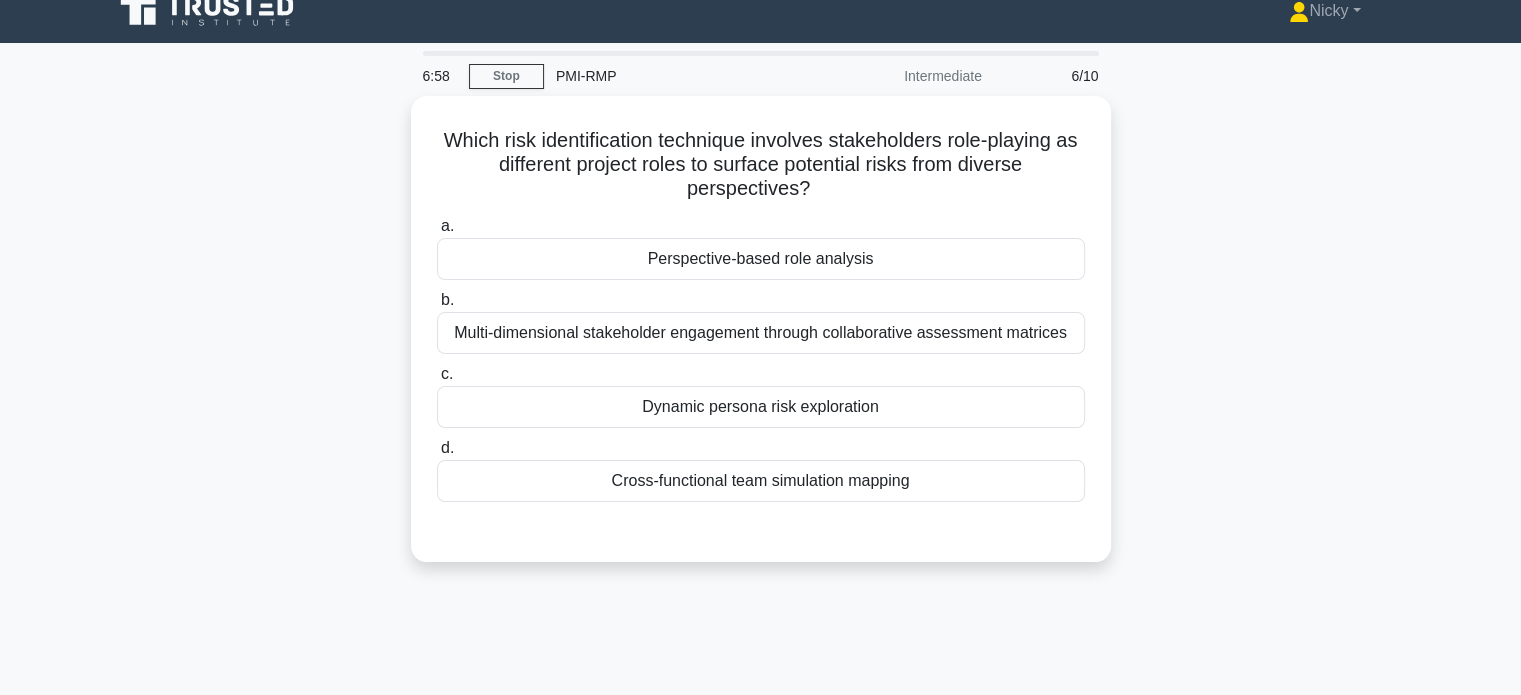 scroll, scrollTop: 20, scrollLeft: 0, axis: vertical 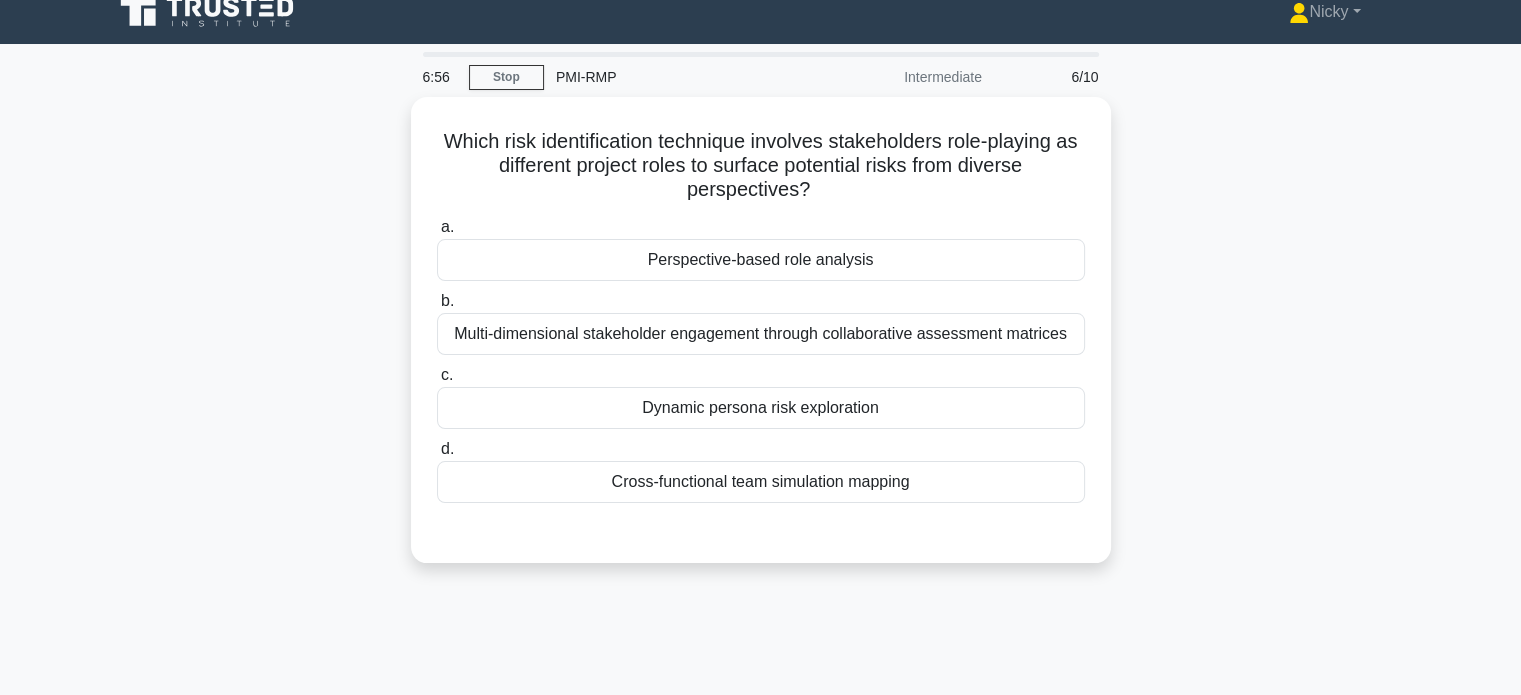 click on "Dynamic persona risk exploration" at bounding box center [761, 408] 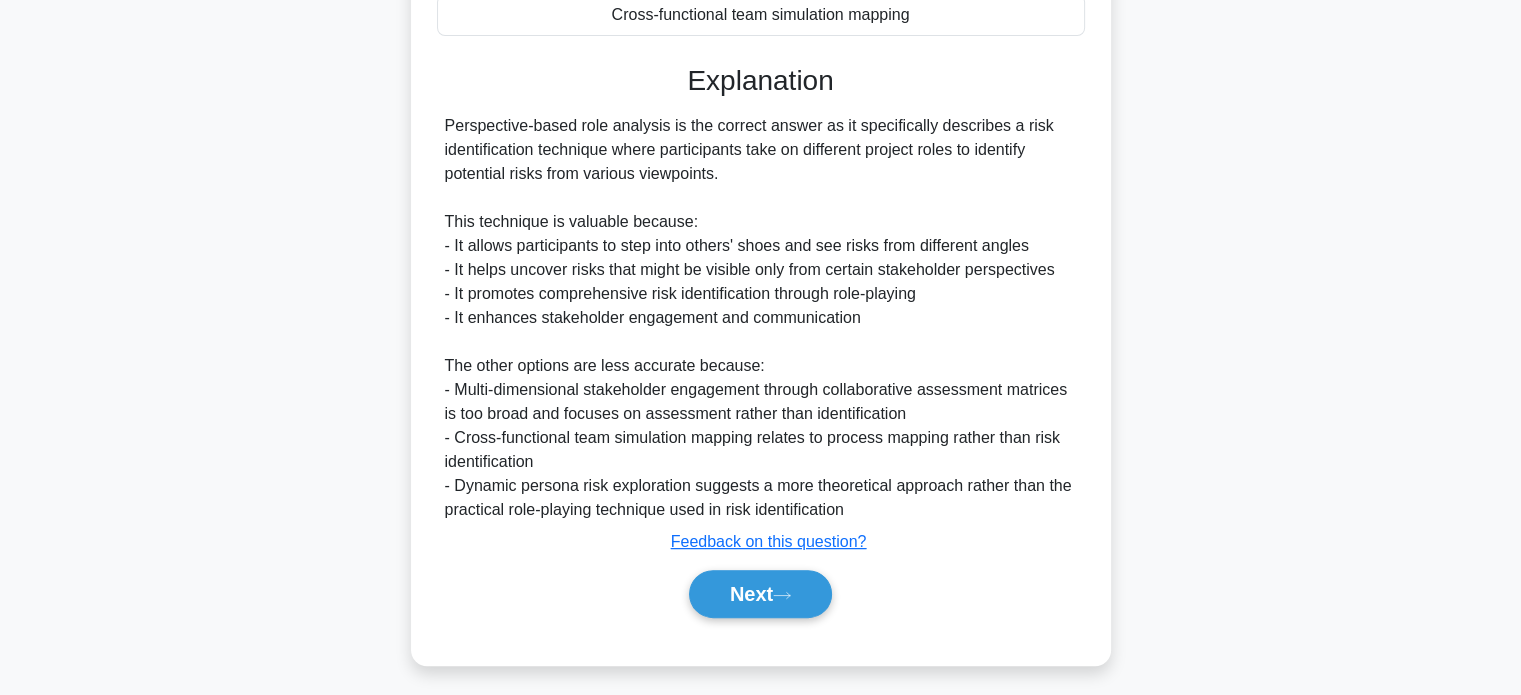 scroll, scrollTop: 490, scrollLeft: 0, axis: vertical 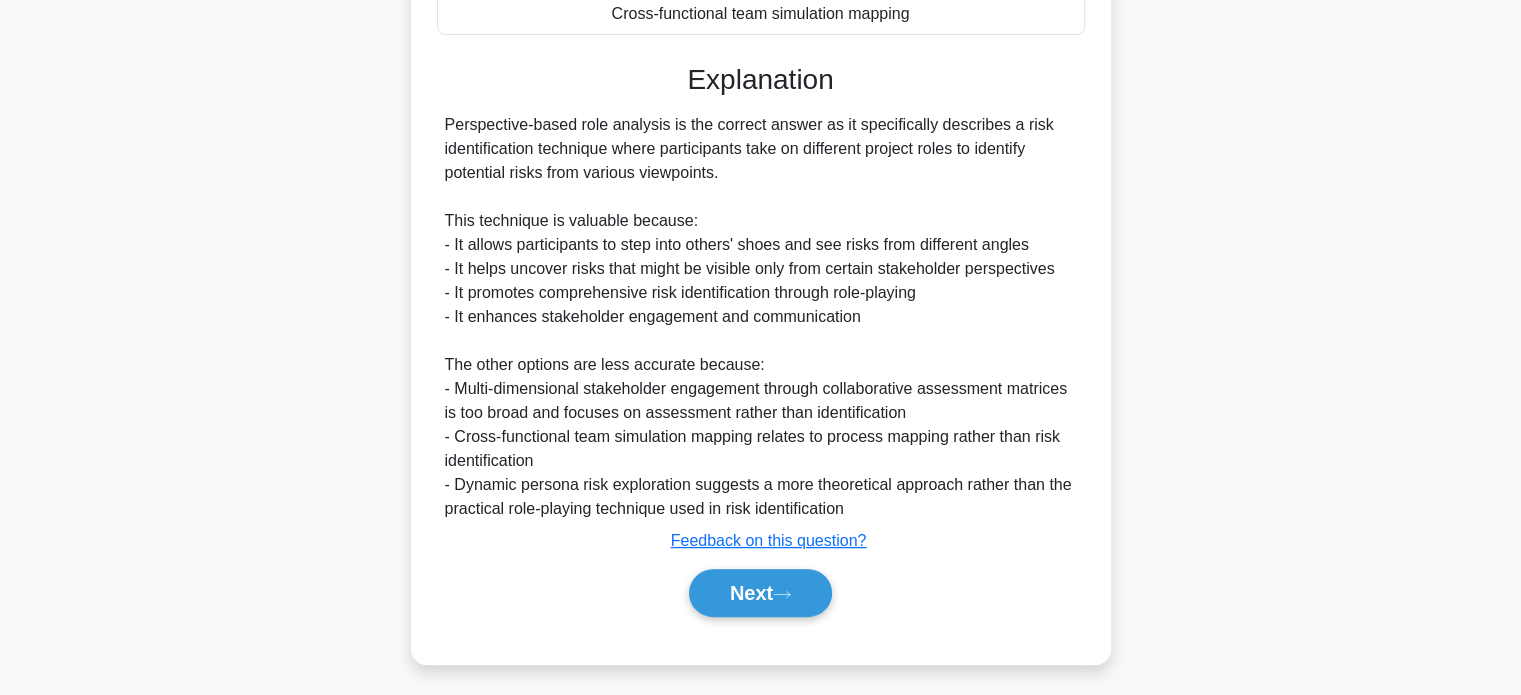 click on "Next" at bounding box center (760, 593) 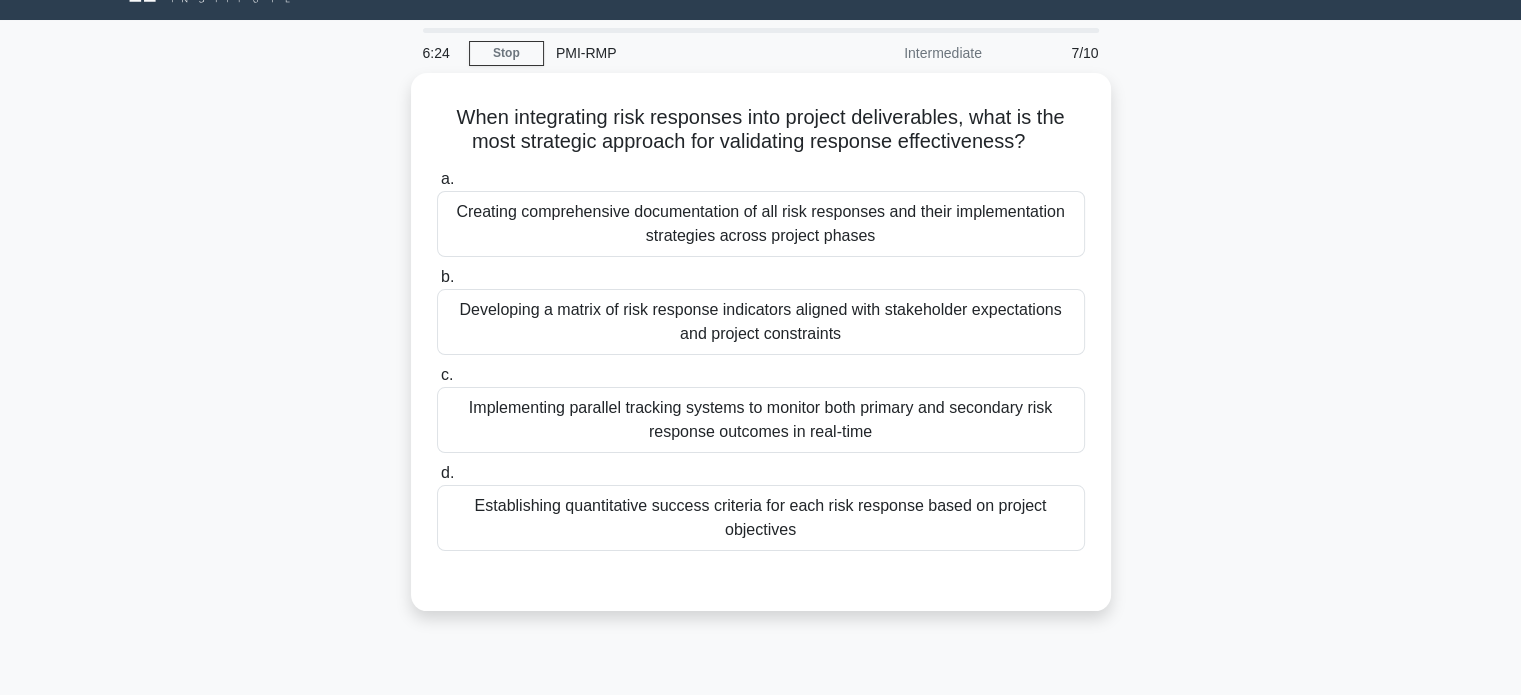 scroll, scrollTop: 43, scrollLeft: 0, axis: vertical 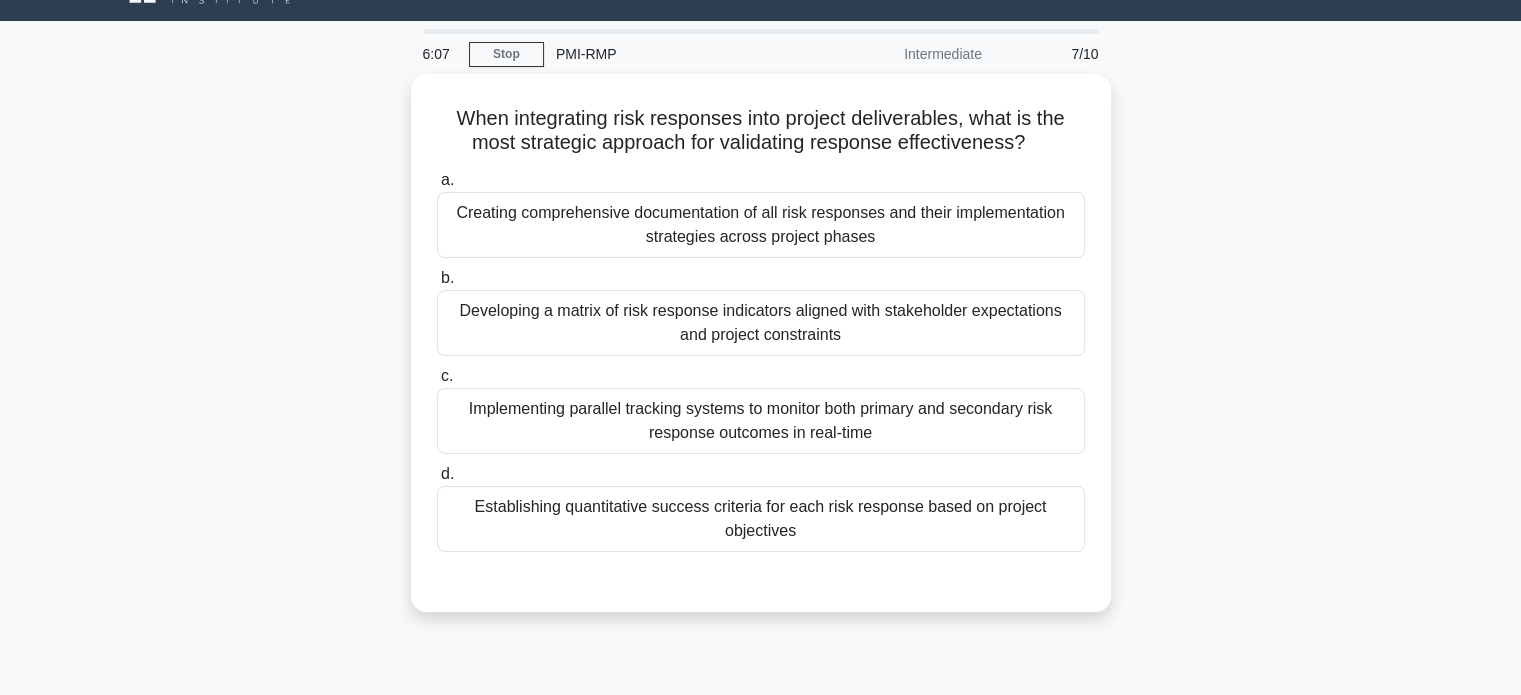 click on "Establishing quantitative success criteria for each risk response based on project objectives" at bounding box center [761, 519] 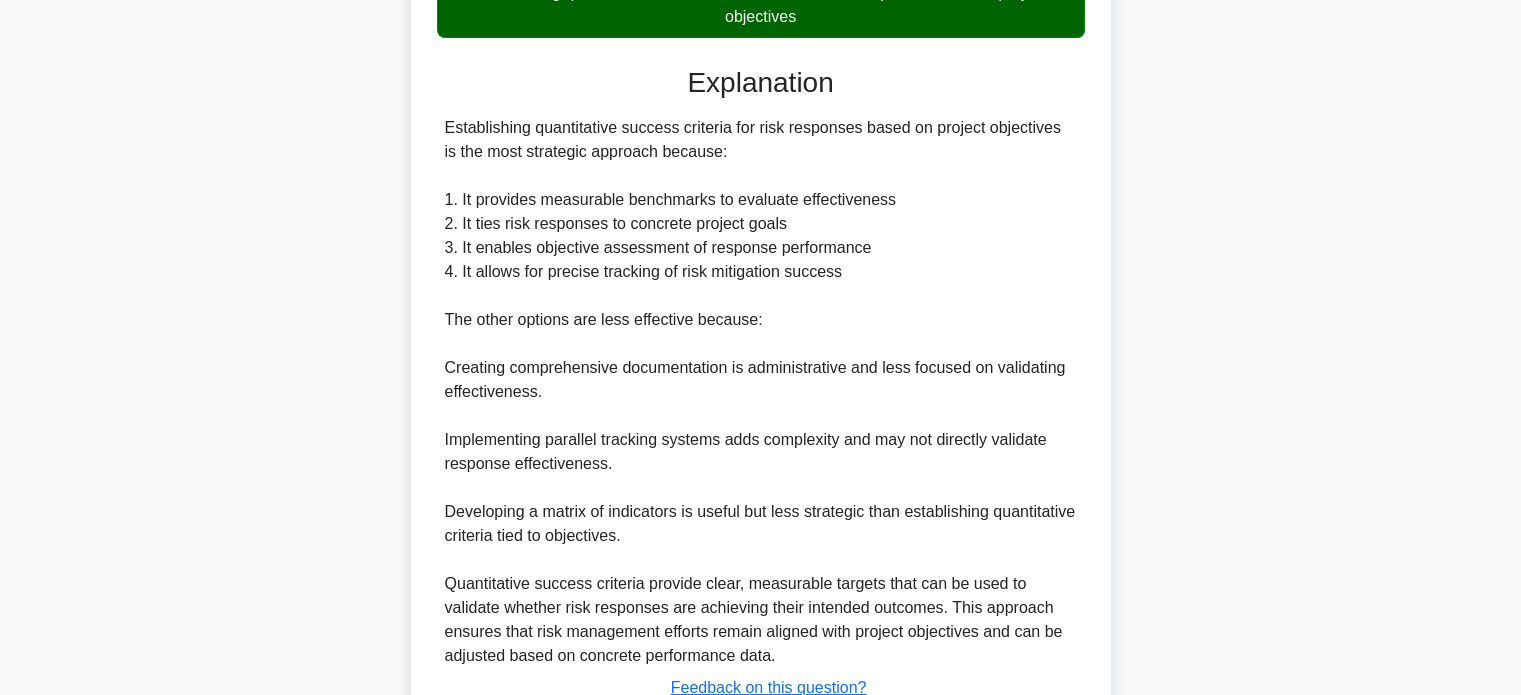 scroll, scrollTop: 704, scrollLeft: 0, axis: vertical 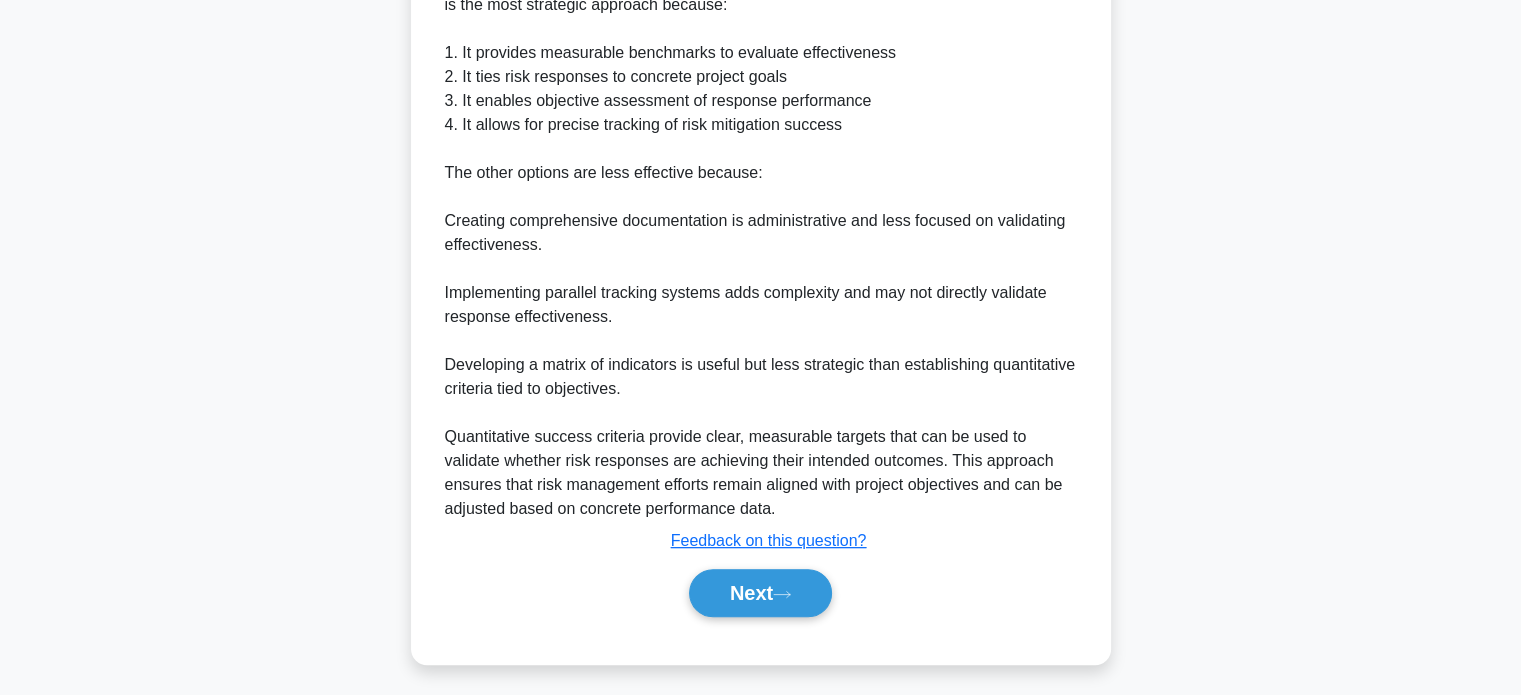 click on "Next" at bounding box center (760, 593) 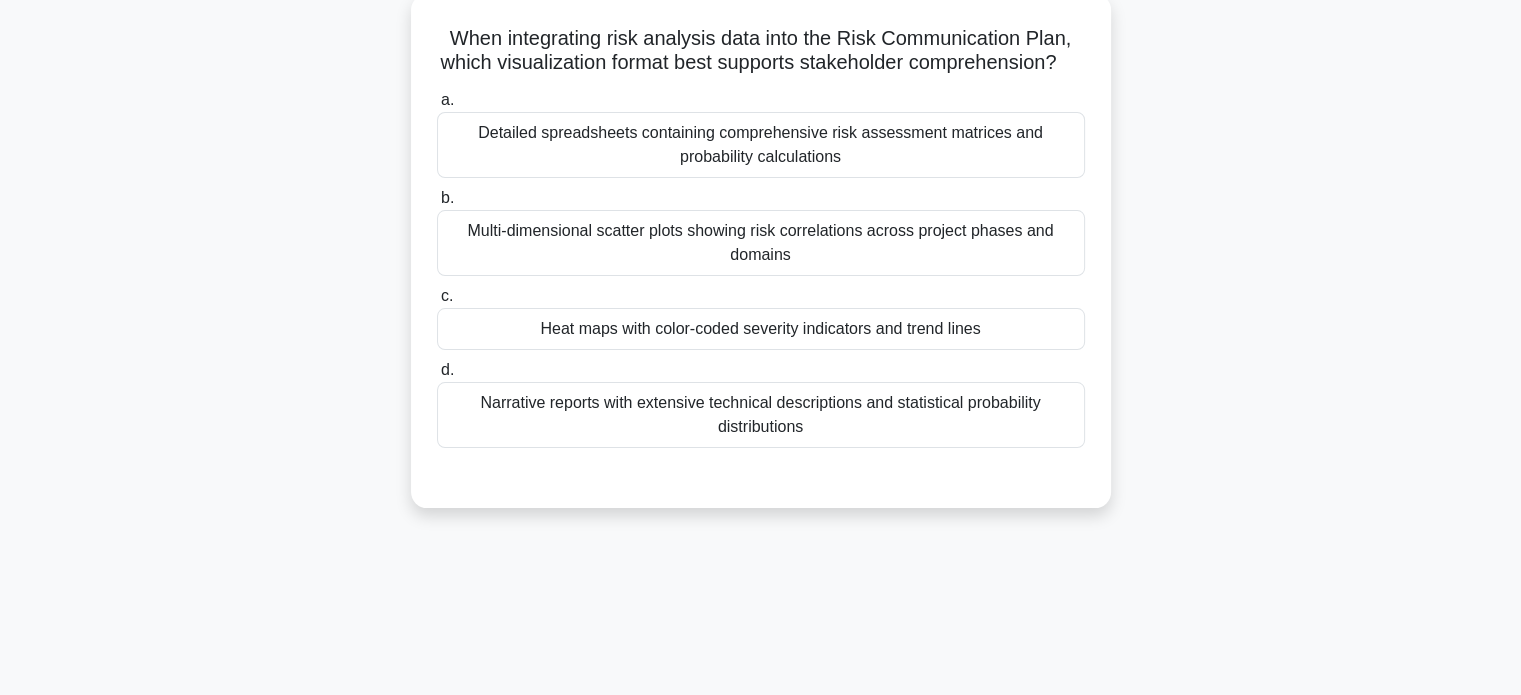 scroll, scrollTop: 118, scrollLeft: 0, axis: vertical 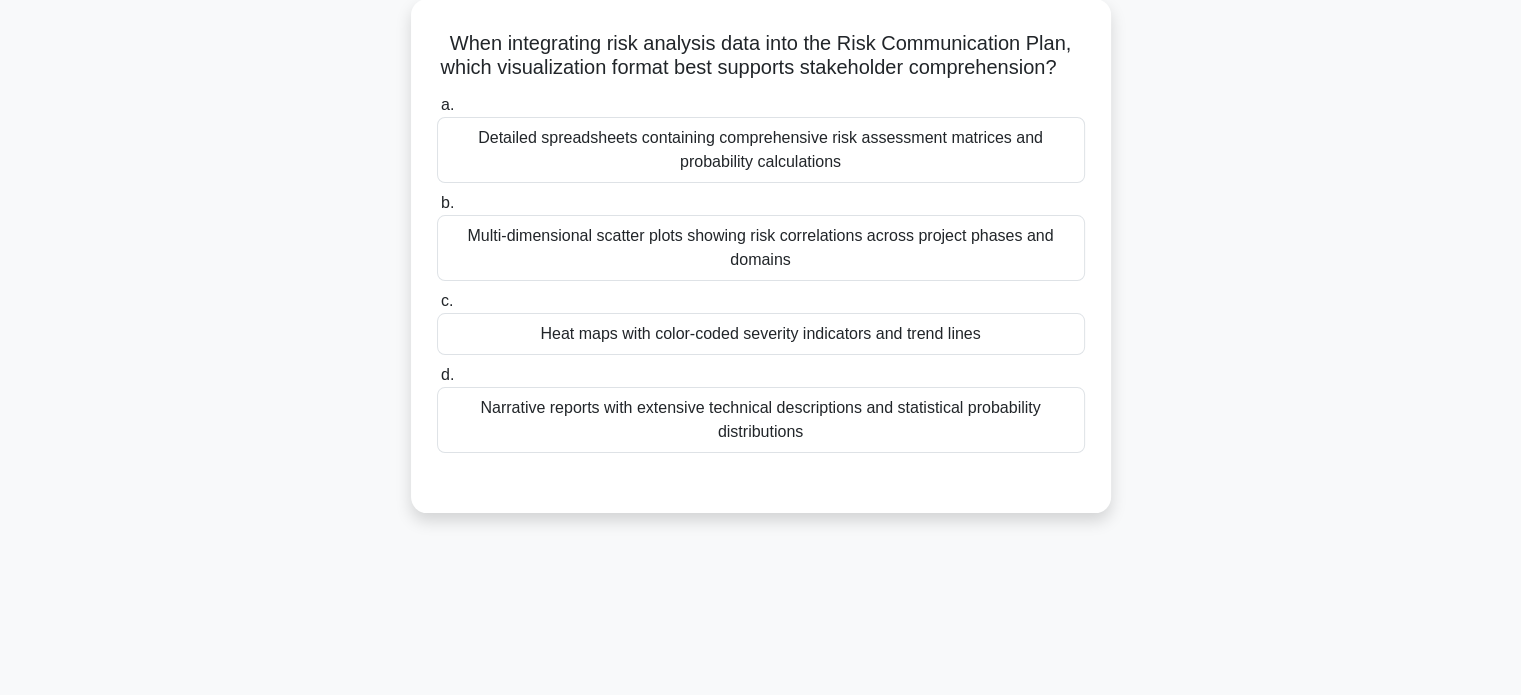 click on "Heat maps with color-coded severity indicators and trend lines" at bounding box center (761, 334) 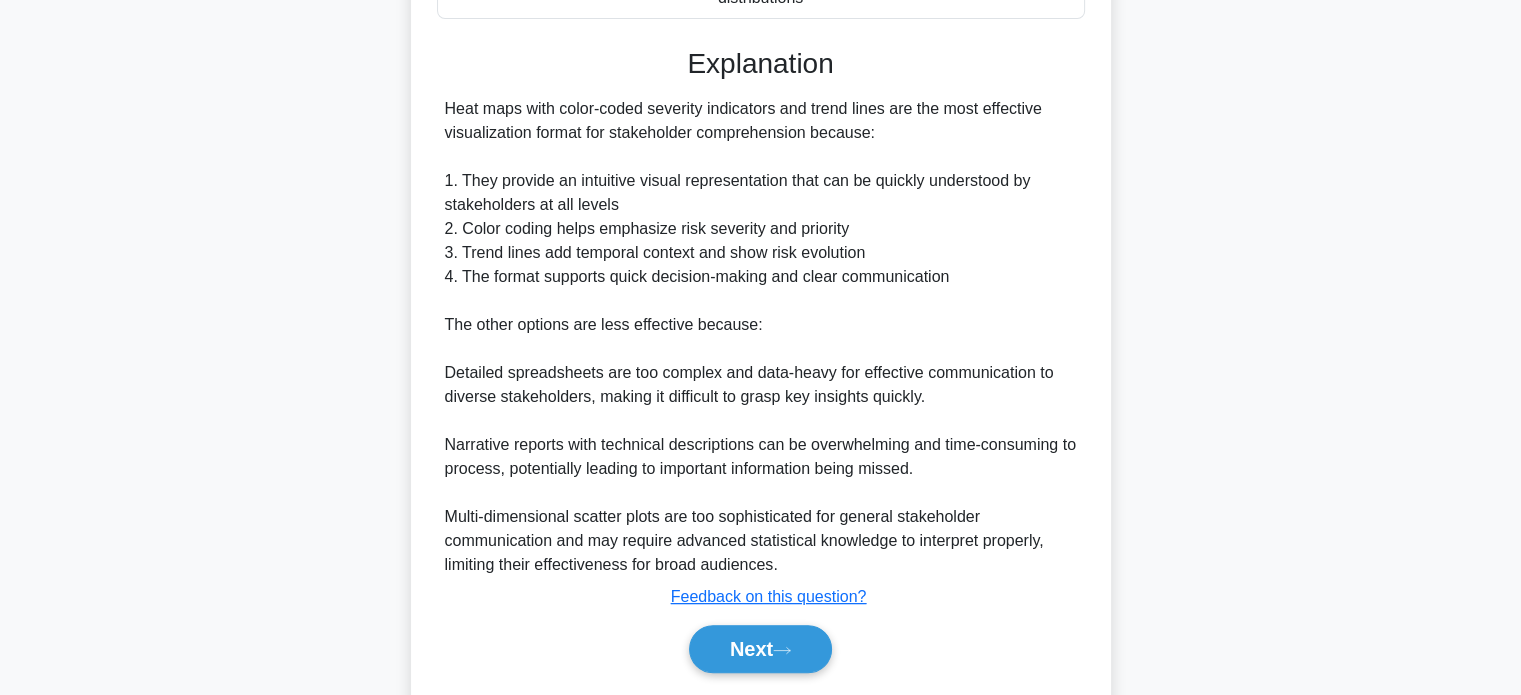 scroll, scrollTop: 632, scrollLeft: 0, axis: vertical 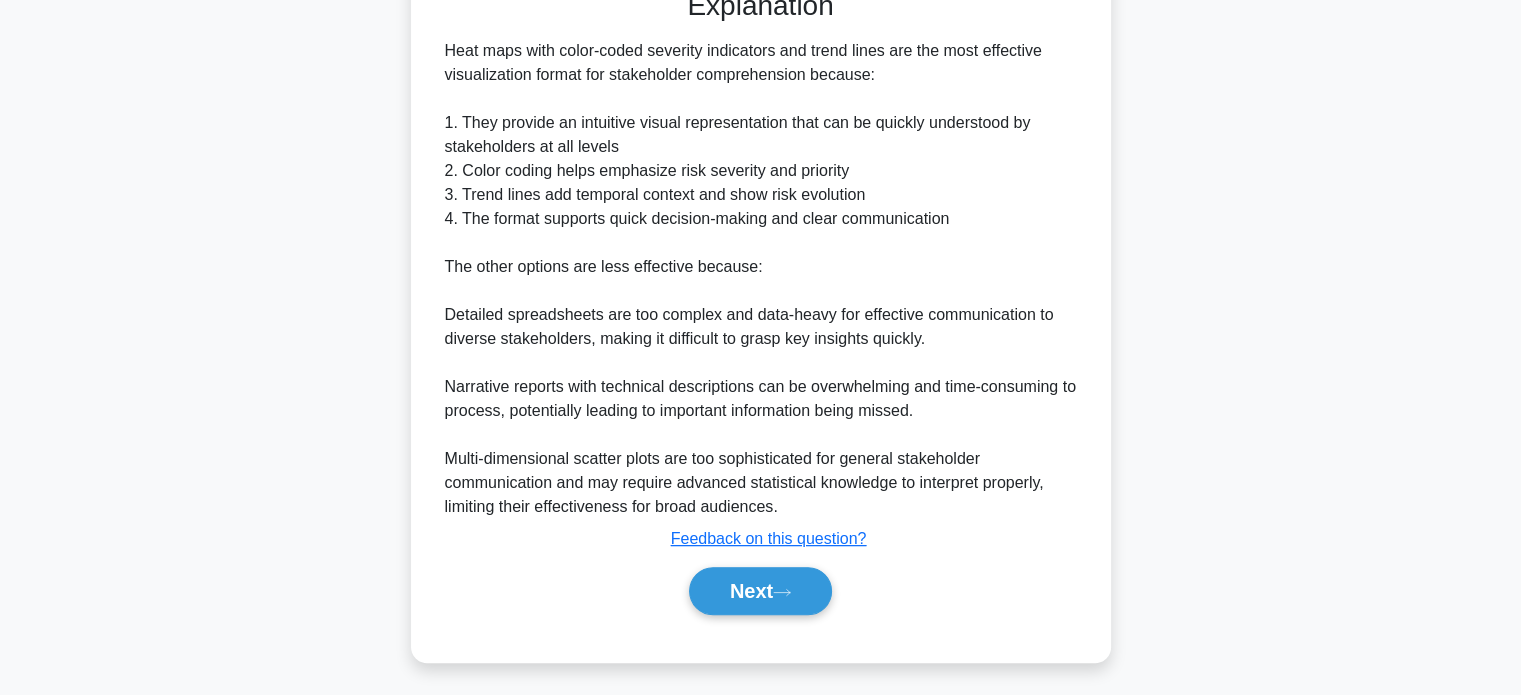 click on "Next" at bounding box center (760, 591) 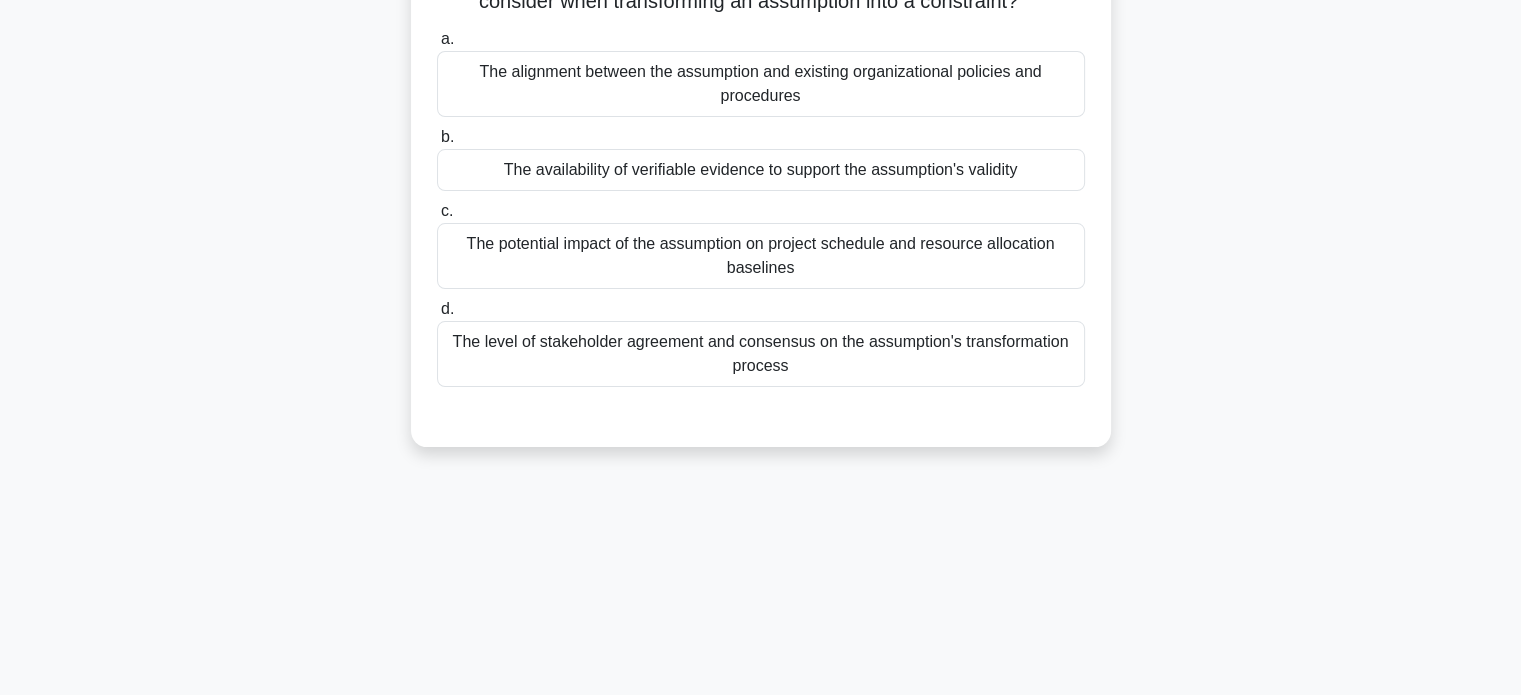 scroll, scrollTop: 0, scrollLeft: 0, axis: both 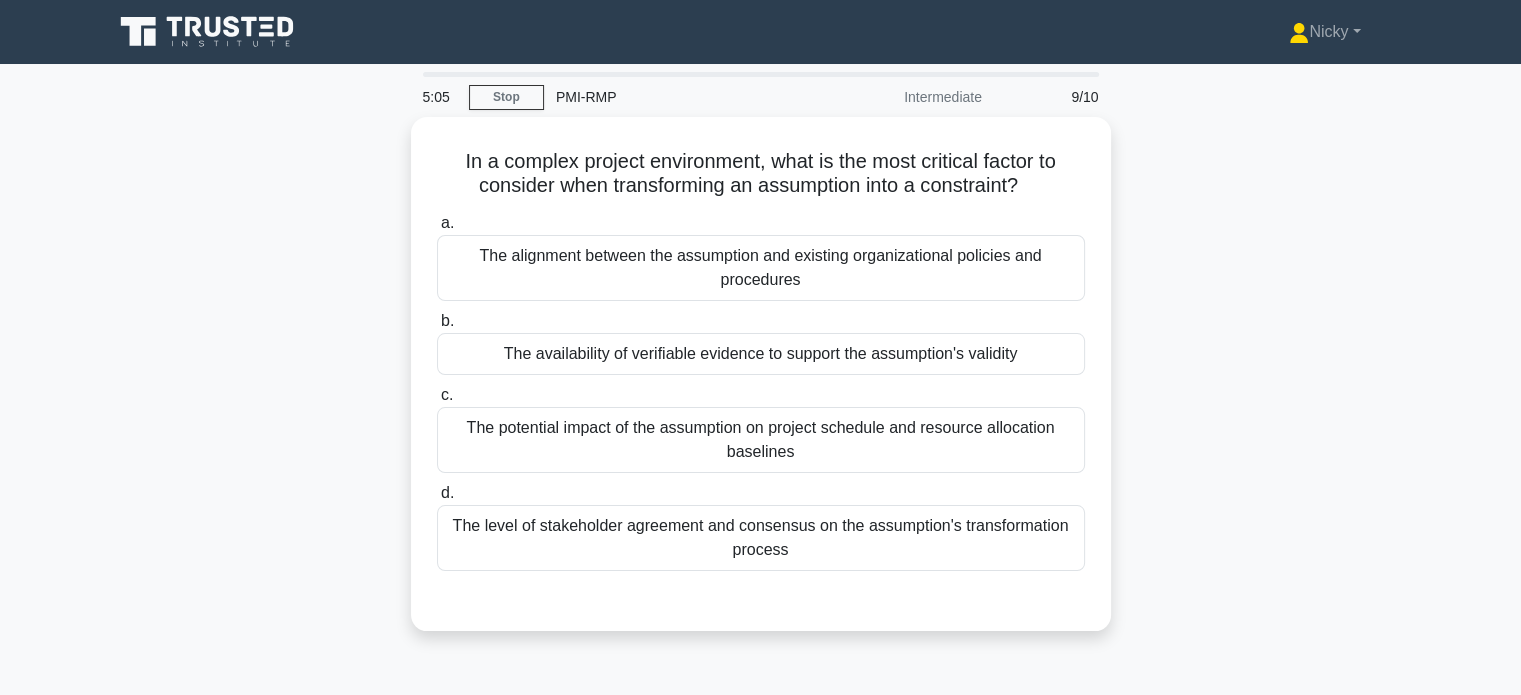 click on "The availability of verifiable evidence to support the assumption's validity" at bounding box center [761, 354] 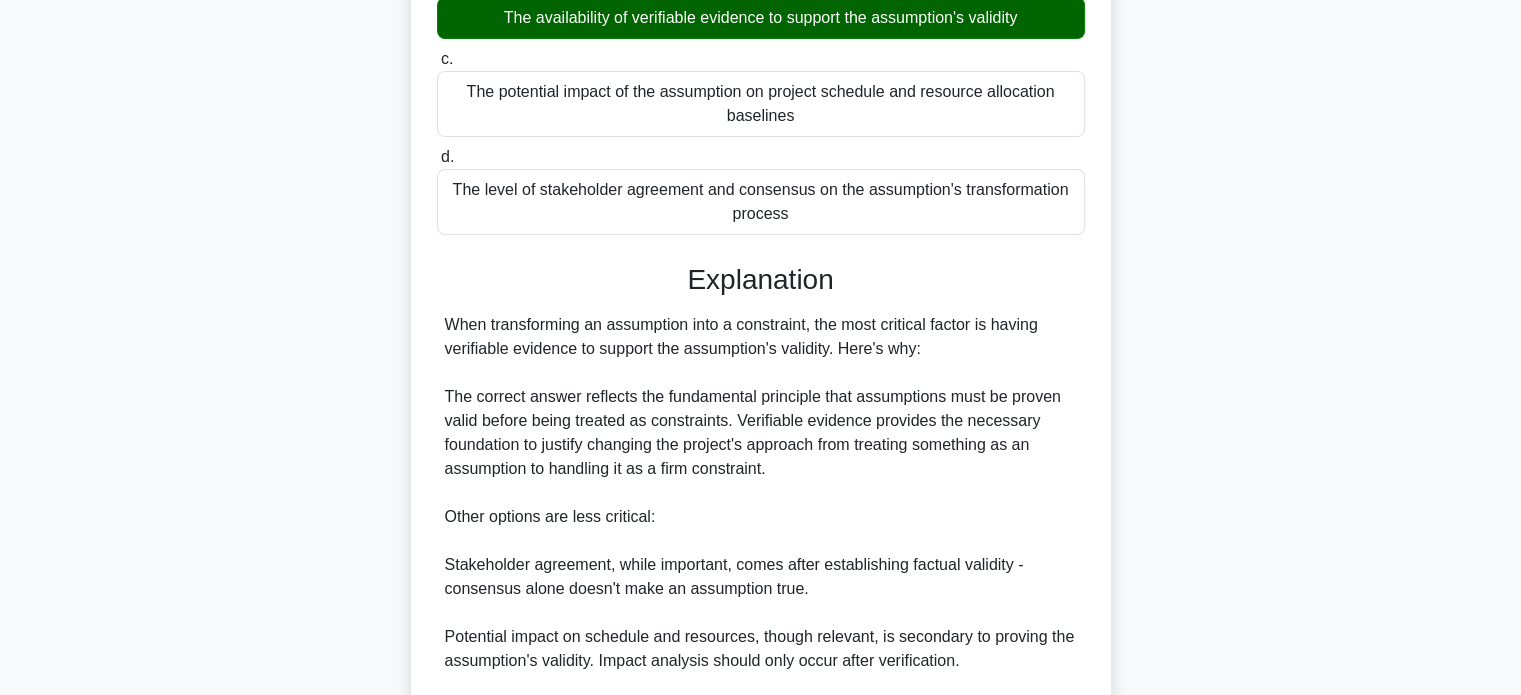 scroll, scrollTop: 584, scrollLeft: 0, axis: vertical 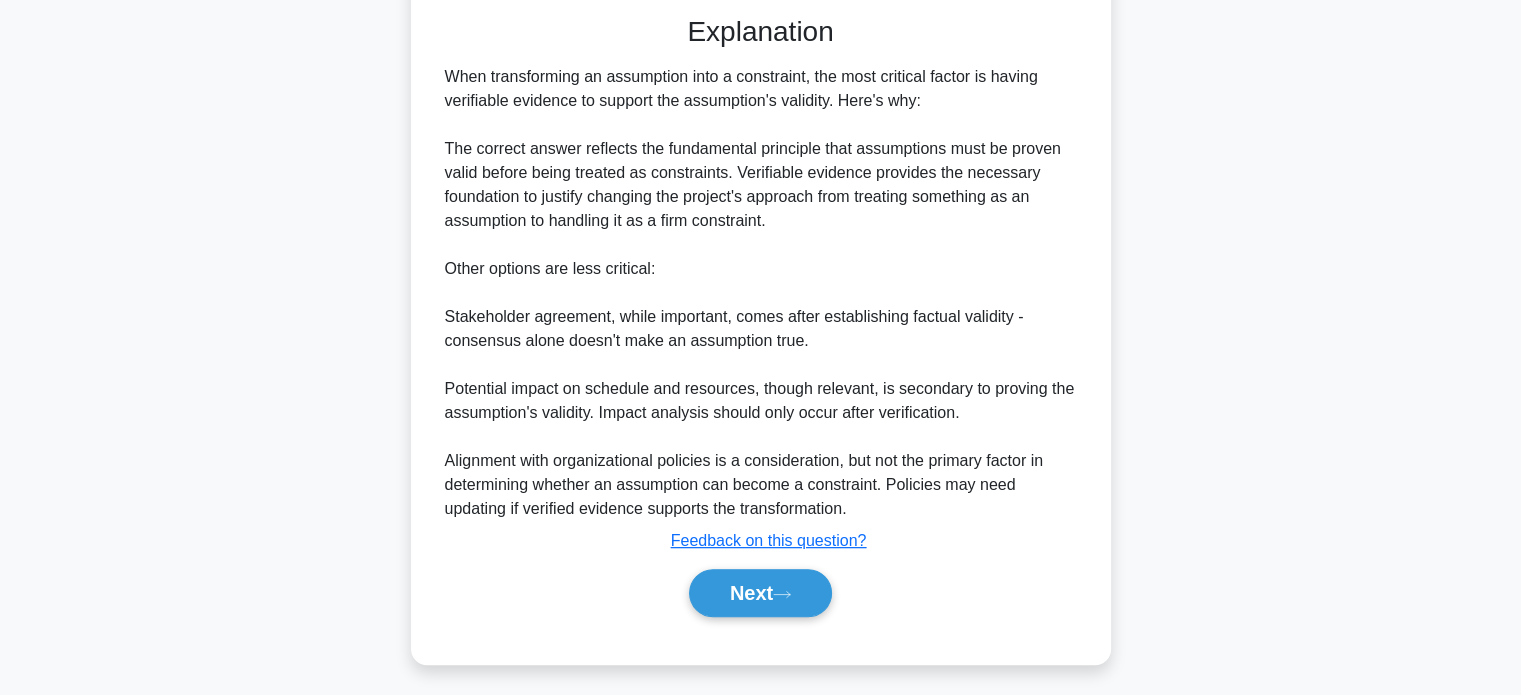 click on "Next" at bounding box center [760, 593] 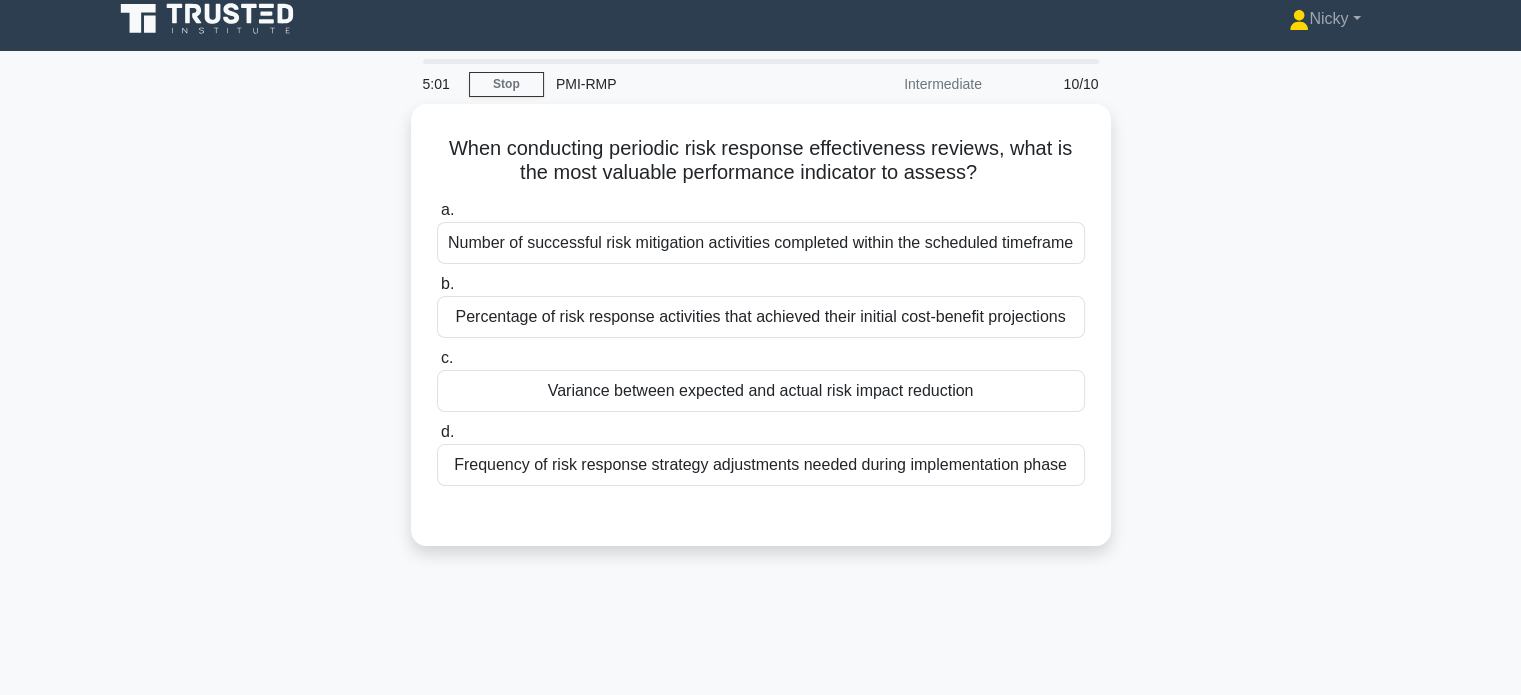 scroll, scrollTop: 12, scrollLeft: 0, axis: vertical 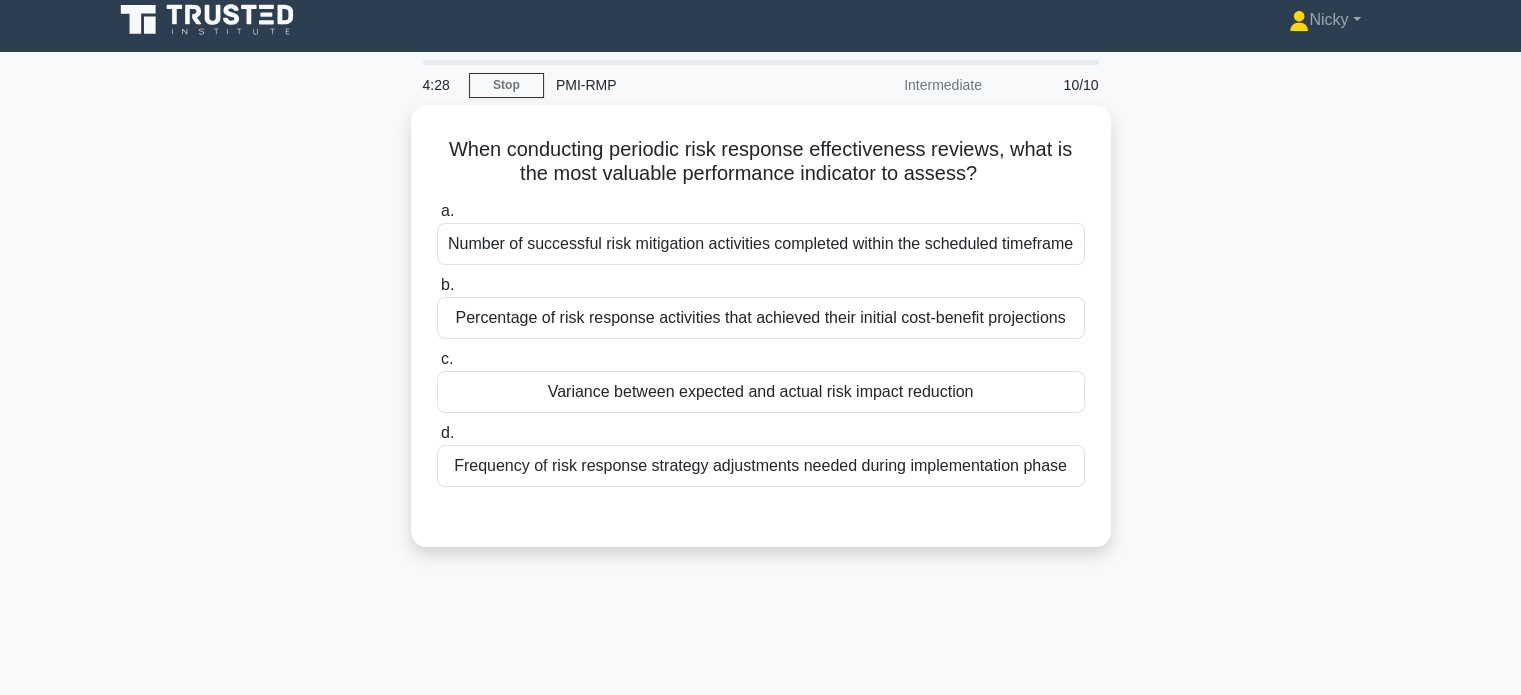 click on "Percentage of risk response activities that achieved their initial cost-benefit projections" at bounding box center [761, 318] 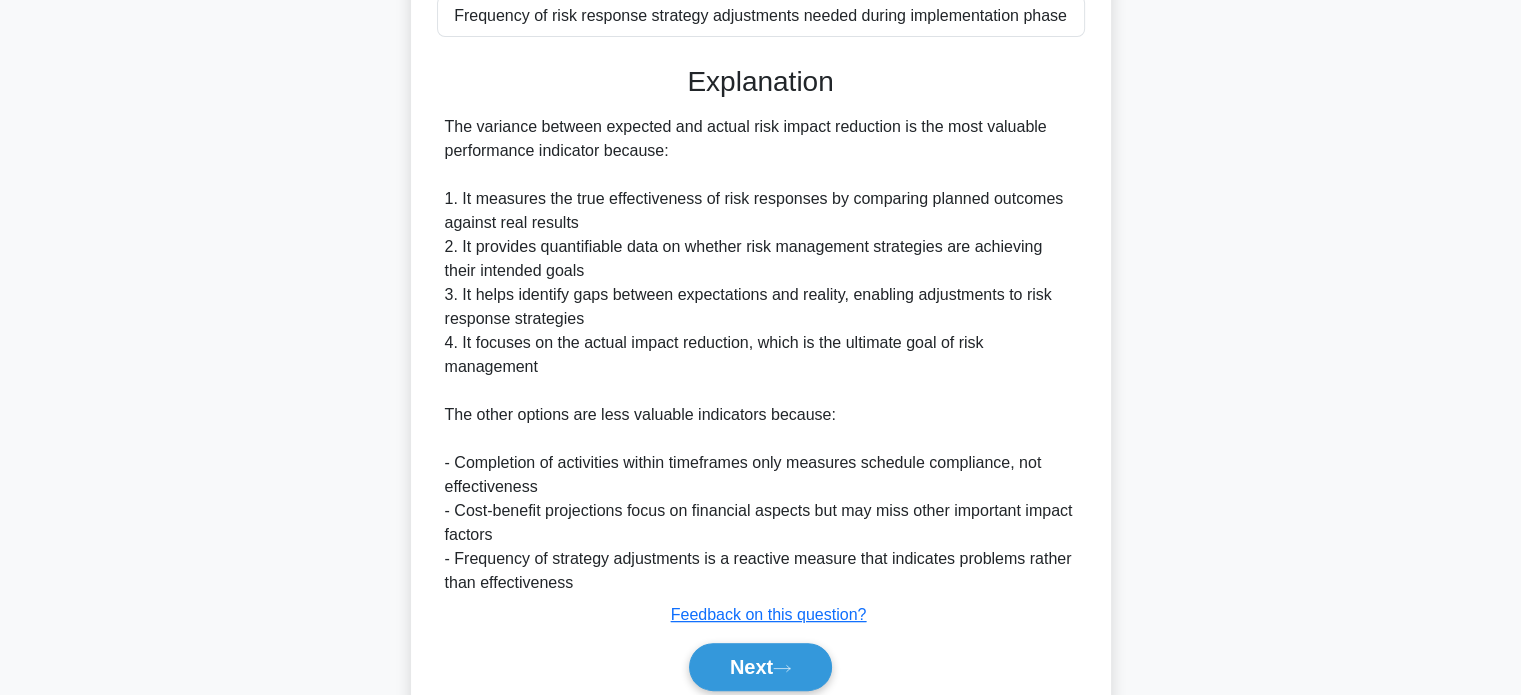 scroll, scrollTop: 538, scrollLeft: 0, axis: vertical 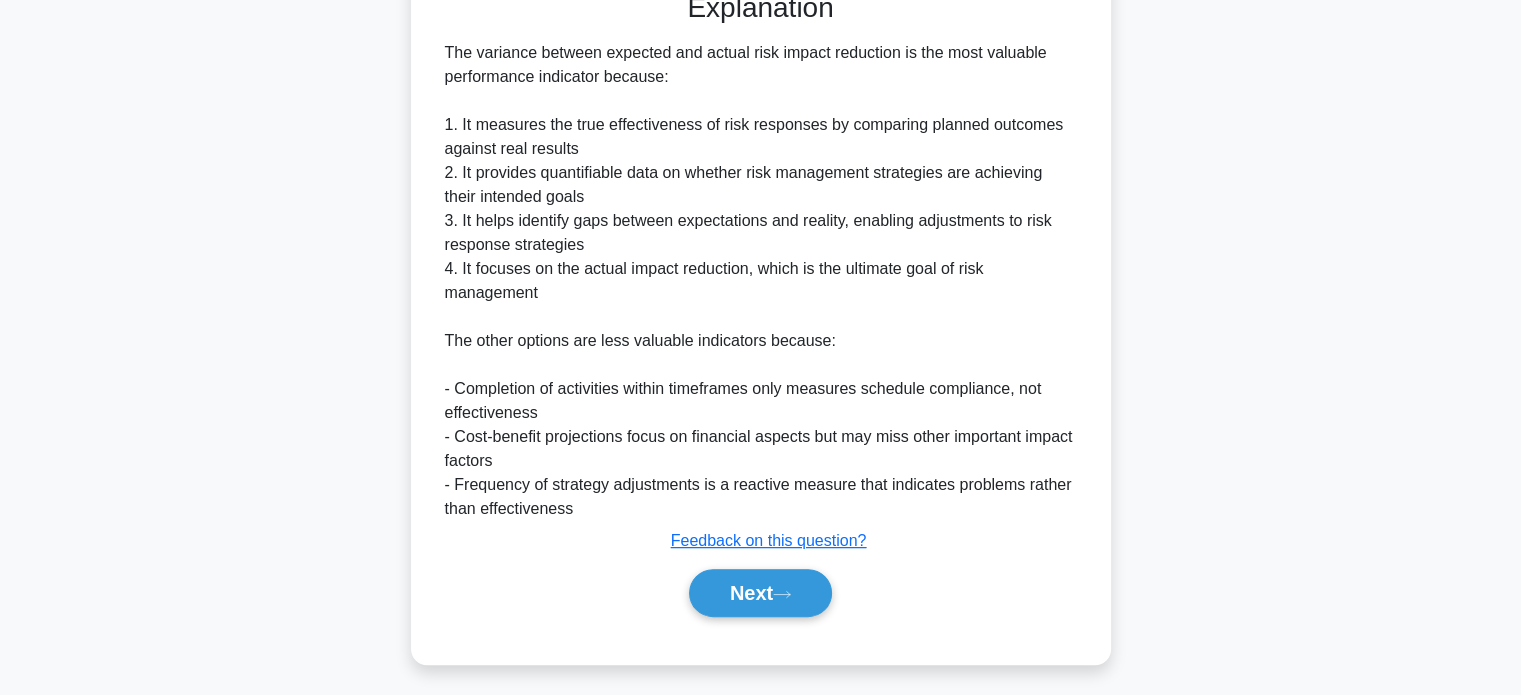 click on "Next" at bounding box center (760, 593) 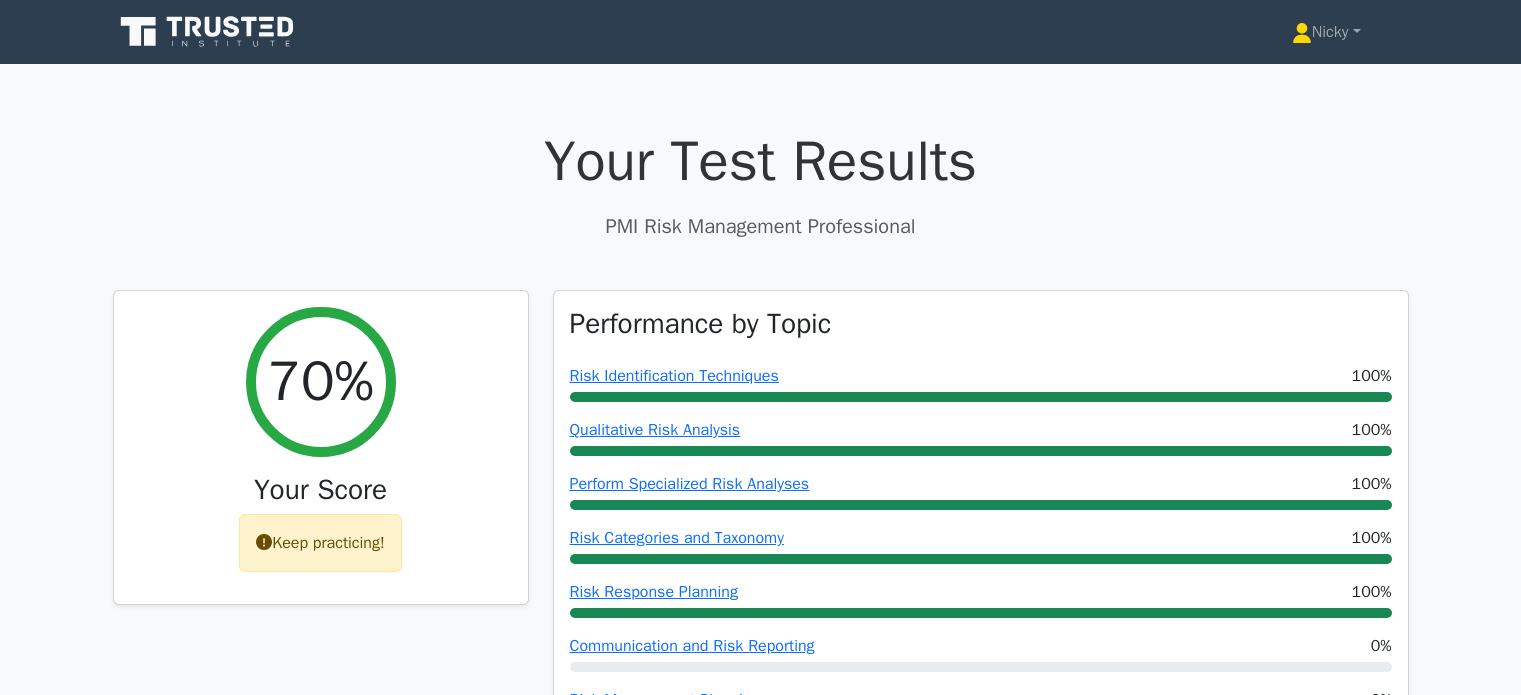 scroll, scrollTop: 0, scrollLeft: 0, axis: both 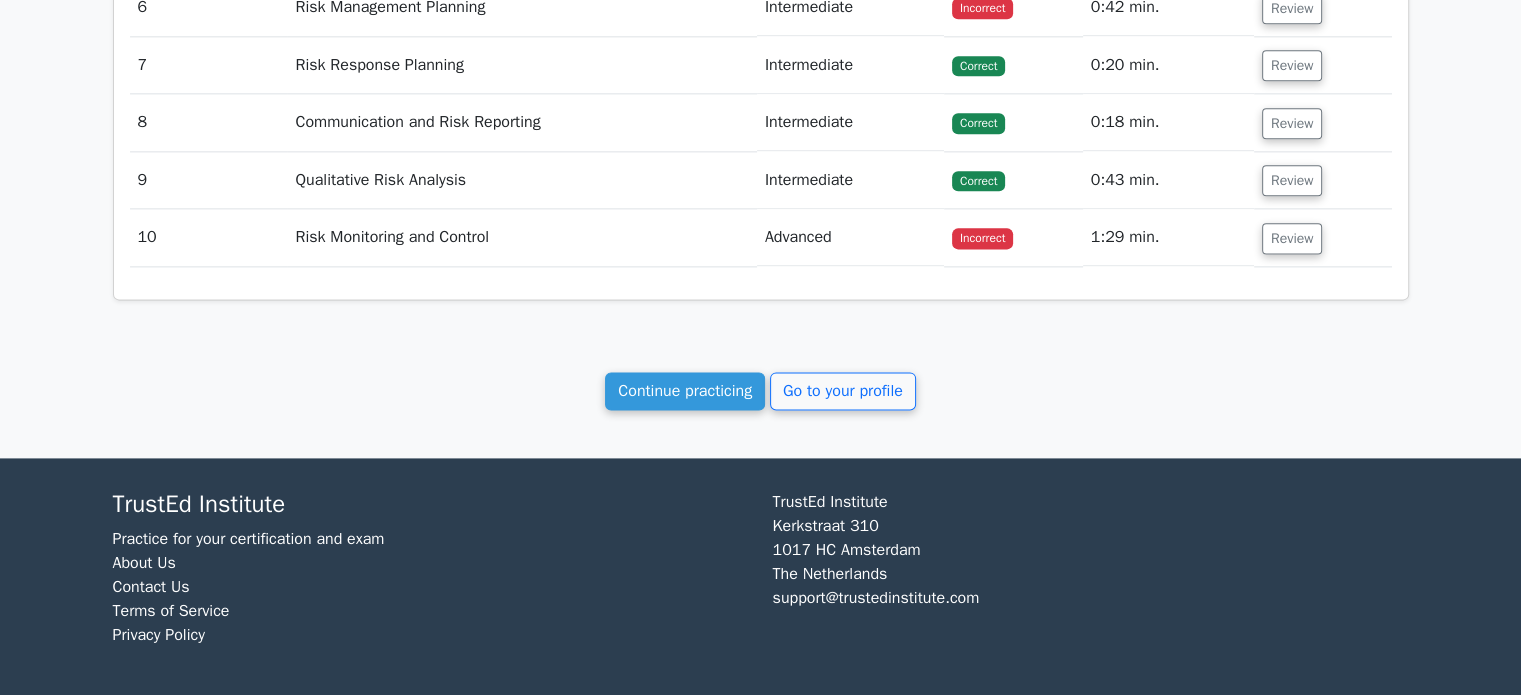 click on "Continue practicing" at bounding box center [685, 391] 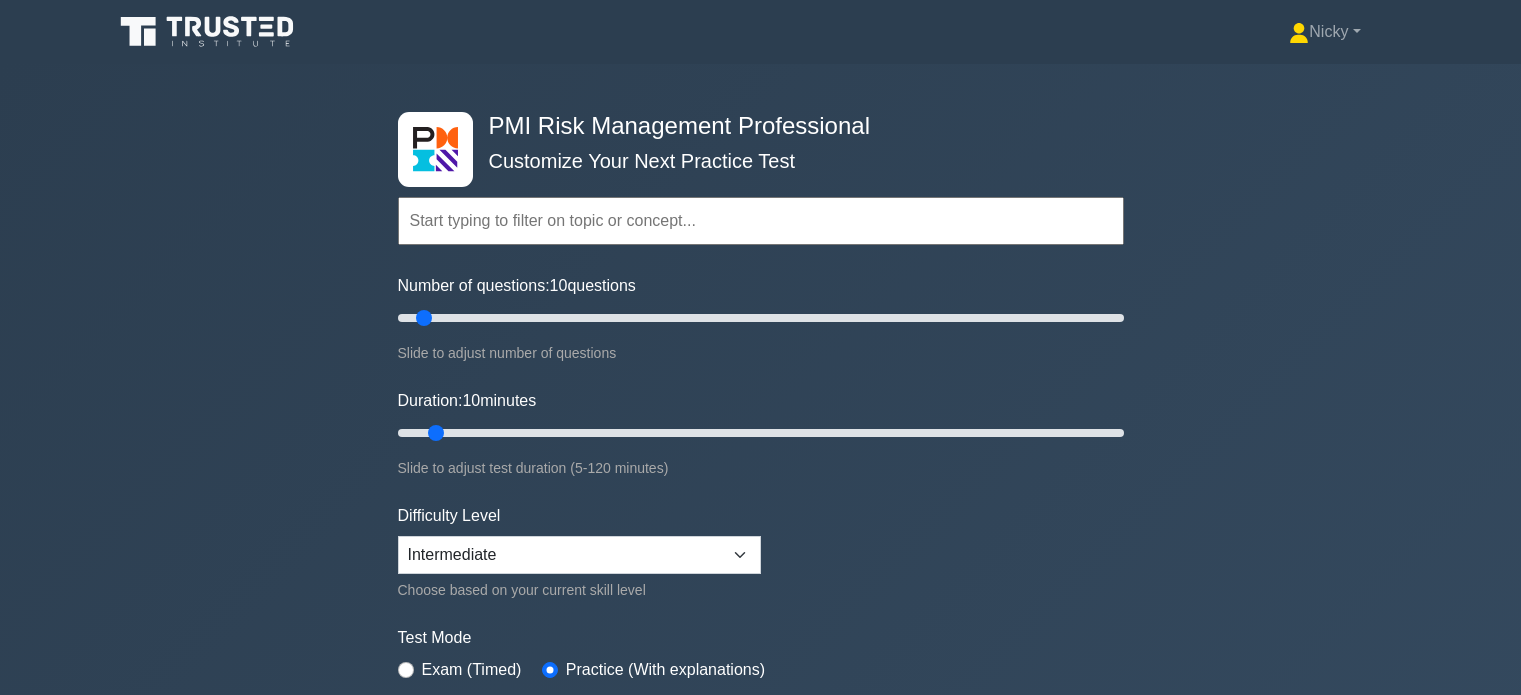 scroll, scrollTop: 0, scrollLeft: 0, axis: both 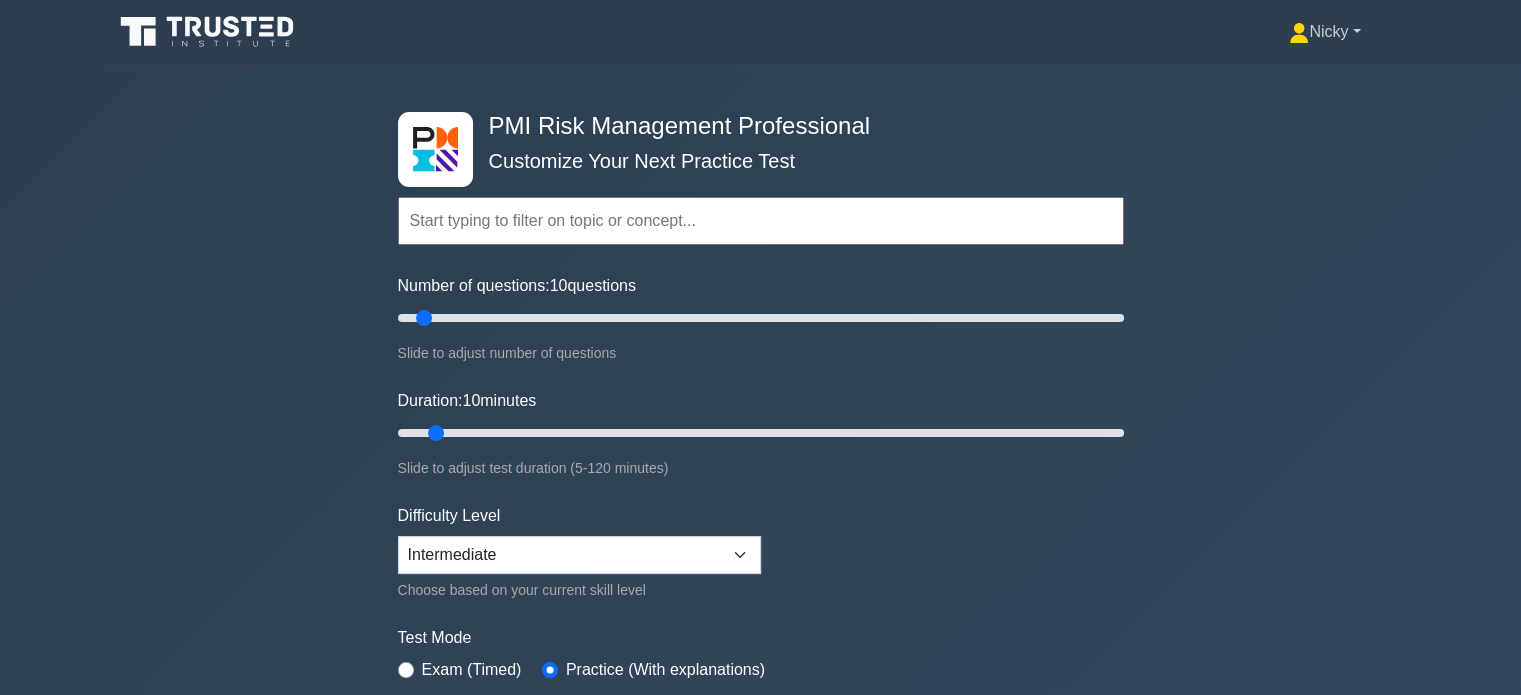 click on "Nicky" at bounding box center [1324, 32] 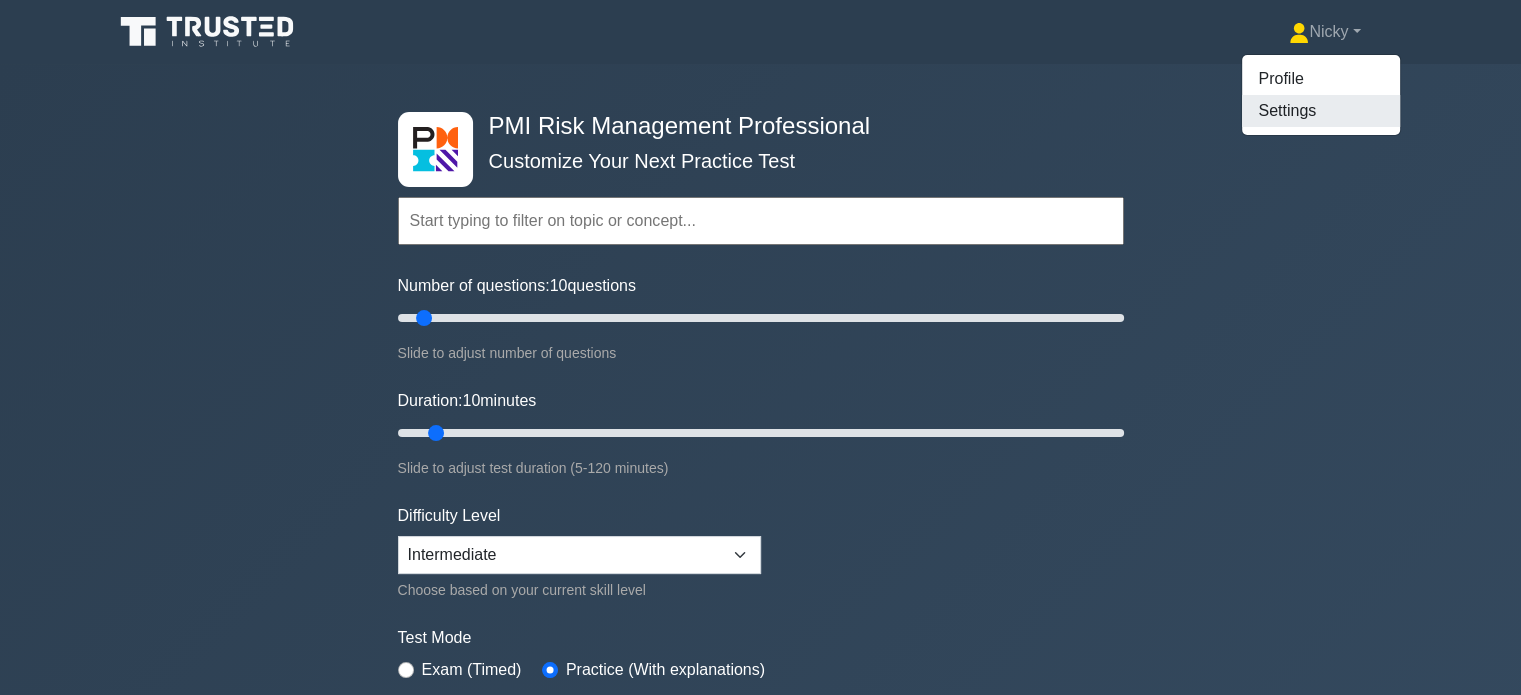 click on "Settings" at bounding box center [1321, 111] 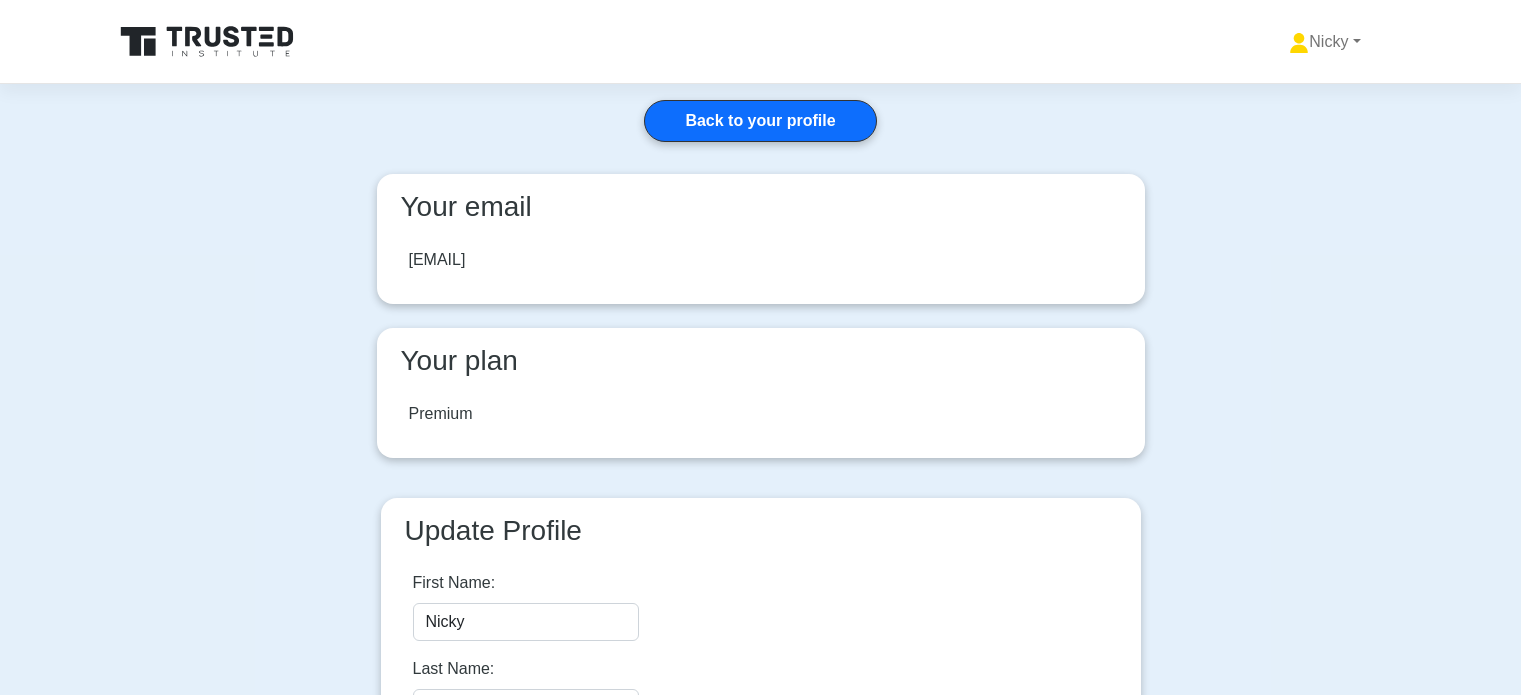 scroll, scrollTop: 0, scrollLeft: 0, axis: both 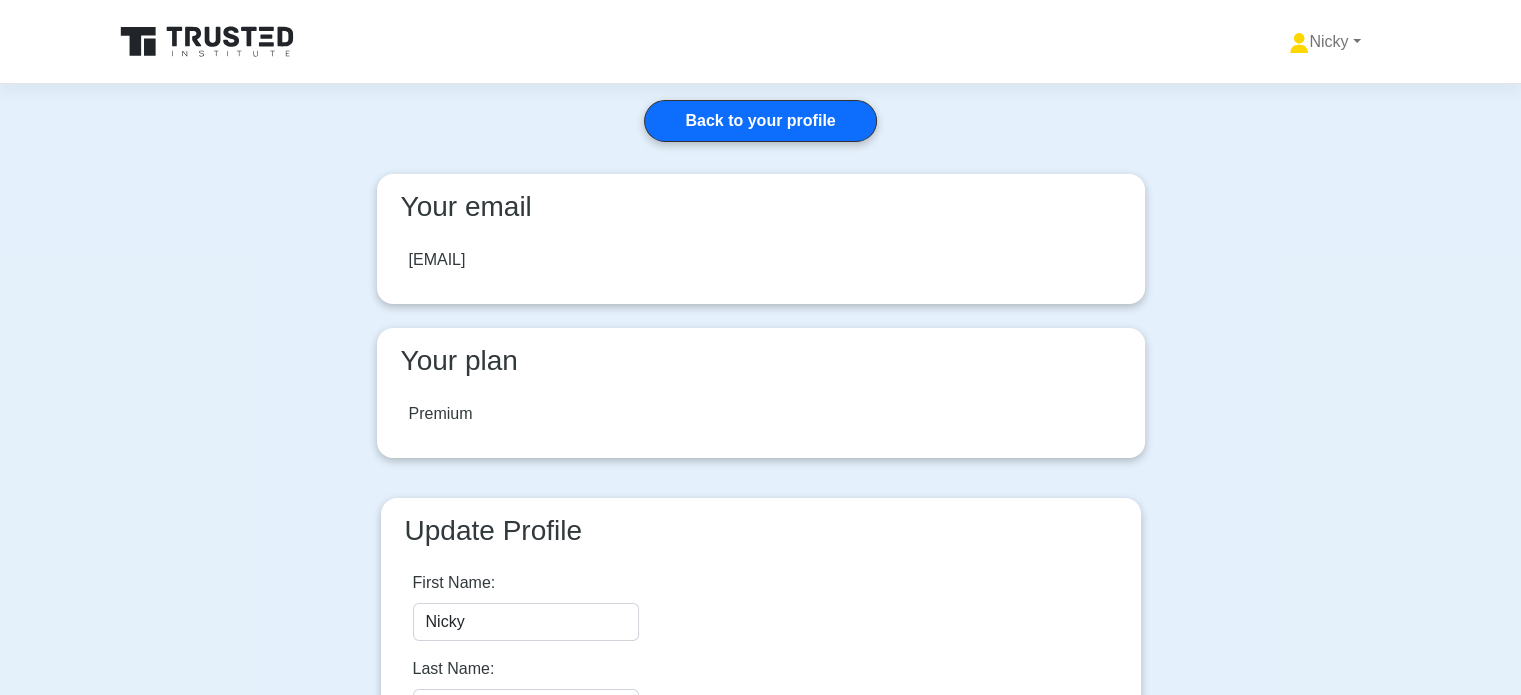 click on "Back to your profile" at bounding box center [760, 121] 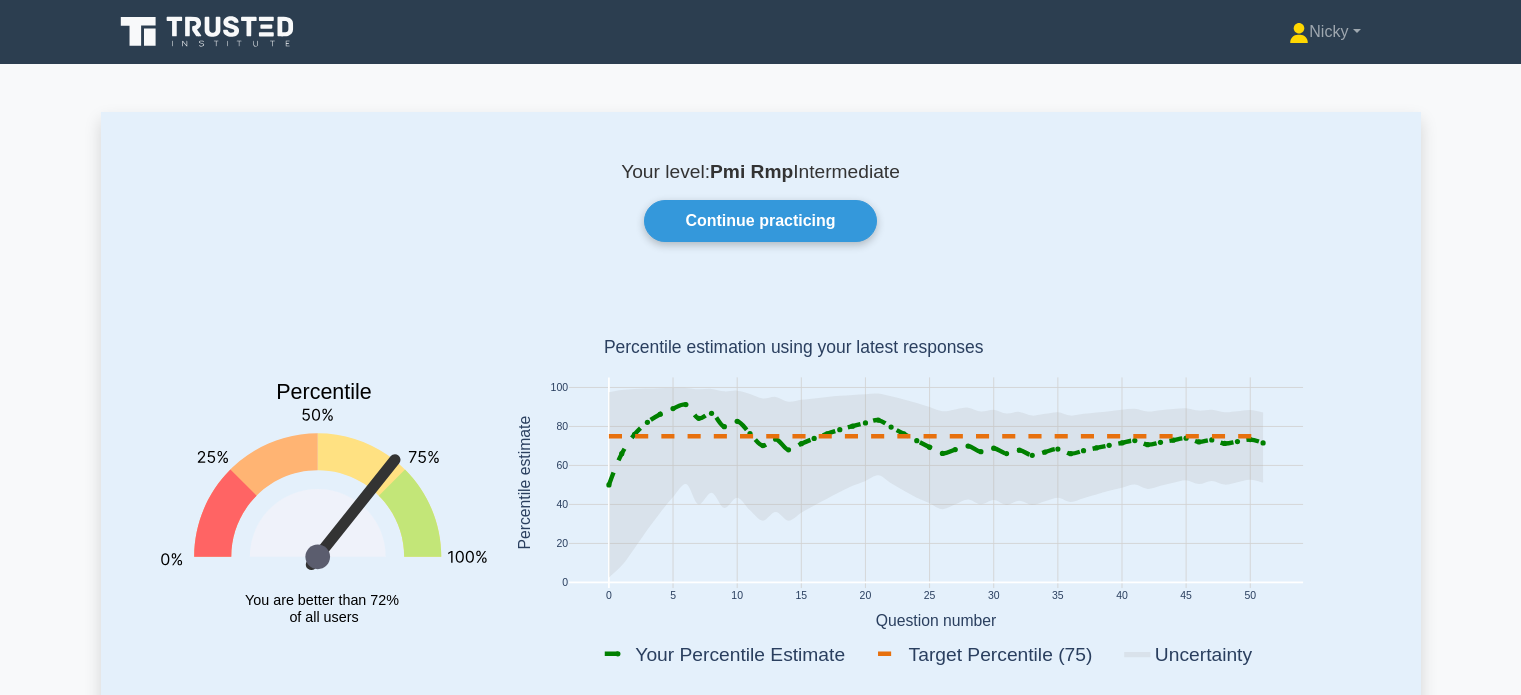 scroll, scrollTop: 0, scrollLeft: 0, axis: both 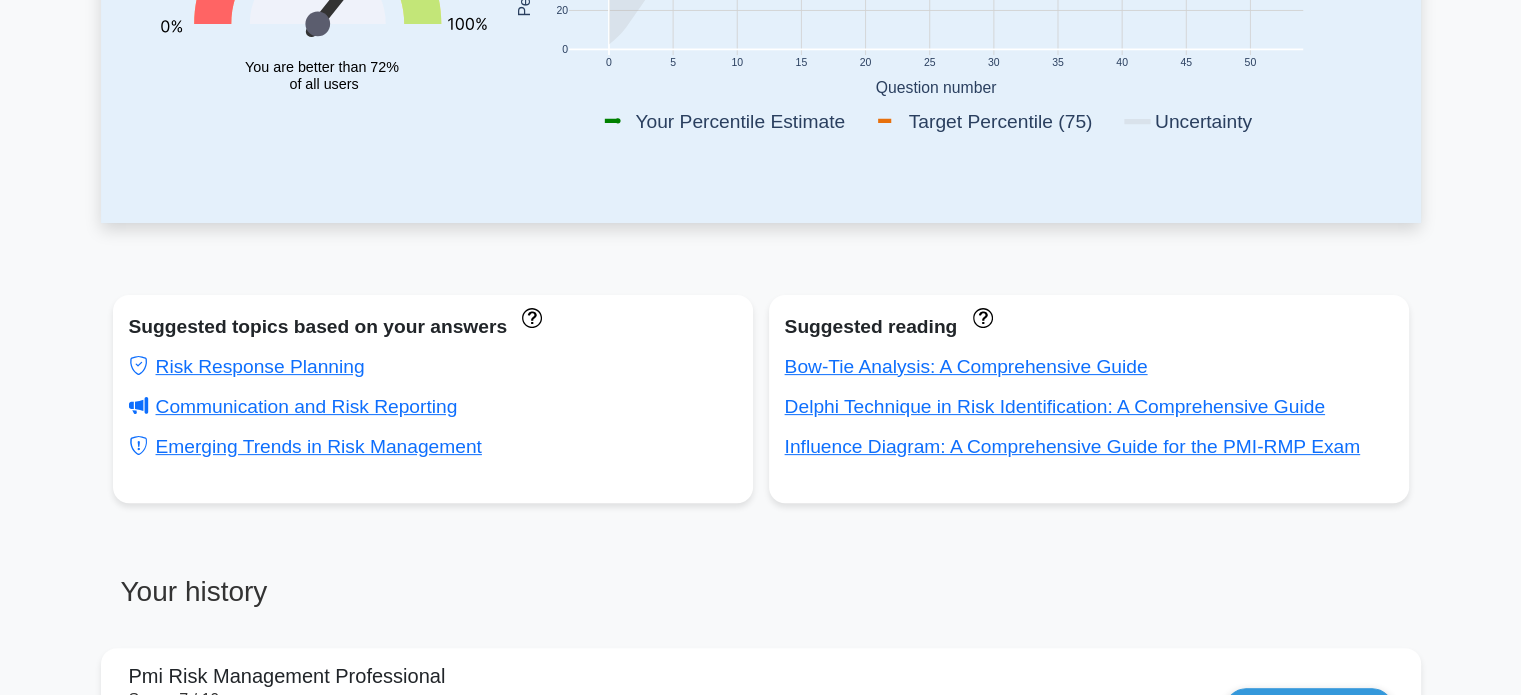 click on "Influence Diagram: A Comprehensive Guide for the PMI-RMP Exam" at bounding box center (1073, 446) 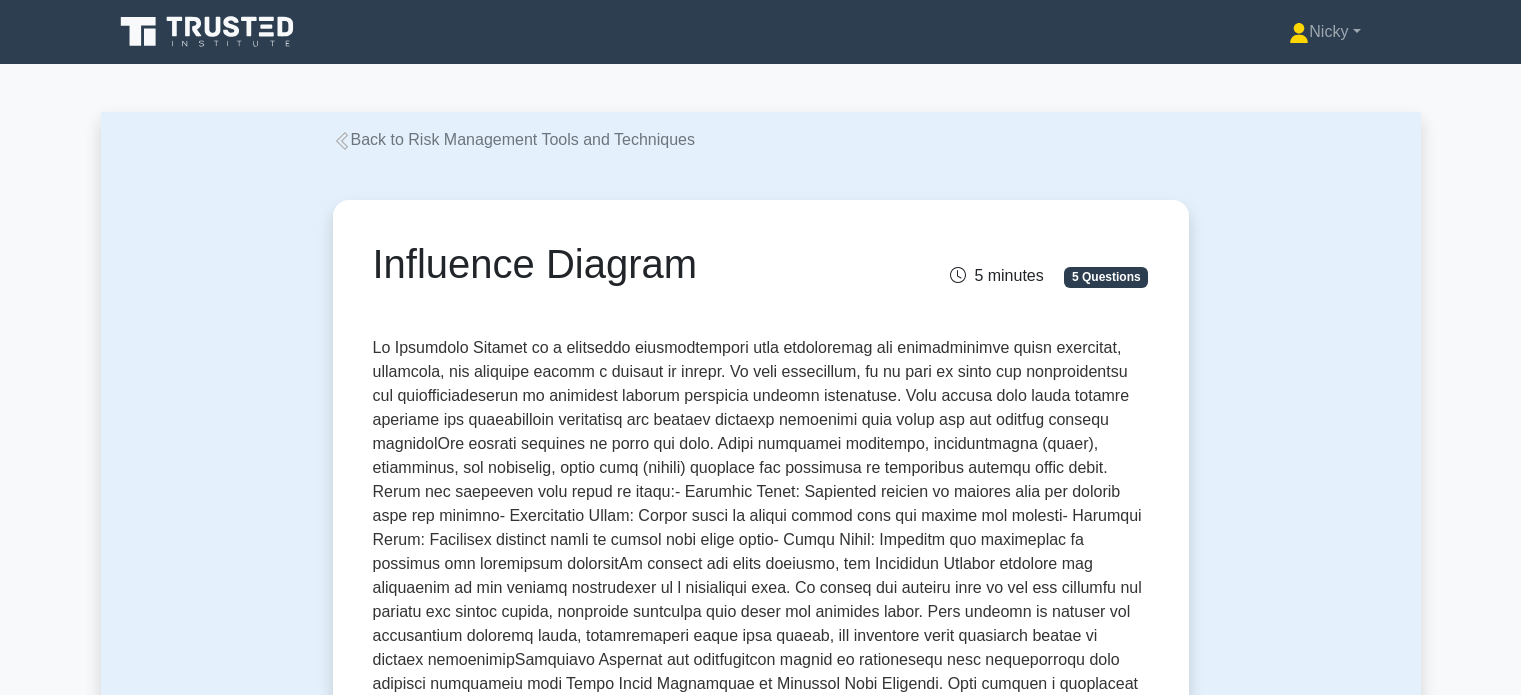 scroll, scrollTop: 0, scrollLeft: 0, axis: both 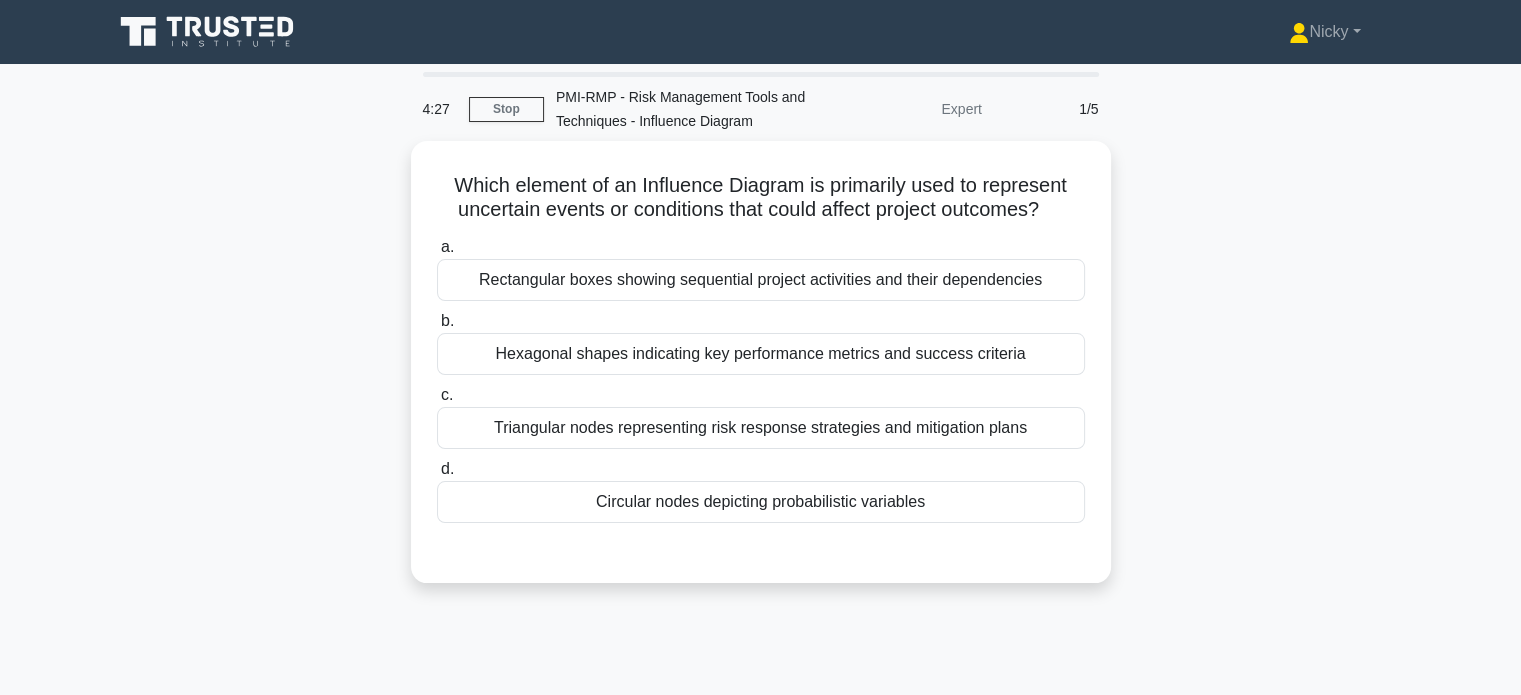 click on "Circular nodes depicting probabilistic variables" at bounding box center (761, 502) 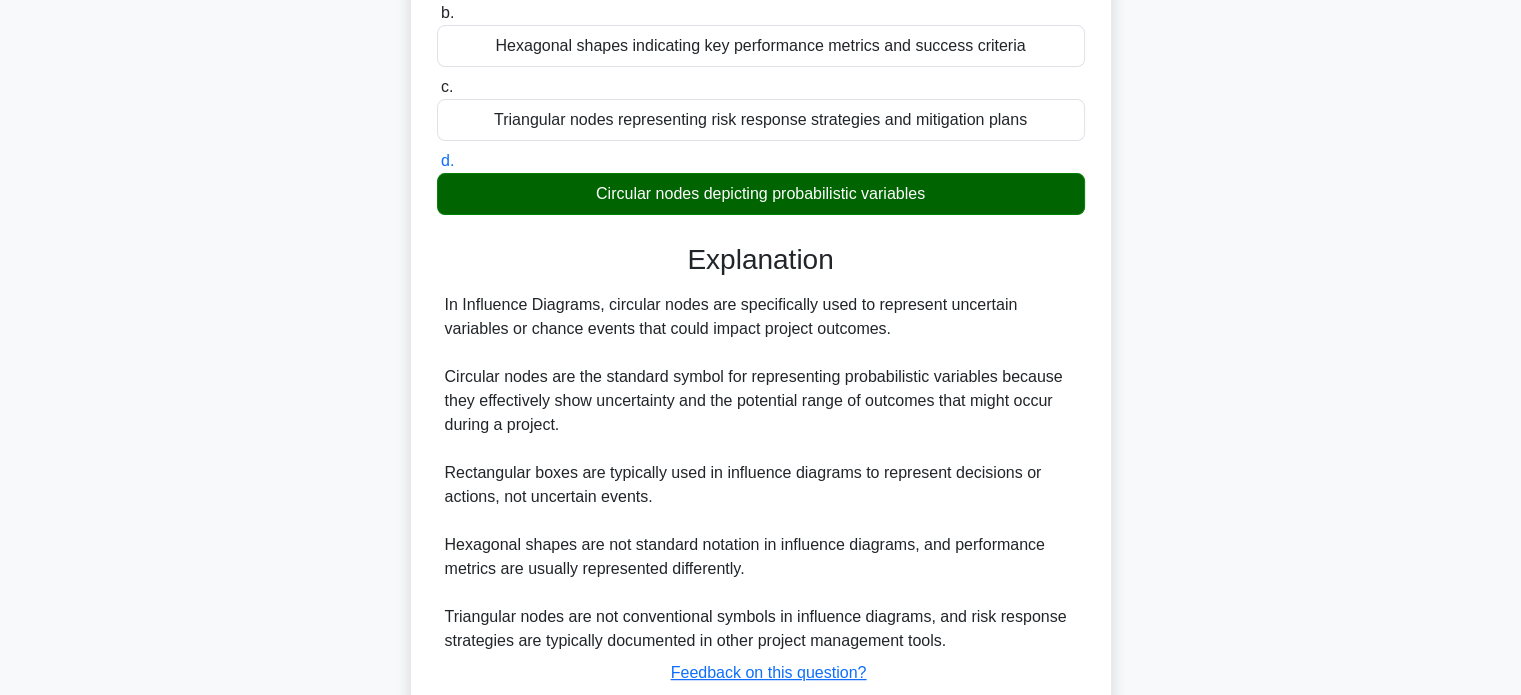 scroll, scrollTop: 440, scrollLeft: 0, axis: vertical 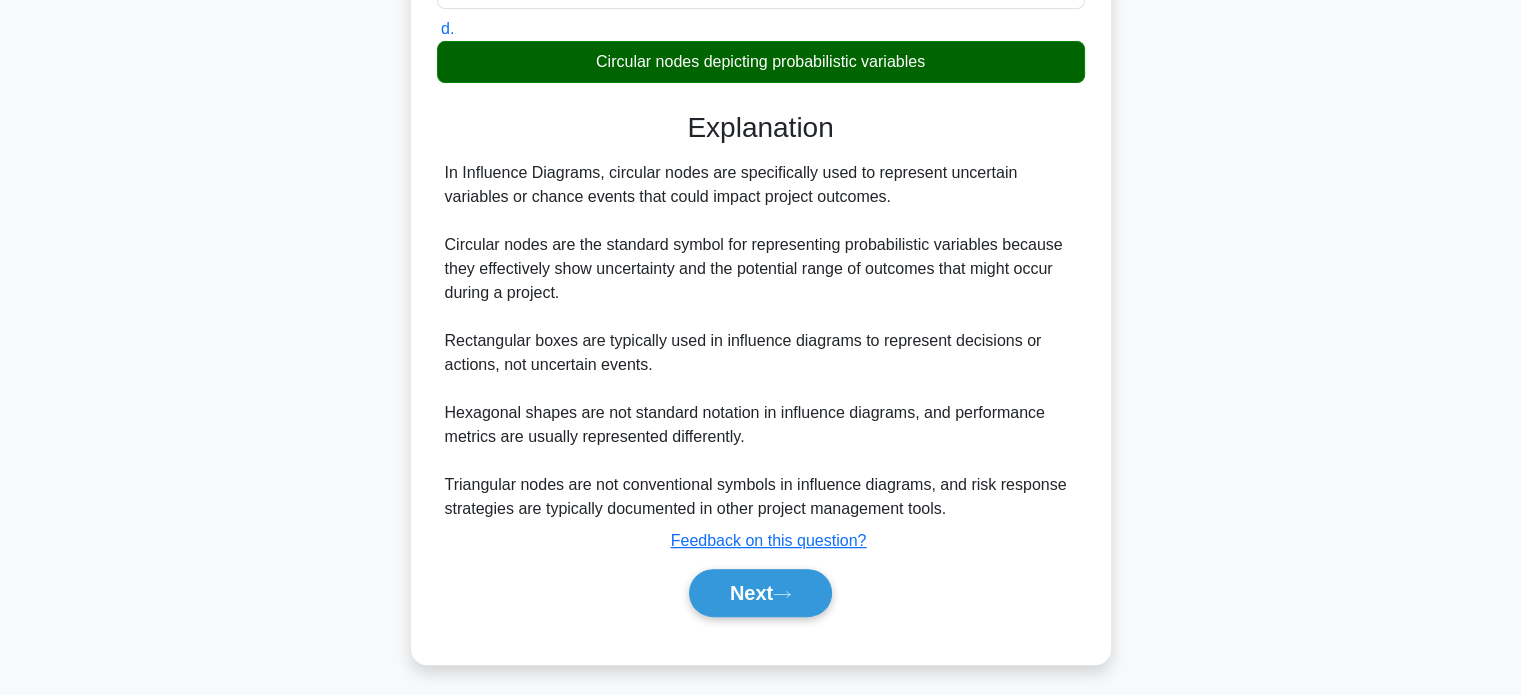 click on "Next" at bounding box center [760, 593] 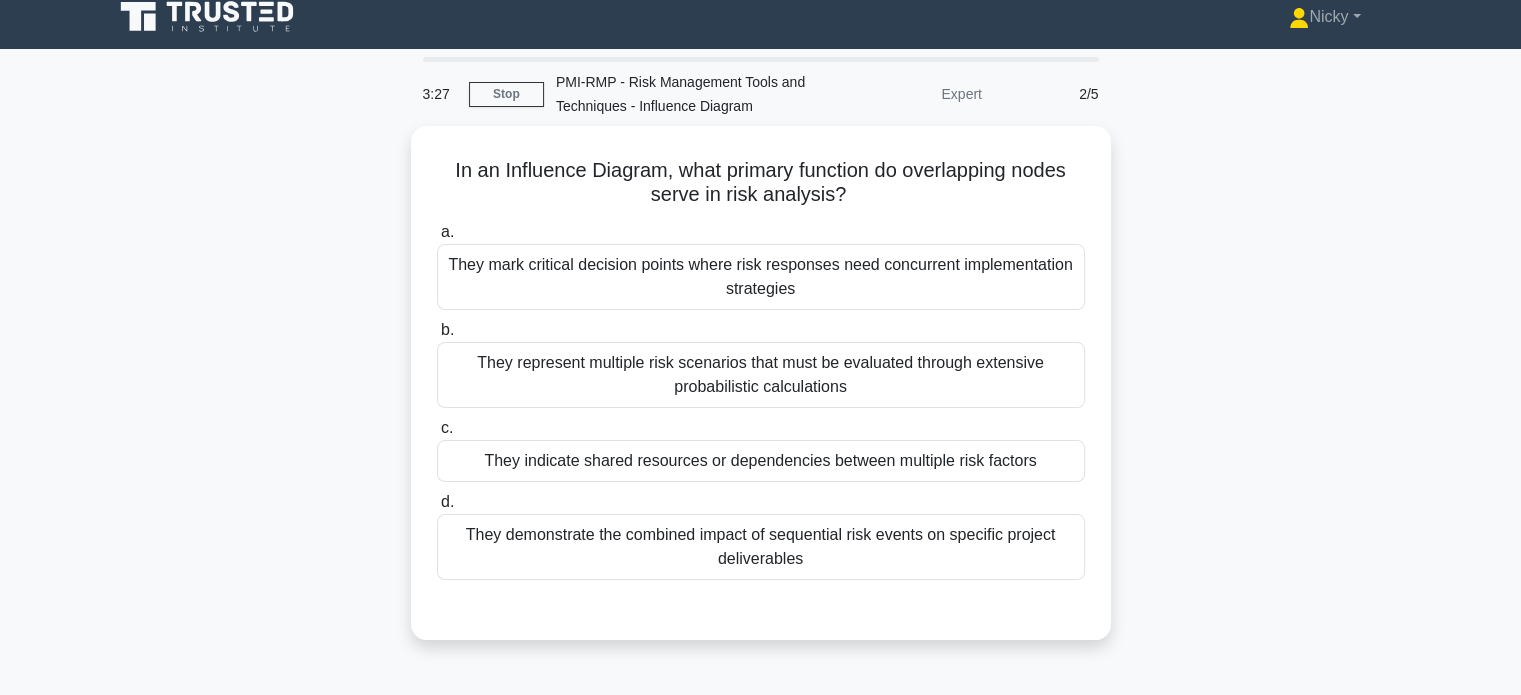 scroll, scrollTop: 12, scrollLeft: 0, axis: vertical 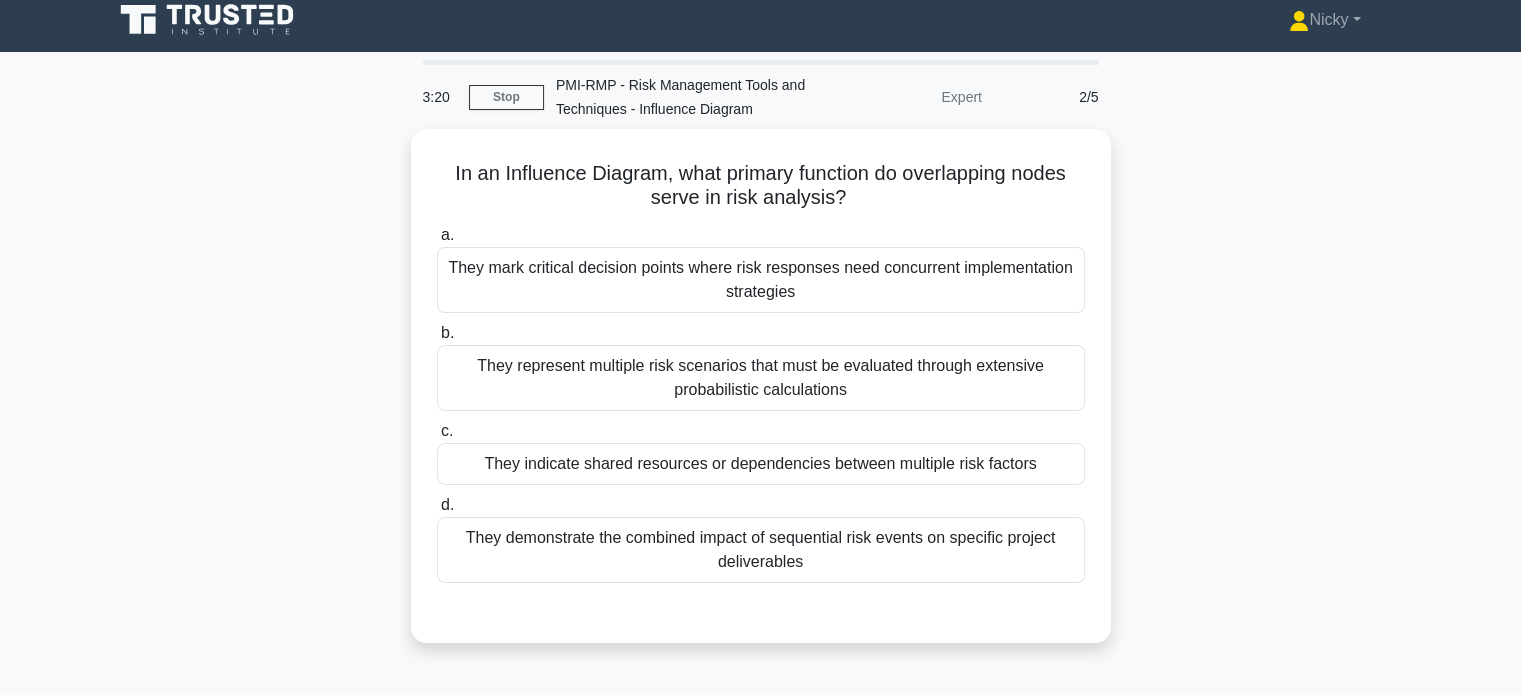 click on "They demonstrate the combined impact of sequential risk events on specific project deliverables" at bounding box center [761, 550] 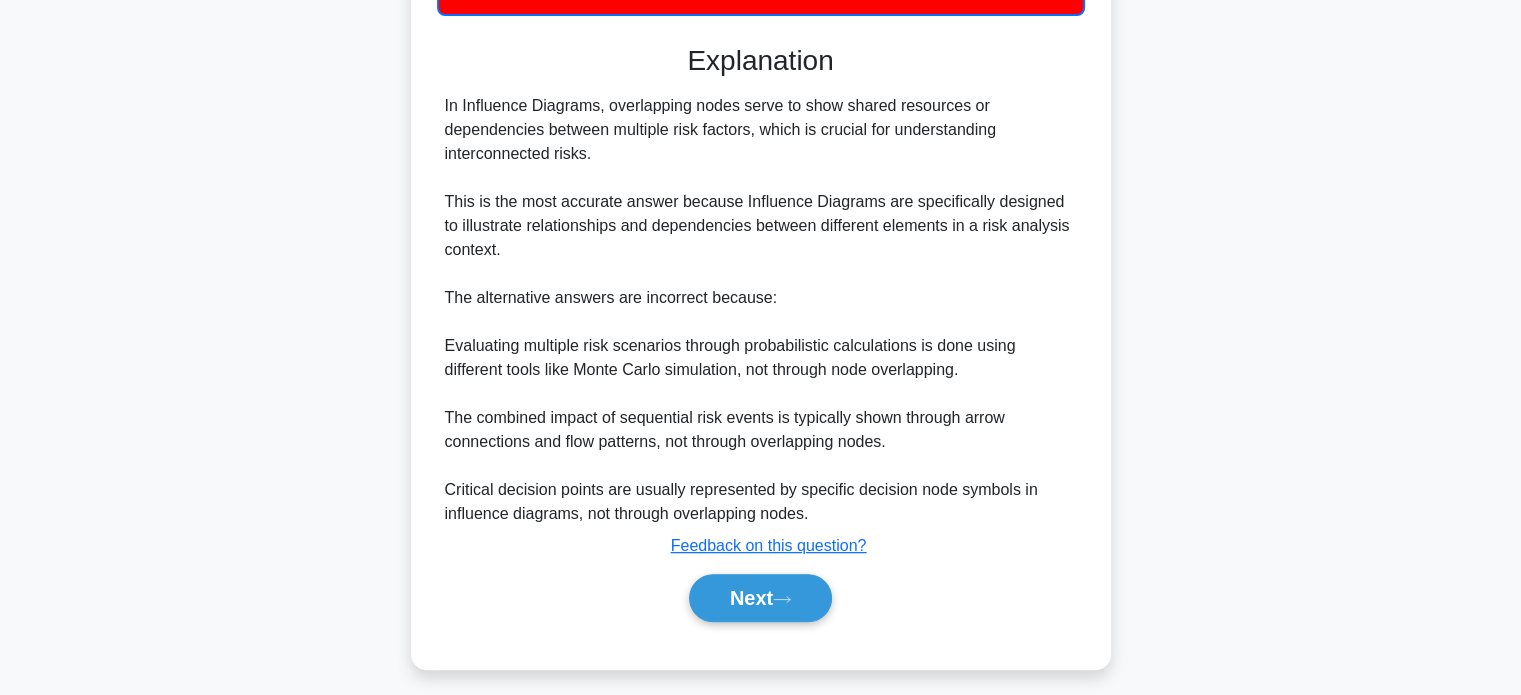 scroll, scrollTop: 586, scrollLeft: 0, axis: vertical 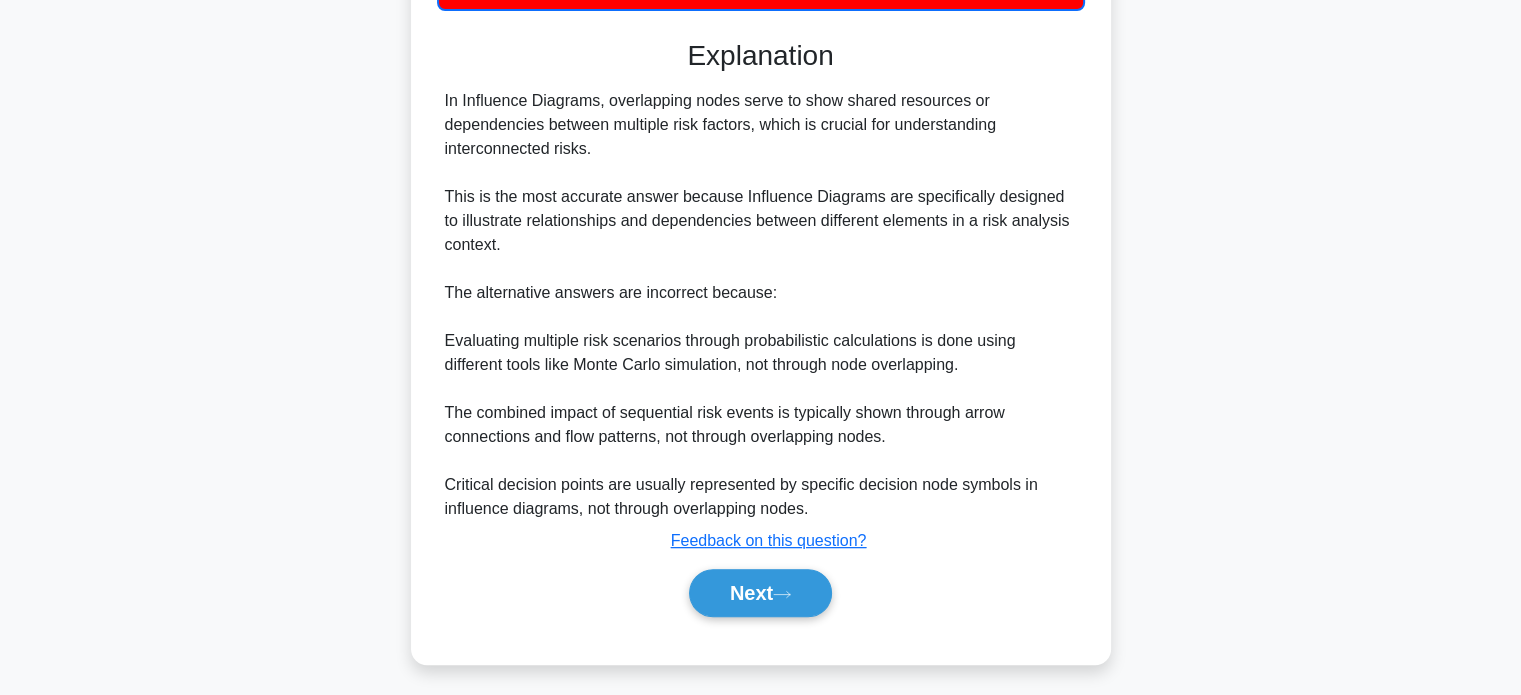click on "Next" at bounding box center (760, 593) 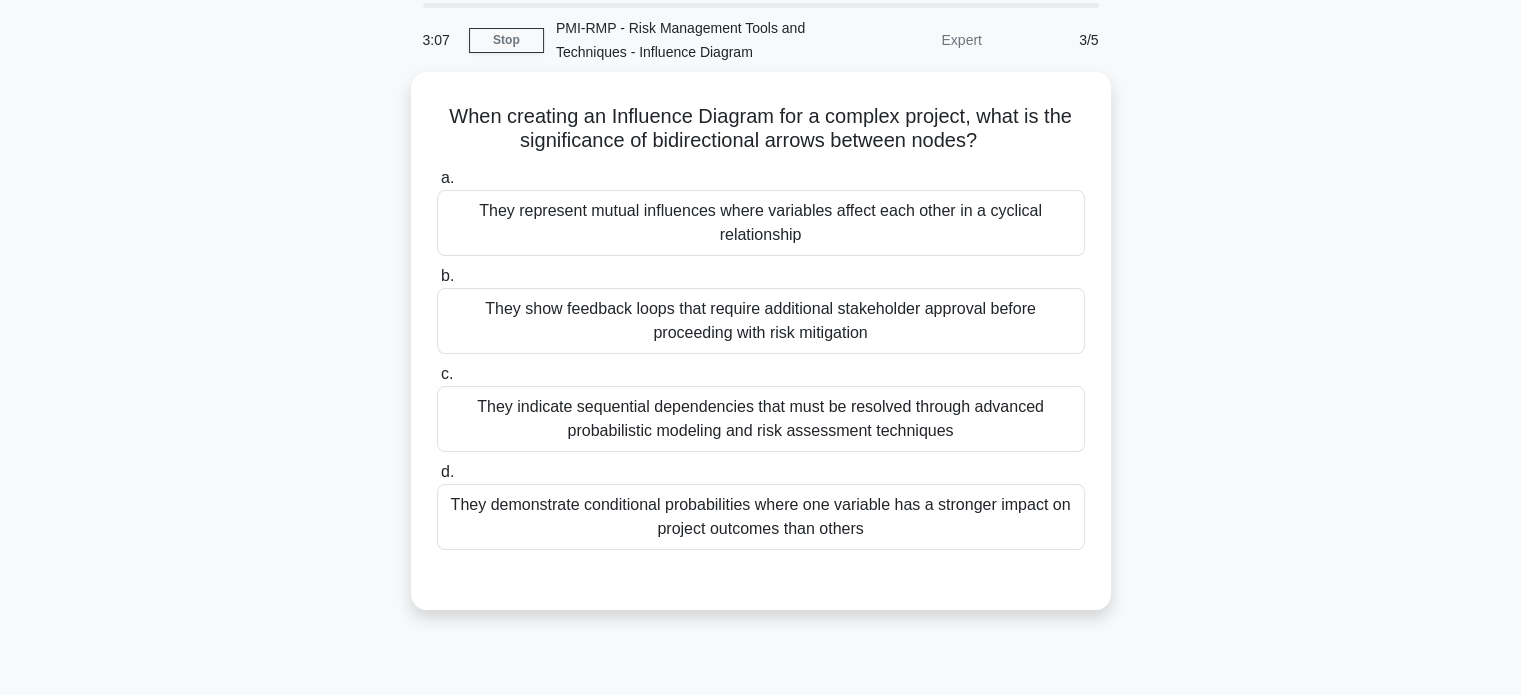 scroll, scrollTop: 72, scrollLeft: 0, axis: vertical 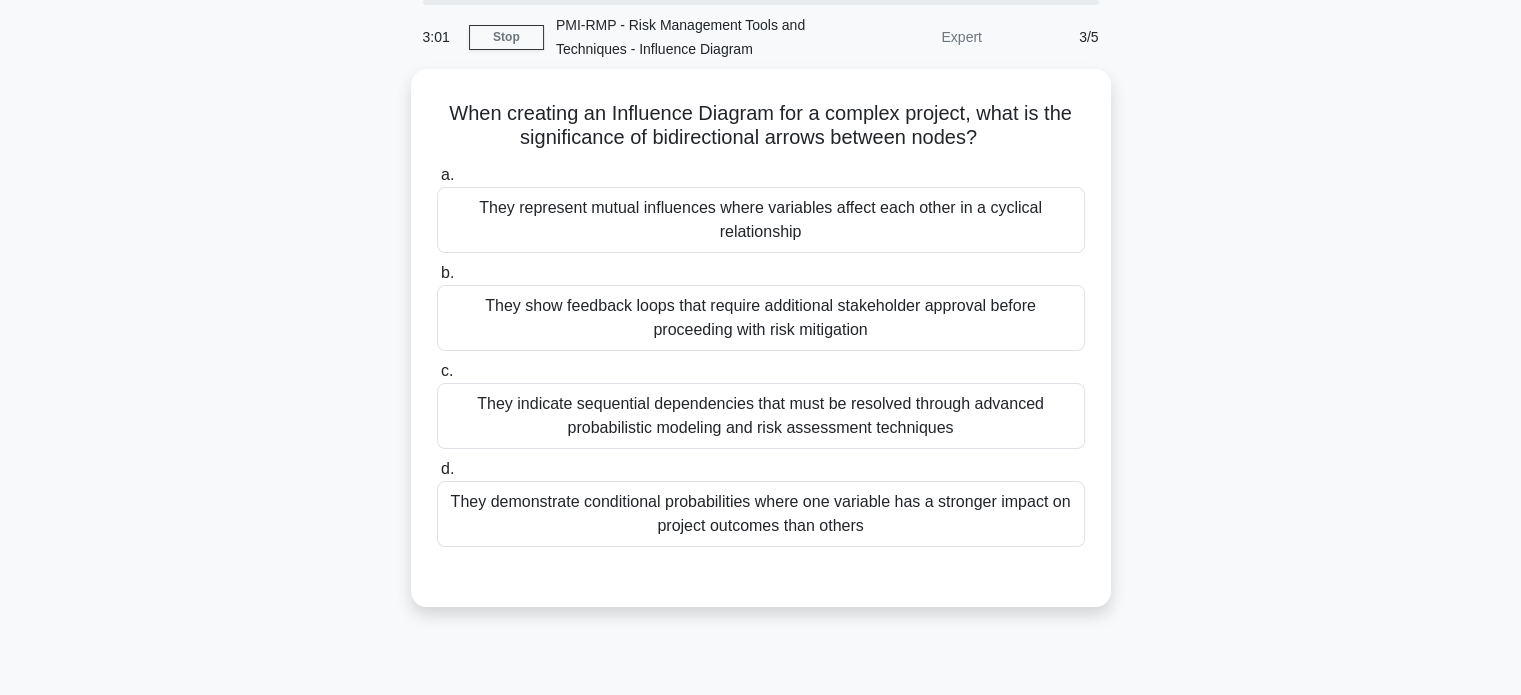 click on "They represent mutual influences where variables affect each other in a cyclical relationship" at bounding box center (761, 220) 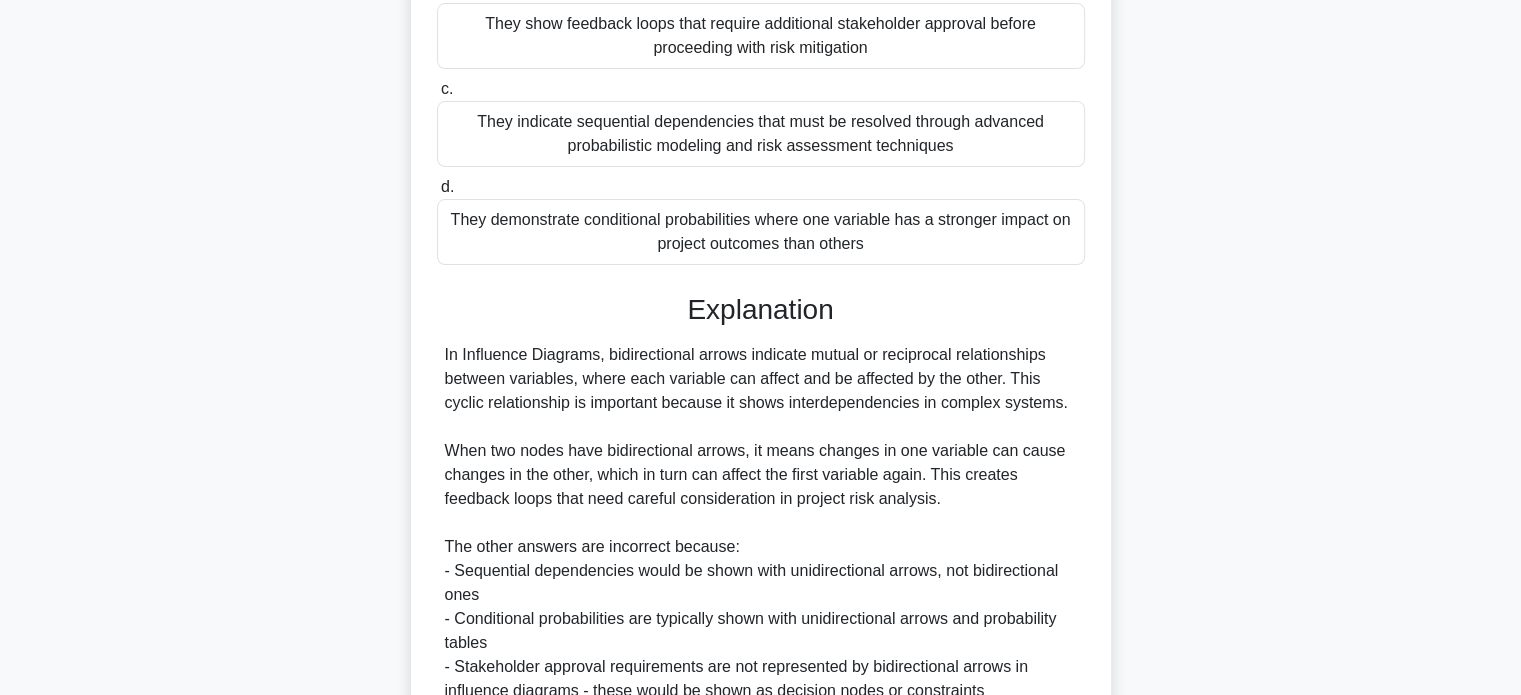 scroll, scrollTop: 536, scrollLeft: 0, axis: vertical 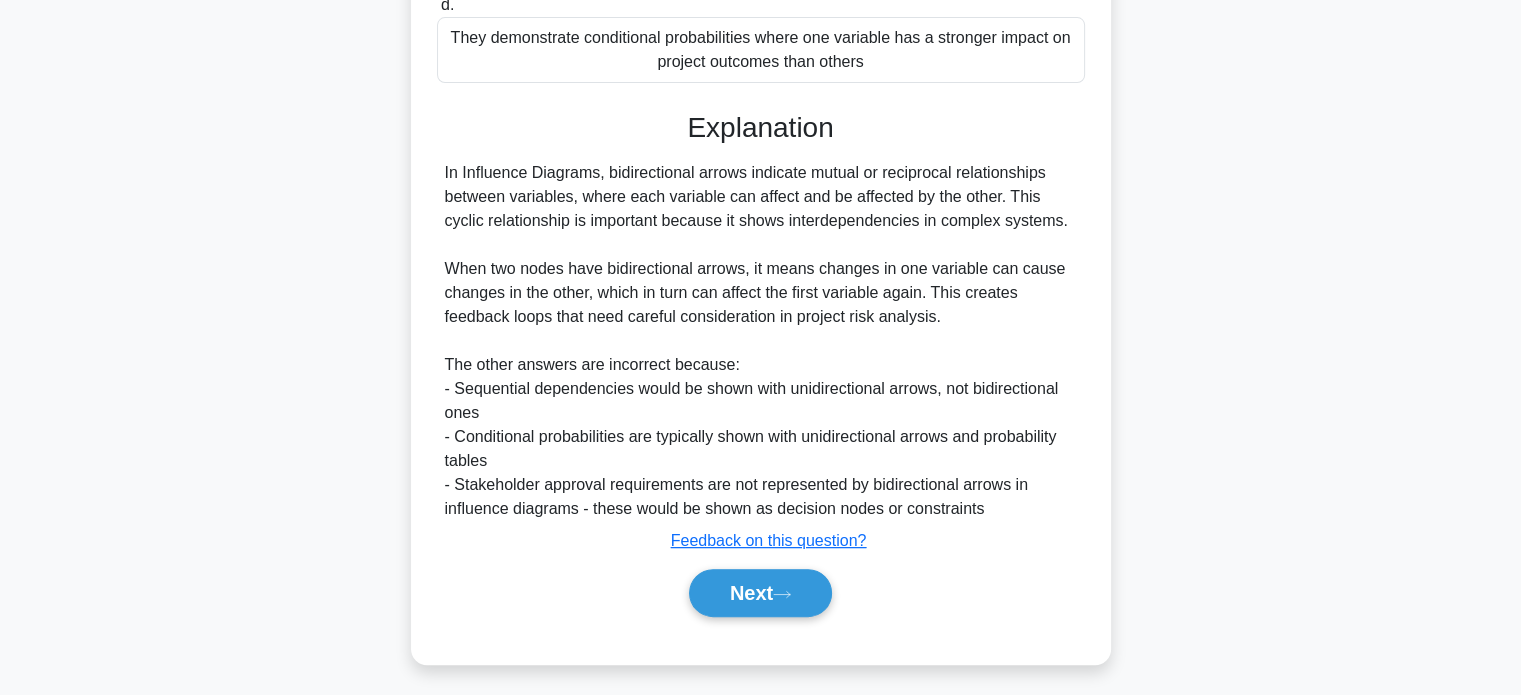 click on "Next" at bounding box center [760, 593] 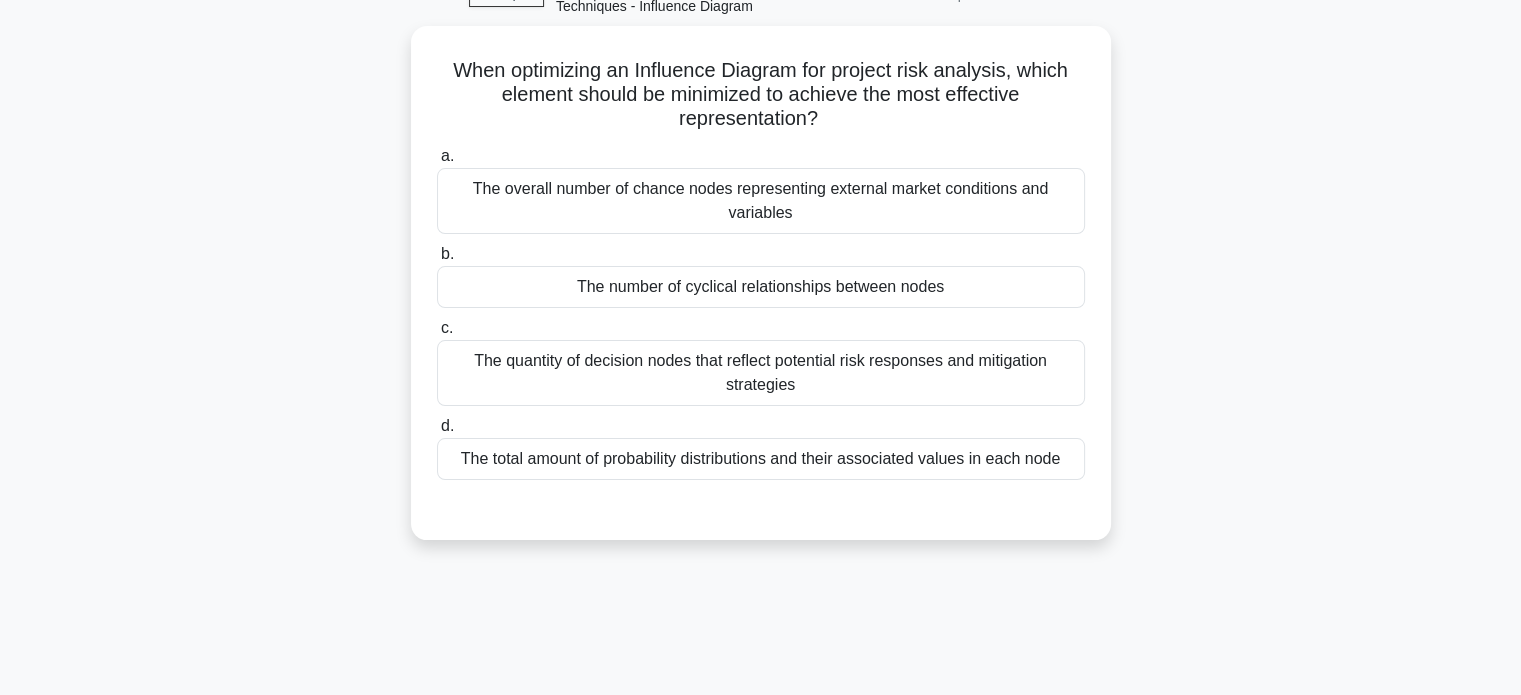 scroll, scrollTop: 122, scrollLeft: 0, axis: vertical 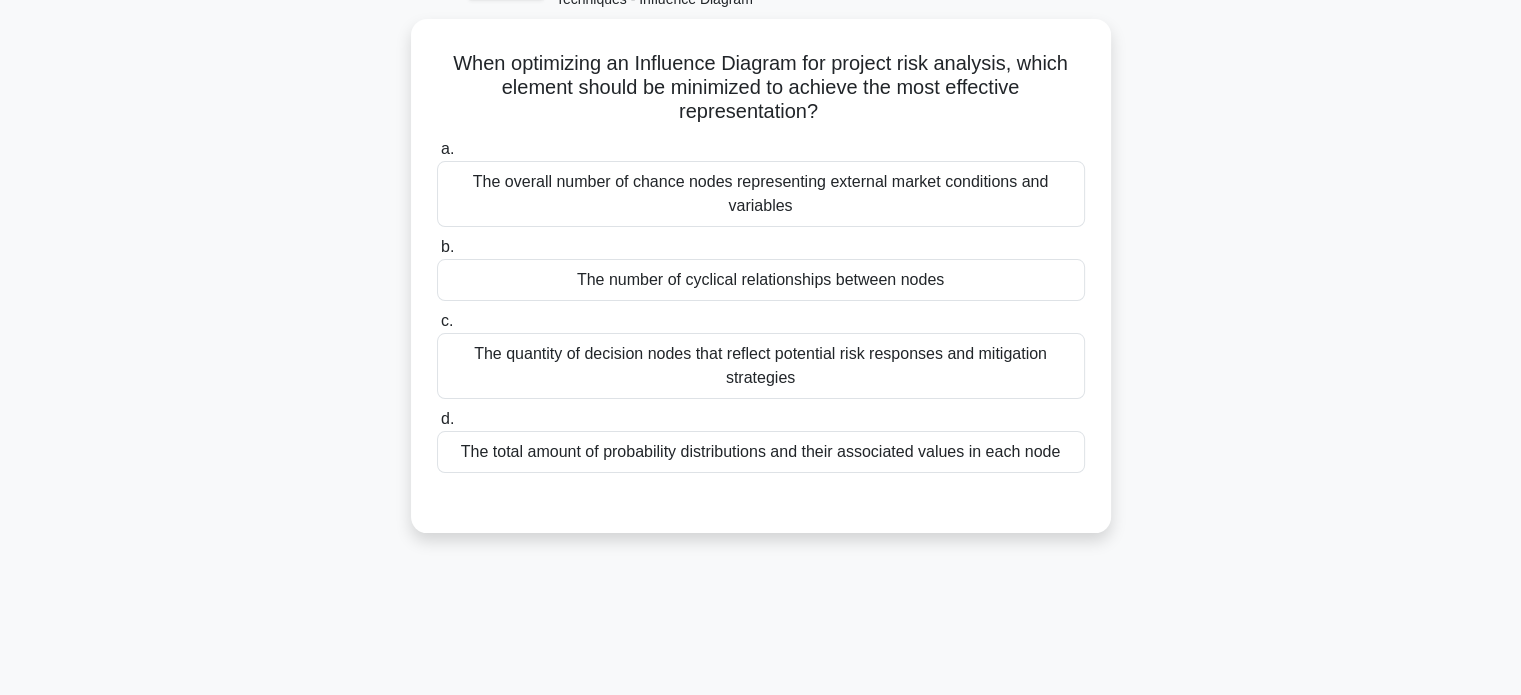 click on "The number of cyclical relationships between nodes" at bounding box center [761, 280] 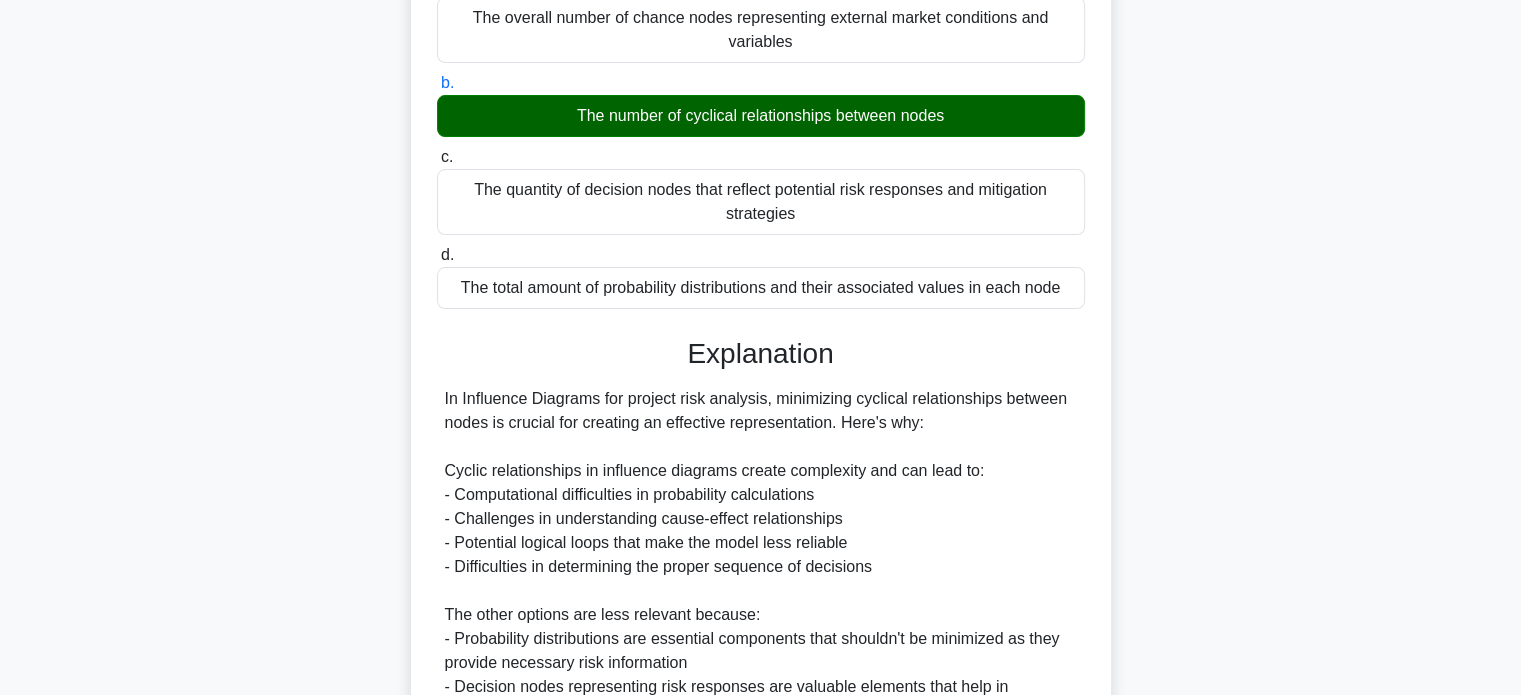scroll, scrollTop: 680, scrollLeft: 0, axis: vertical 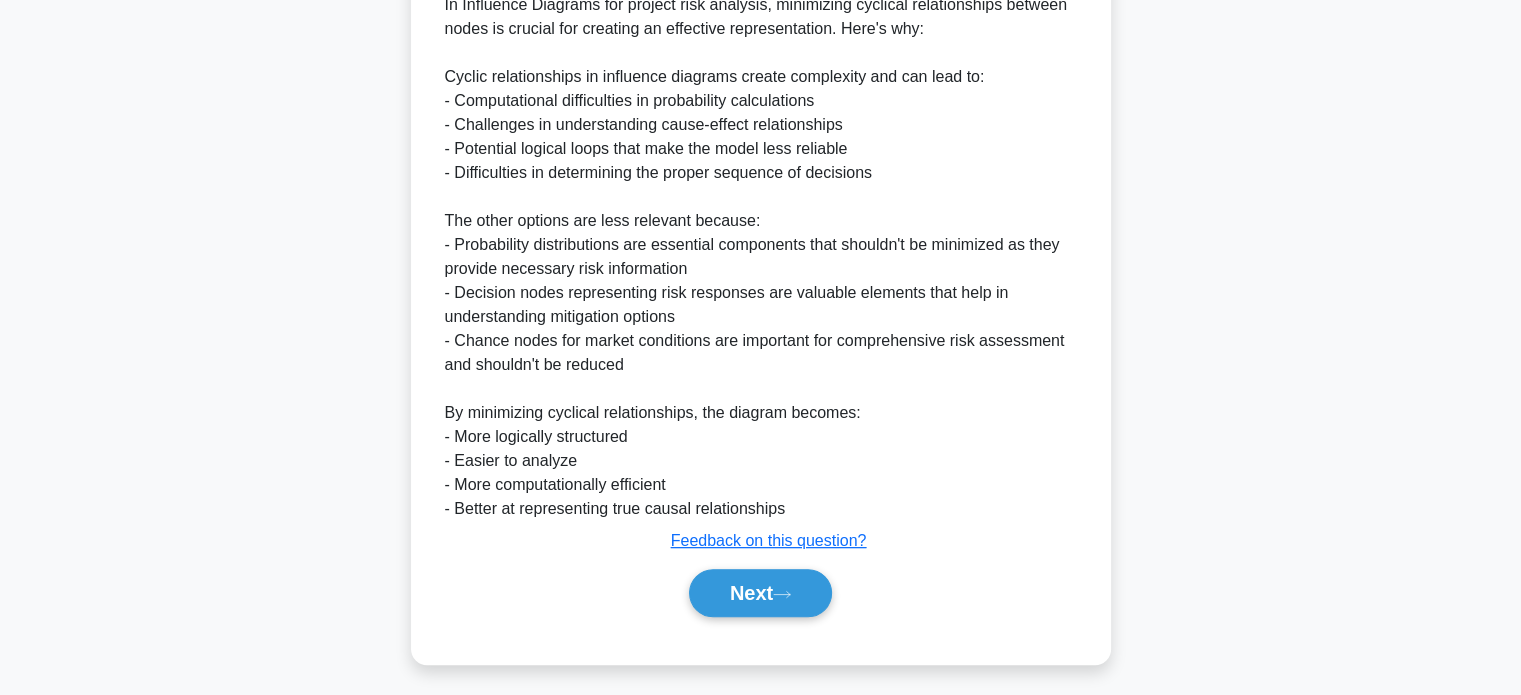 click on "Next" at bounding box center [760, 593] 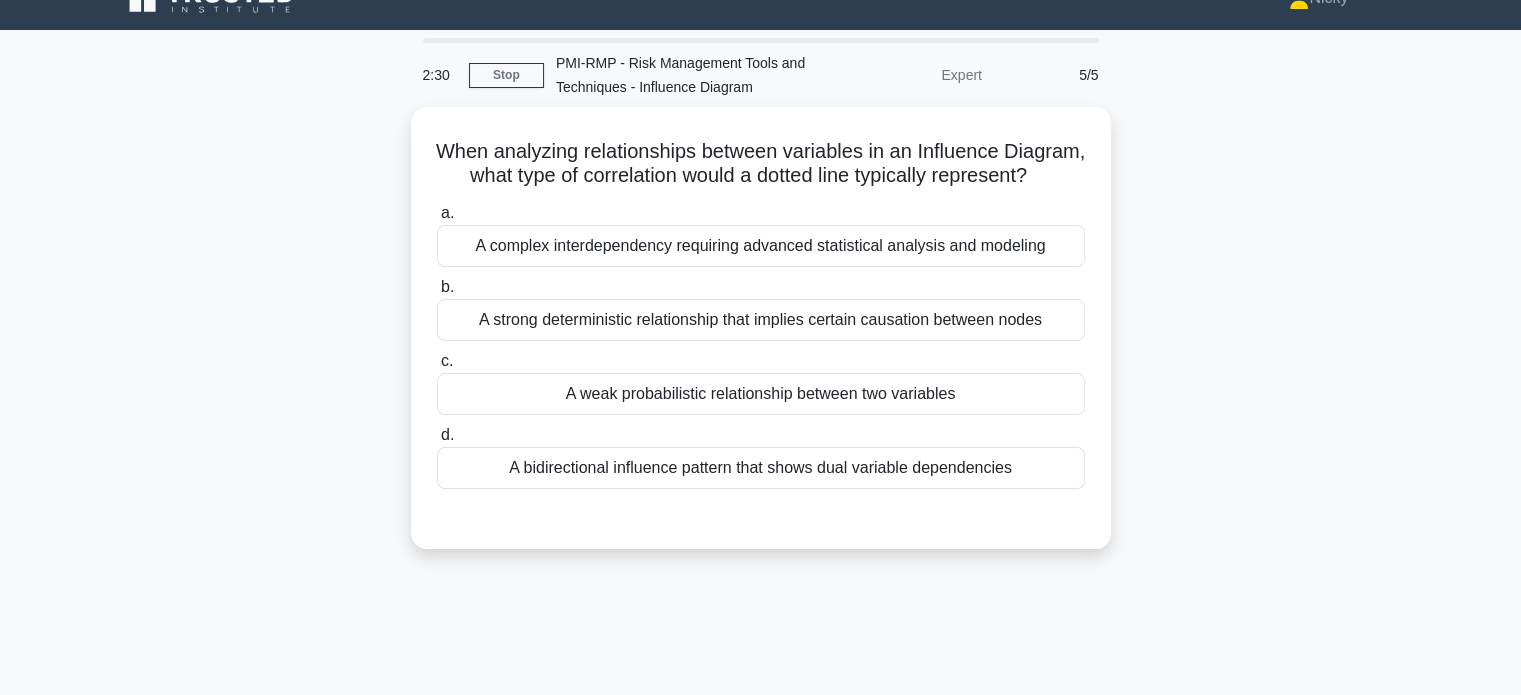scroll, scrollTop: 36, scrollLeft: 0, axis: vertical 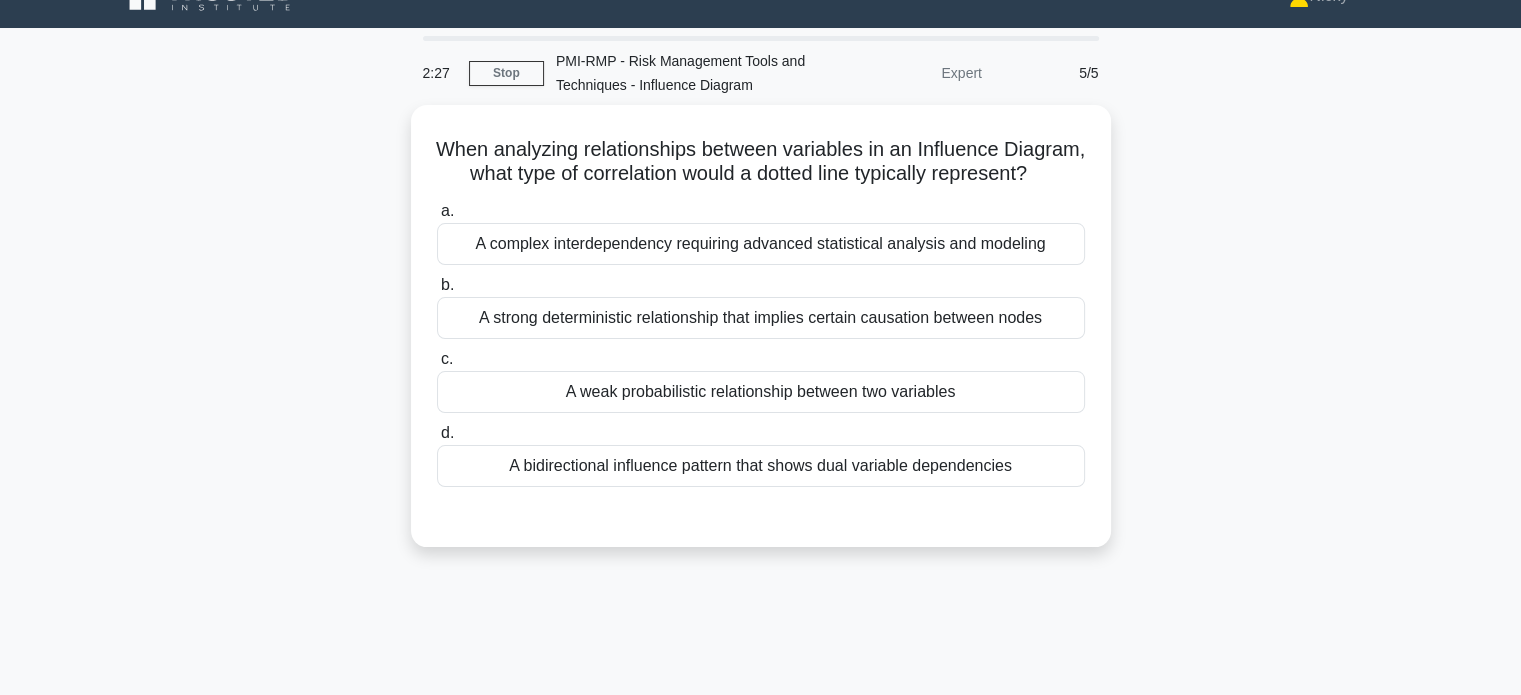 click on "A weak probabilistic relationship between two variables" at bounding box center (761, 392) 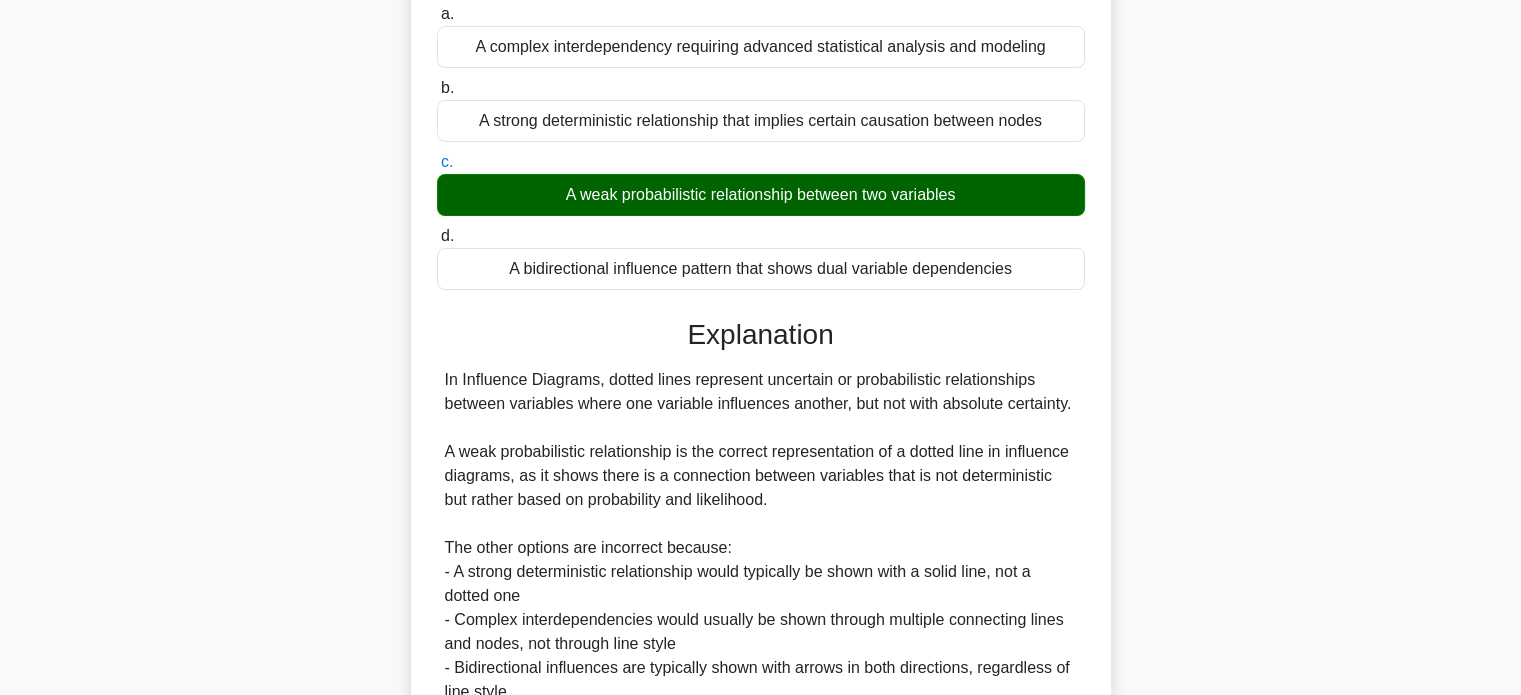 scroll, scrollTop: 440, scrollLeft: 0, axis: vertical 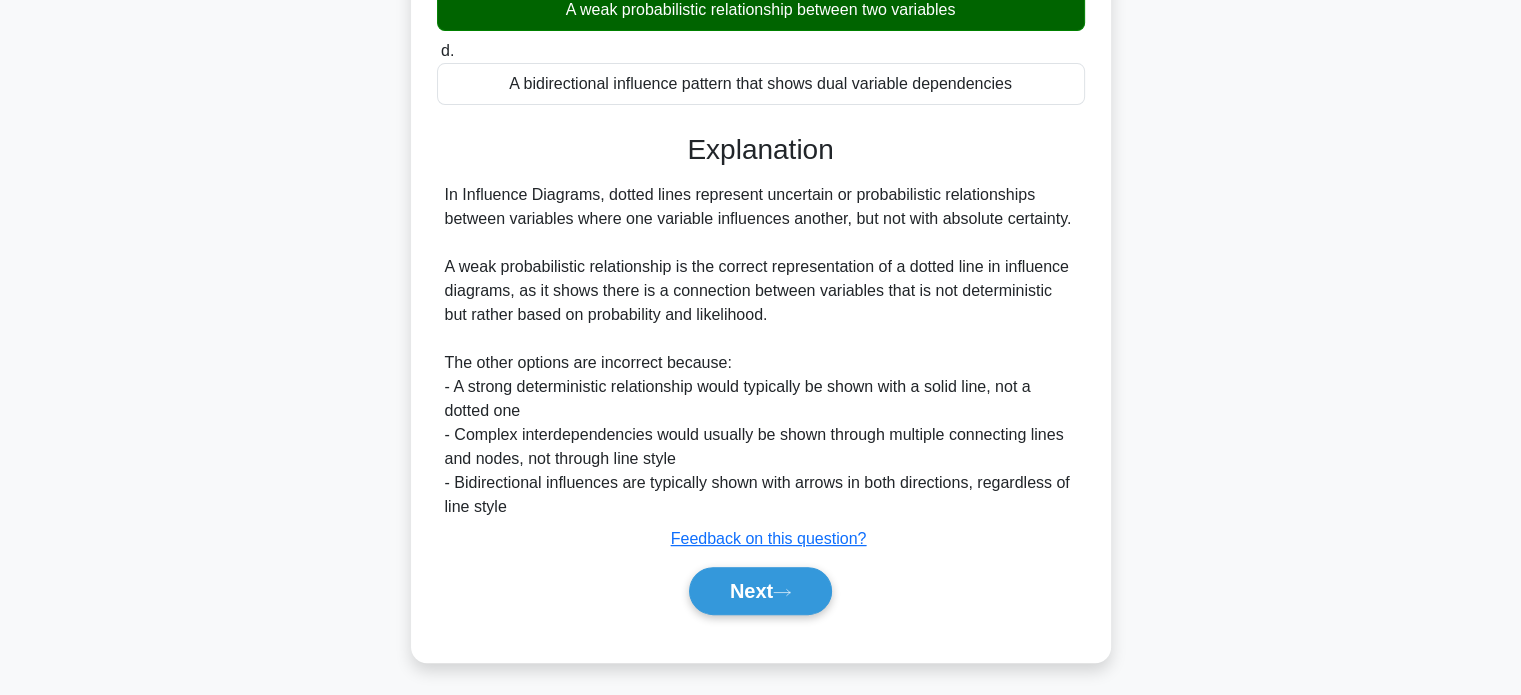 click on "Next" at bounding box center (760, 591) 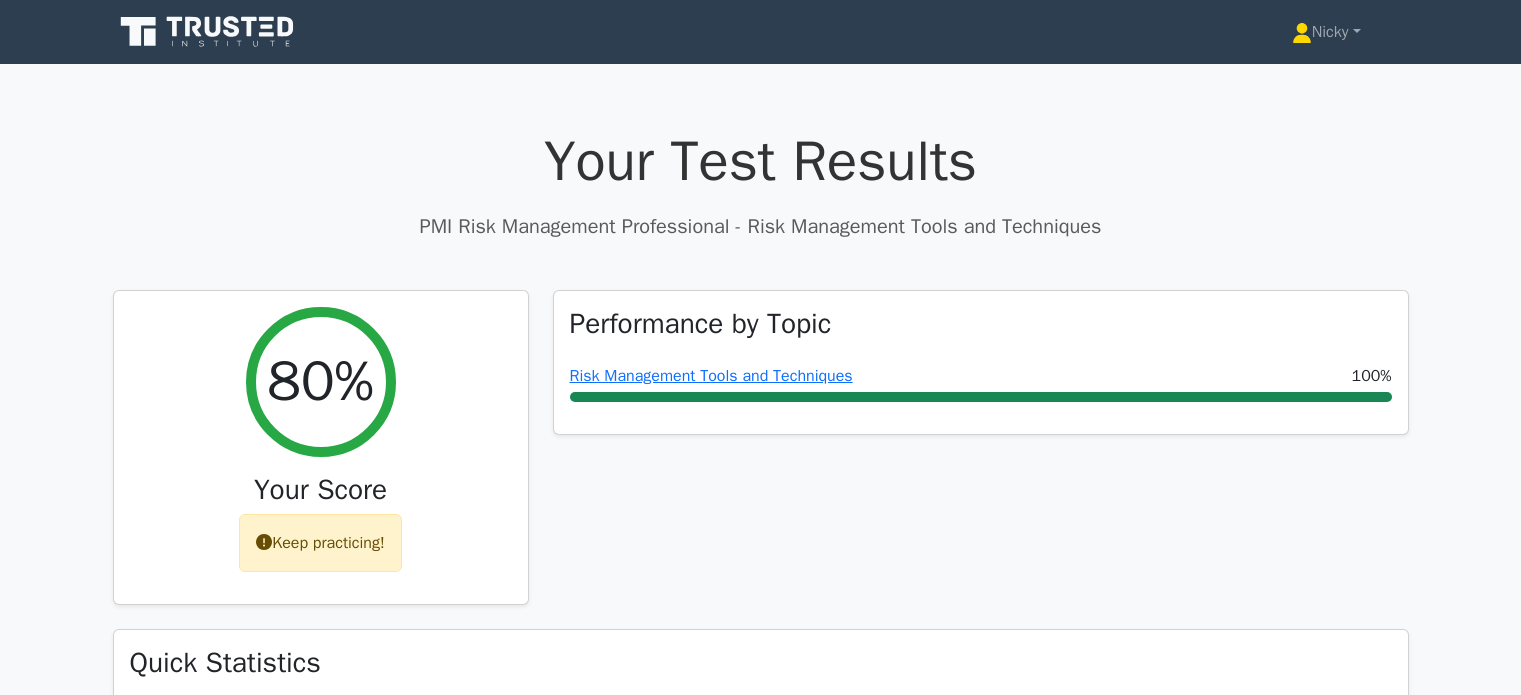 scroll, scrollTop: 0, scrollLeft: 0, axis: both 